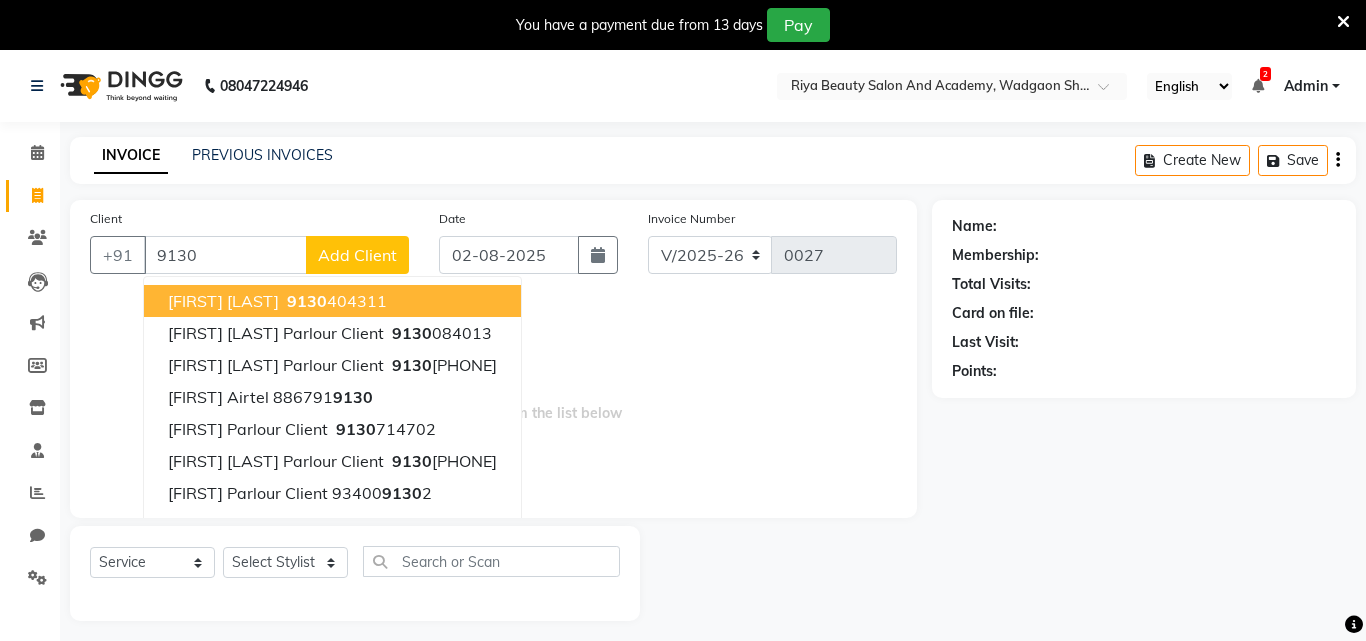 select on "8620" 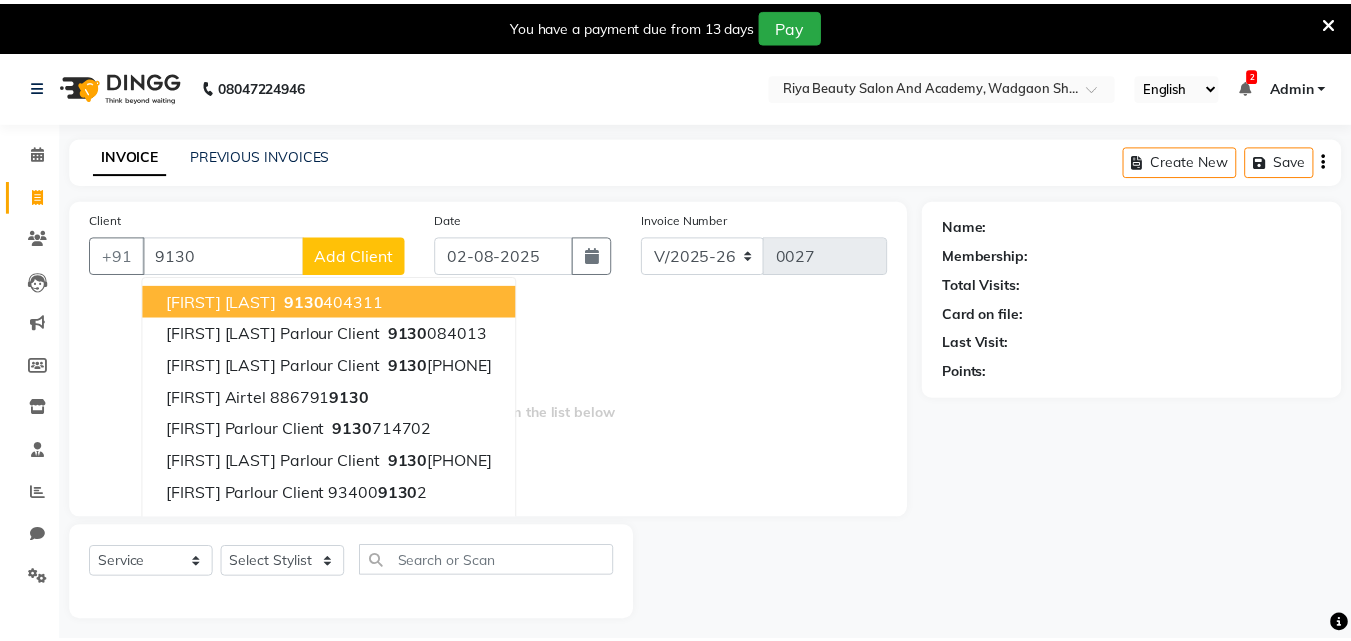 scroll, scrollTop: 0, scrollLeft: 0, axis: both 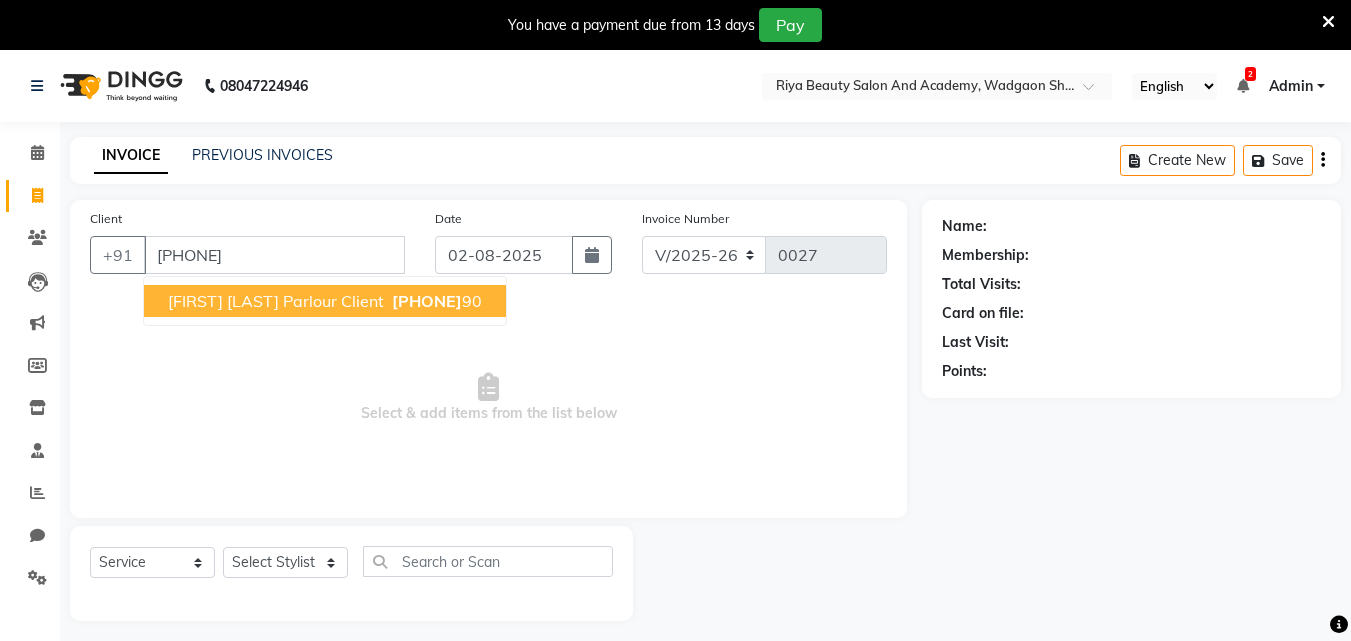 type on "9130564890" 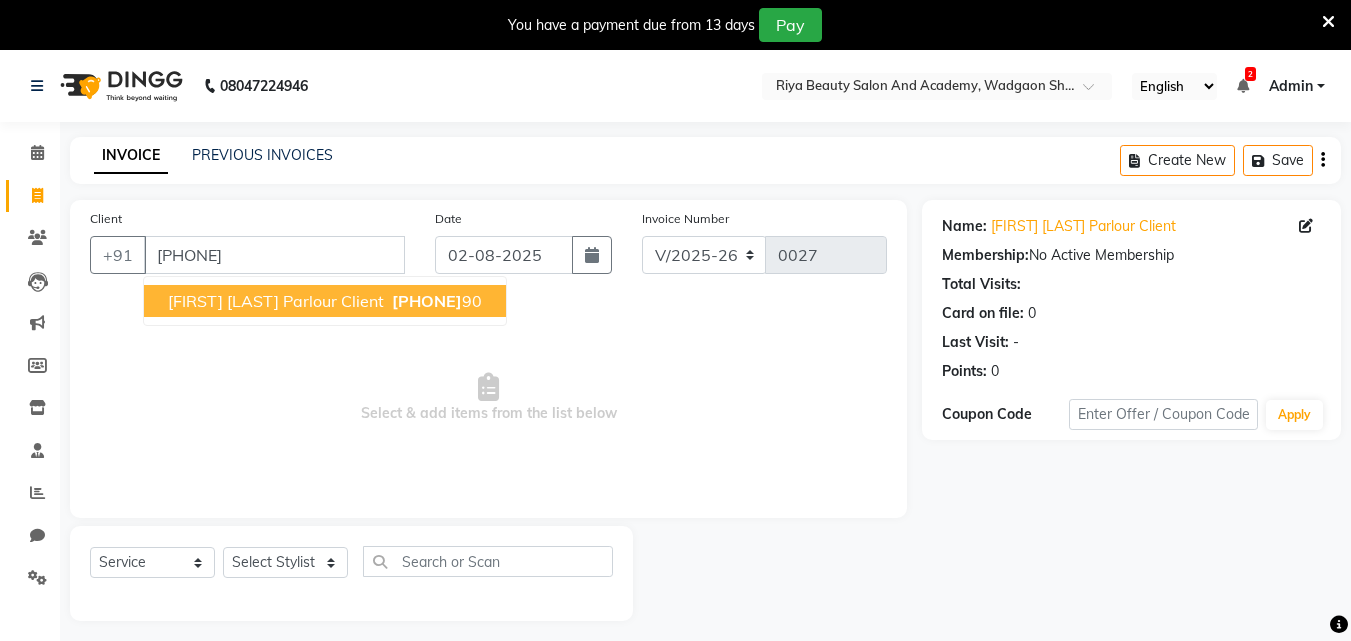 click on "Monika Sawant Parlour Client" at bounding box center [276, 301] 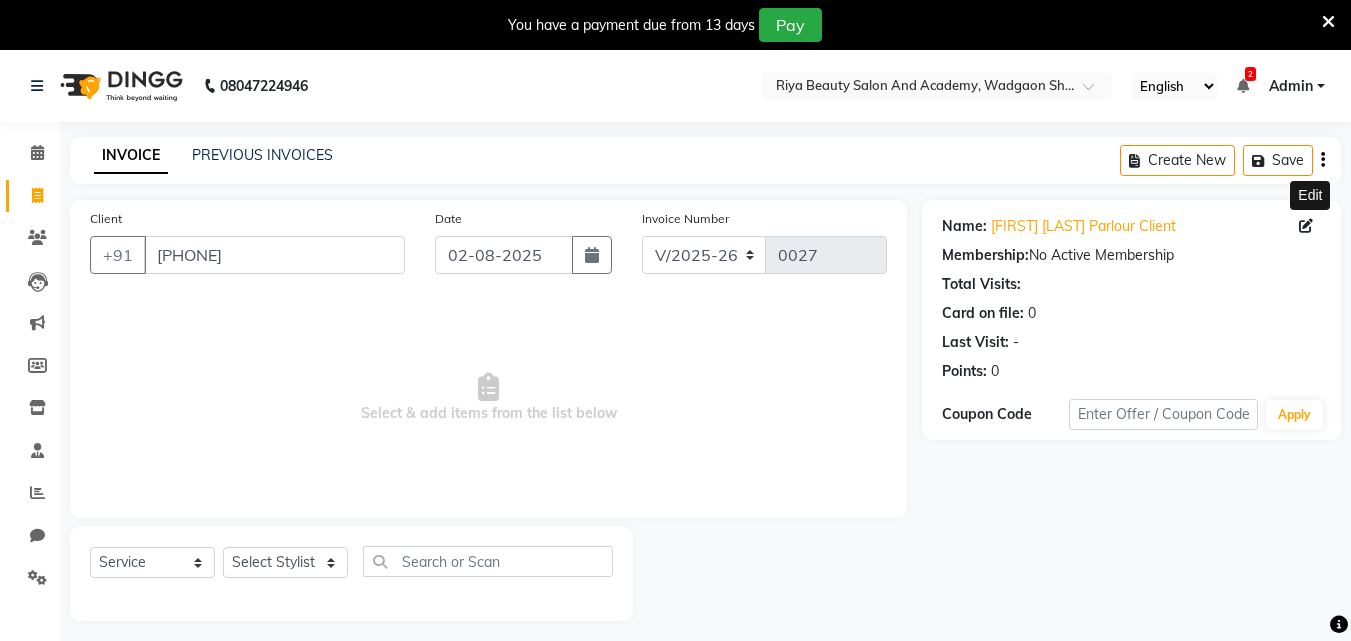 click 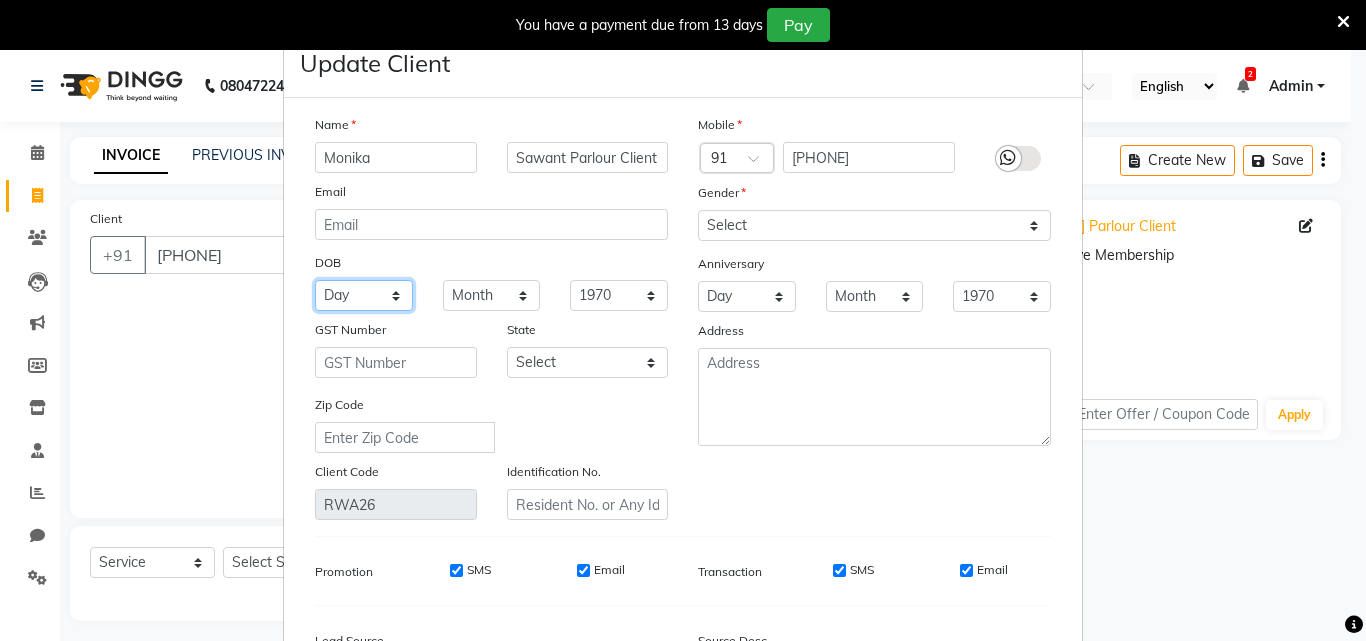 click on "Day 01 02 03 04 05 06 07 08 09 10 11 12 13 14 15 16 17 18 19 20 21 22 23 24 25 26 27 28 29 30 31" at bounding box center (364, 295) 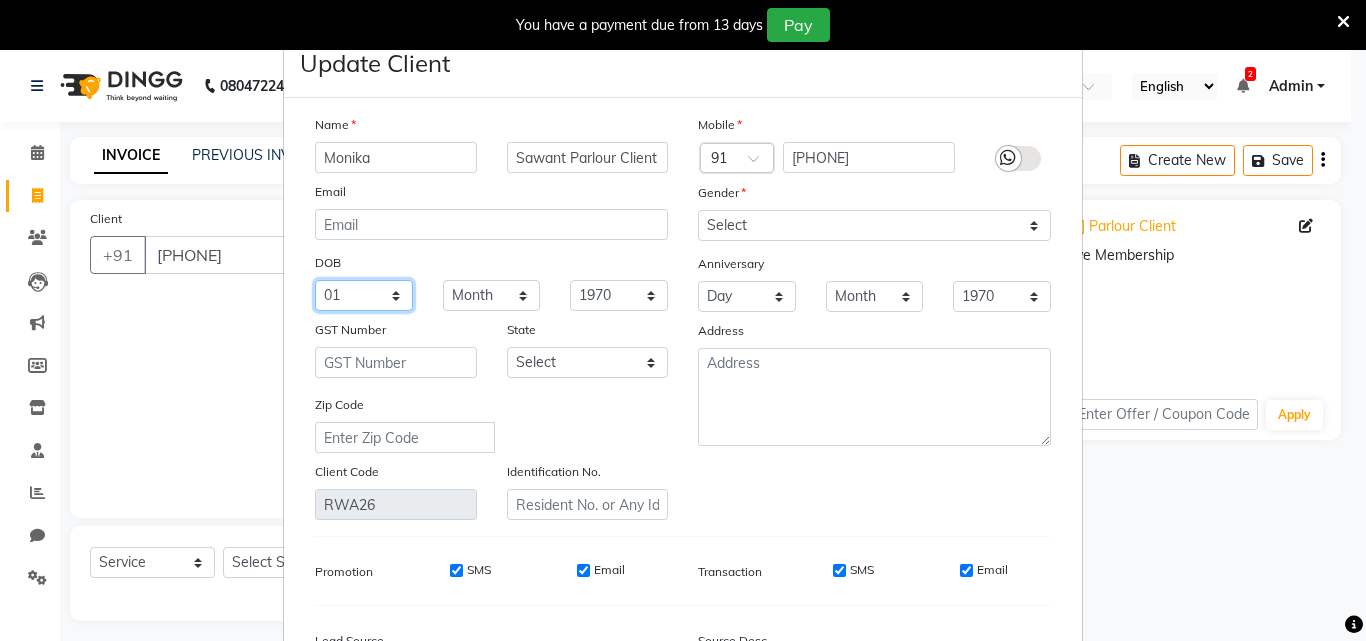 click on "Day 01 02 03 04 05 06 07 08 09 10 11 12 13 14 15 16 17 18 19 20 21 22 23 24 25 26 27 28 29 30 31" at bounding box center (364, 295) 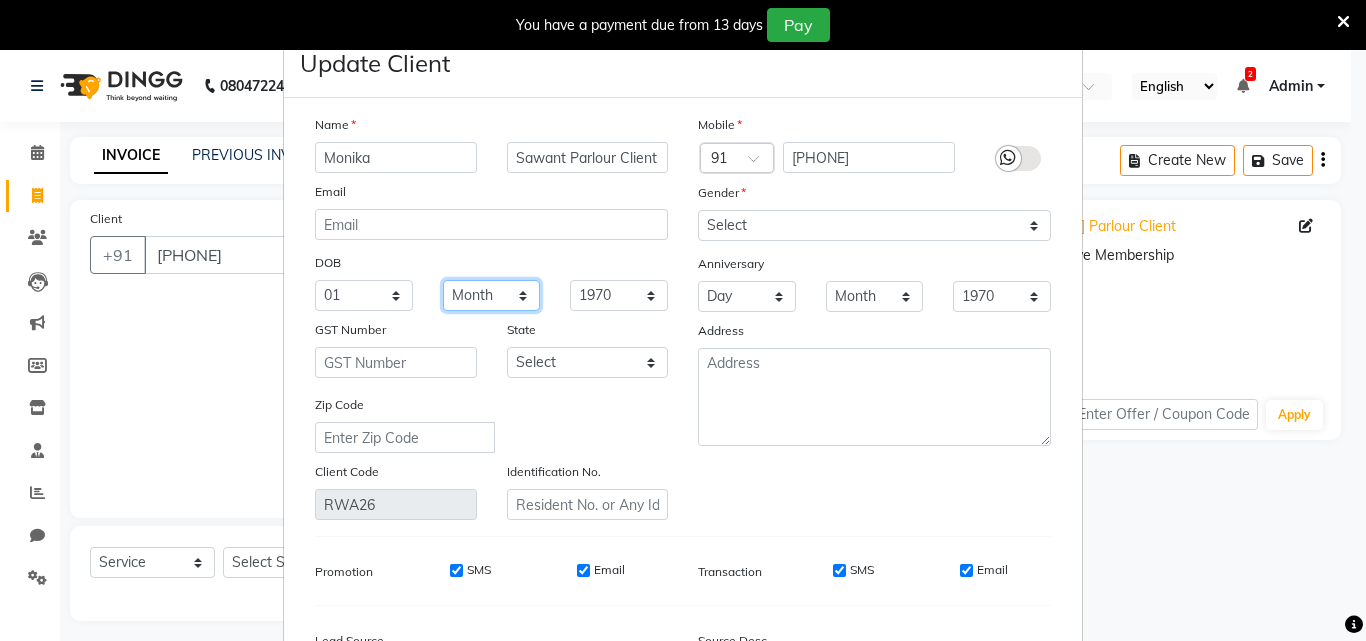 click on "Month January February March April May June July August September October November December" at bounding box center (492, 295) 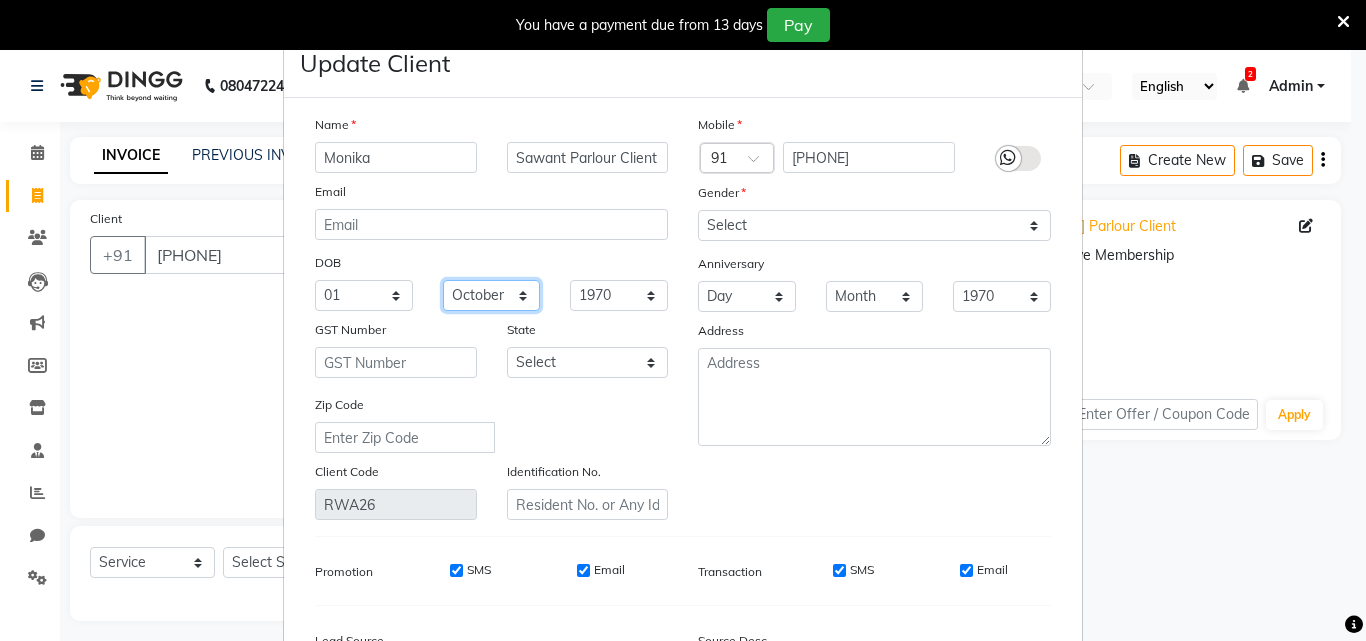 click on "Month January February March April May June July August September October November December" at bounding box center [492, 295] 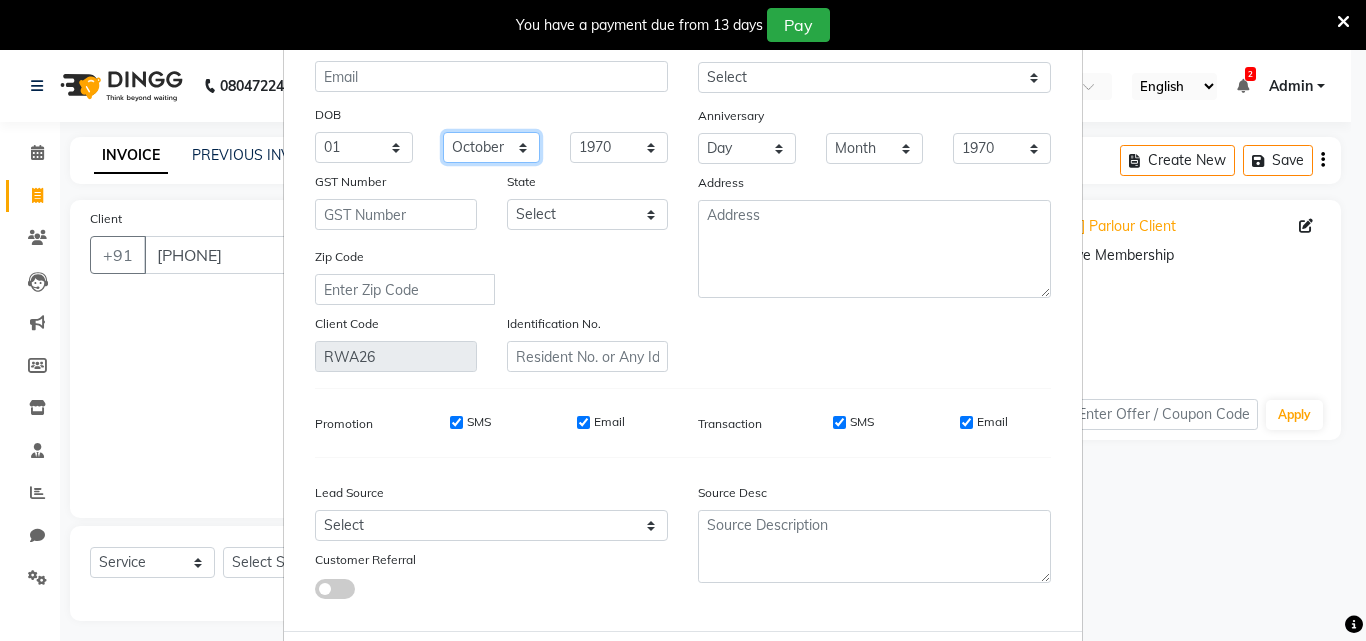 scroll, scrollTop: 246, scrollLeft: 0, axis: vertical 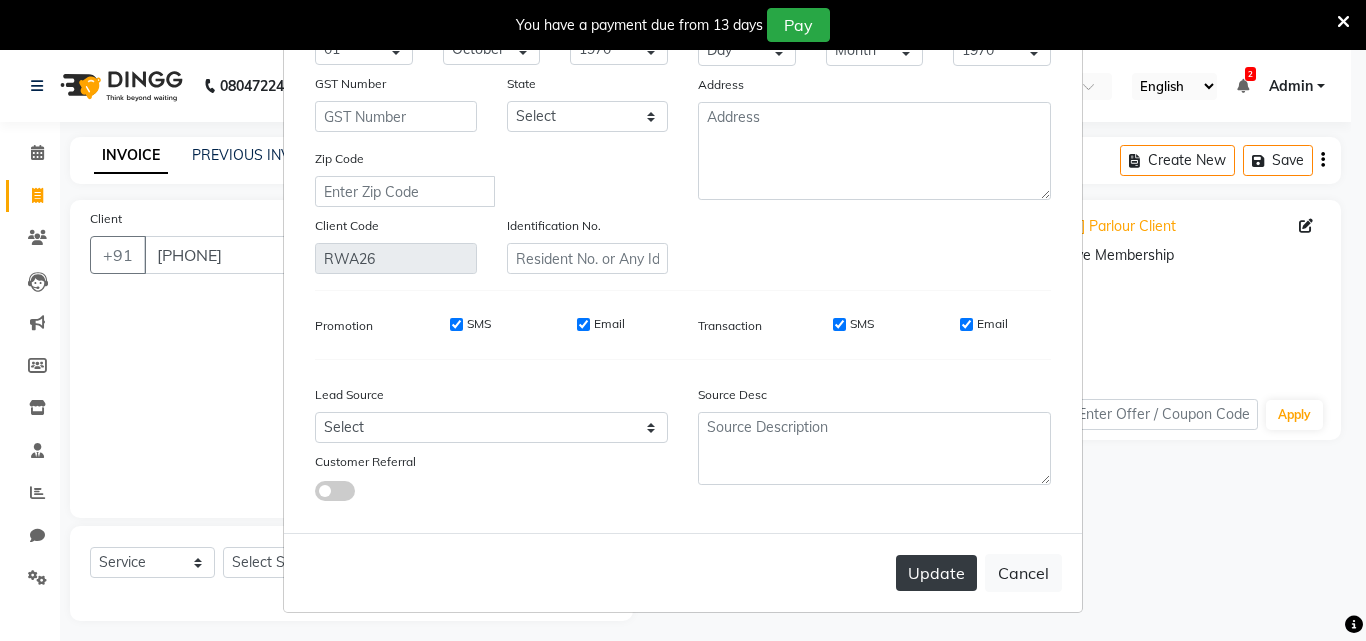 click on "Update" at bounding box center (936, 573) 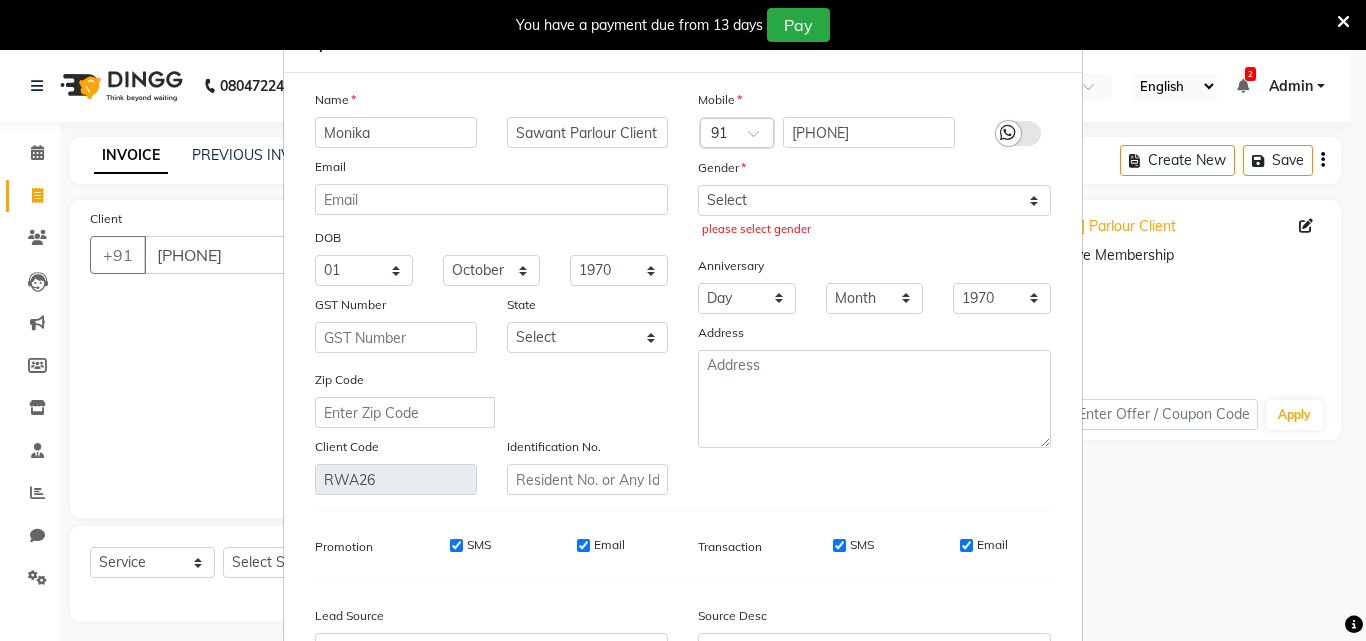 scroll, scrollTop: 0, scrollLeft: 0, axis: both 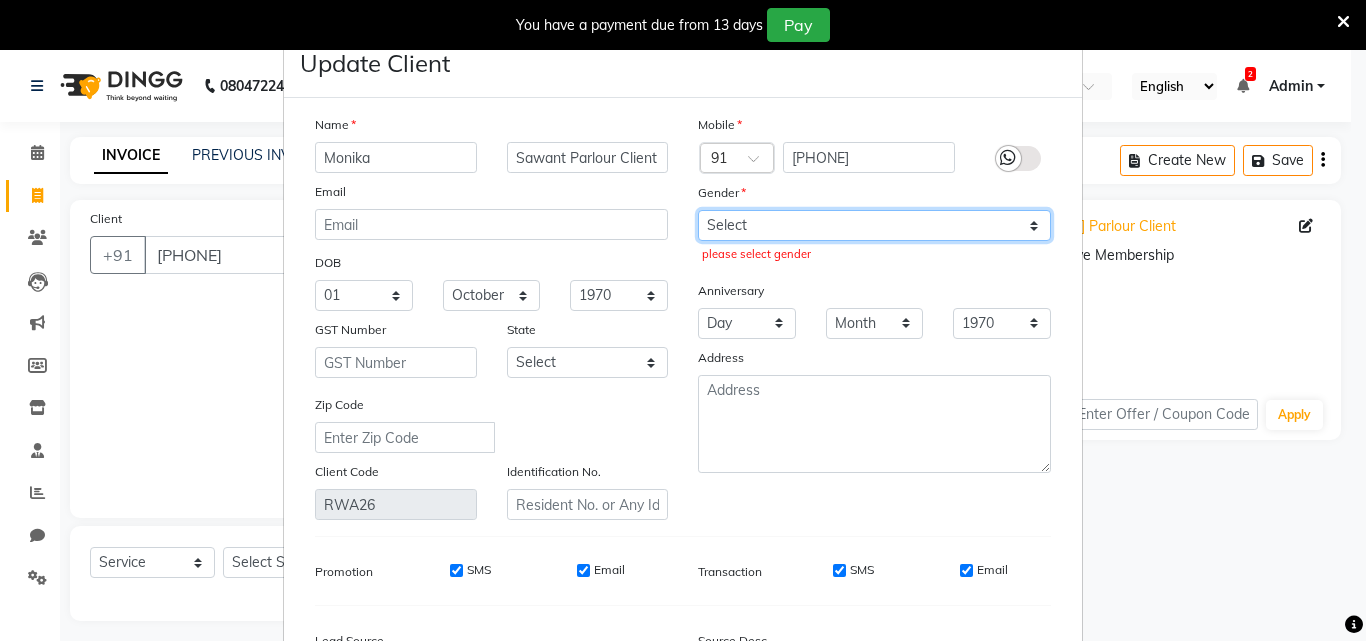 click on "Select Male Female Other Prefer Not To Say" at bounding box center [874, 225] 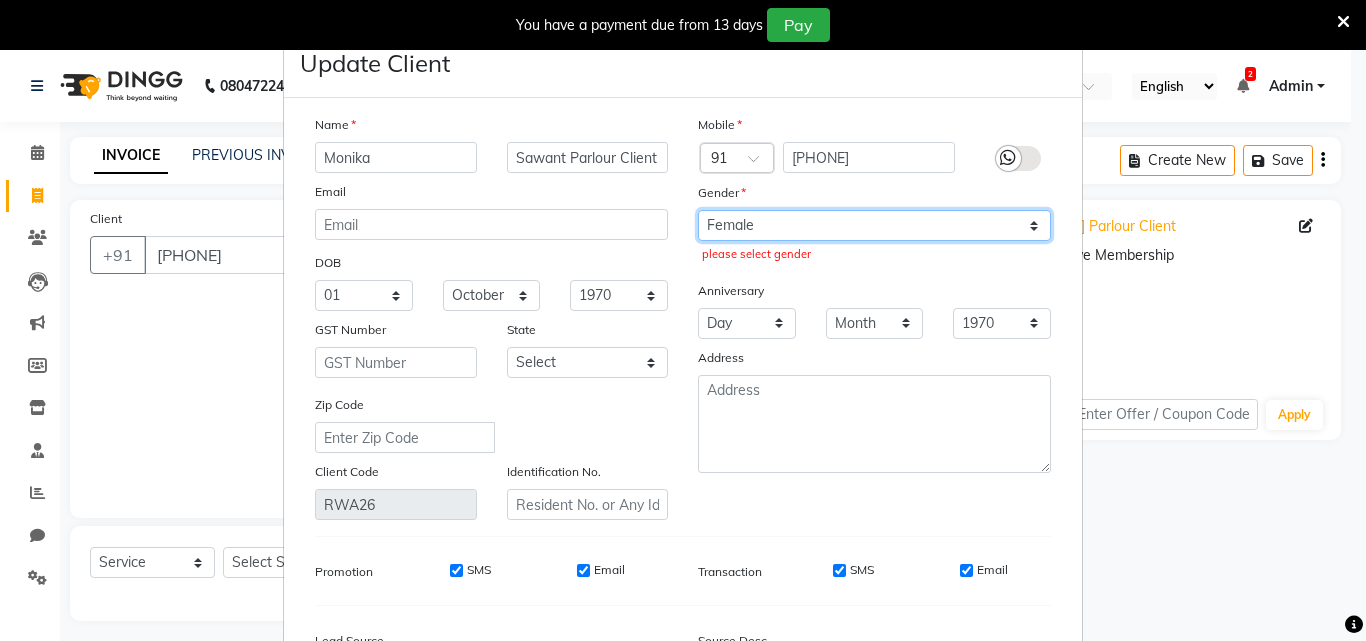 click on "Select Male Female Other Prefer Not To Say" at bounding box center [874, 225] 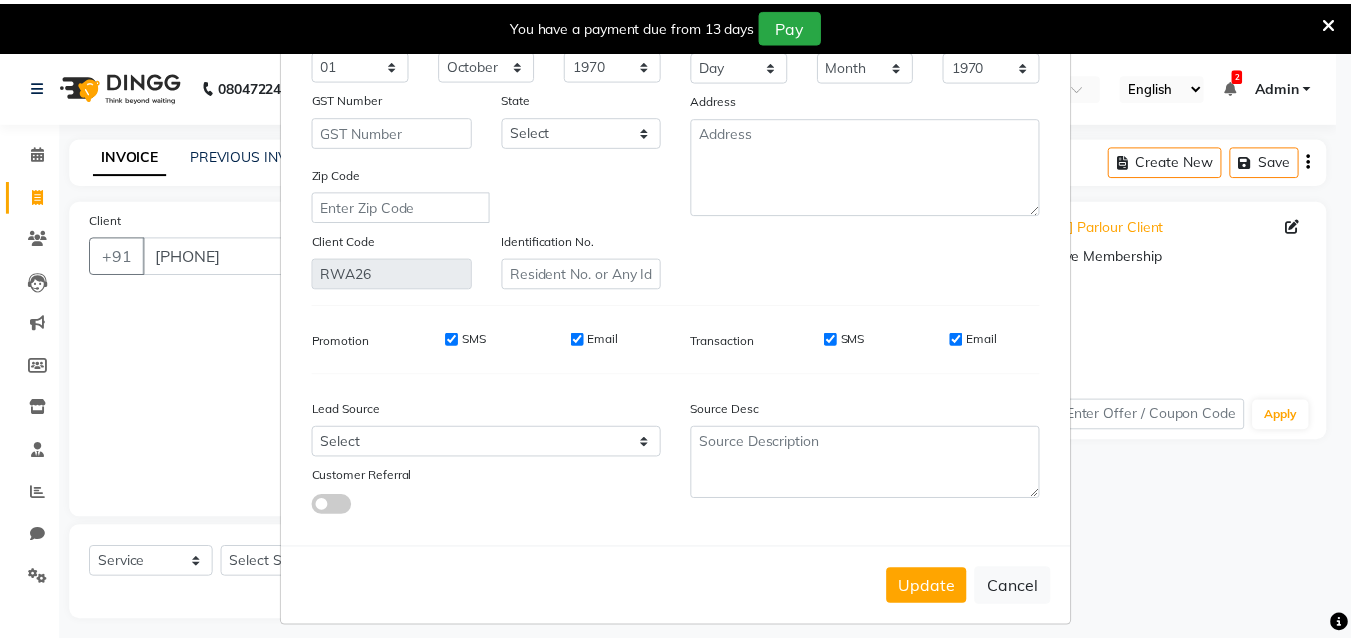 scroll, scrollTop: 246, scrollLeft: 0, axis: vertical 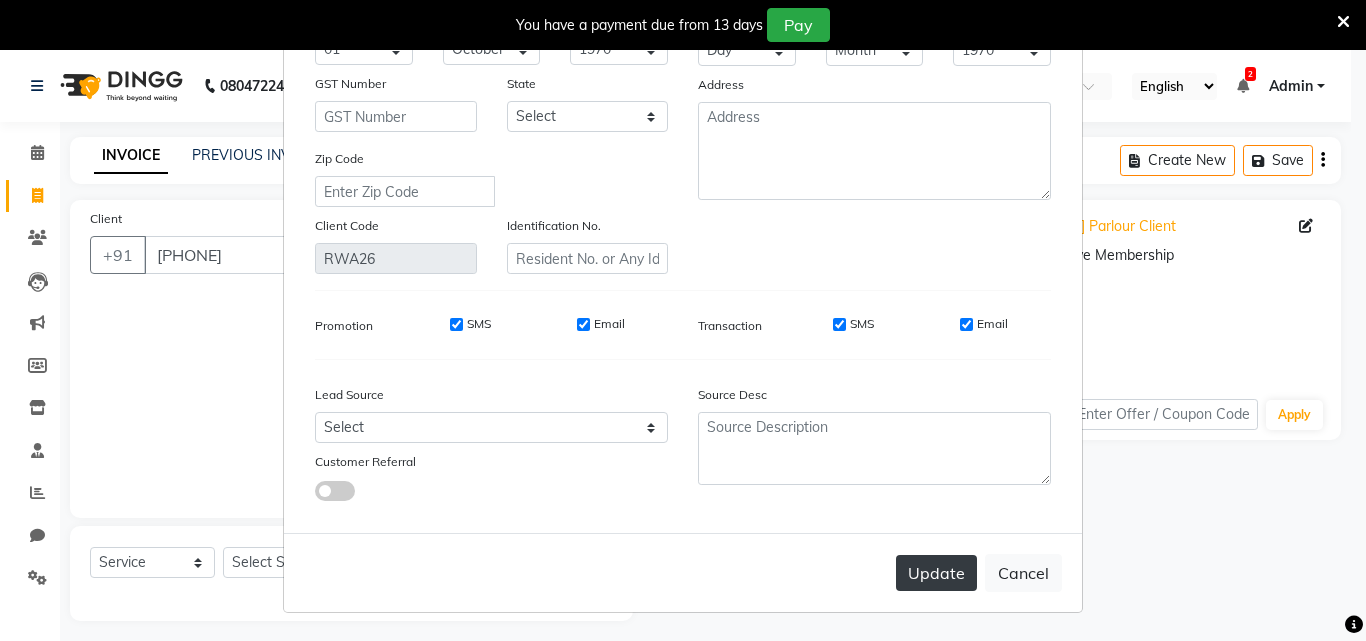 click on "Update" at bounding box center [936, 573] 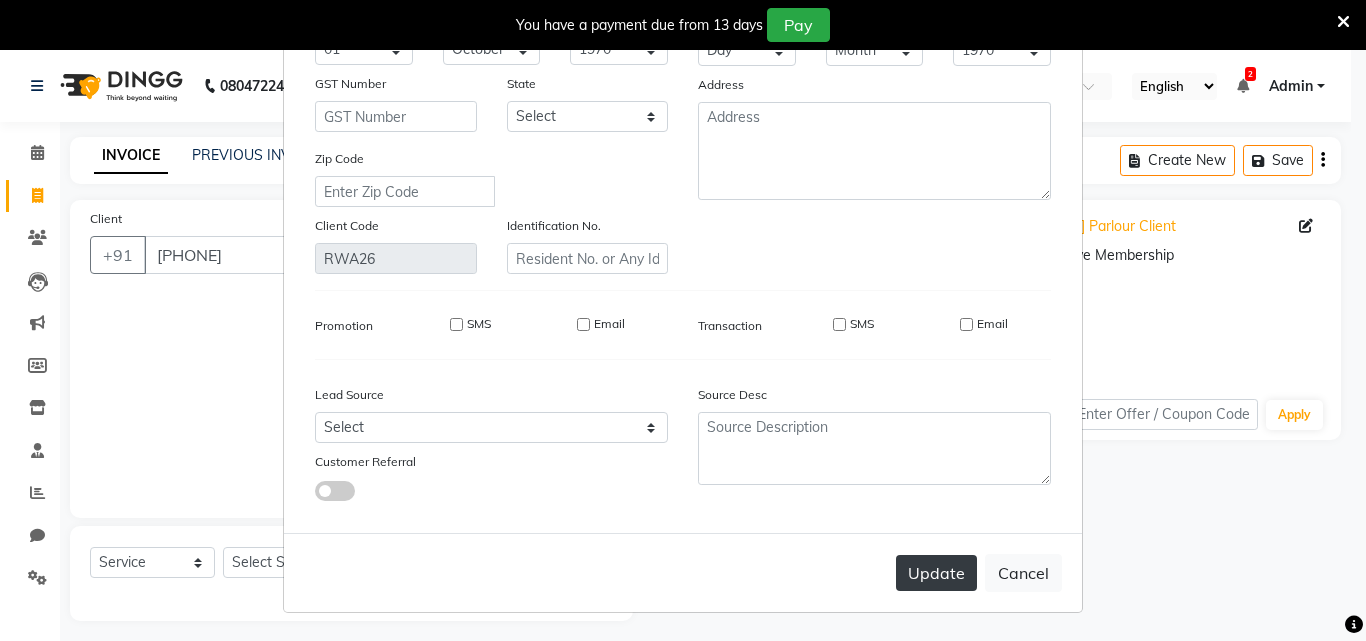 type 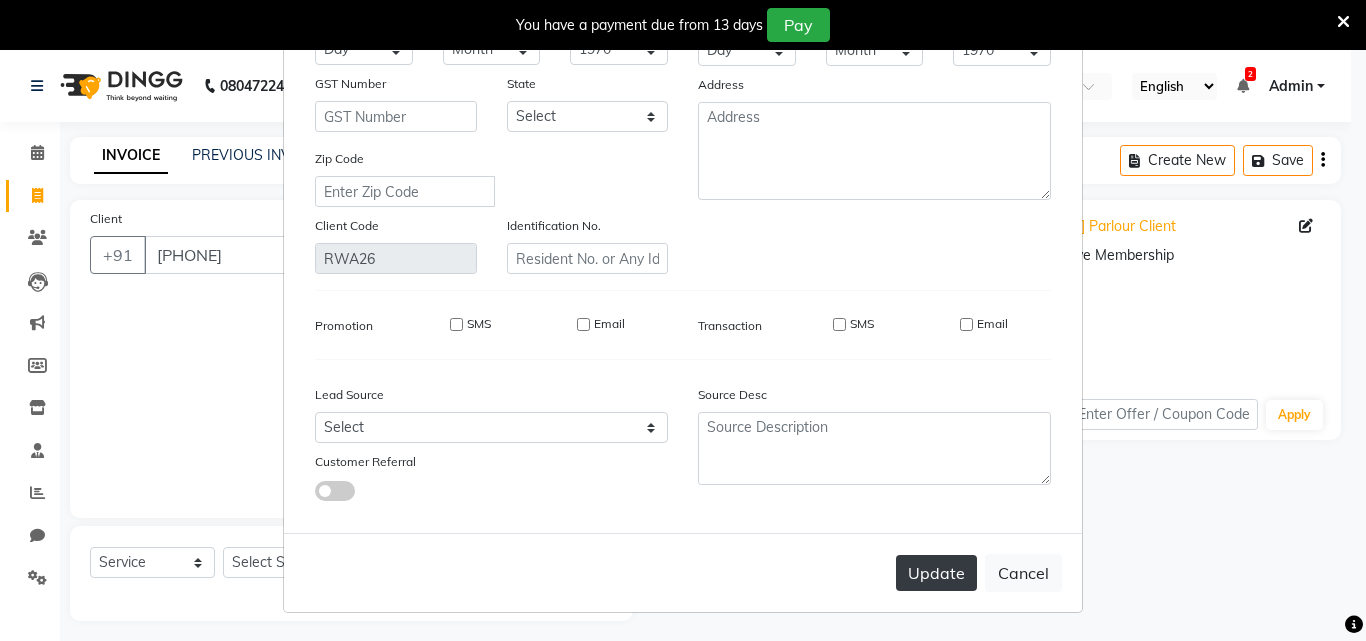 select 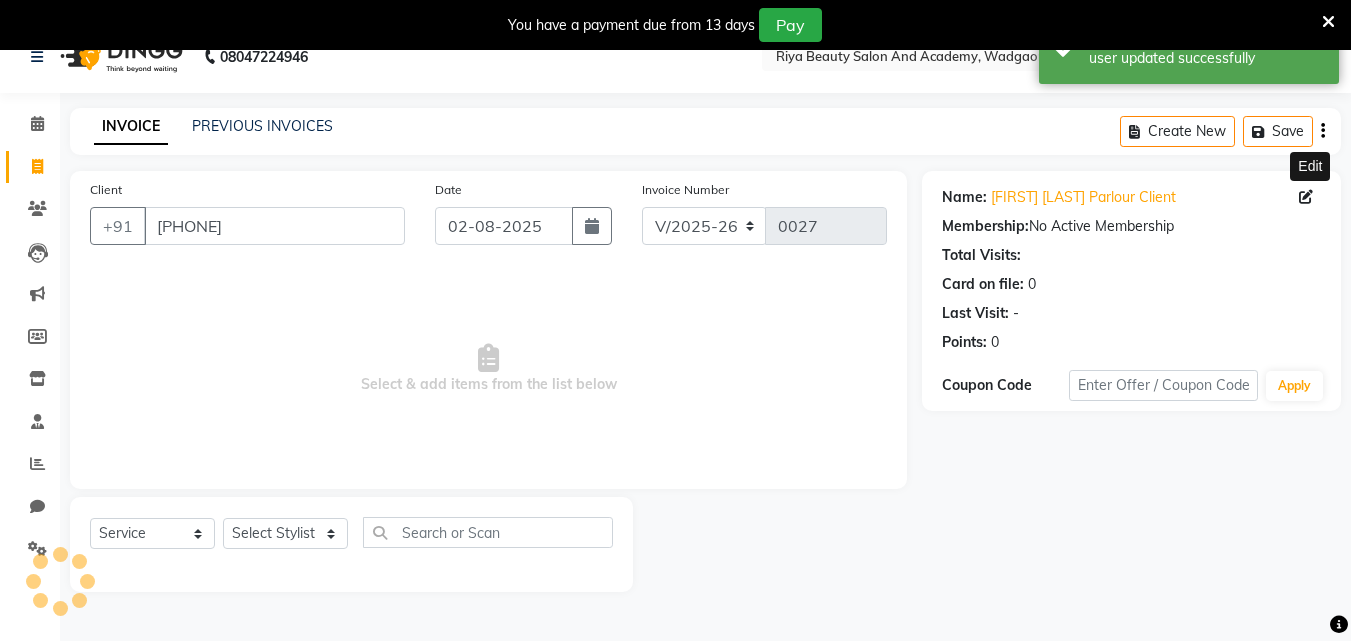 scroll, scrollTop: 50, scrollLeft: 0, axis: vertical 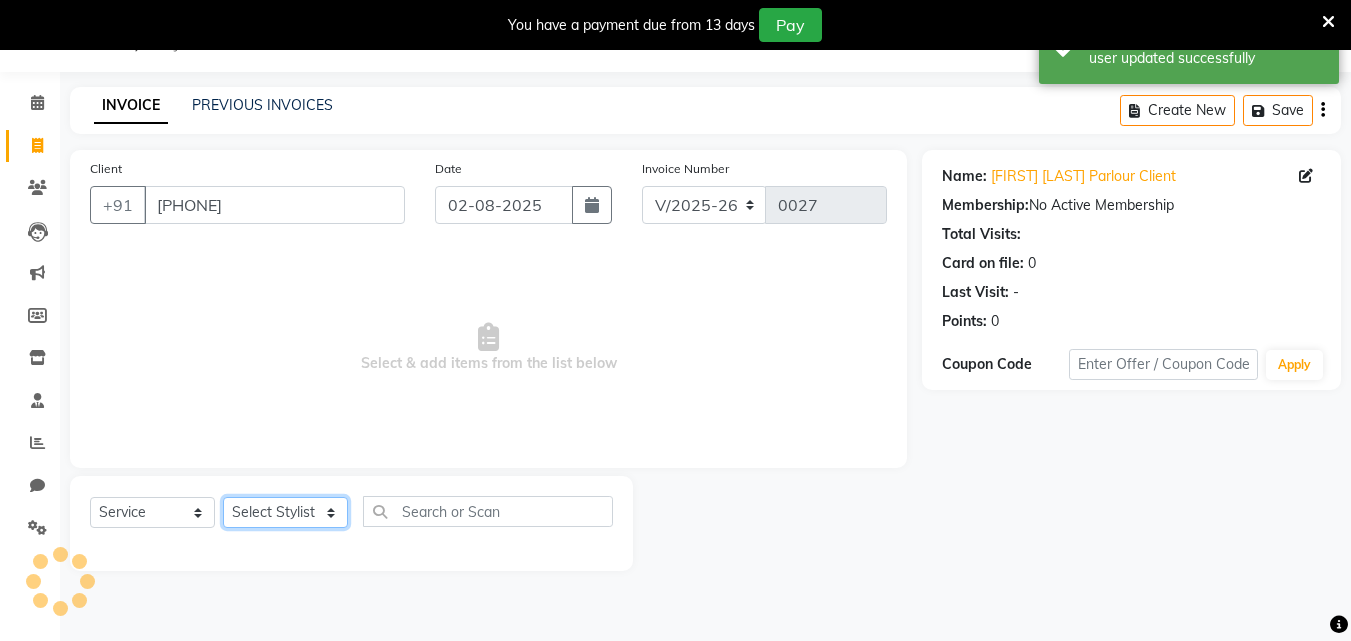 click on "Select Stylist Bhavana Riya Rupali Supriya" 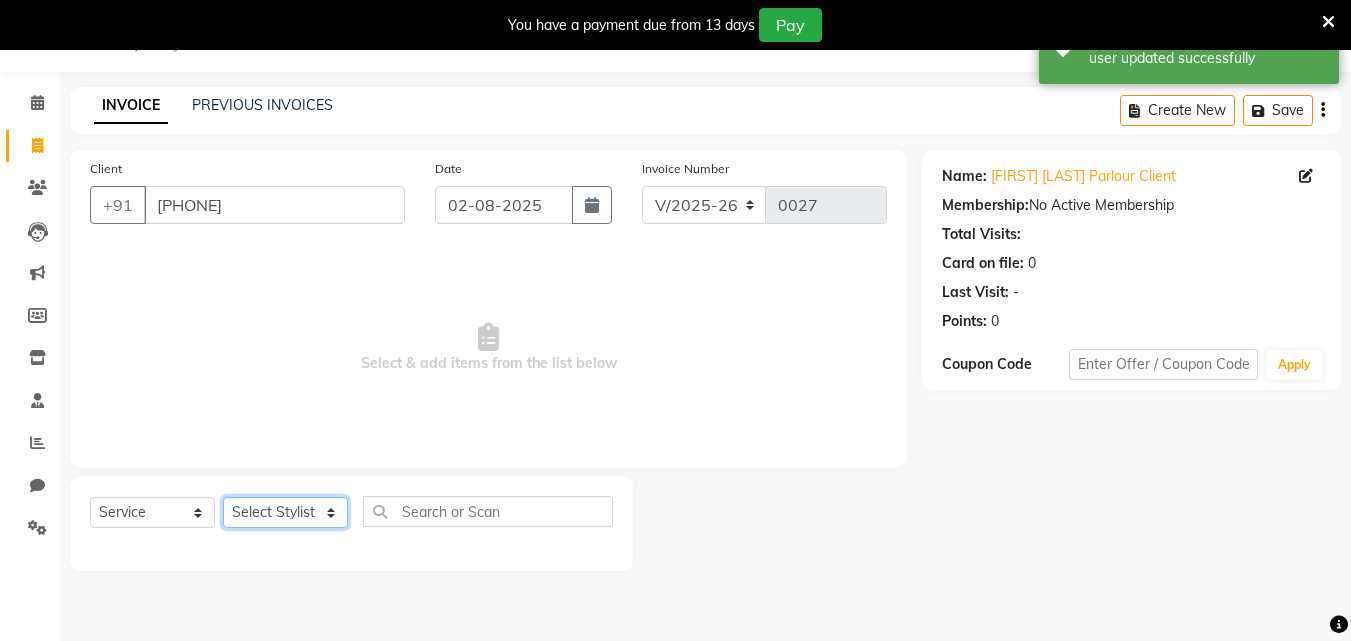select on "87286" 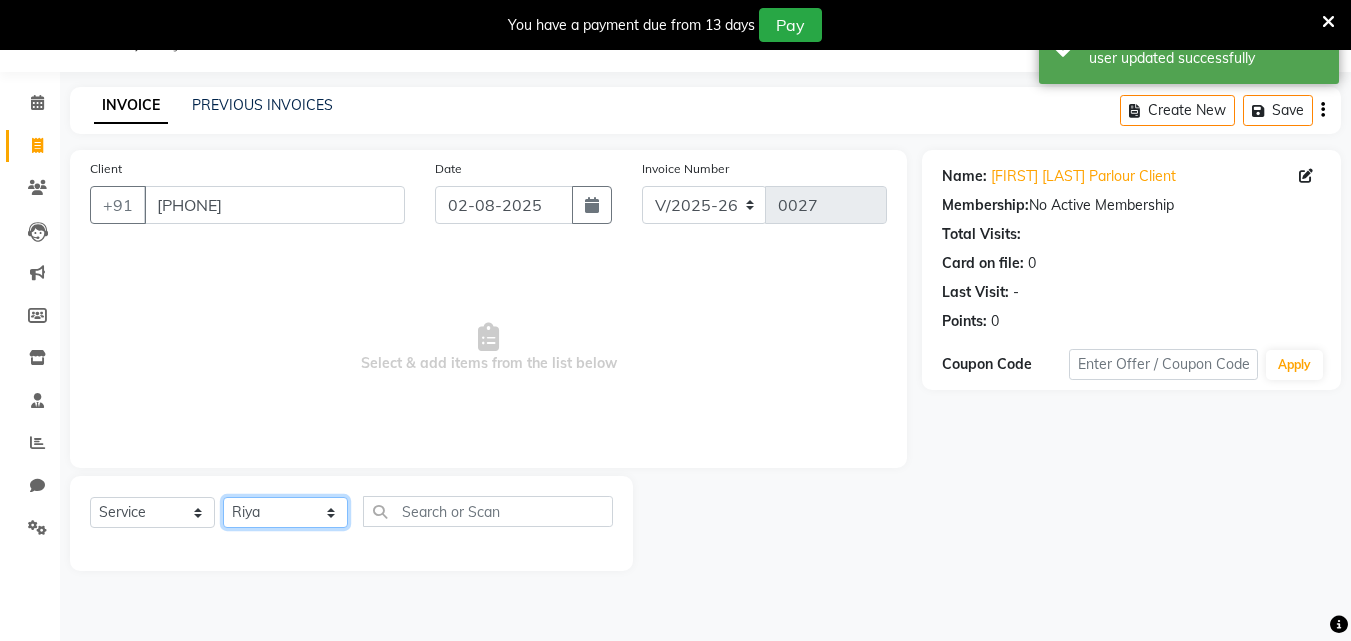 click on "Select Stylist Bhavana Riya Rupali Supriya" 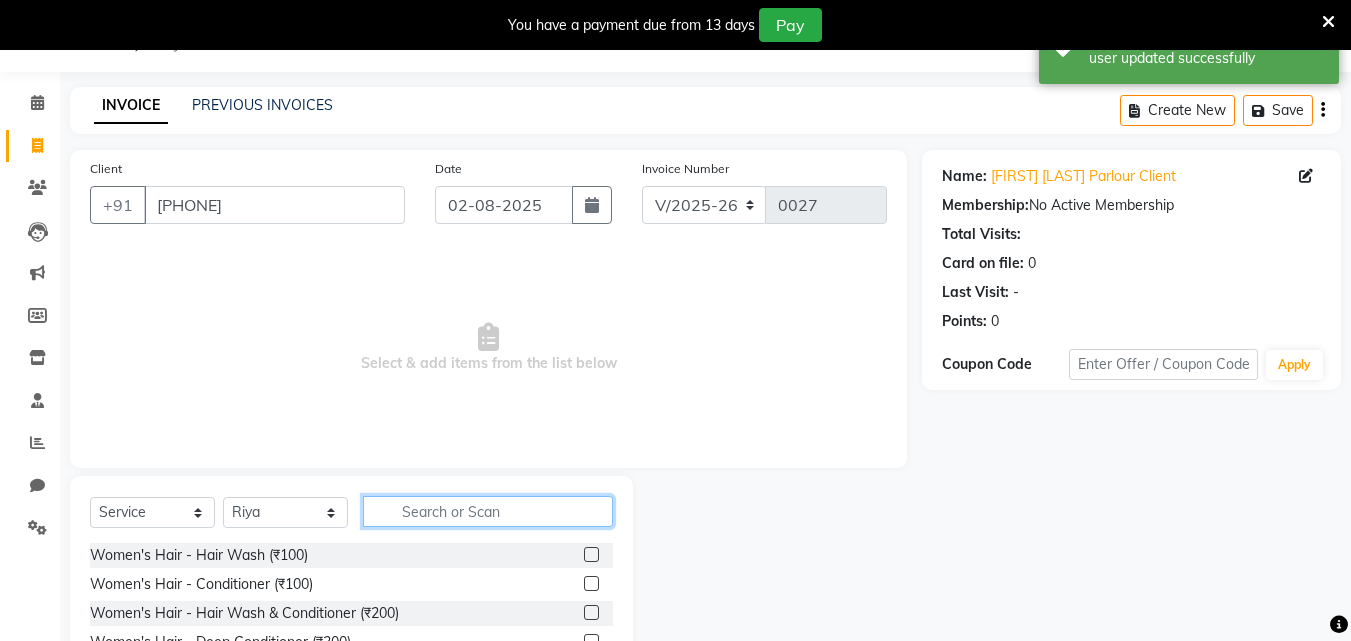 click 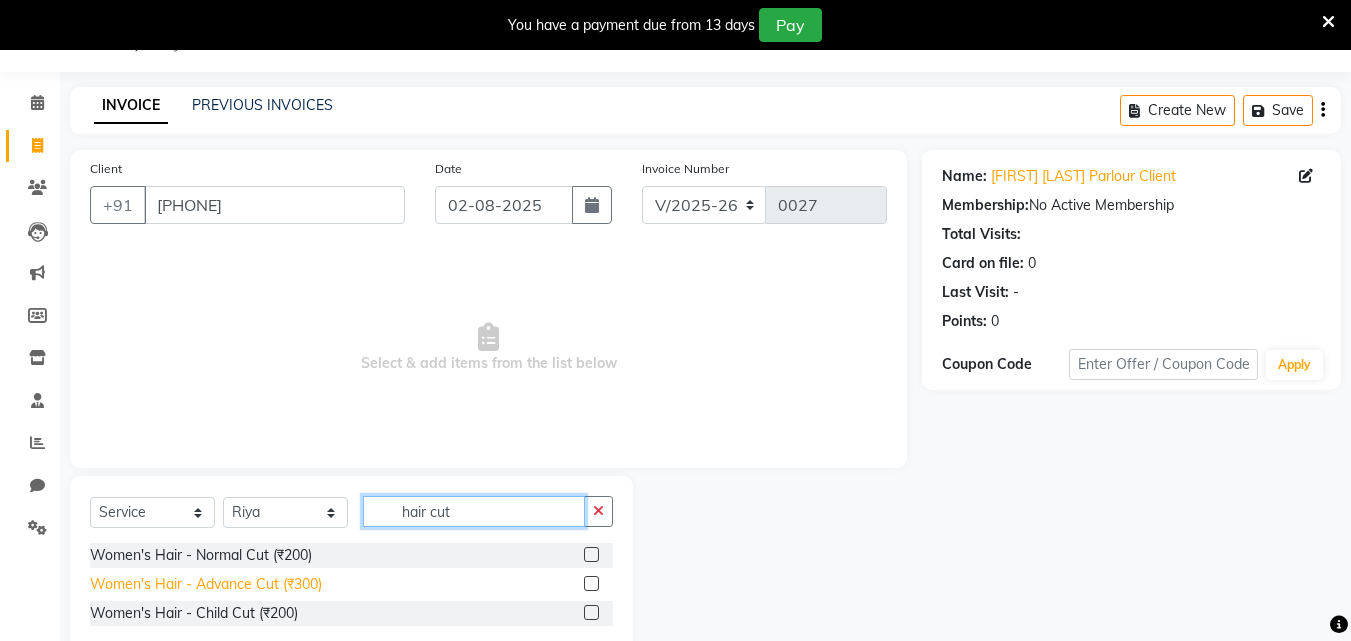 type on "hair cut" 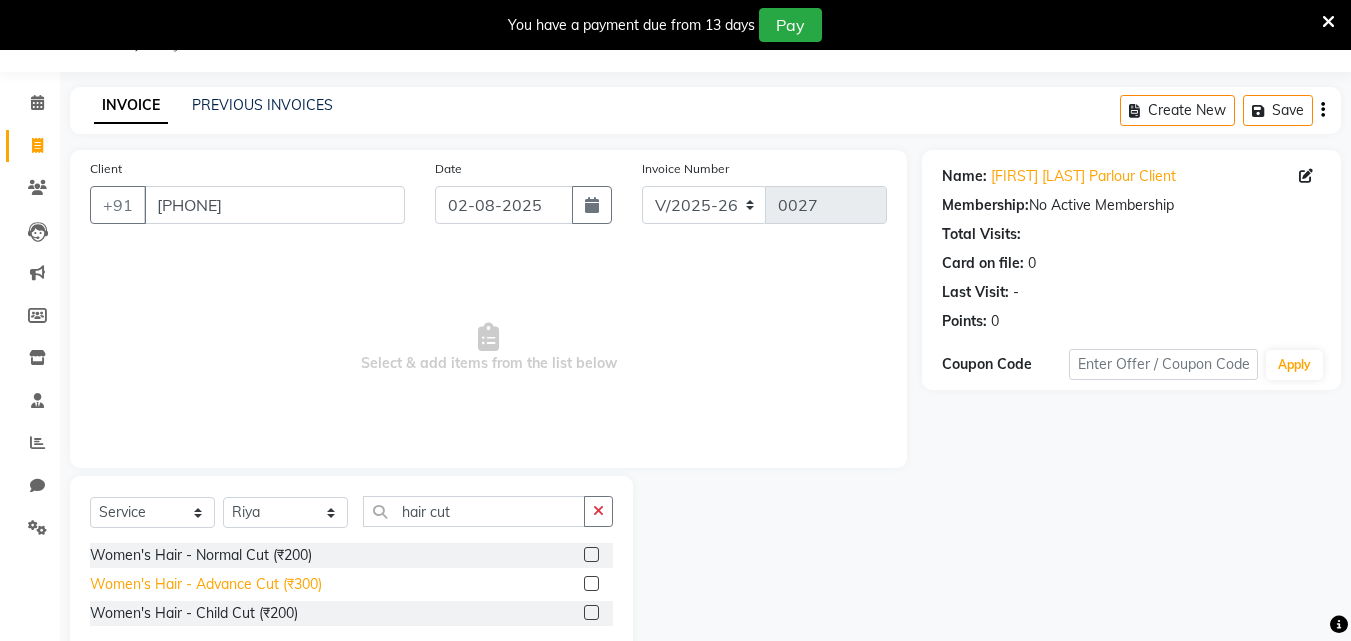 click on "Women's Hair - Advance Cut (₹300)" 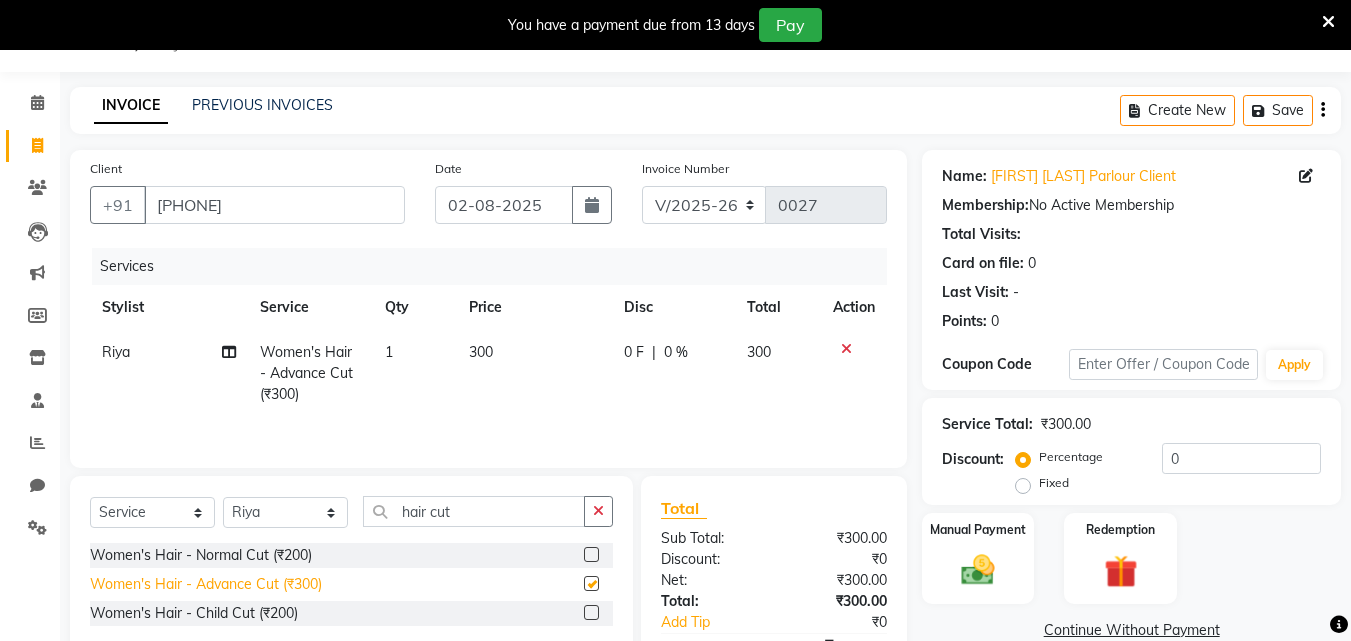 checkbox on "false" 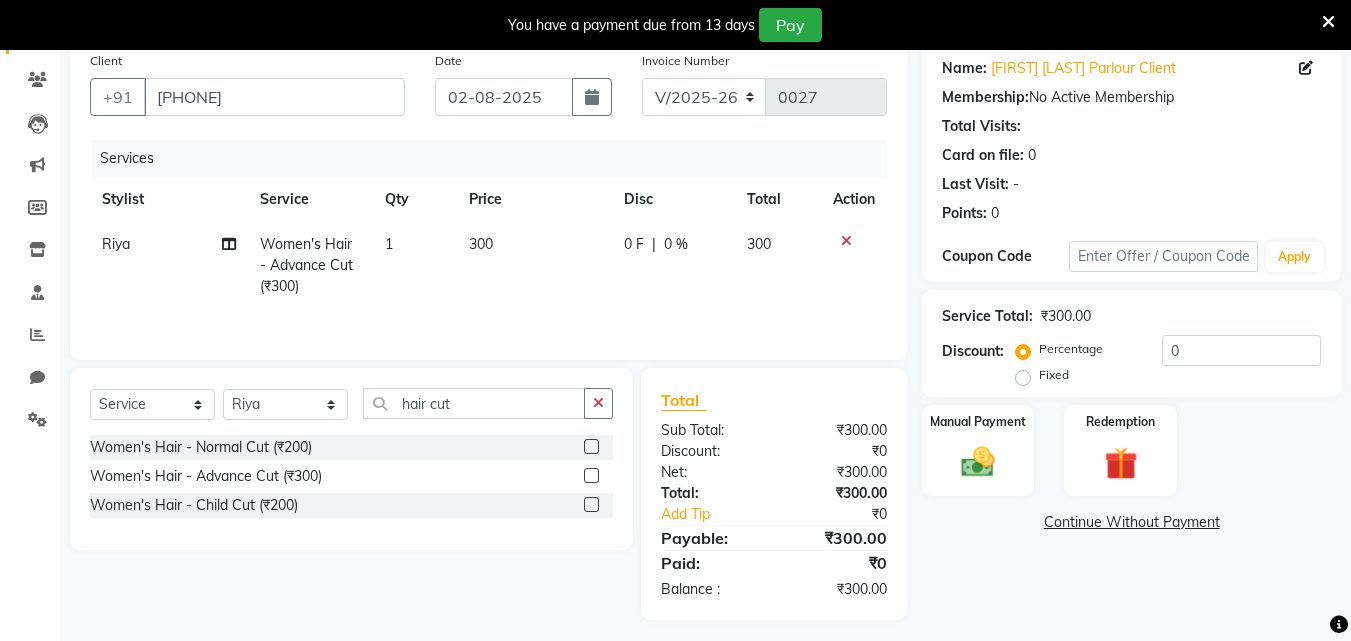 scroll, scrollTop: 167, scrollLeft: 0, axis: vertical 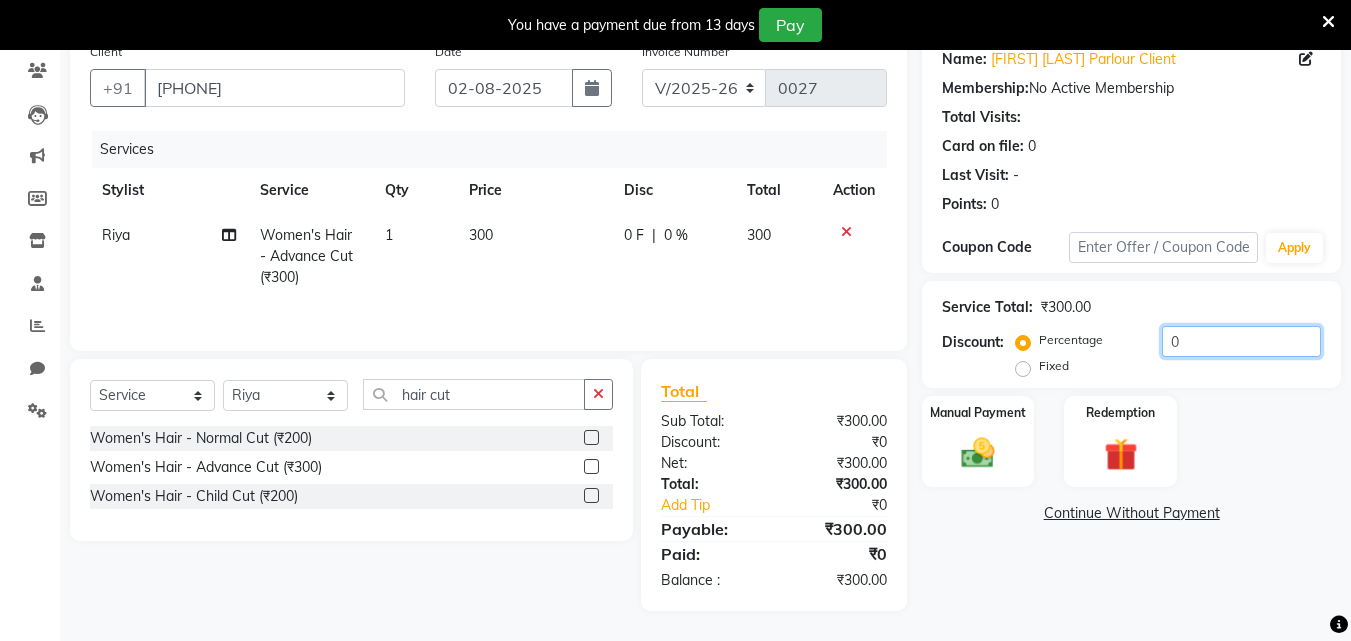 click on "0" 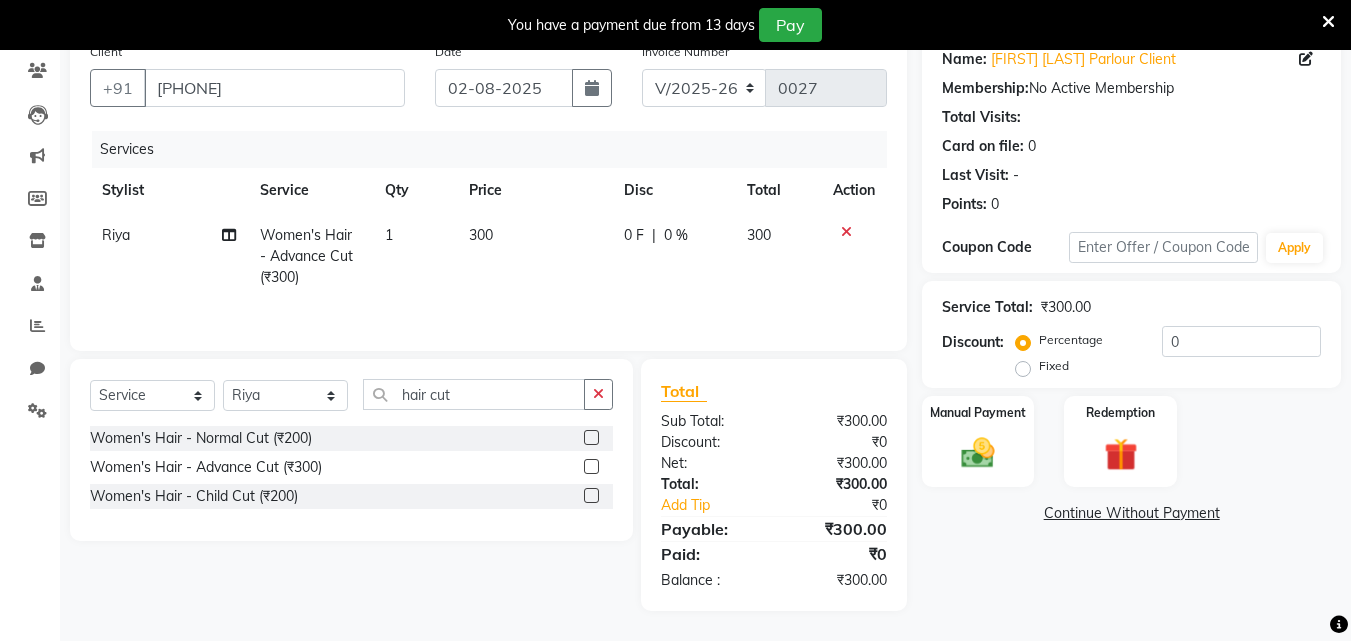 click on "Fixed" 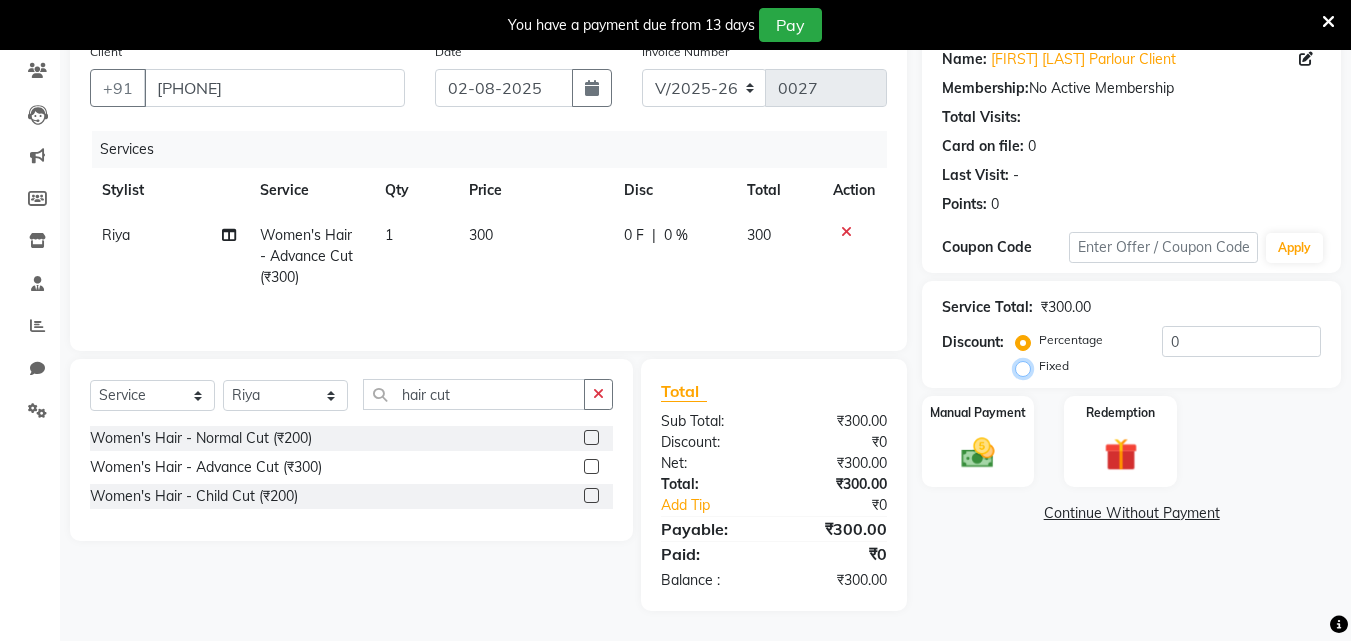 click on "Fixed" at bounding box center [1027, 366] 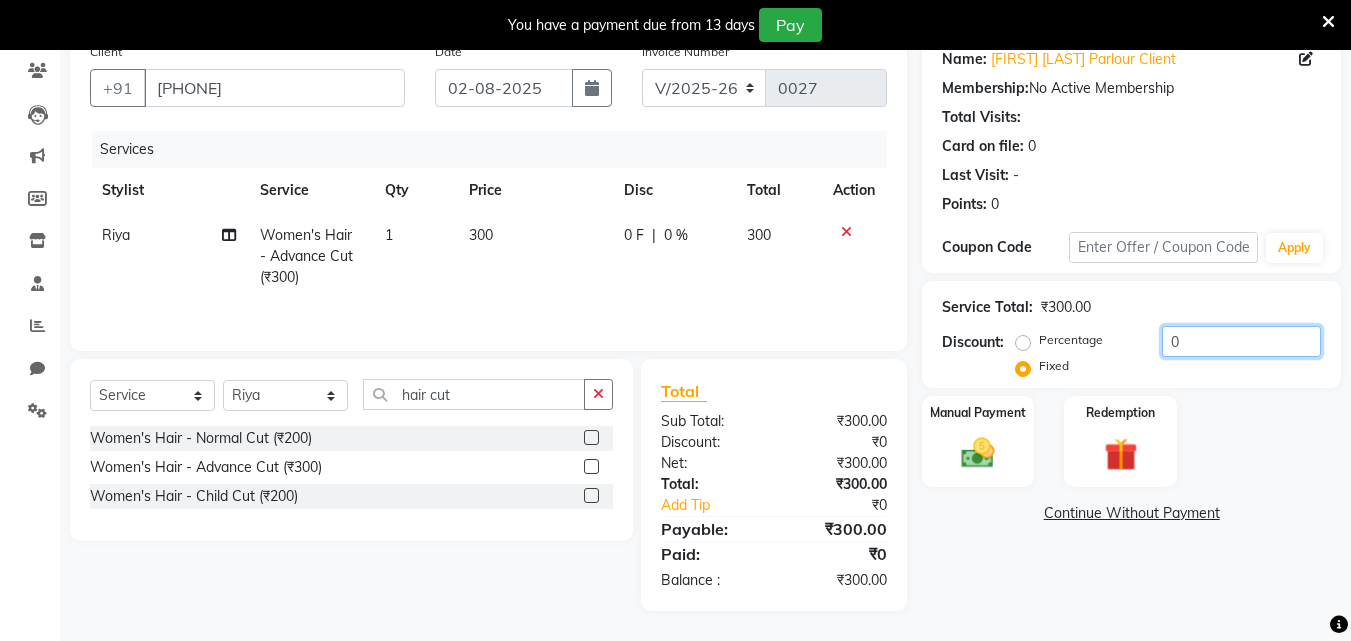 click on "0" 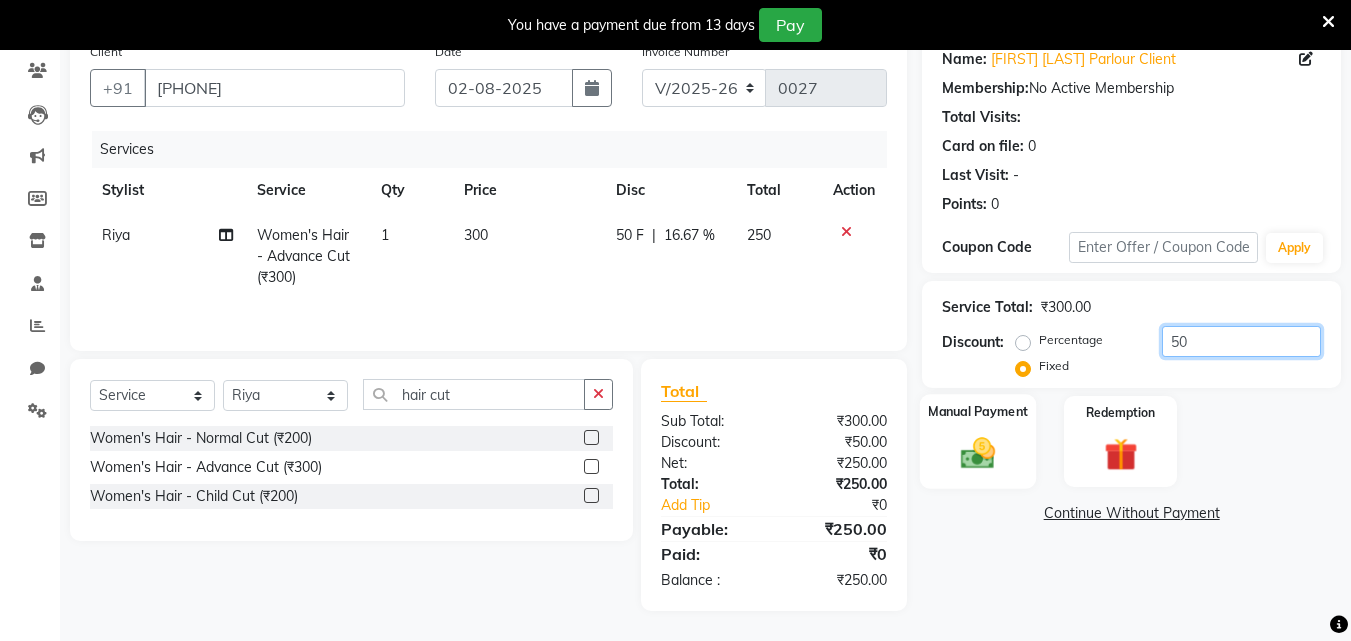 type on "50" 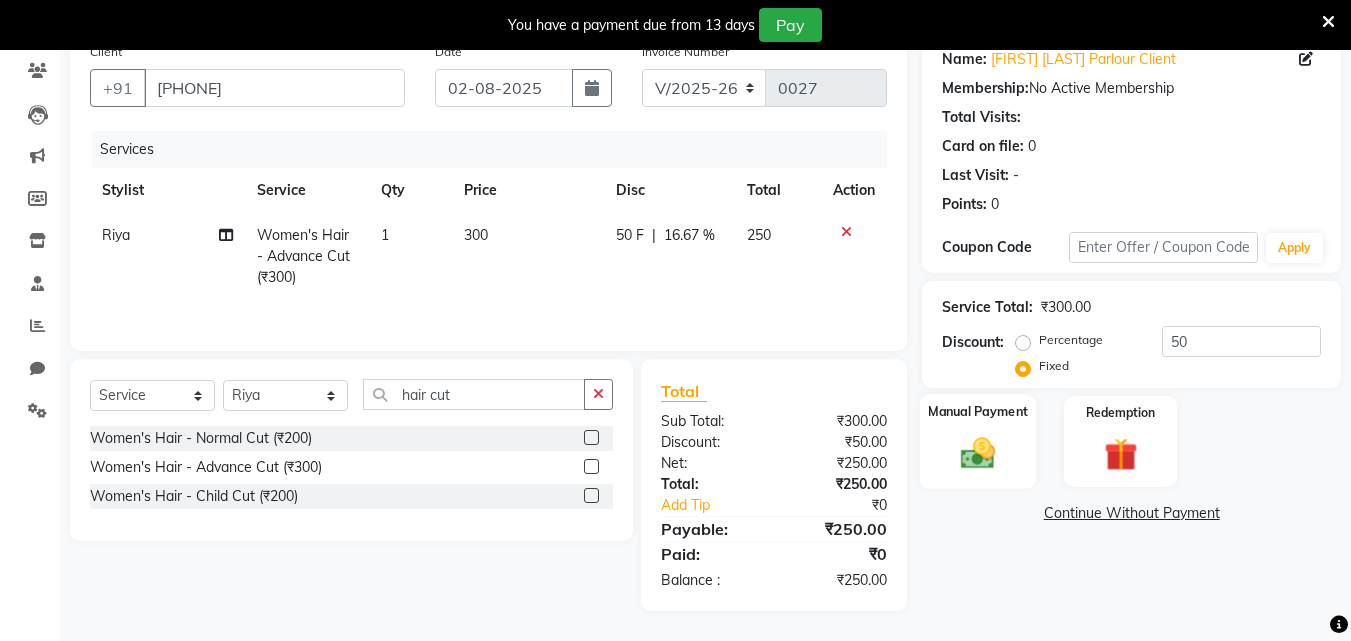 click 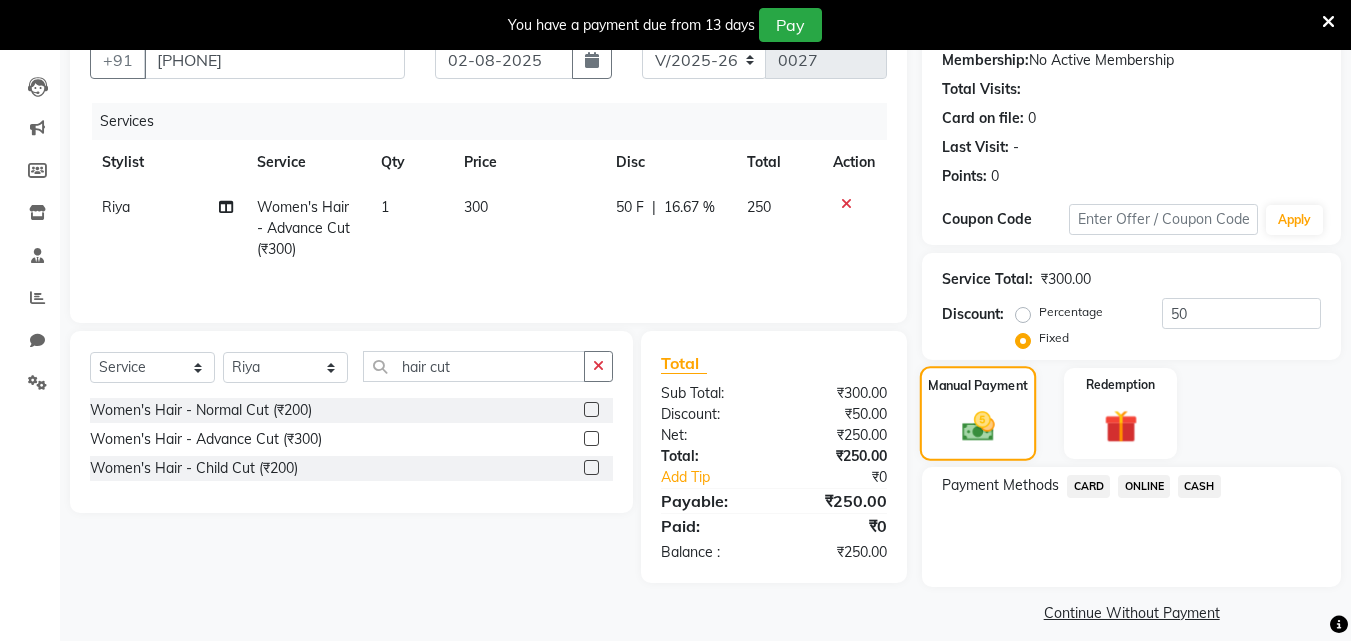 scroll, scrollTop: 212, scrollLeft: 0, axis: vertical 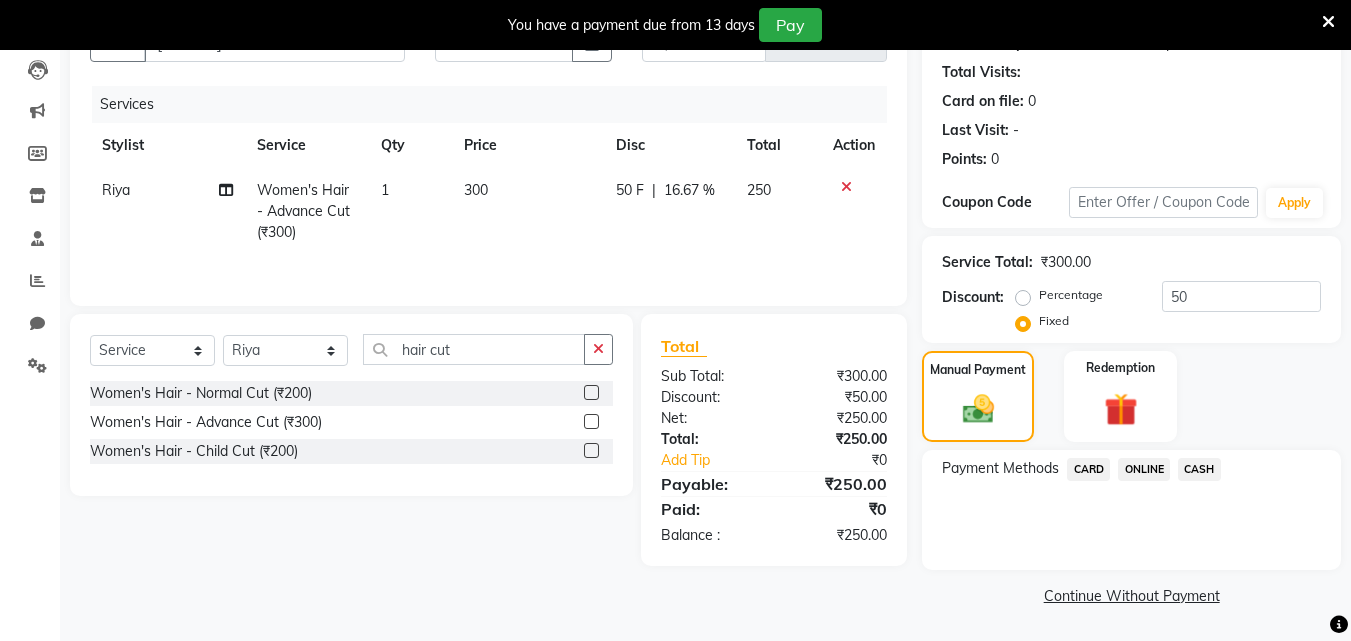click on "ONLINE" 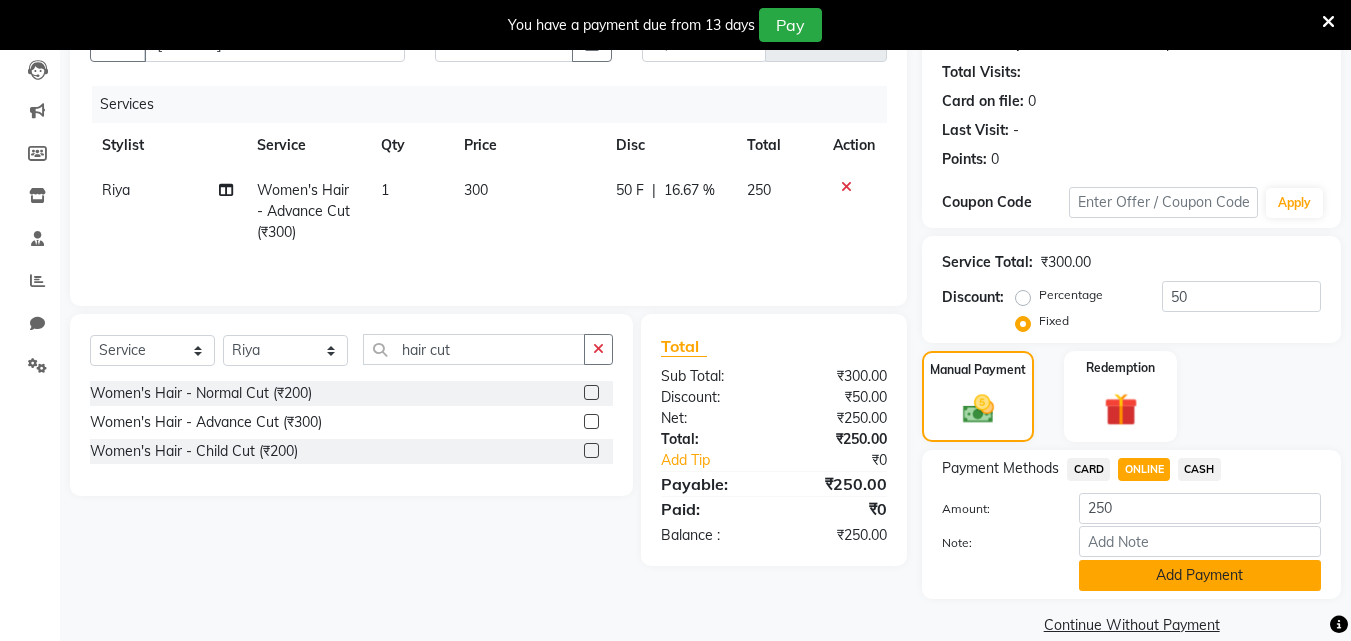 click on "Add Payment" 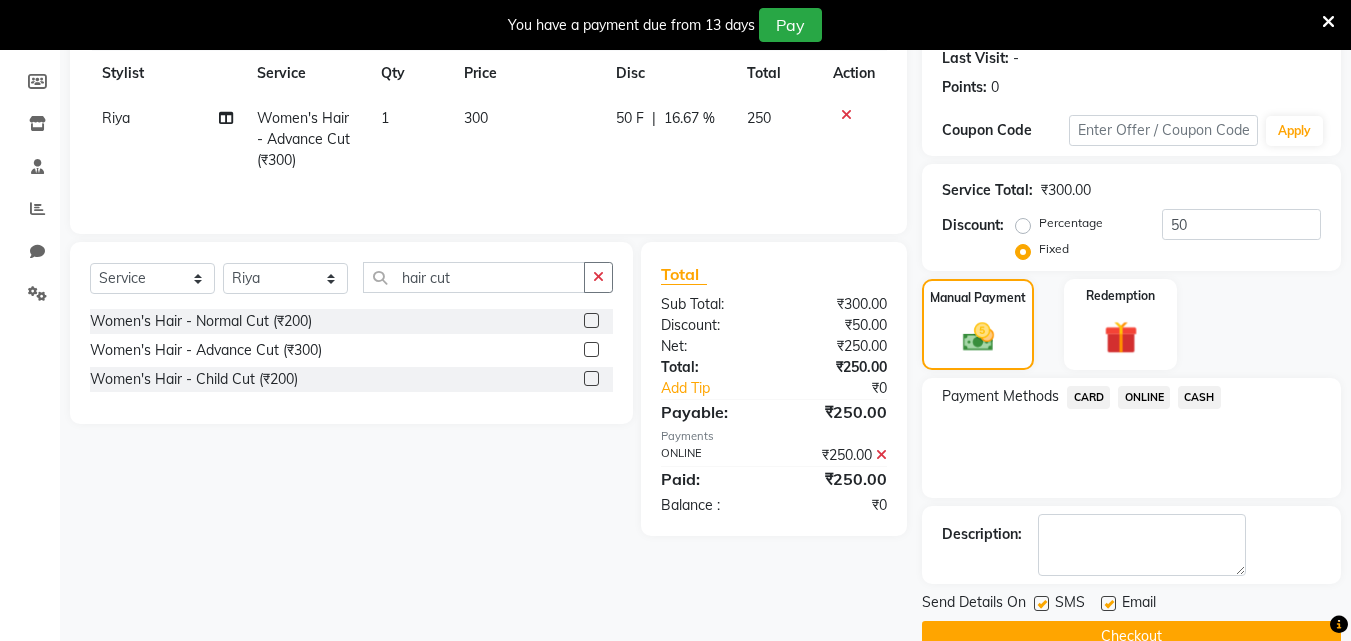 scroll, scrollTop: 325, scrollLeft: 0, axis: vertical 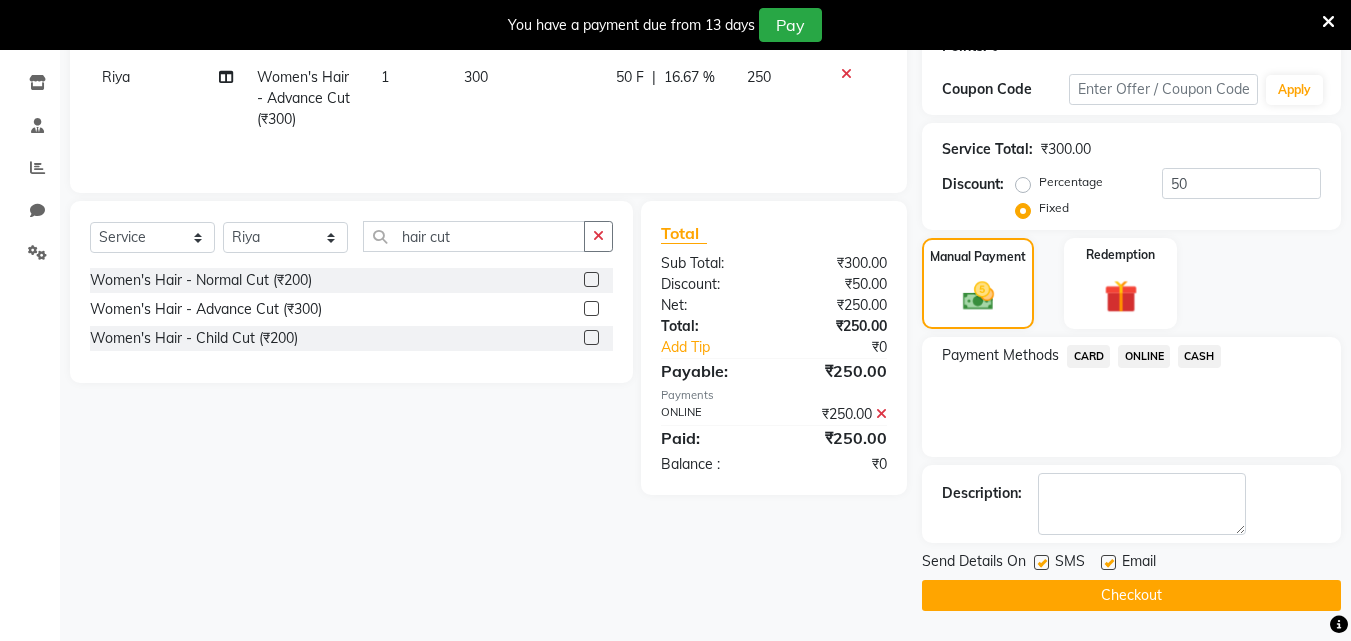 click on "Checkout" 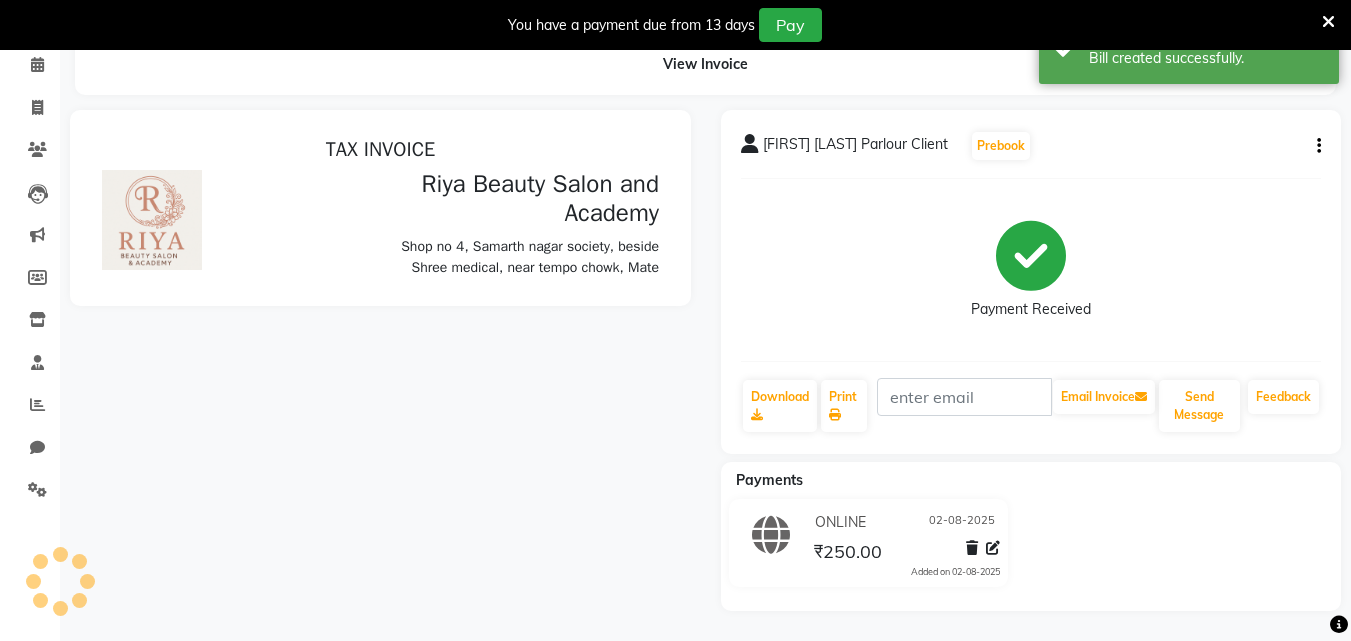 scroll, scrollTop: 0, scrollLeft: 0, axis: both 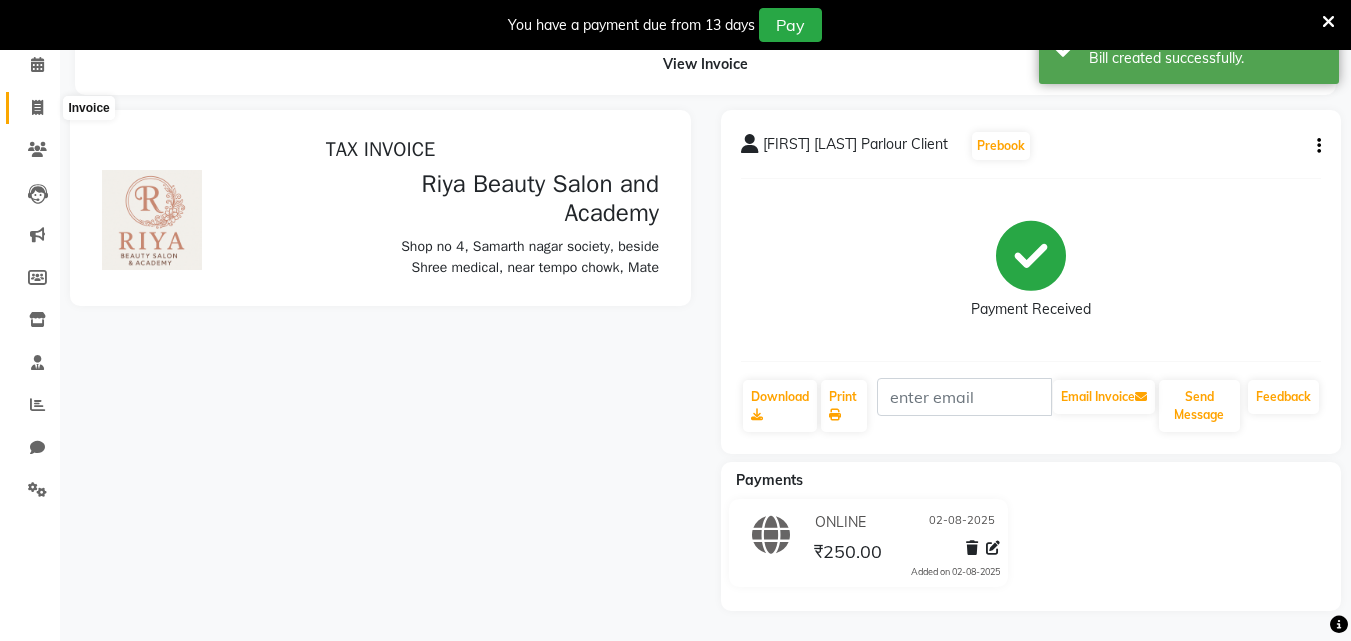 click 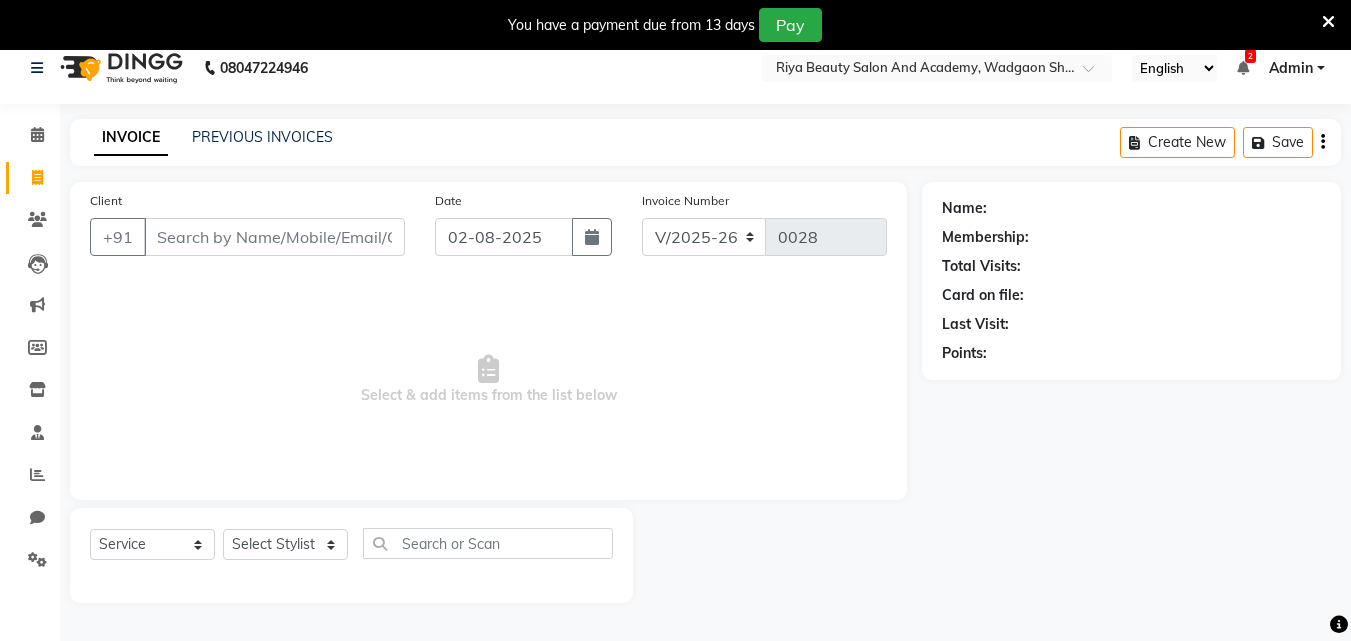 scroll, scrollTop: 0, scrollLeft: 0, axis: both 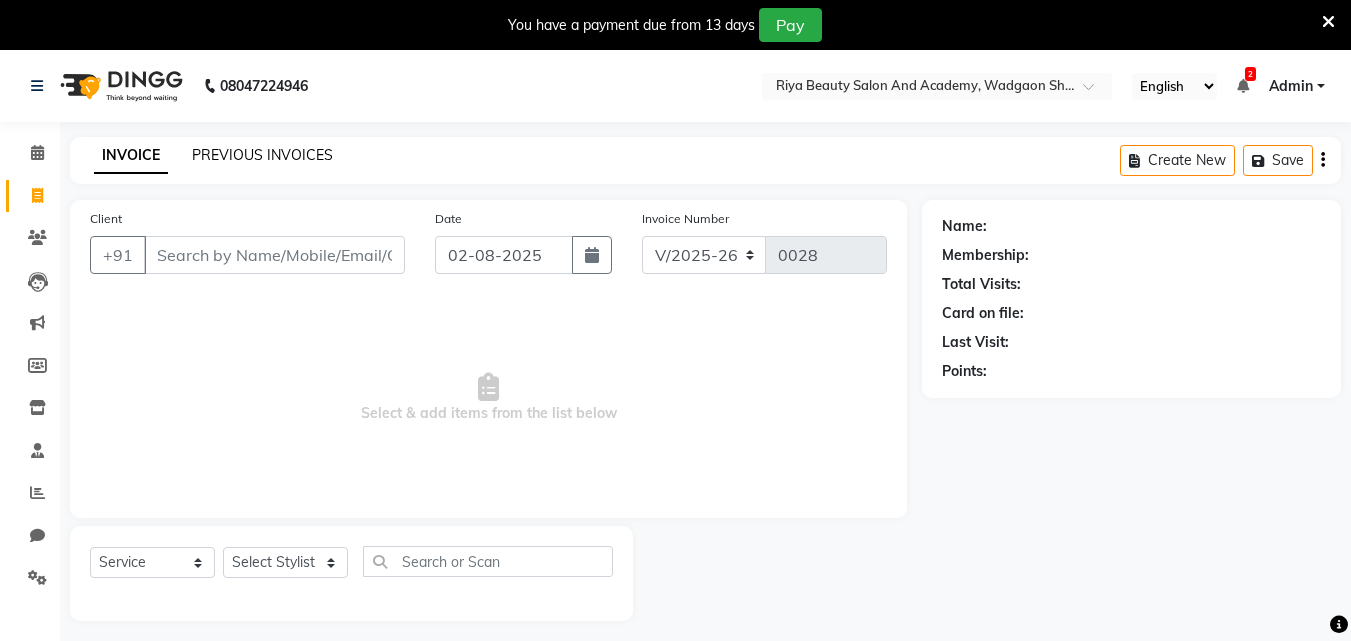 click on "PREVIOUS INVOICES" 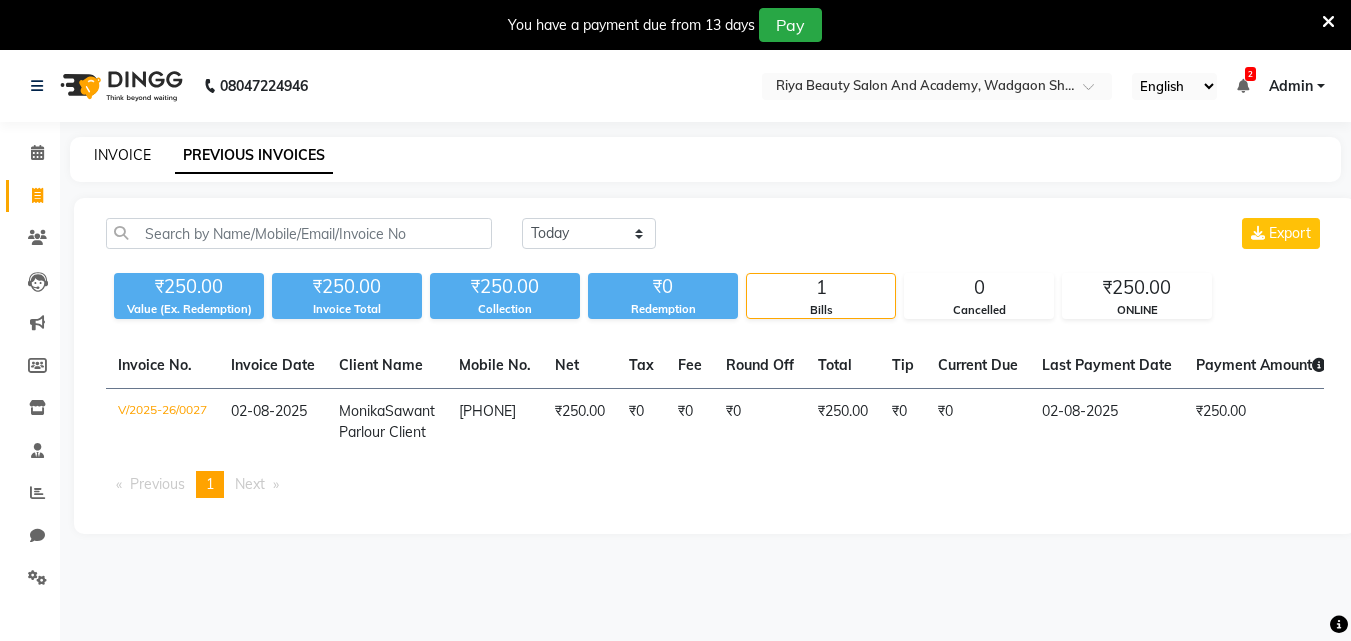 click on "INVOICE" 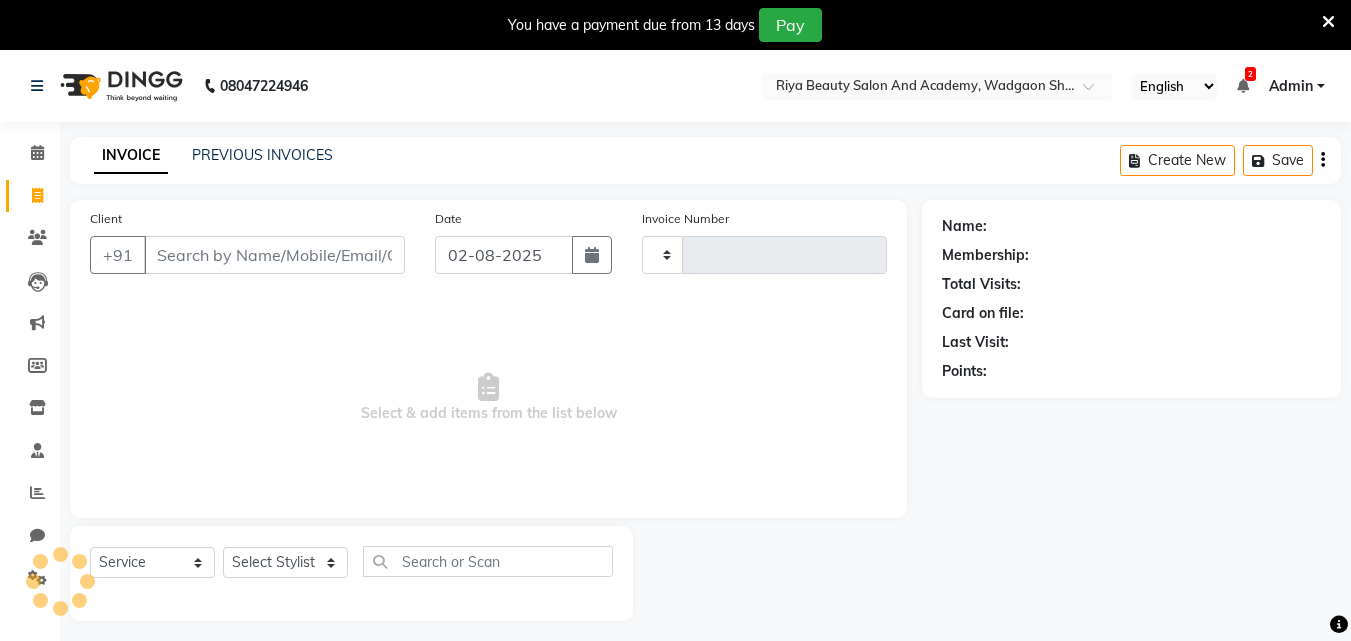 type on "0028" 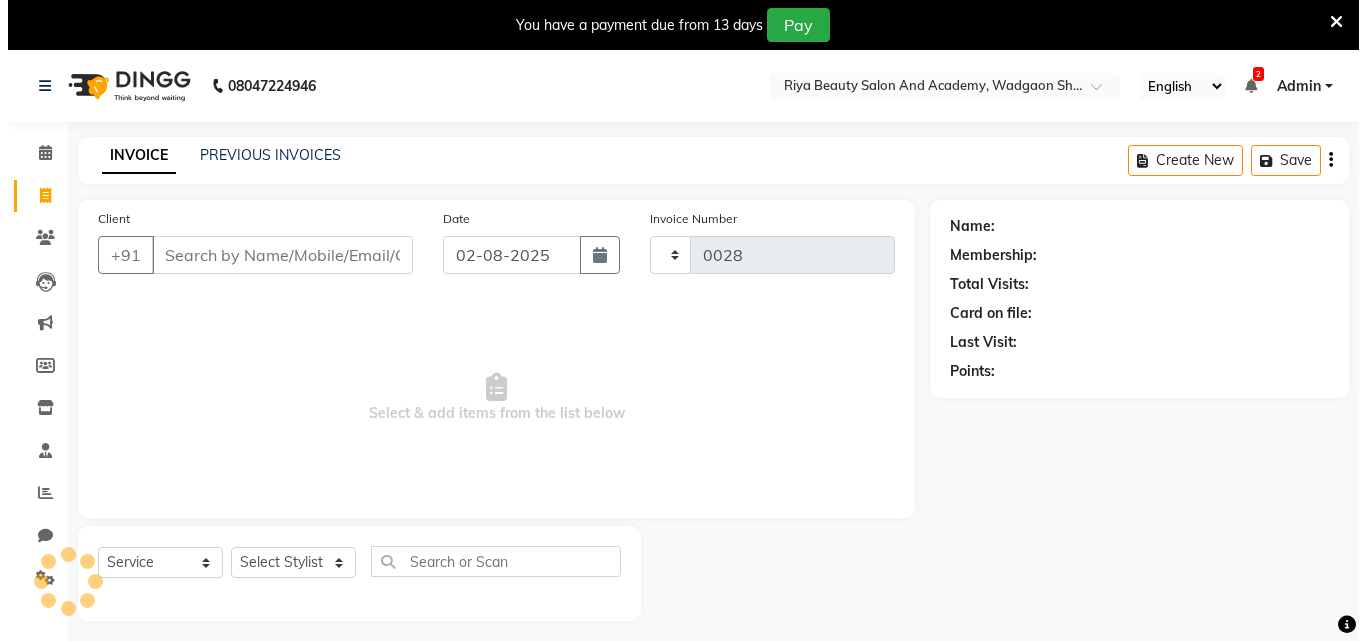 scroll, scrollTop: 50, scrollLeft: 0, axis: vertical 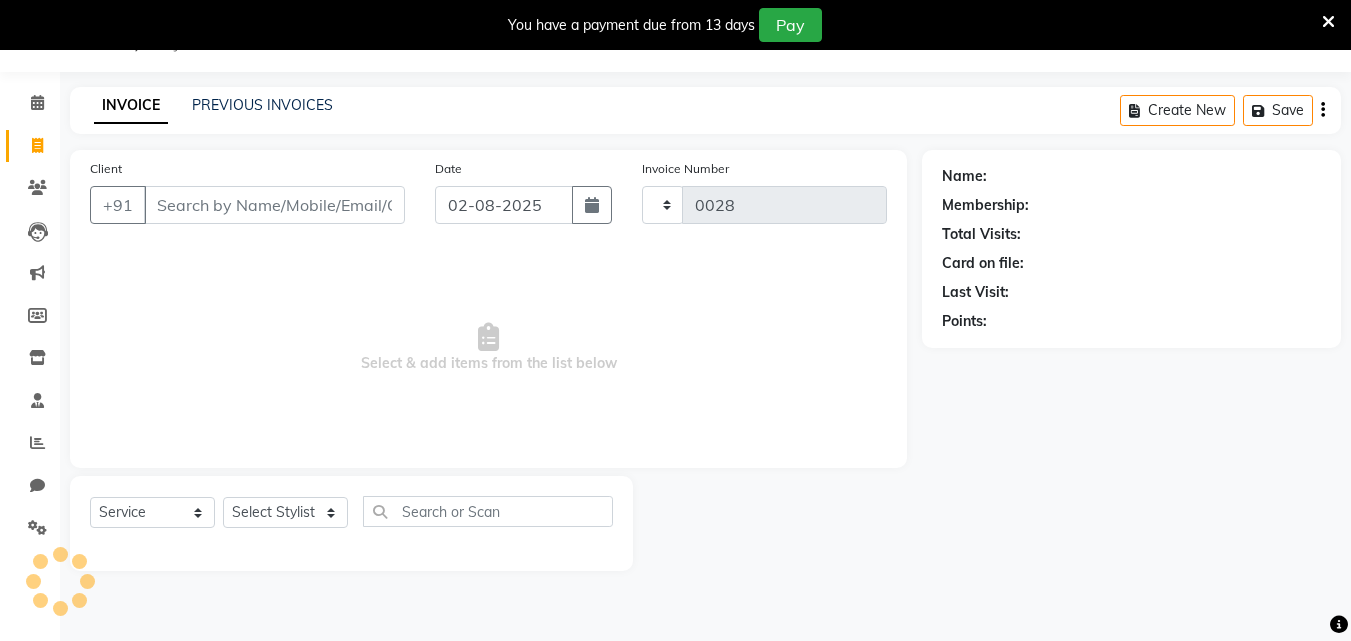 select on "8620" 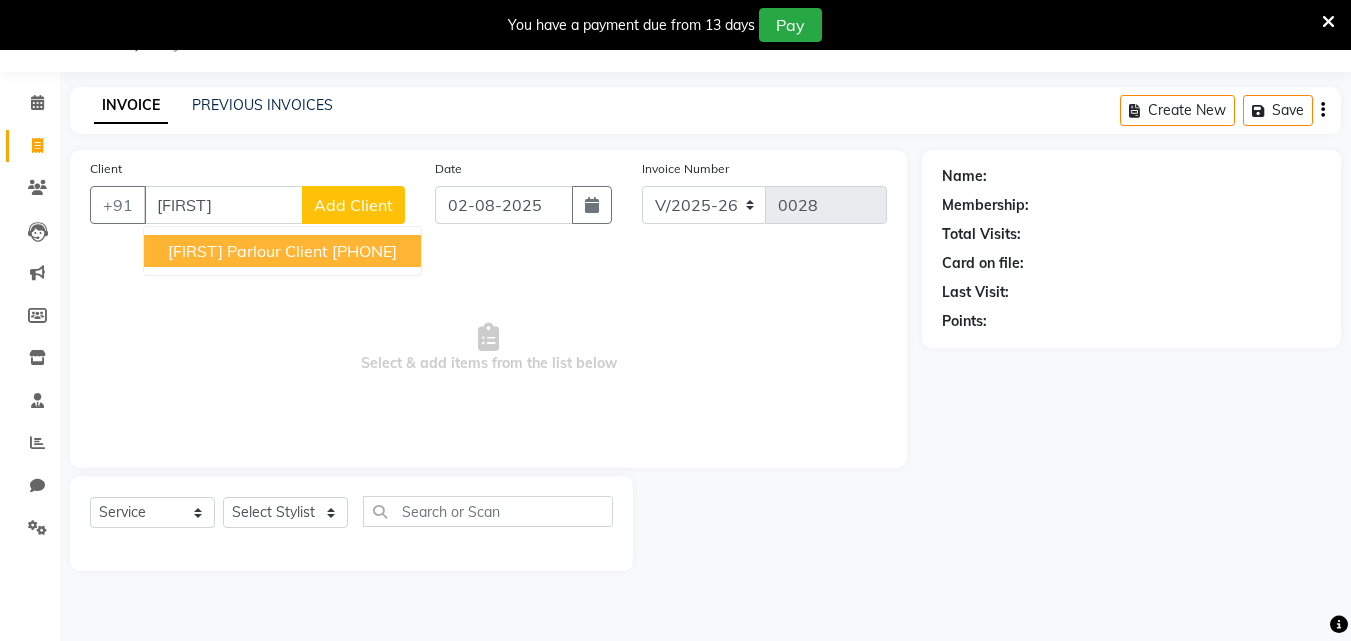 click on "8200383672" at bounding box center [364, 251] 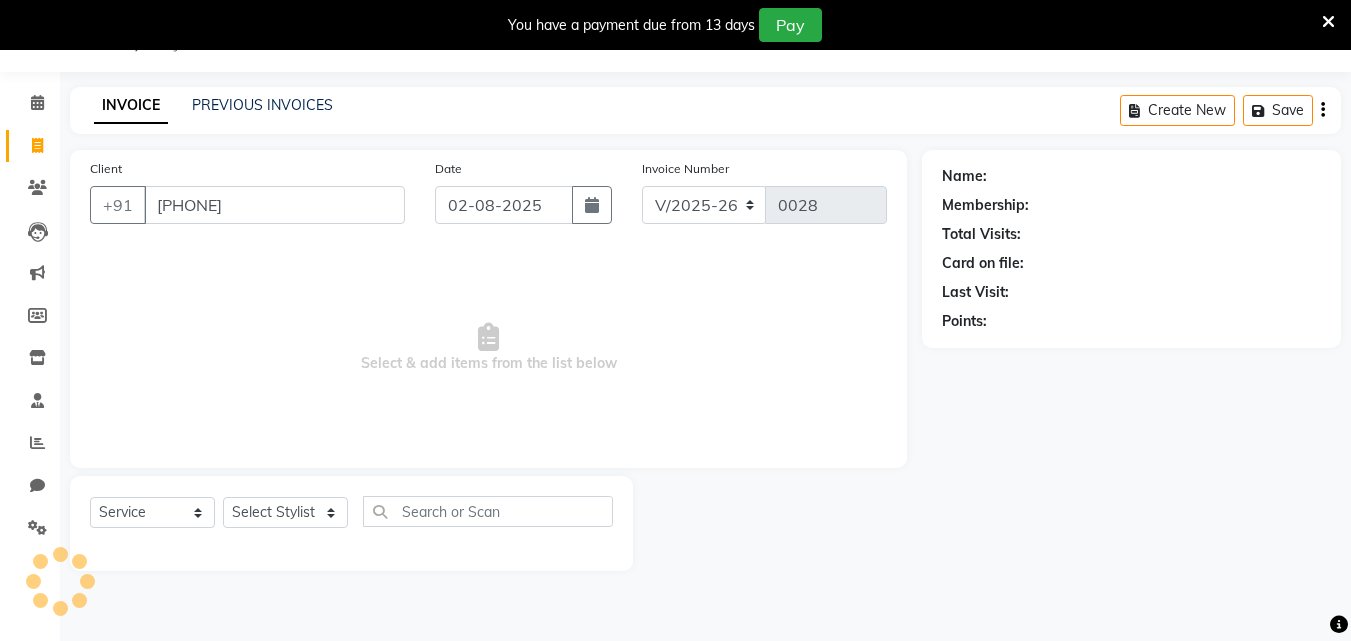 type on "8200383672" 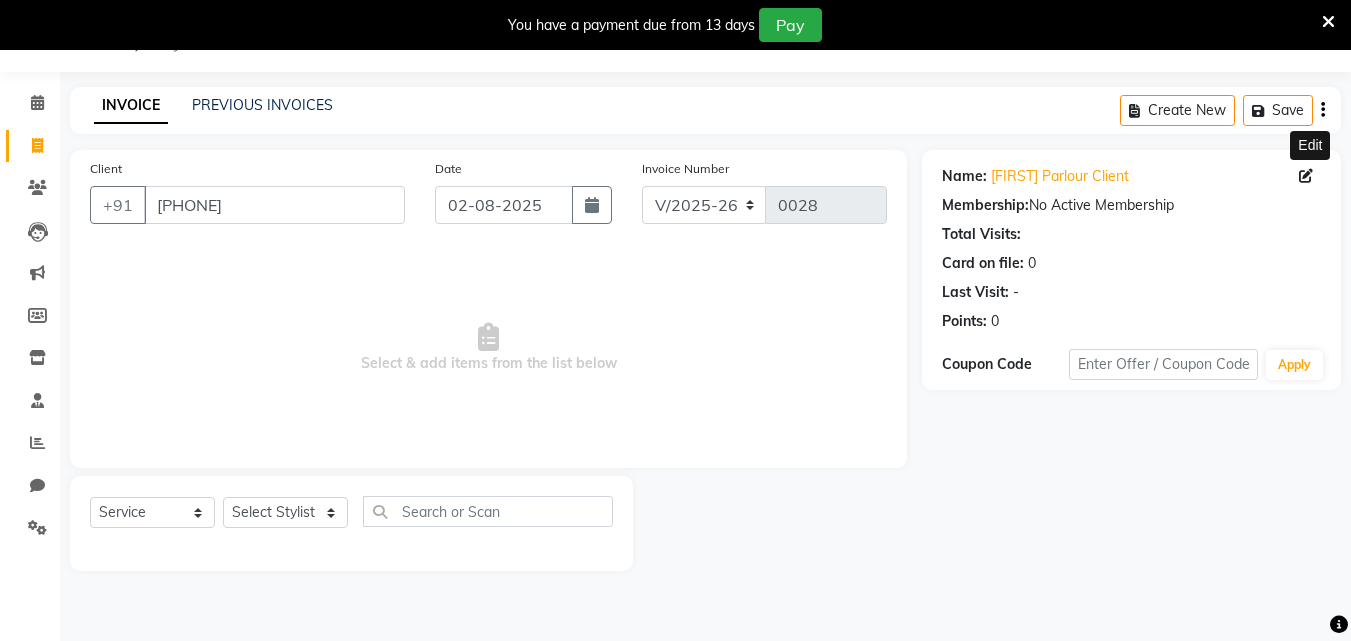 click 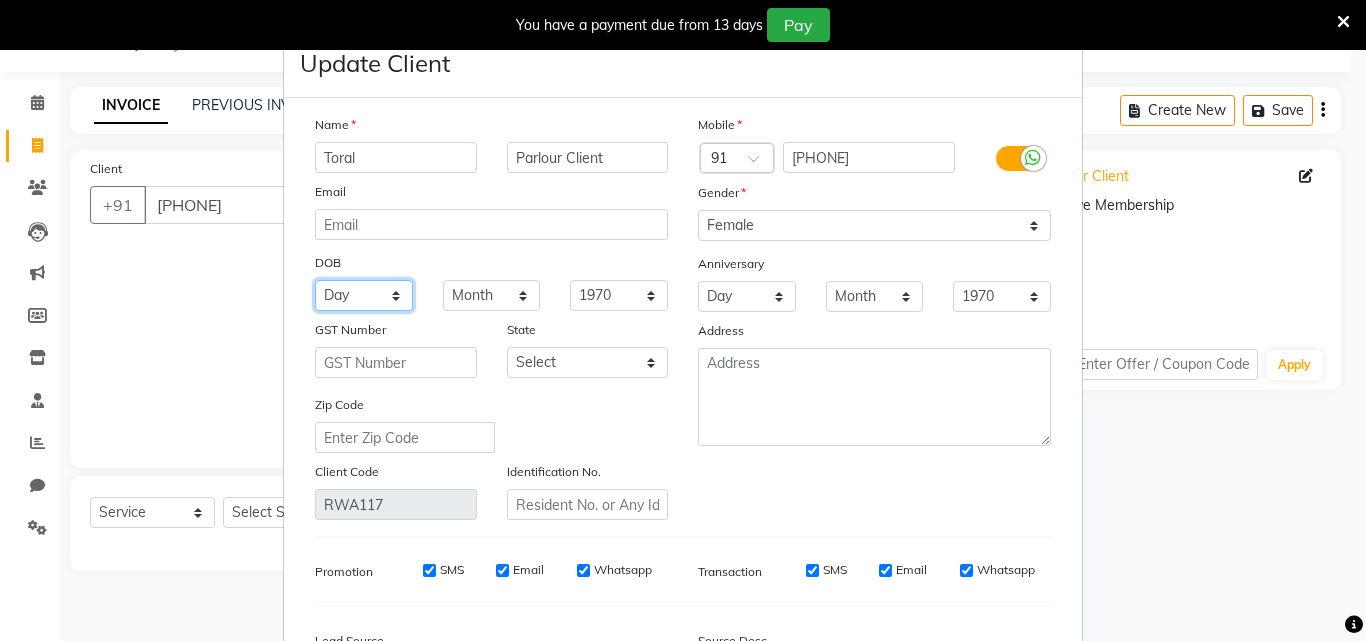 click on "Day 01 02 03 04 05 06 07 08 09 10 11 12 13 14 15 16 17 18 19 20 21 22 23 24 25 26 27 28 29 30 31" at bounding box center [364, 295] 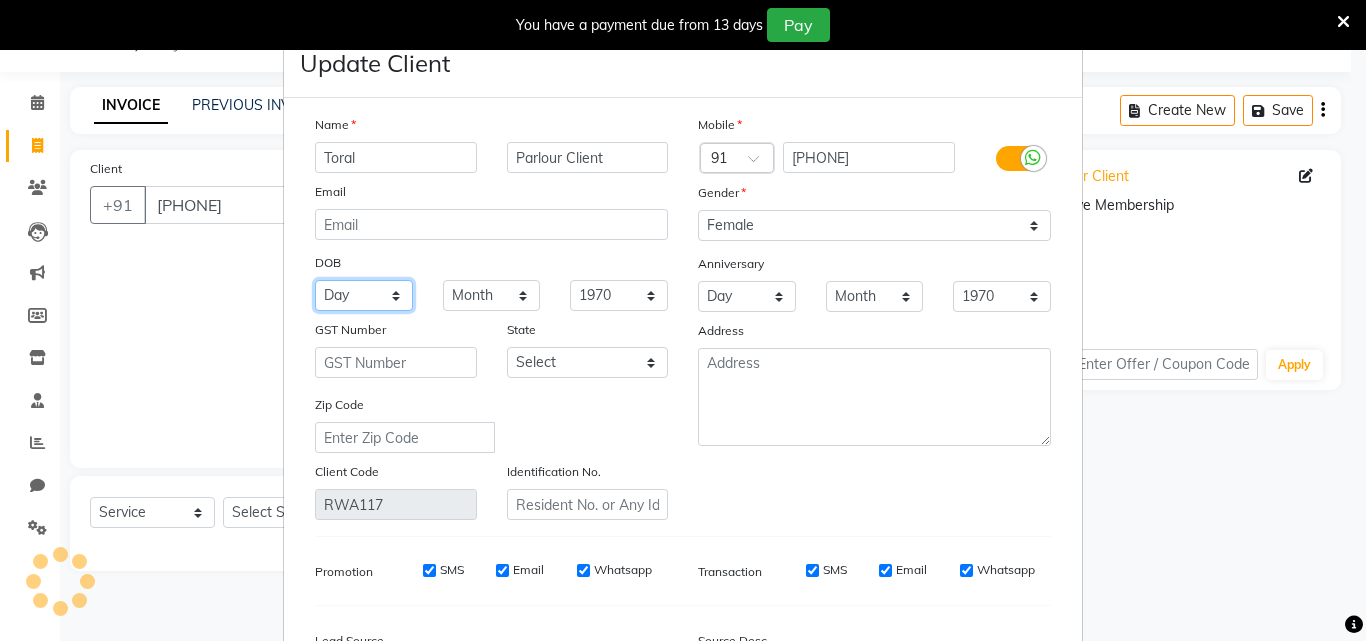 select on "25" 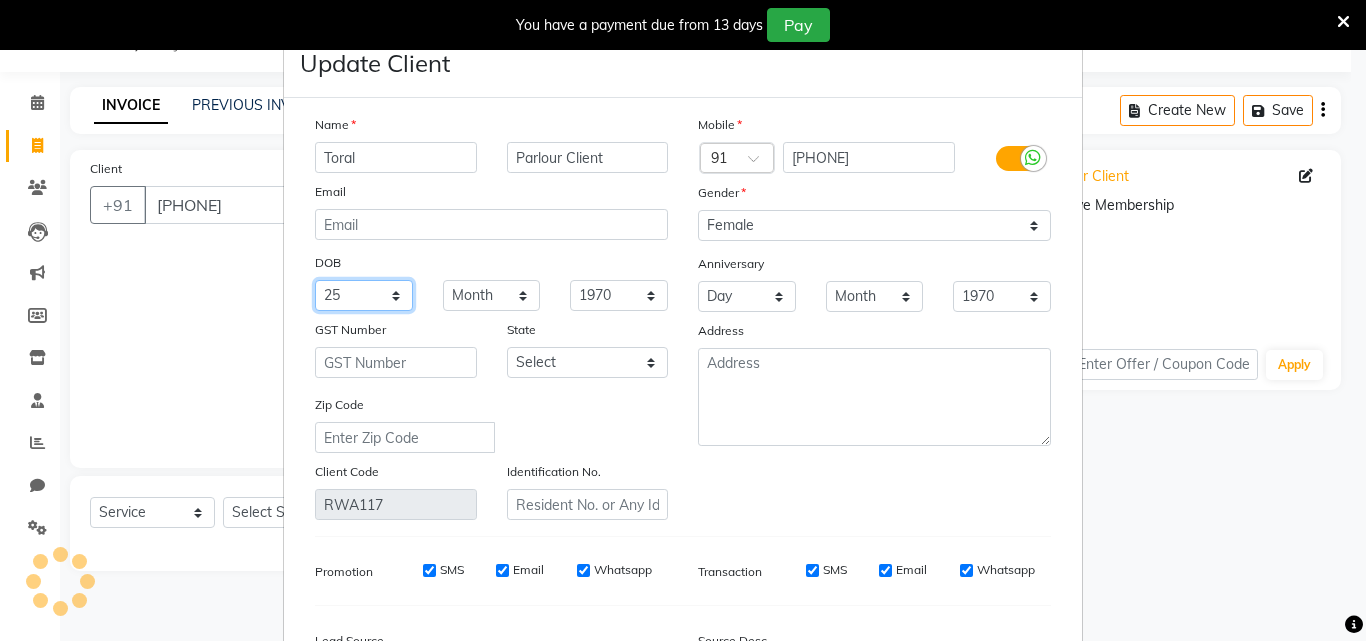click on "Day 01 02 03 04 05 06 07 08 09 10 11 12 13 14 15 16 17 18 19 20 21 22 23 24 25 26 27 28 29 30 31" at bounding box center [364, 295] 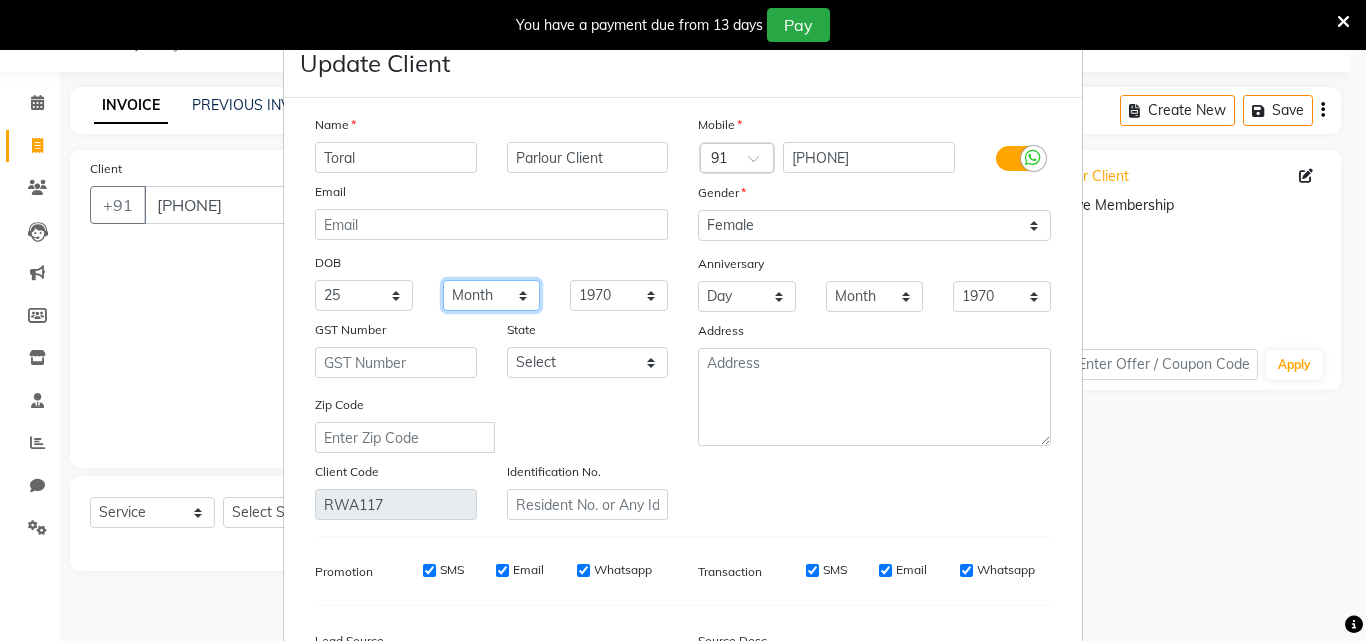 click on "Month January February March April May June July August September October November December" at bounding box center (492, 295) 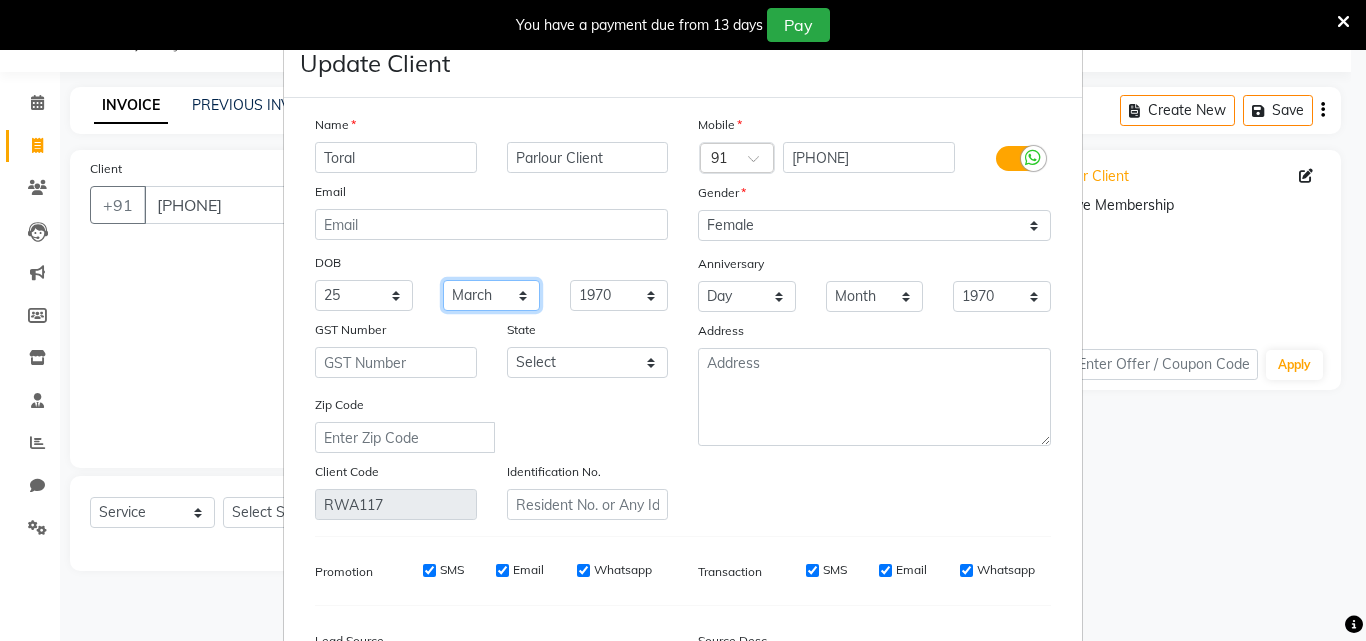 click on "Month January February March April May June July August September October November December" at bounding box center (492, 295) 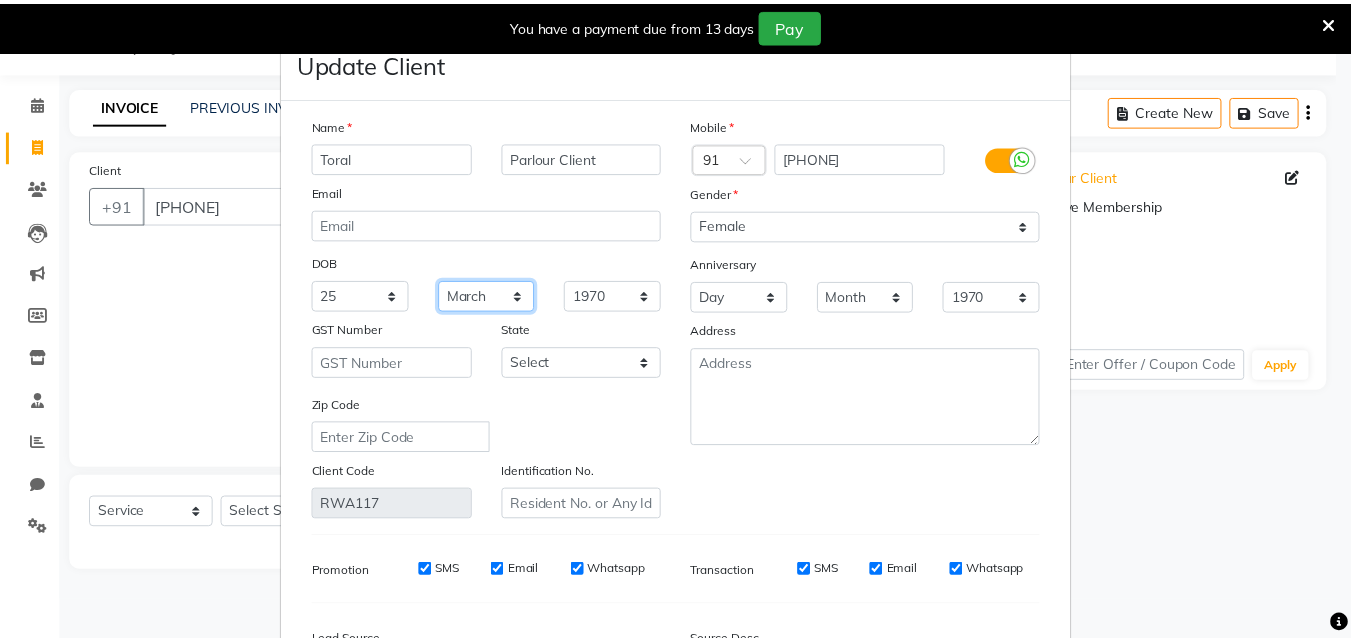 scroll, scrollTop: 246, scrollLeft: 0, axis: vertical 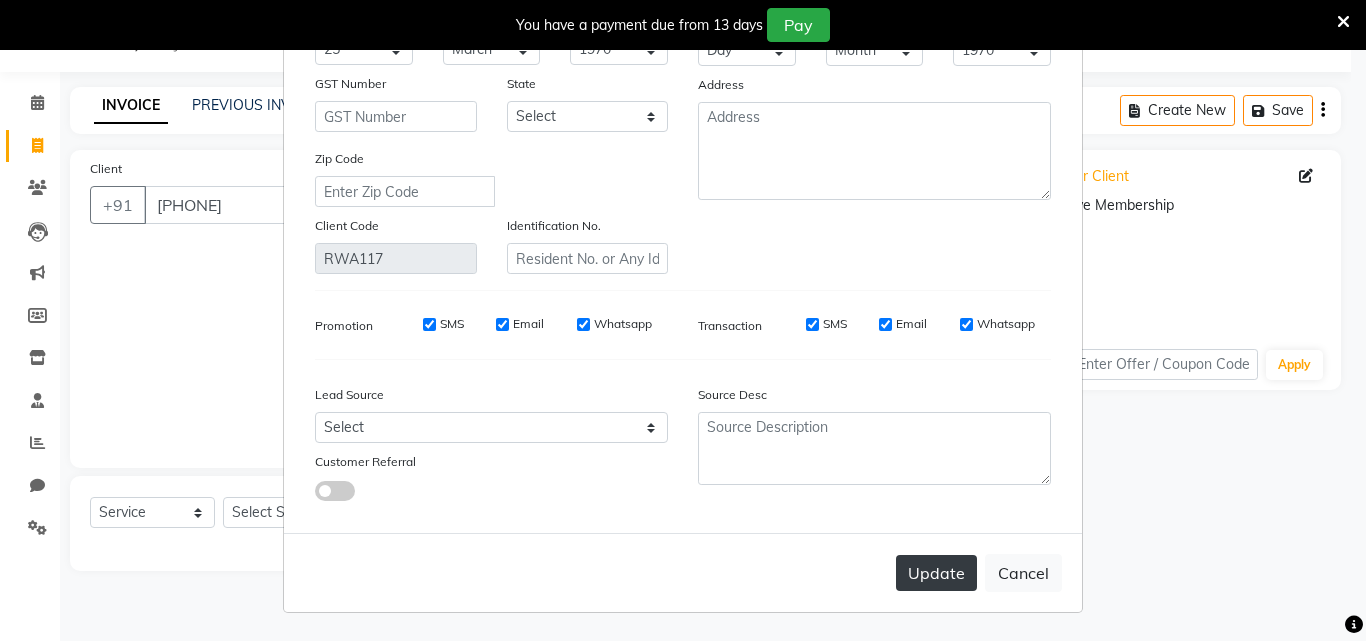 click on "Update" at bounding box center (936, 573) 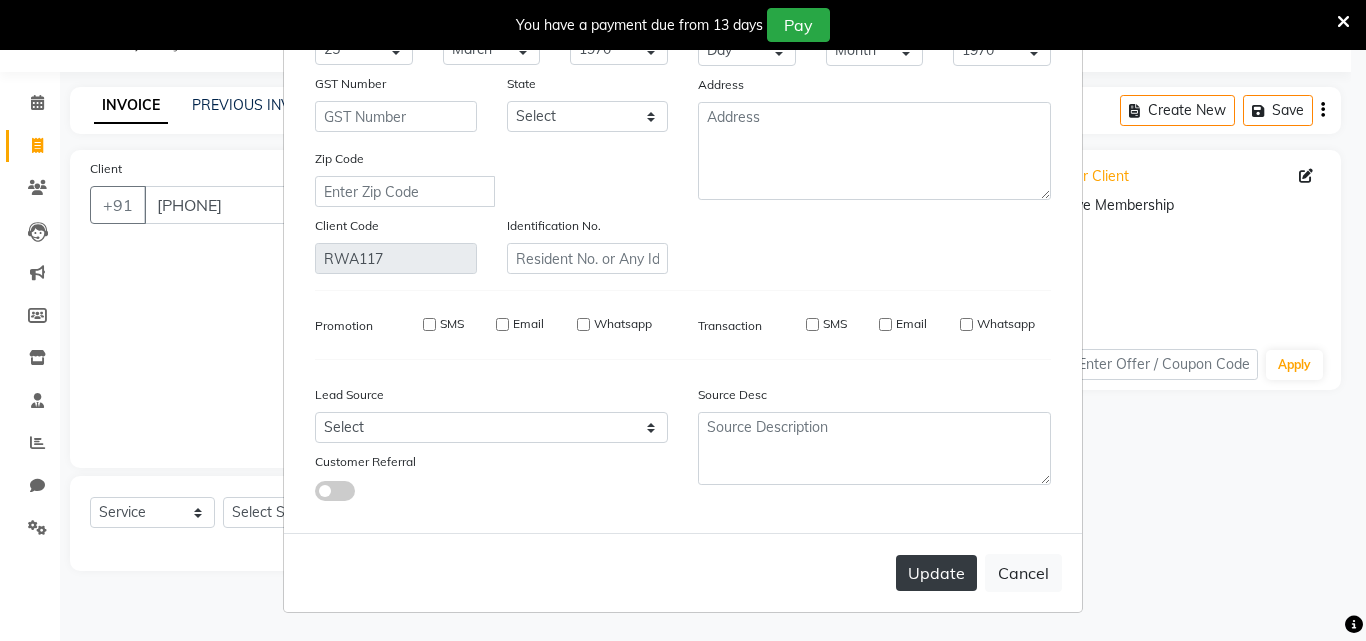 type 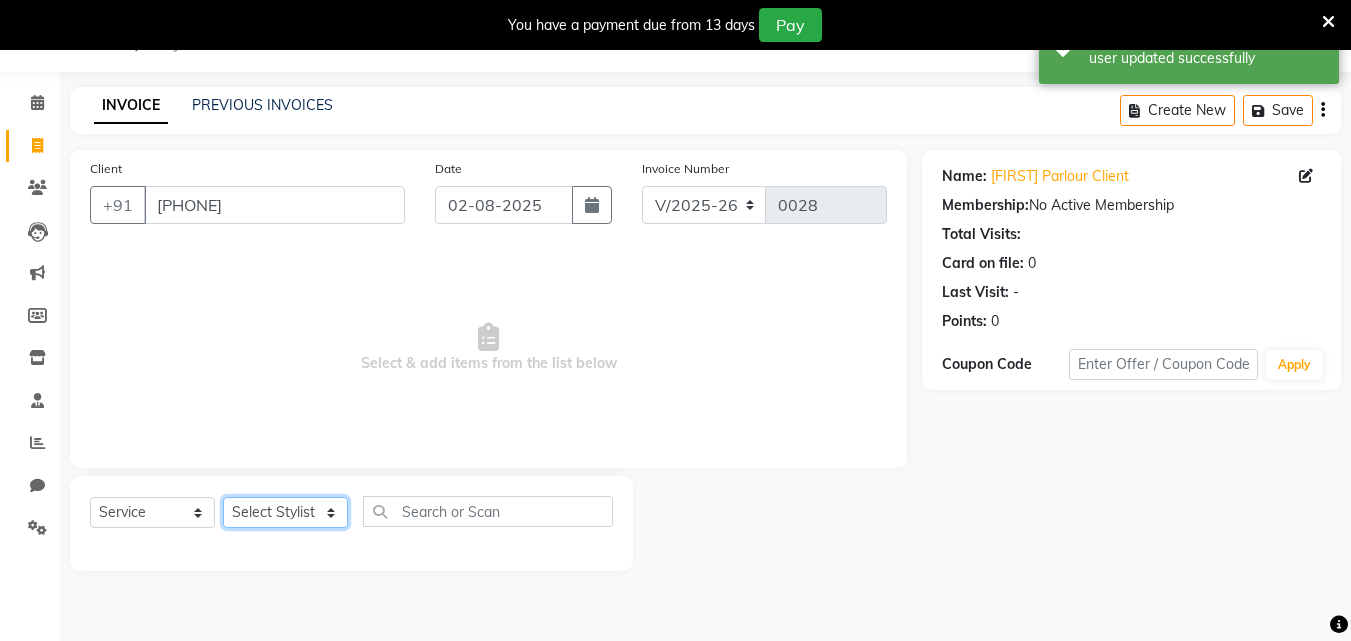 click on "Select Stylist Bhavana Riya Rupali Supriya" 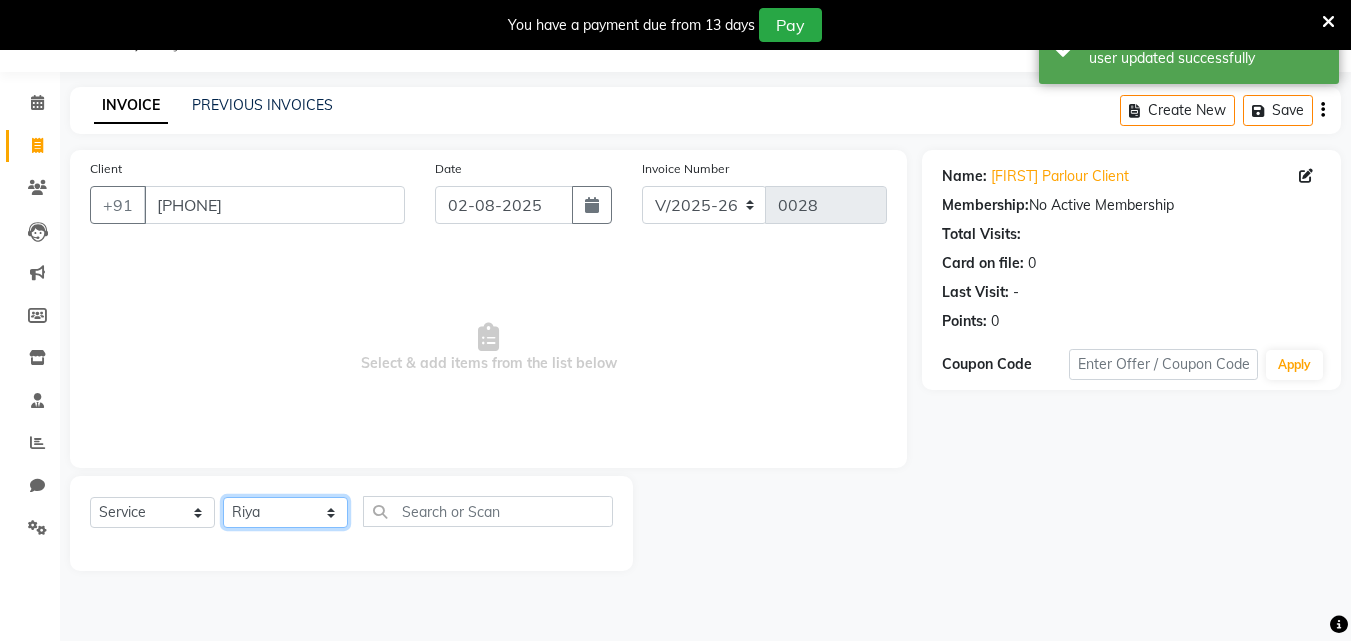 click on "Select Stylist Bhavana Riya Rupali Supriya" 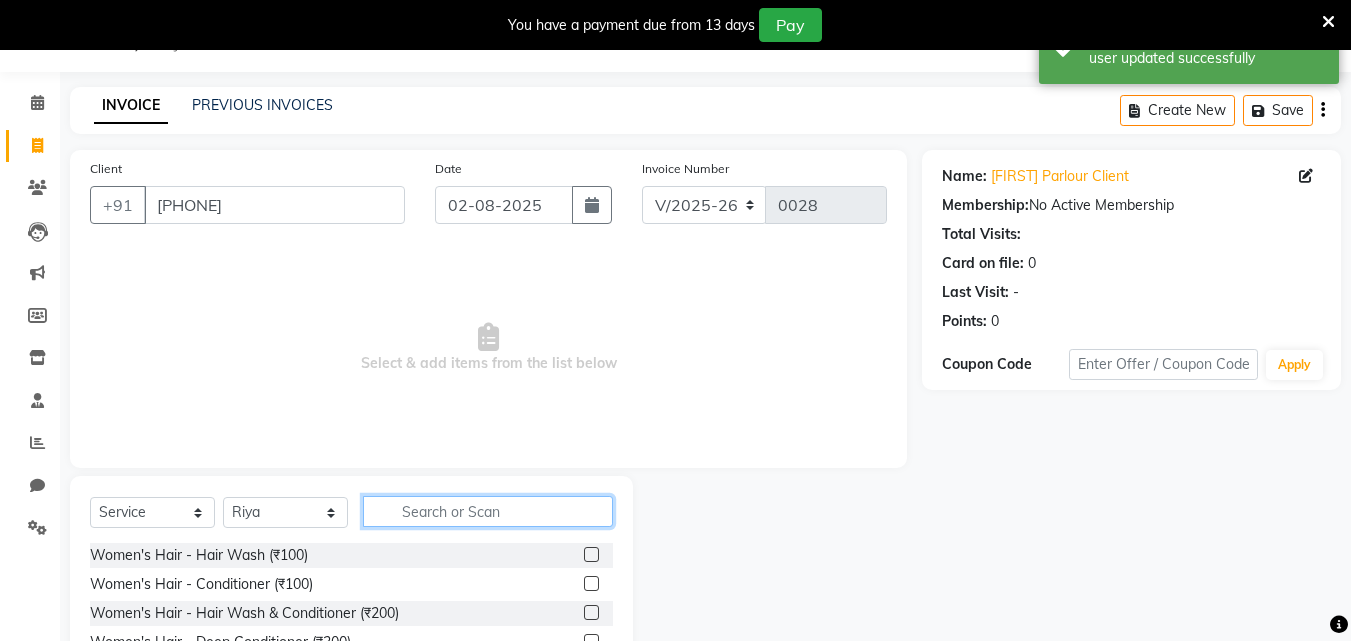 click 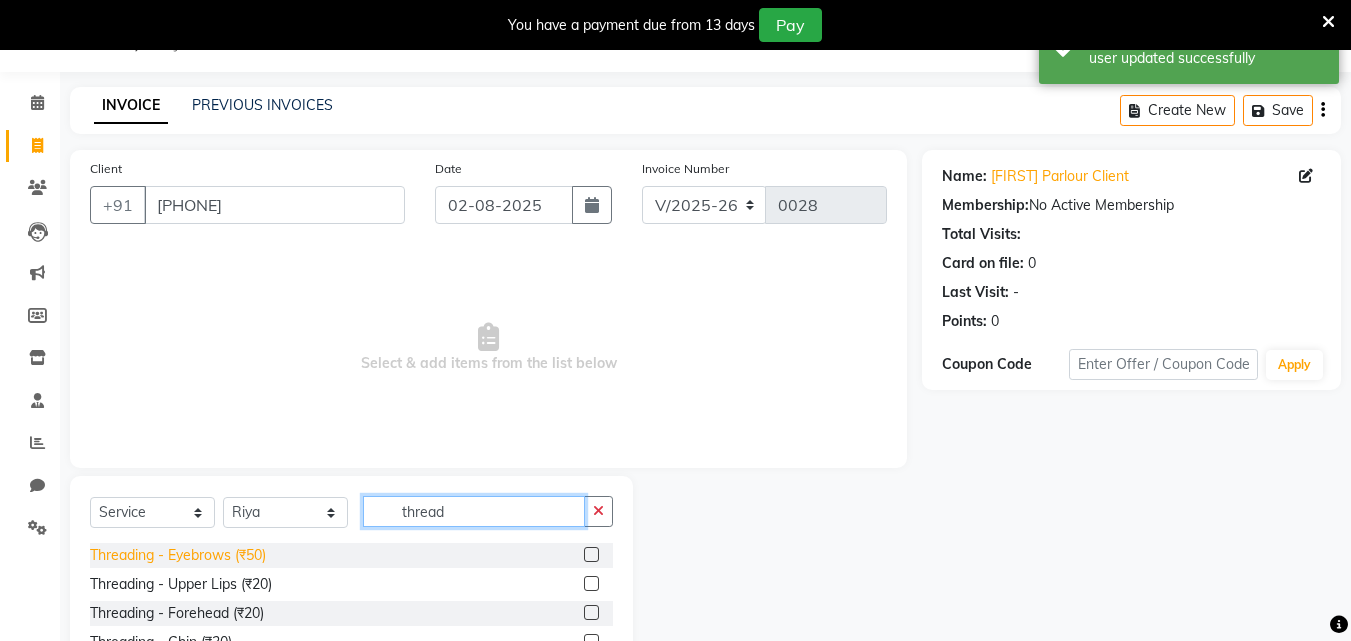 type on "thread" 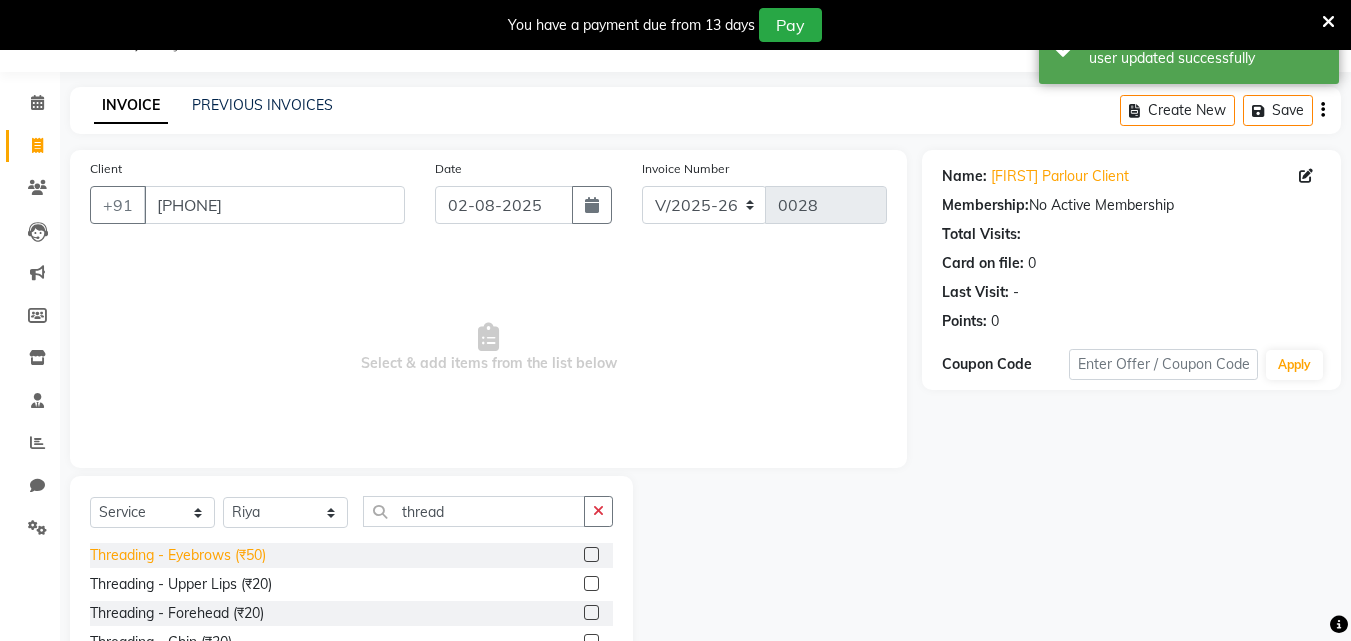 click on "Threading - Eyebrows (₹50)" 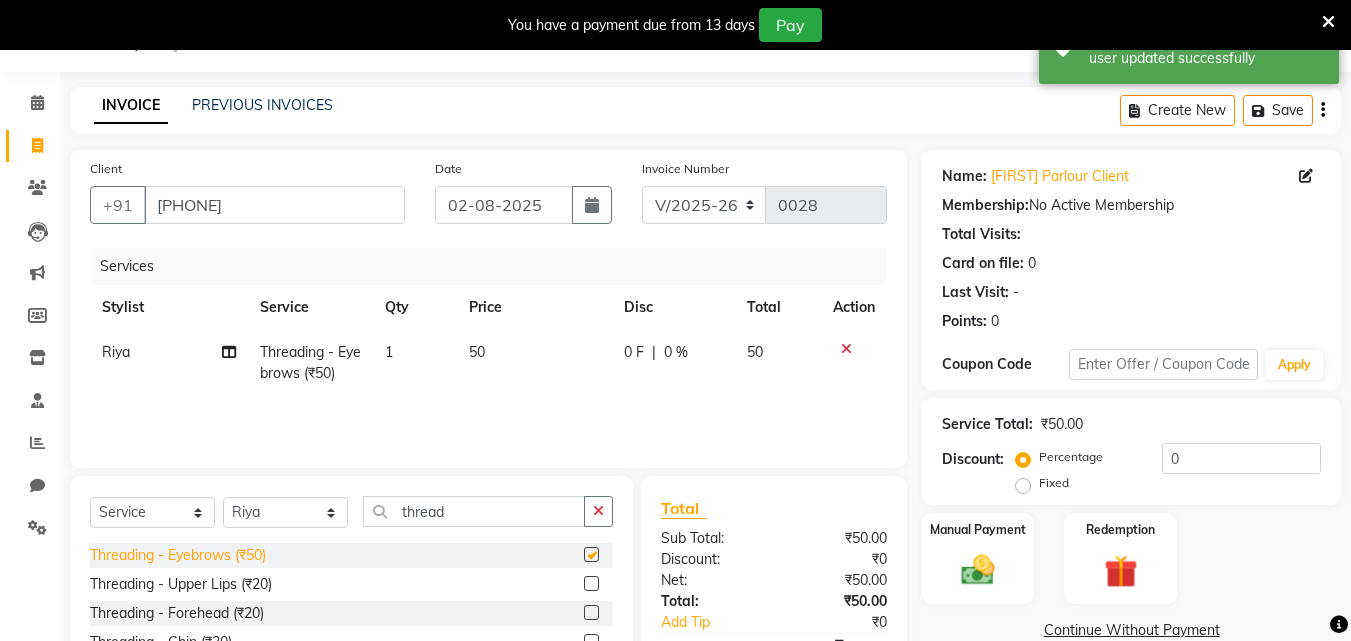 checkbox on "false" 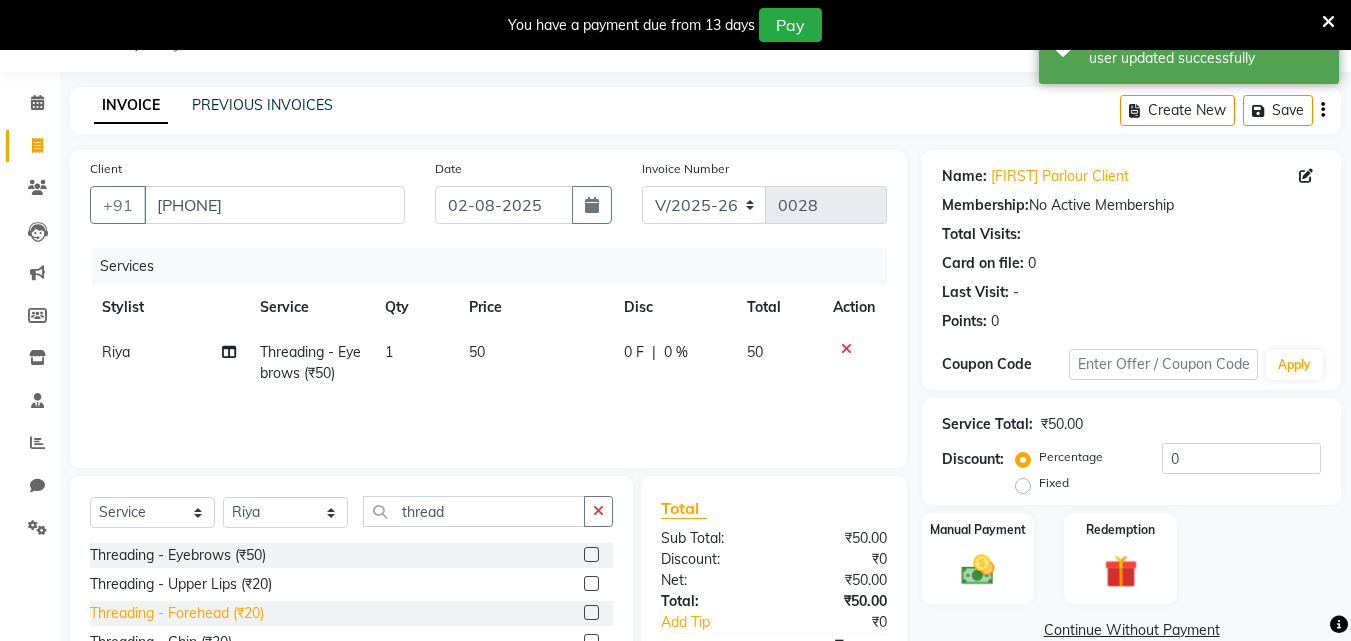 click on "Threading - Forehead (₹20)" 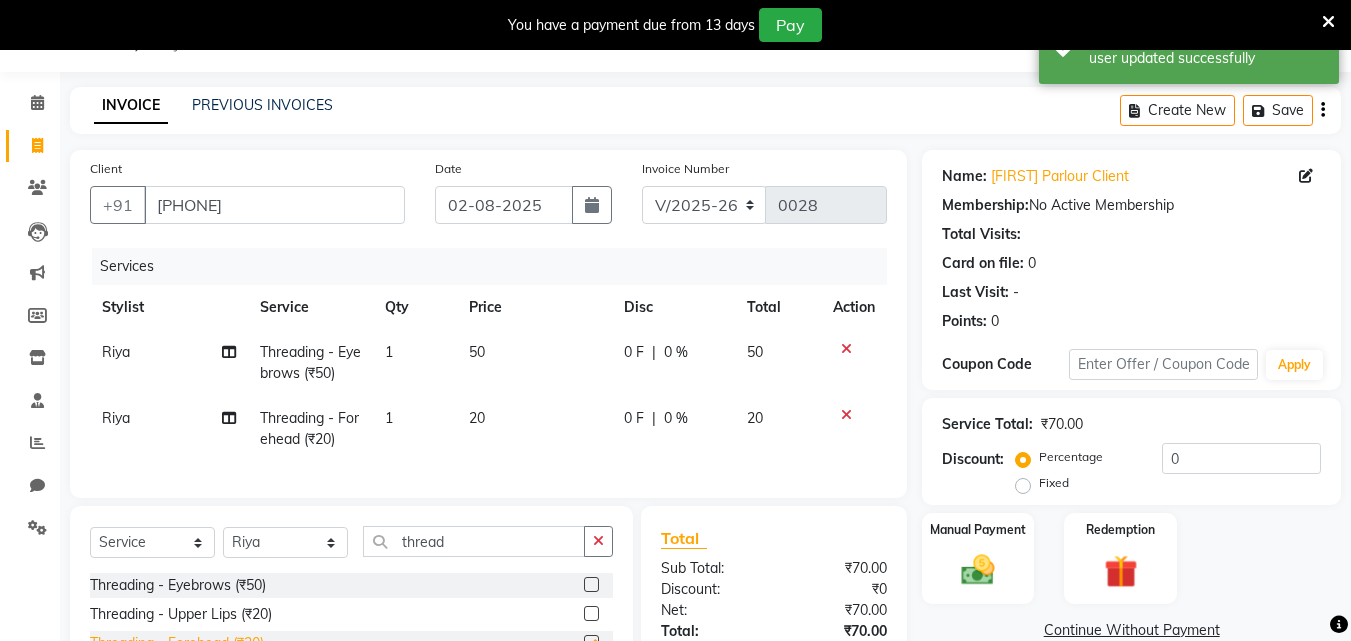 checkbox on "false" 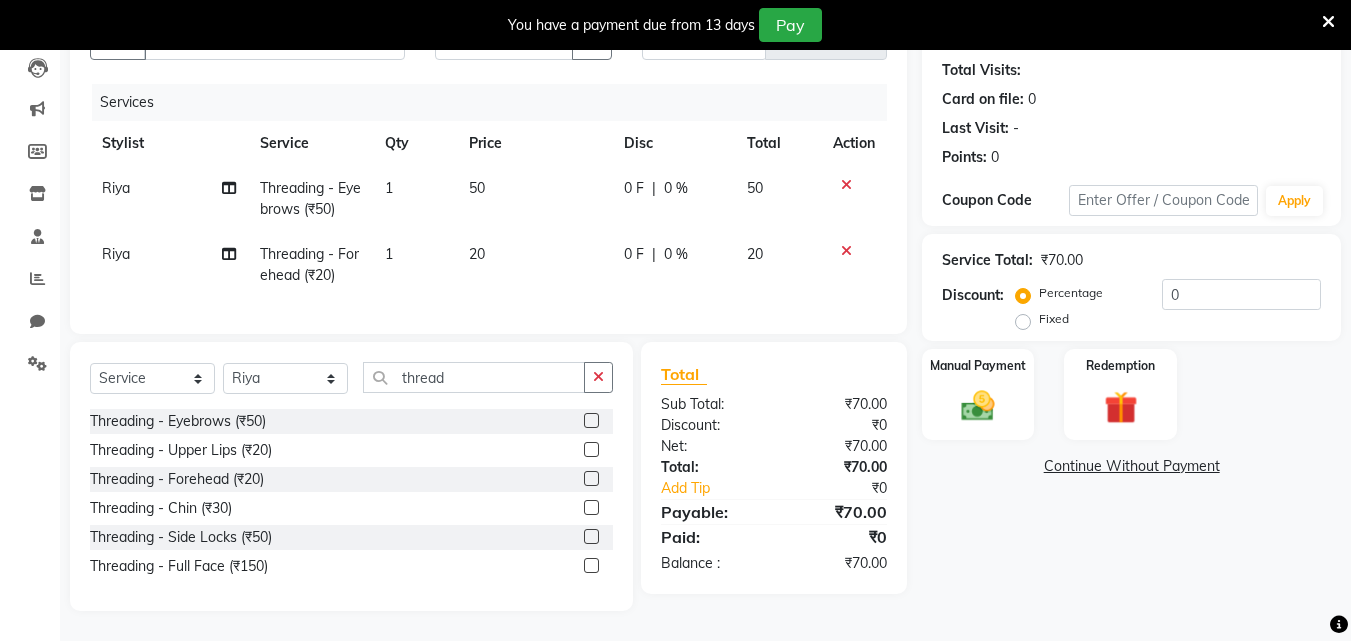 scroll, scrollTop: 229, scrollLeft: 0, axis: vertical 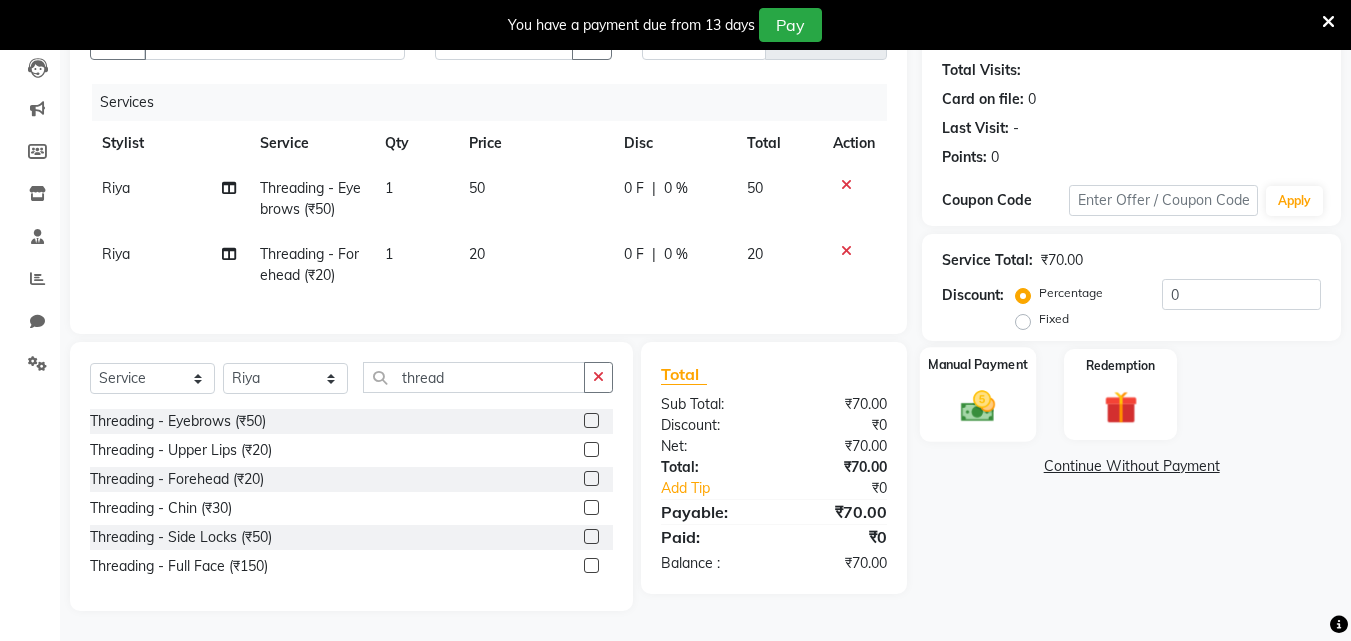 click on "Manual Payment" 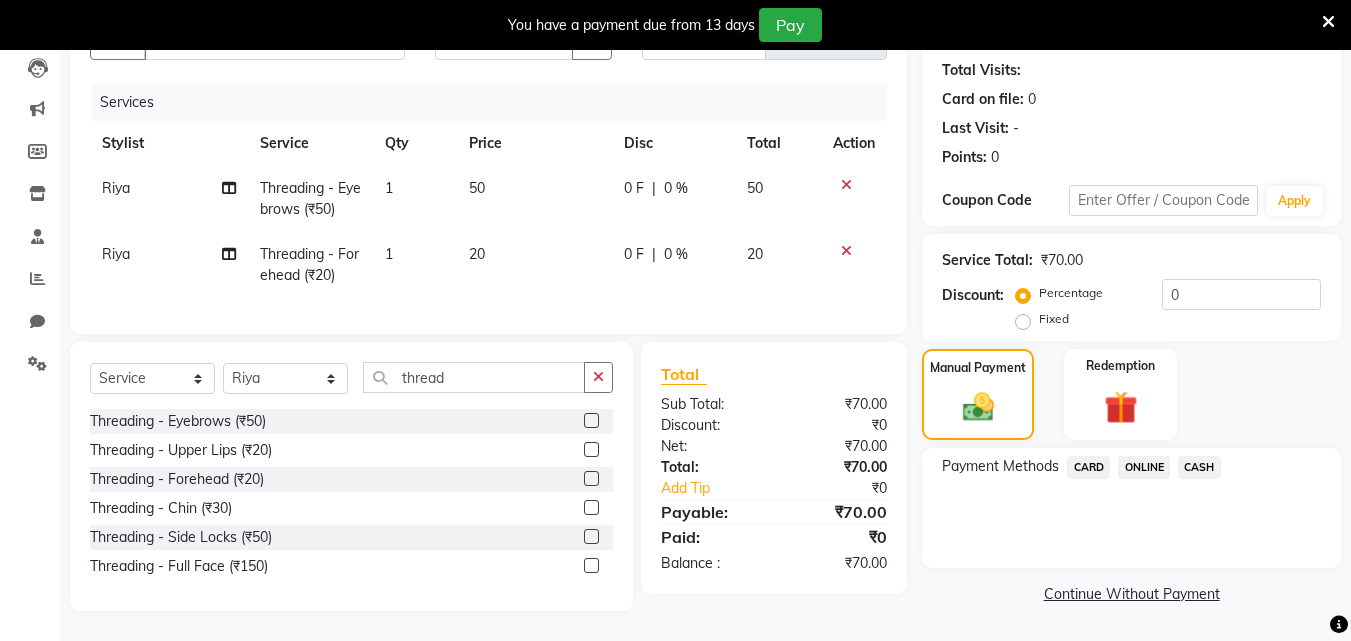 click on "ONLINE" 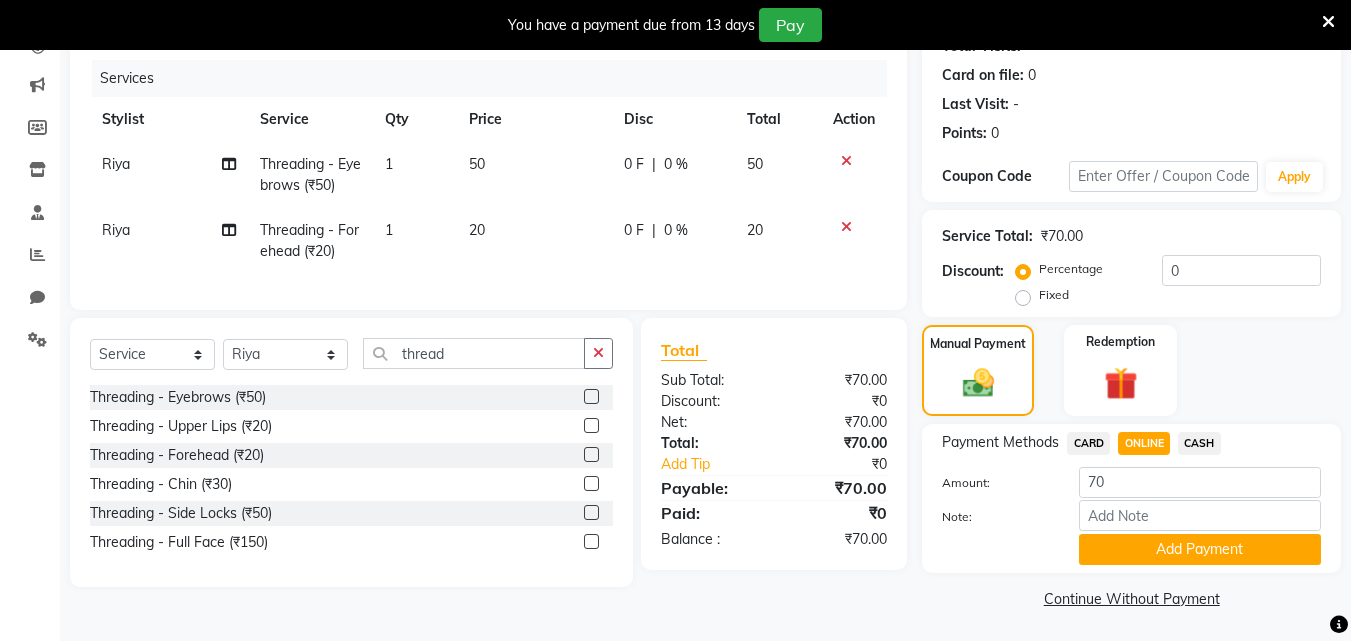 scroll, scrollTop: 241, scrollLeft: 0, axis: vertical 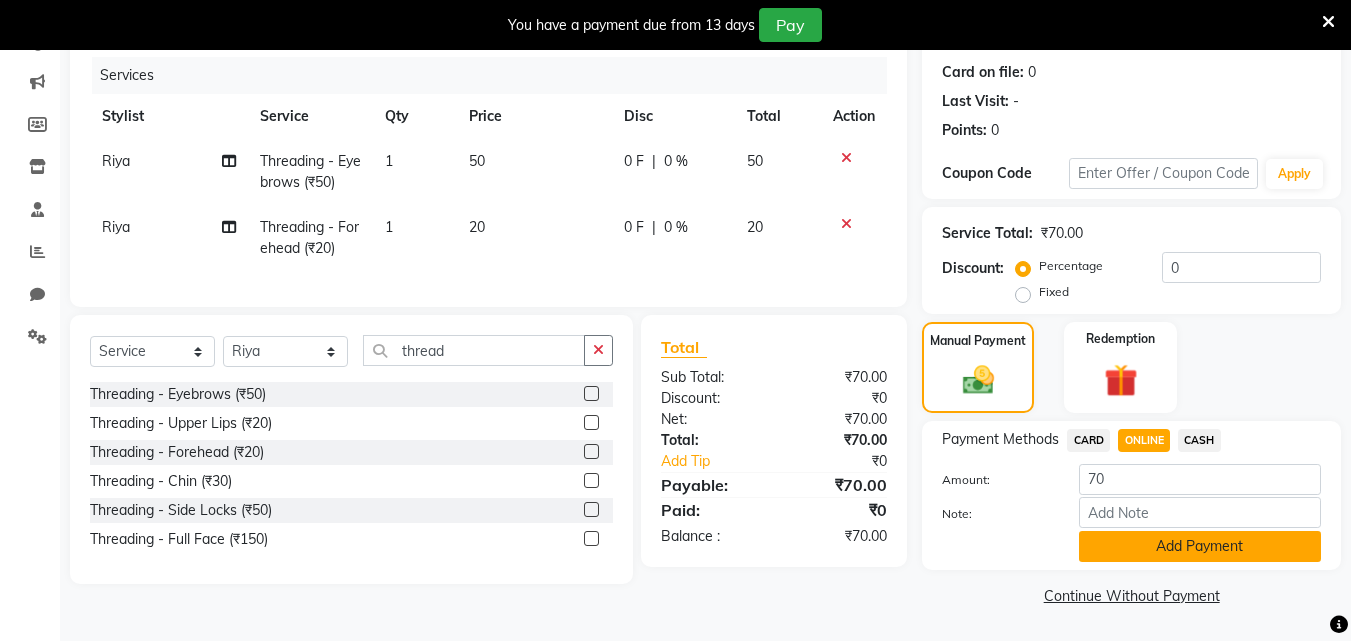 click on "Add Payment" 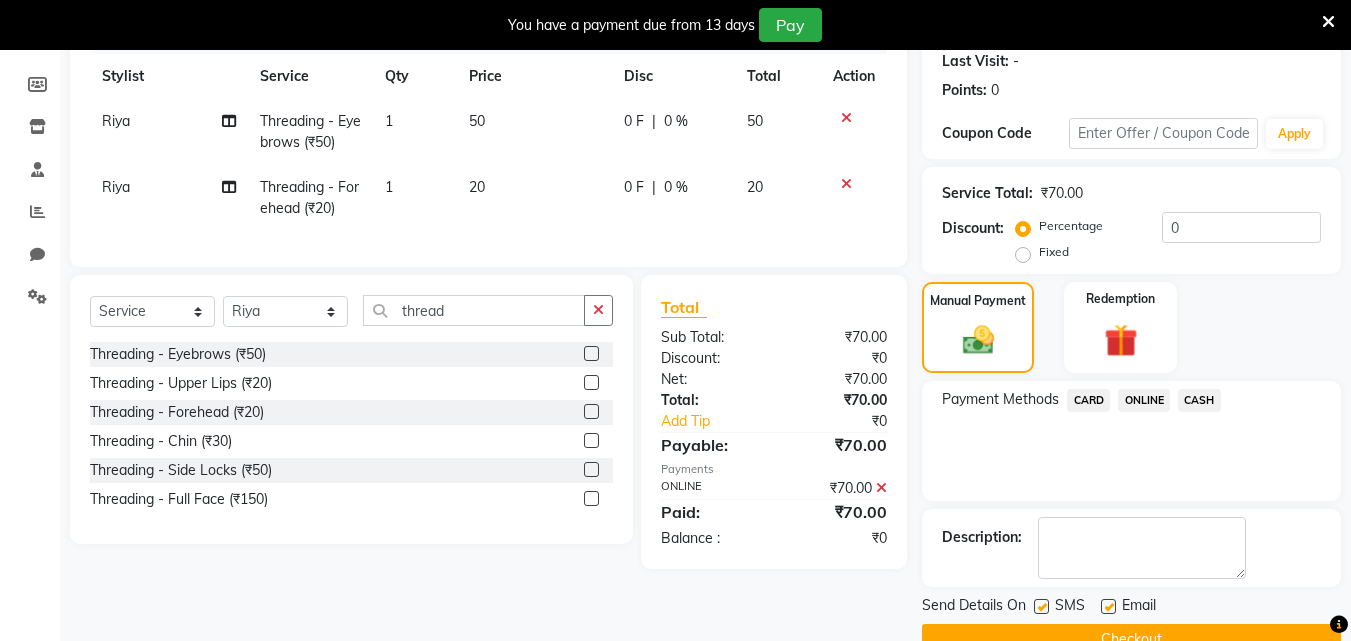 scroll, scrollTop: 325, scrollLeft: 0, axis: vertical 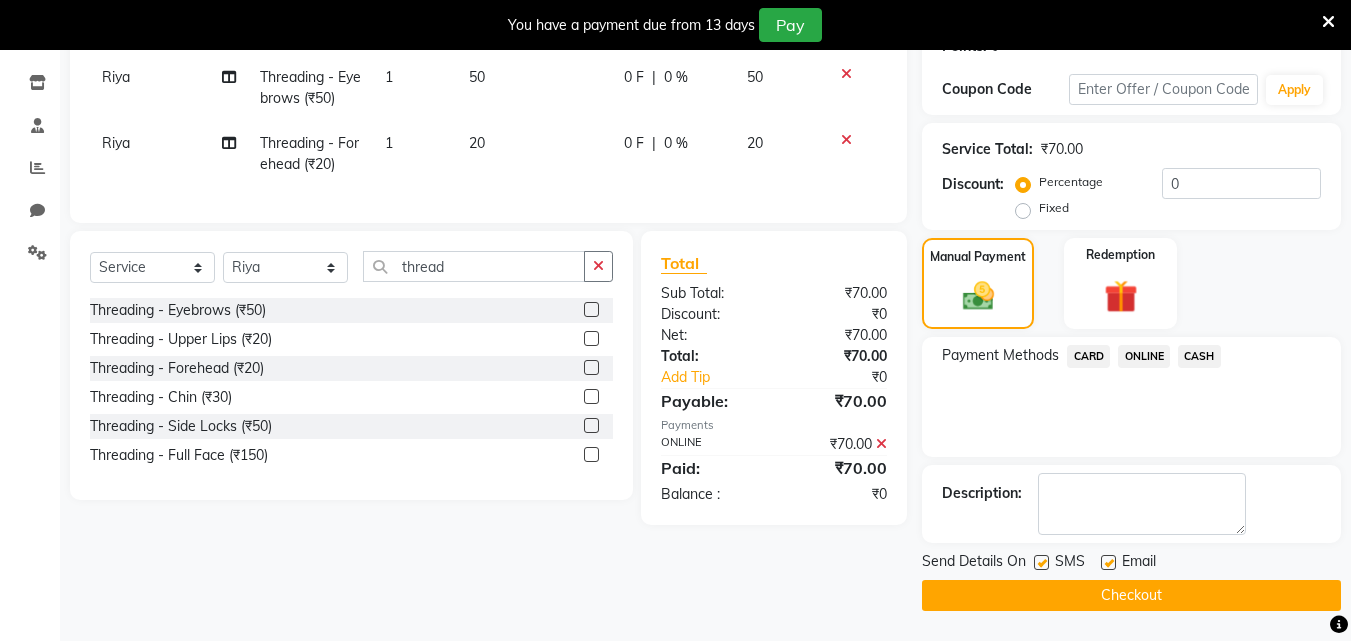 click on "Checkout" 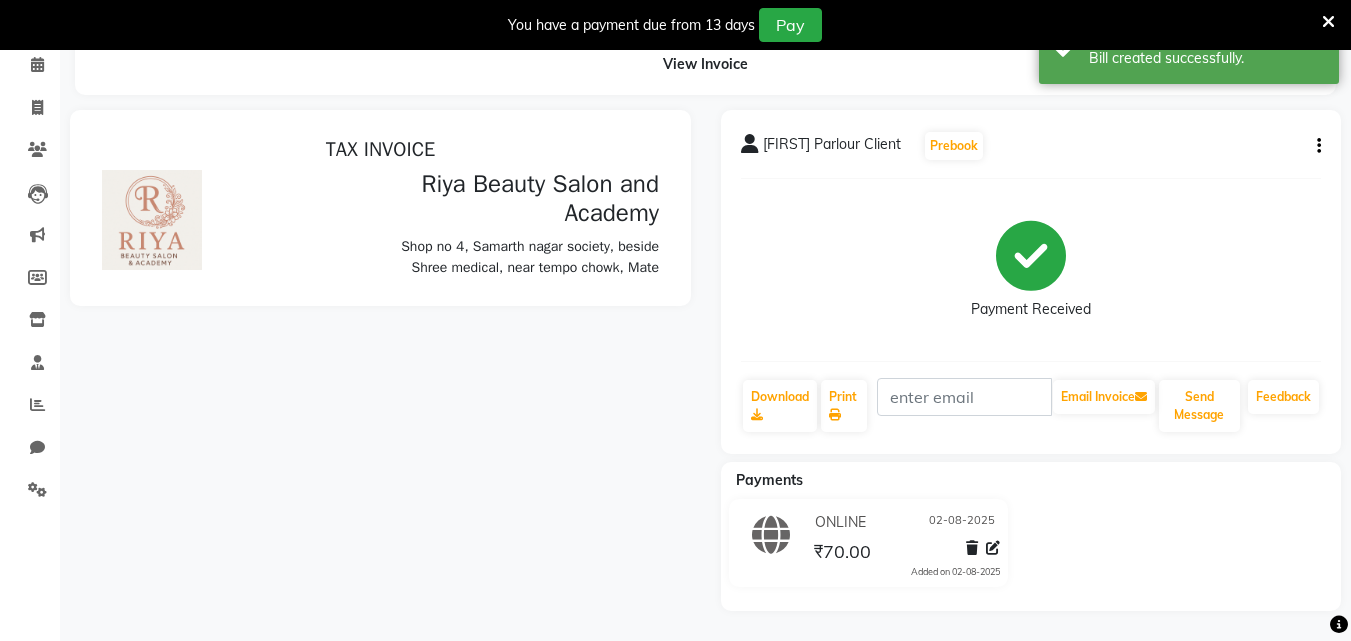 scroll, scrollTop: 0, scrollLeft: 0, axis: both 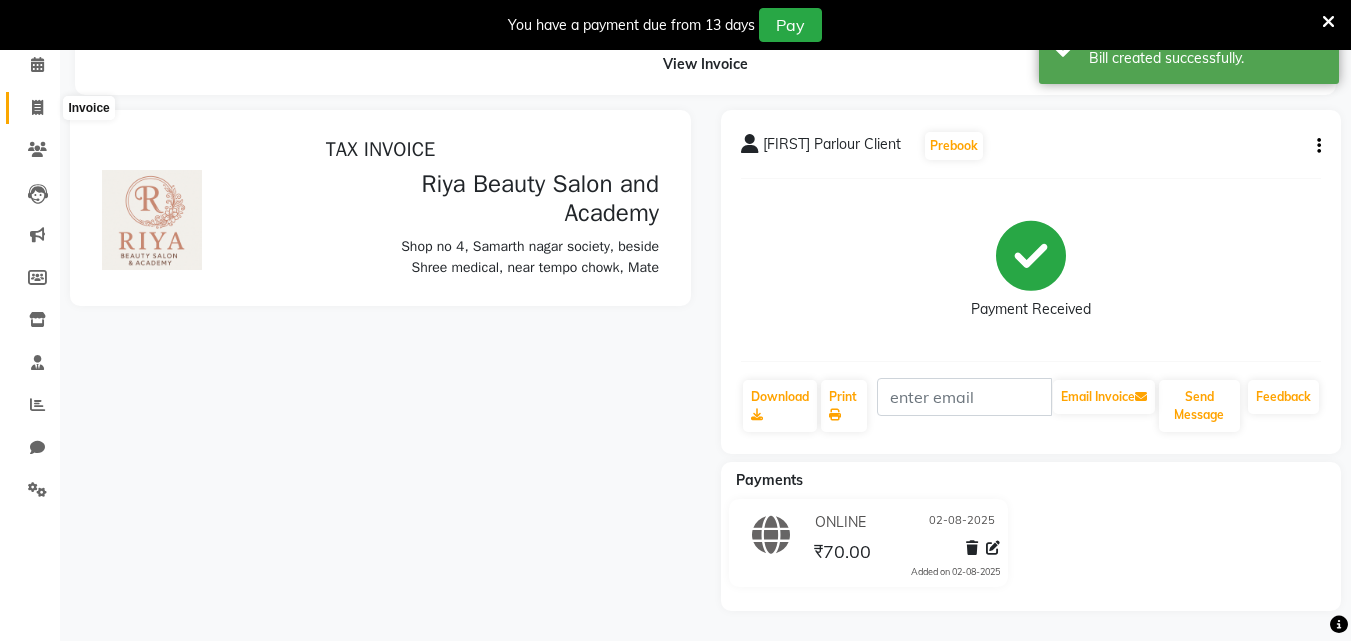 click 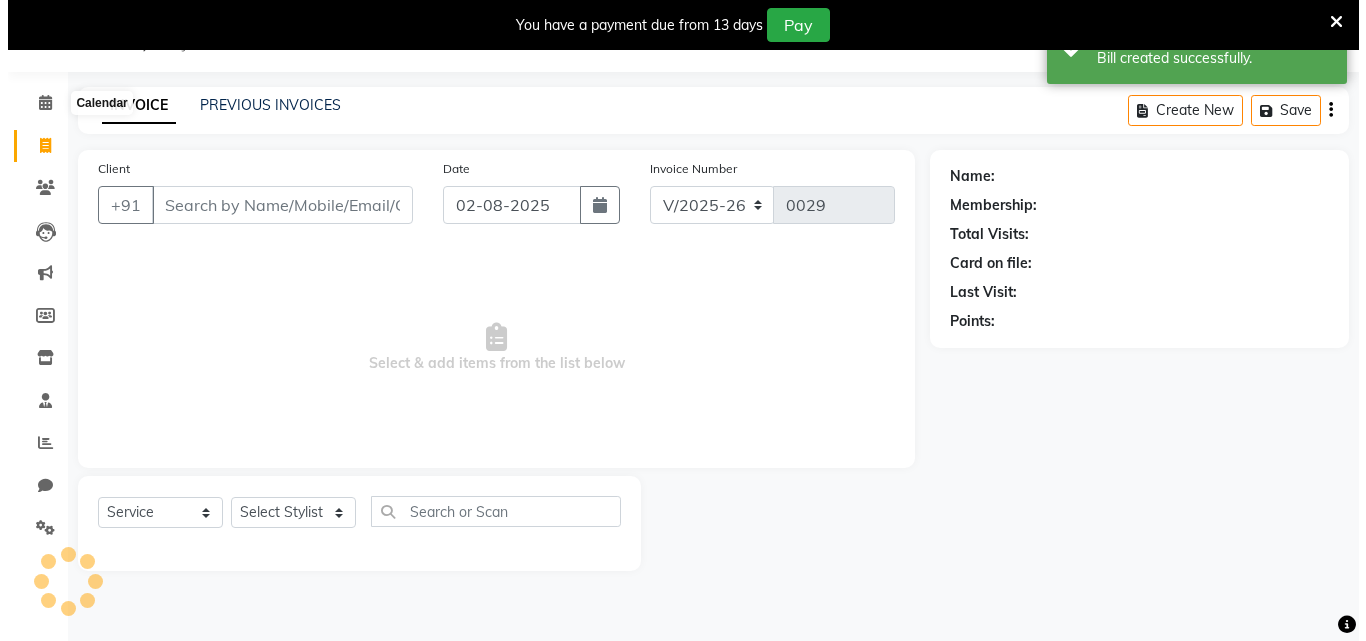 scroll, scrollTop: 50, scrollLeft: 0, axis: vertical 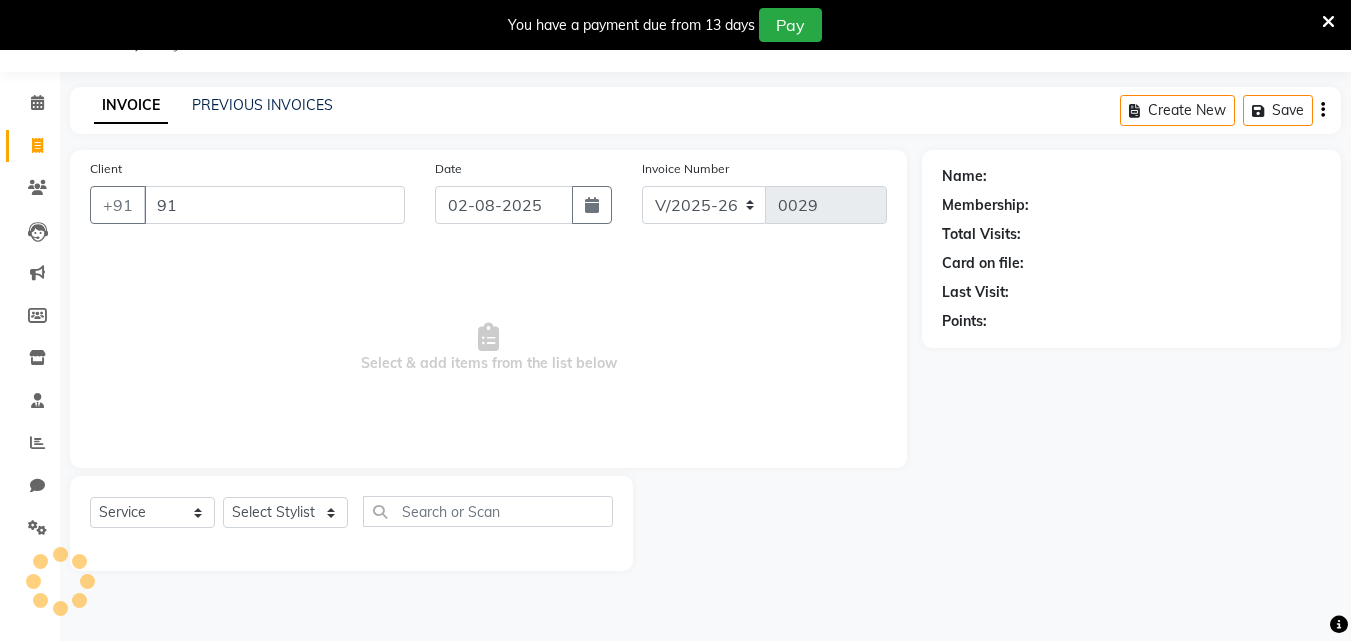 type on "9" 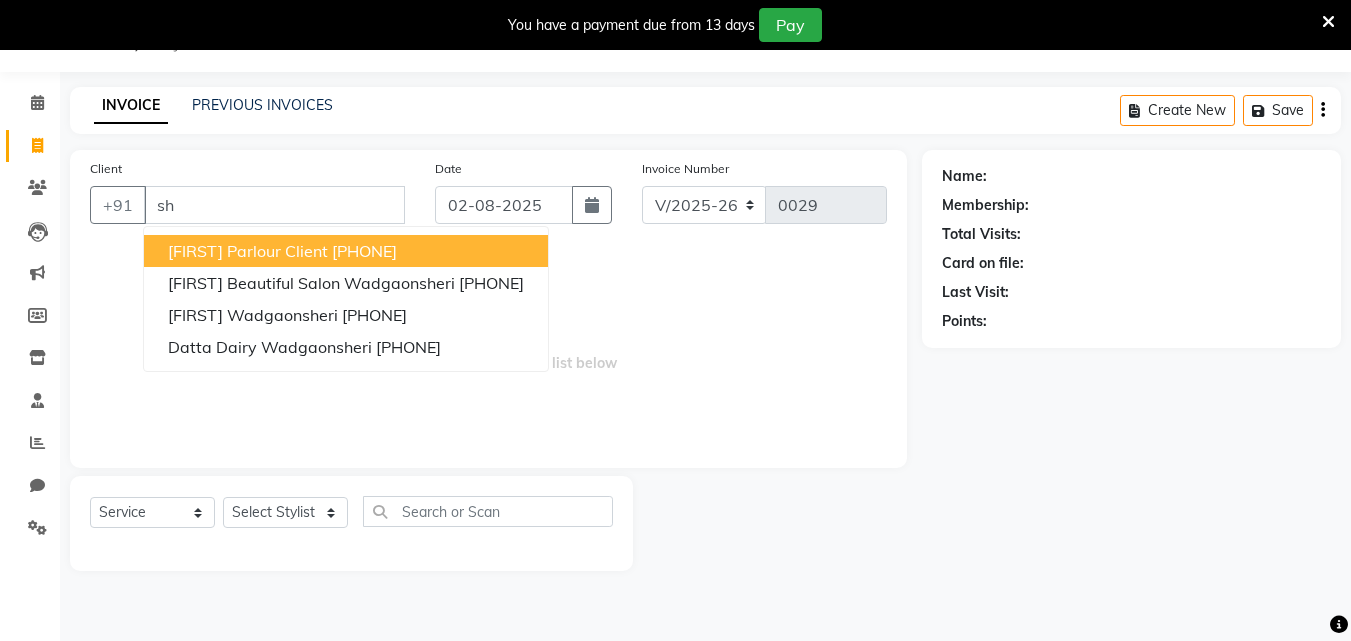 type on "s" 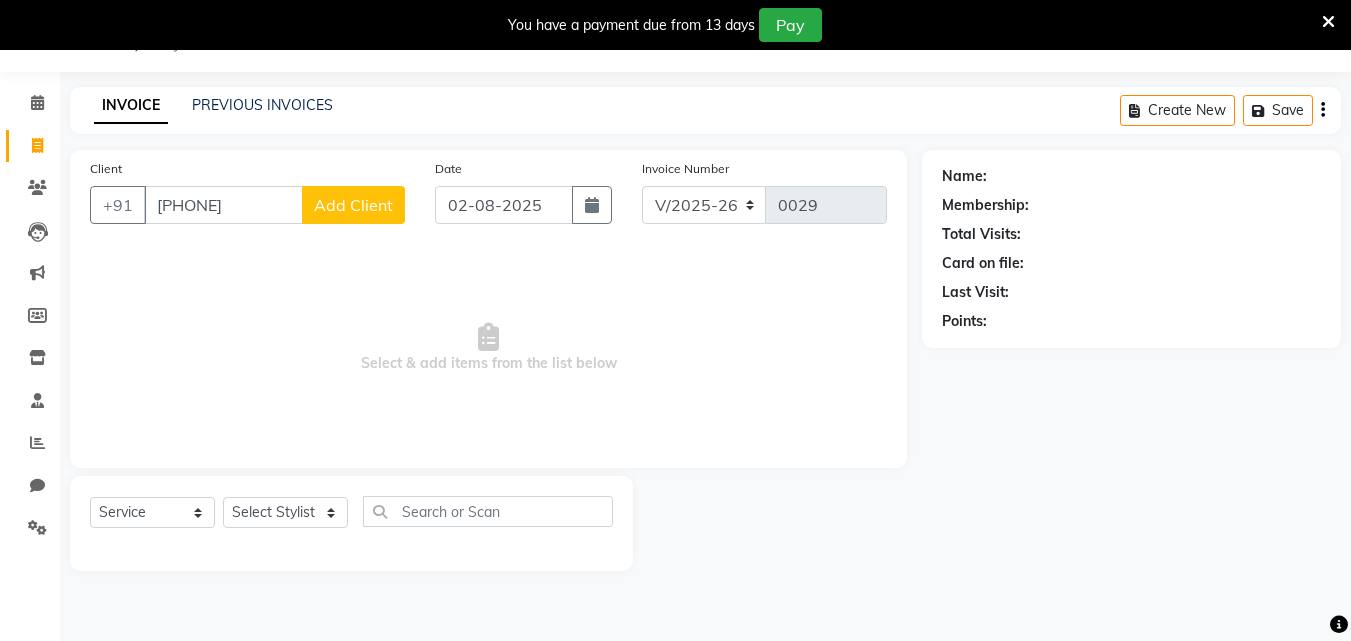 type on "9175364980" 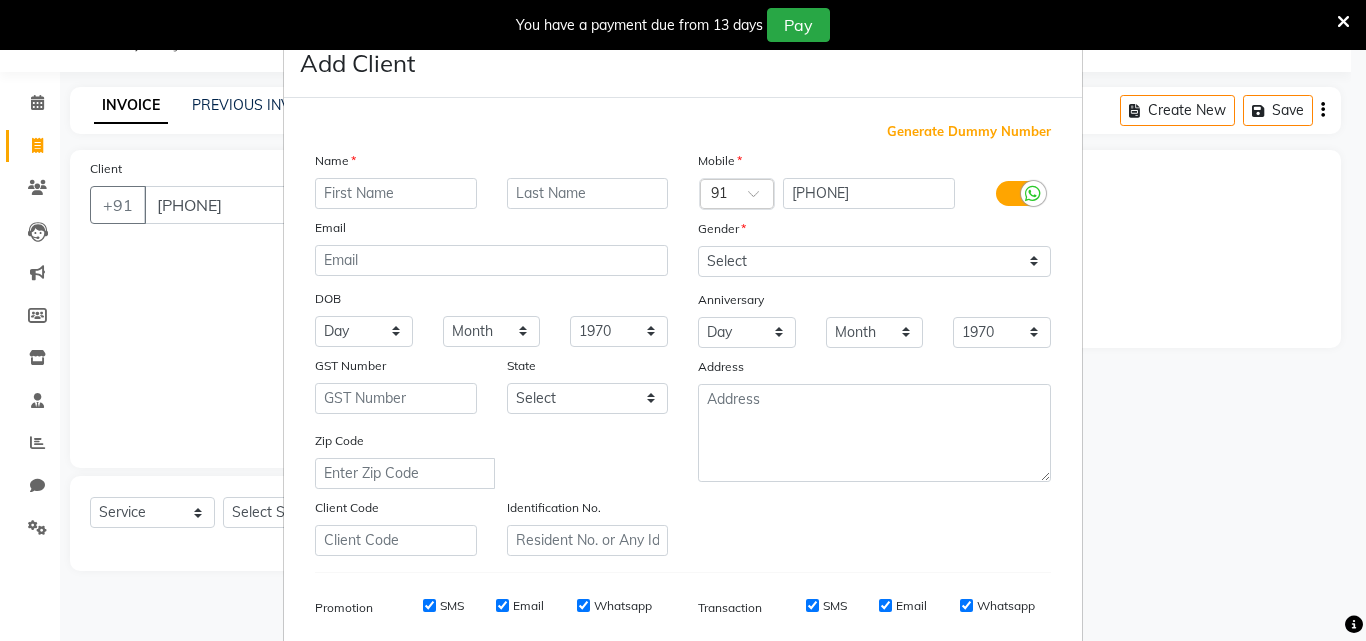 click at bounding box center (396, 193) 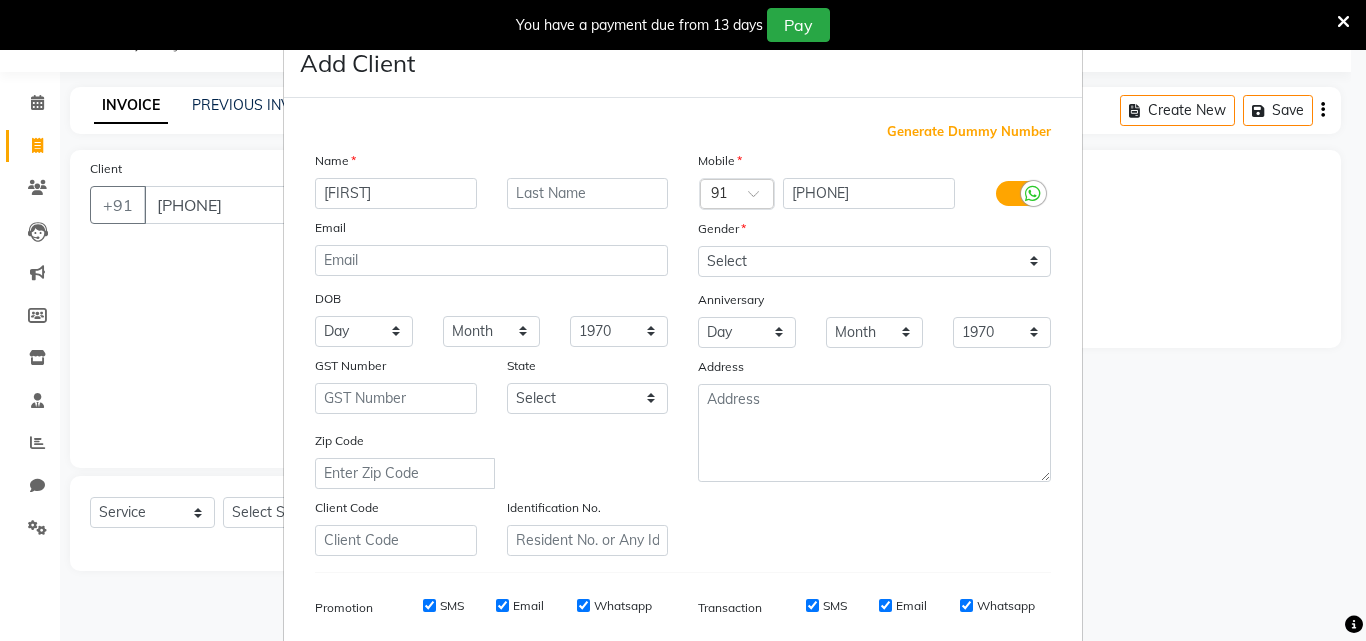 type on "sherlin" 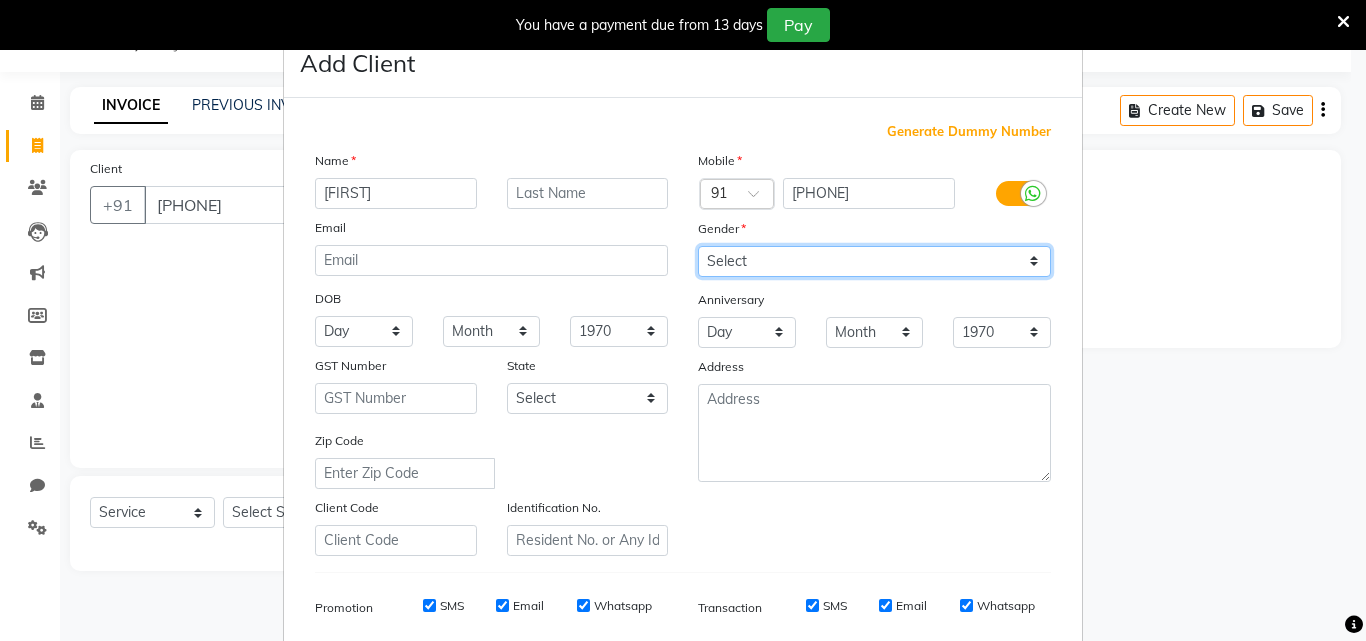click on "Select Male Female Other Prefer Not To Say" at bounding box center (874, 261) 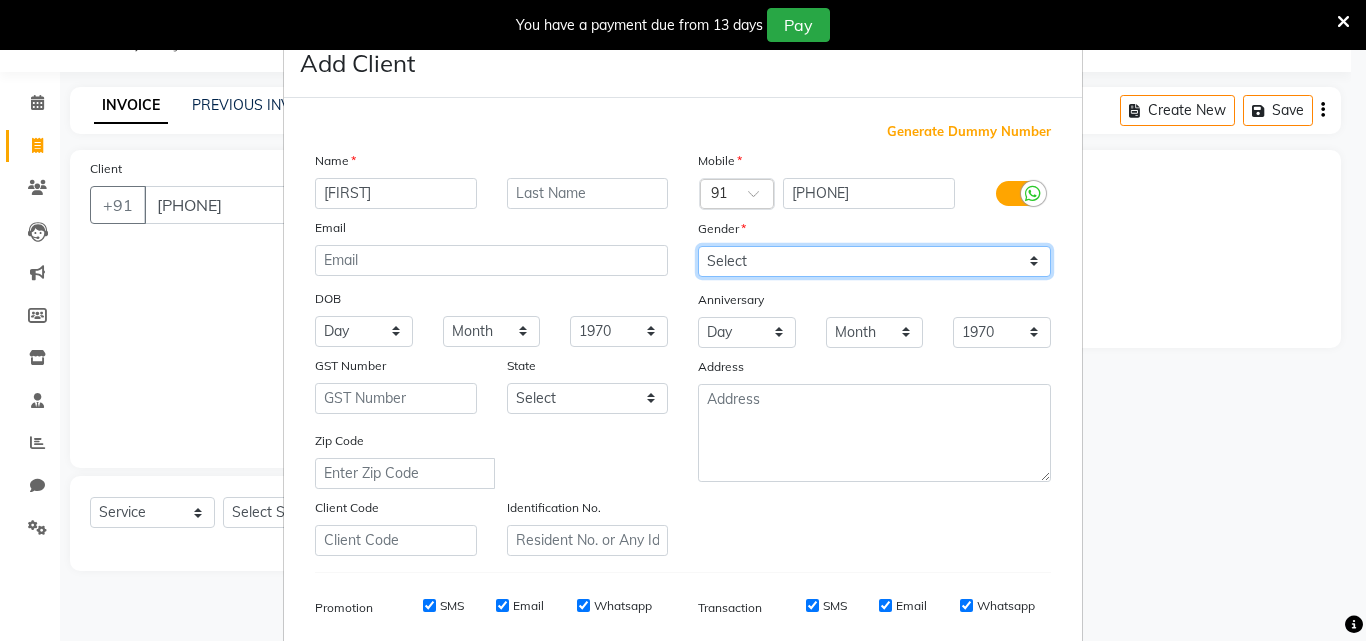 select on "female" 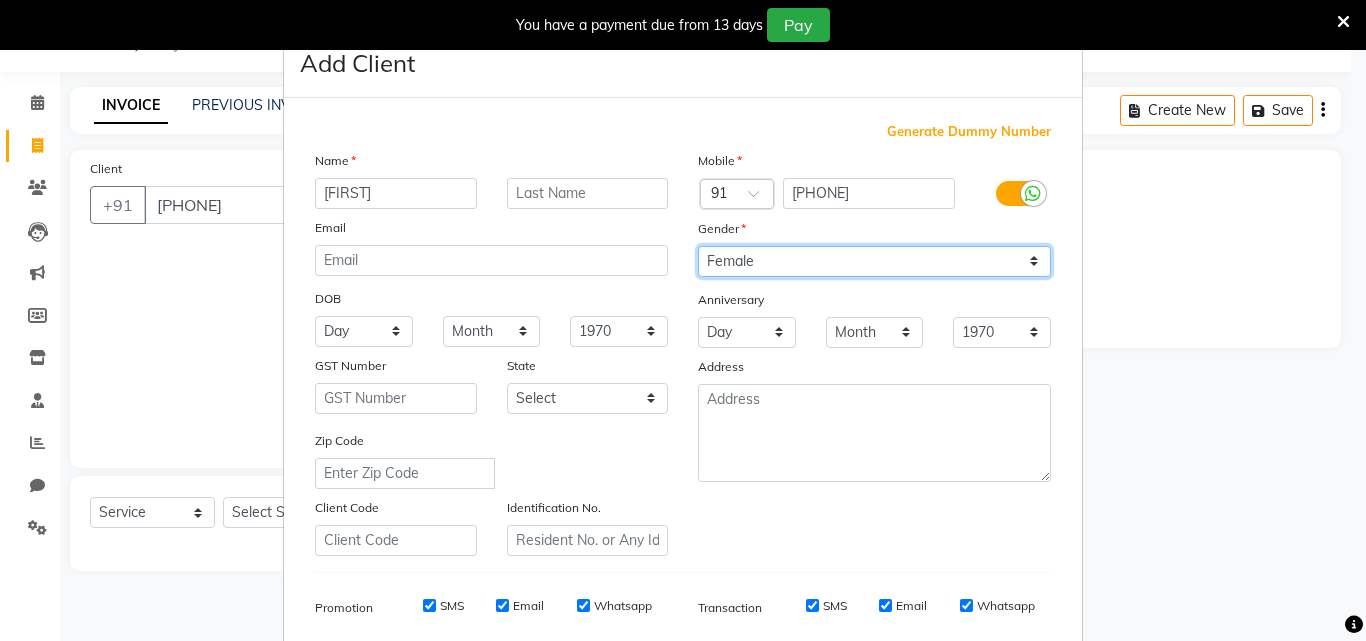 click on "Select Male Female Other Prefer Not To Say" at bounding box center (874, 261) 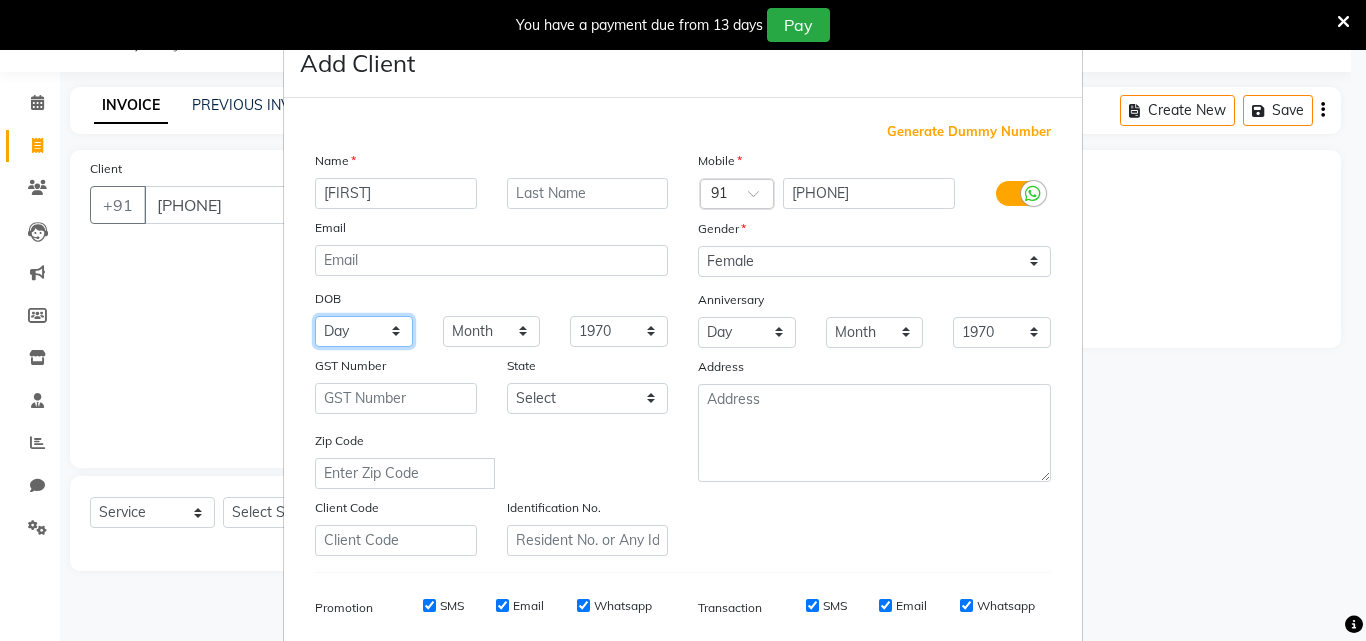 click on "Day 01 02 03 04 05 06 07 08 09 10 11 12 13 14 15 16 17 18 19 20 21 22 23 24 25 26 27 28 29 30 31" at bounding box center (364, 331) 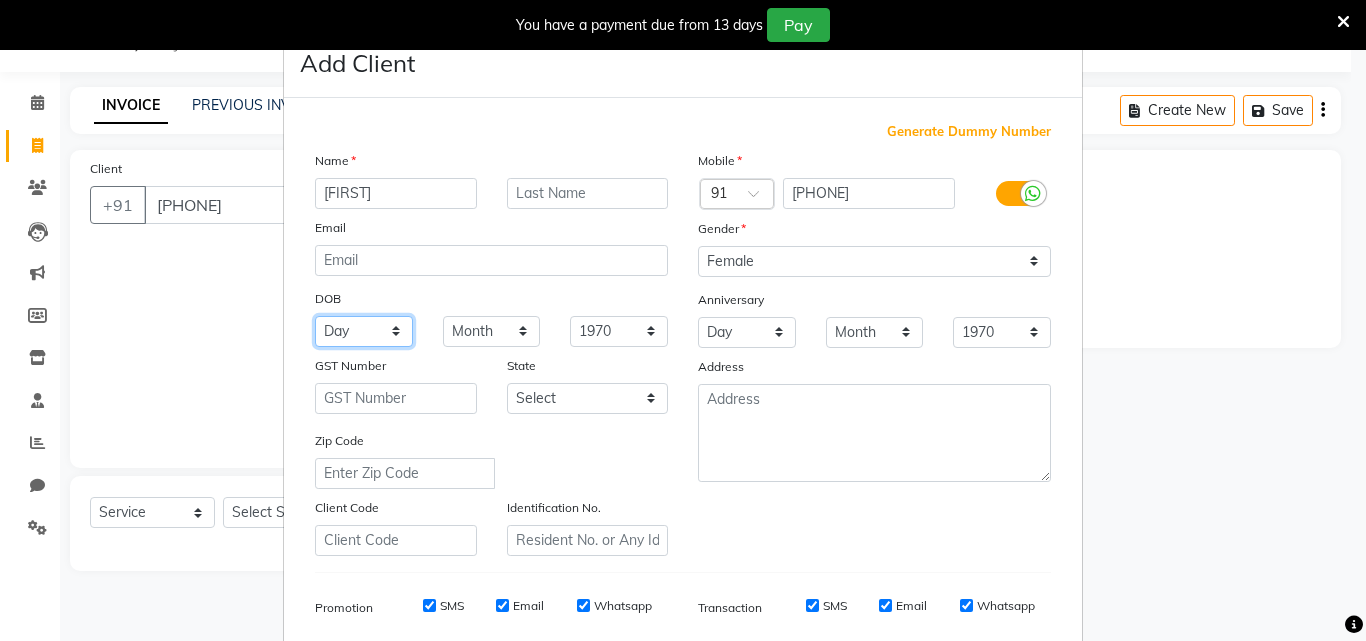 click on "Day 01 02 03 04 05 06 07 08 09 10 11 12 13 14 15 16 17 18 19 20 21 22 23 24 25 26 27 28 29 30 31" at bounding box center [364, 331] 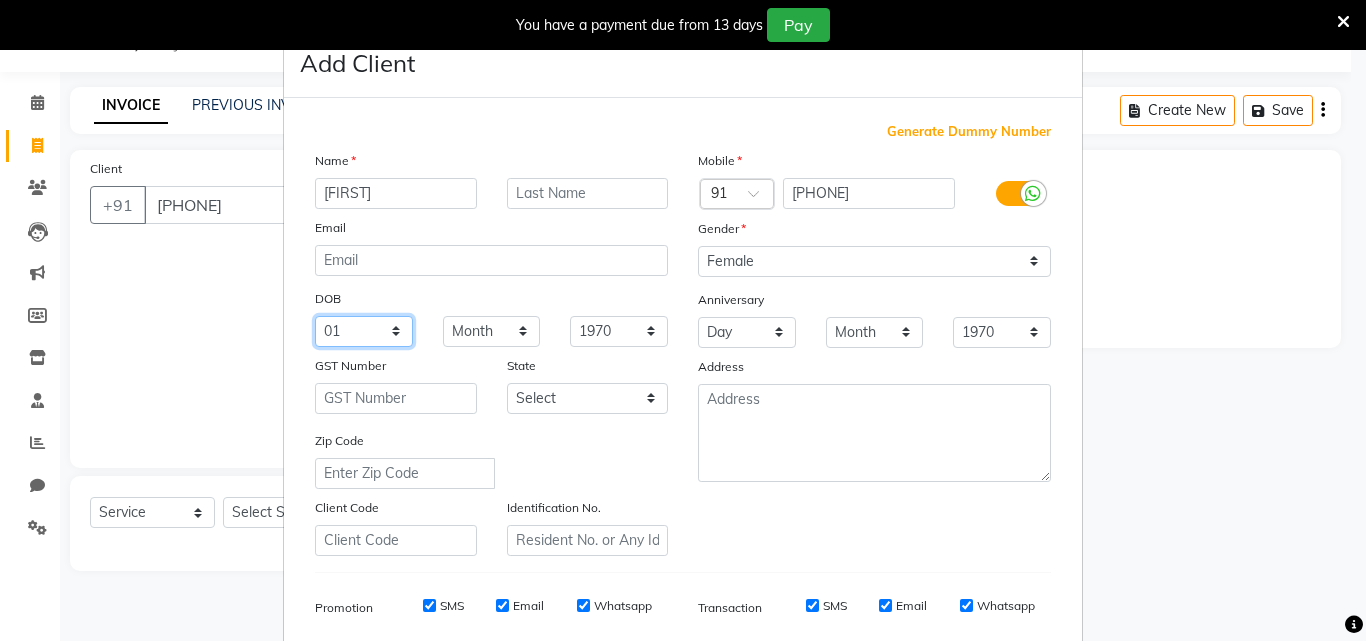 click on "Day 01 02 03 04 05 06 07 08 09 10 11 12 13 14 15 16 17 18 19 20 21 22 23 24 25 26 27 28 29 30 31" at bounding box center (364, 331) 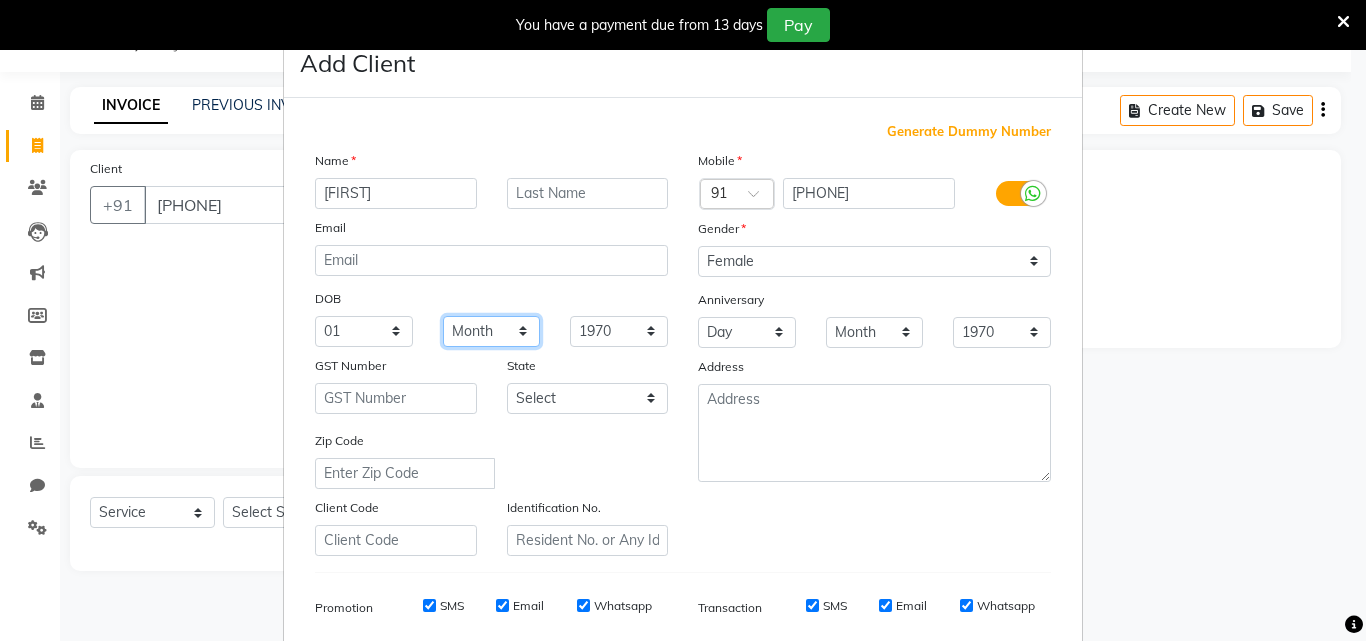 click on "Month January February March April May June July August September October November December" at bounding box center (492, 331) 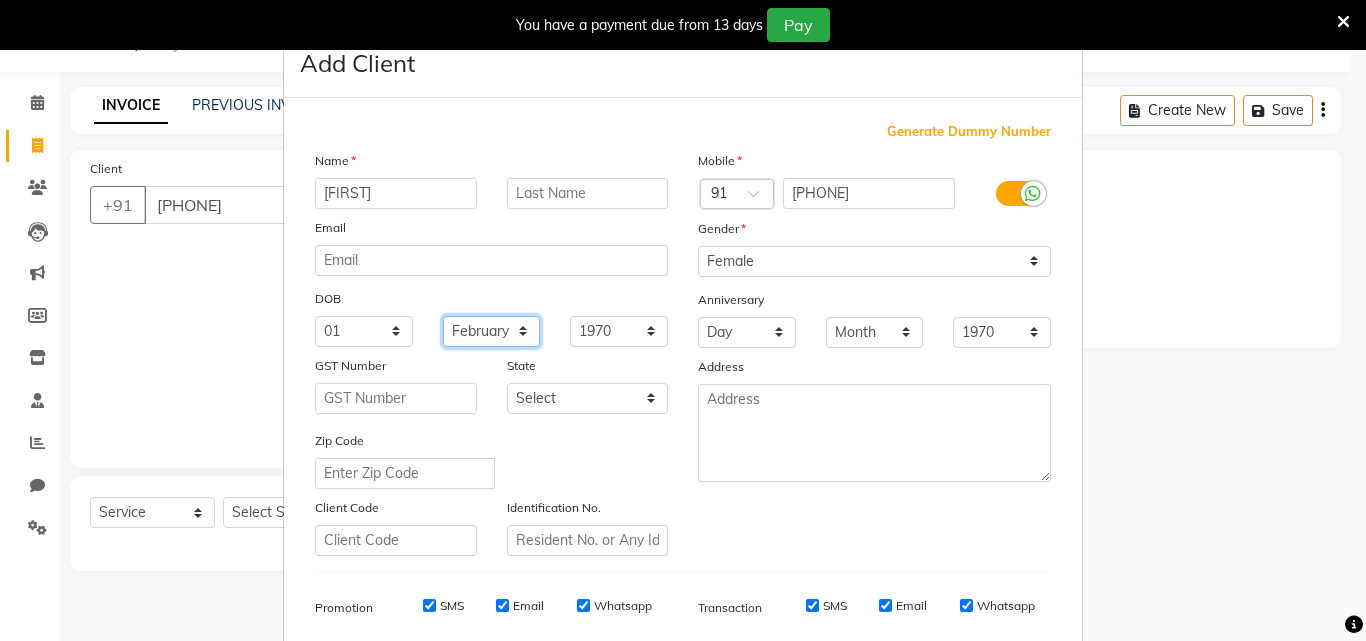 click on "Month January February March April May June July August September October November December" at bounding box center [492, 331] 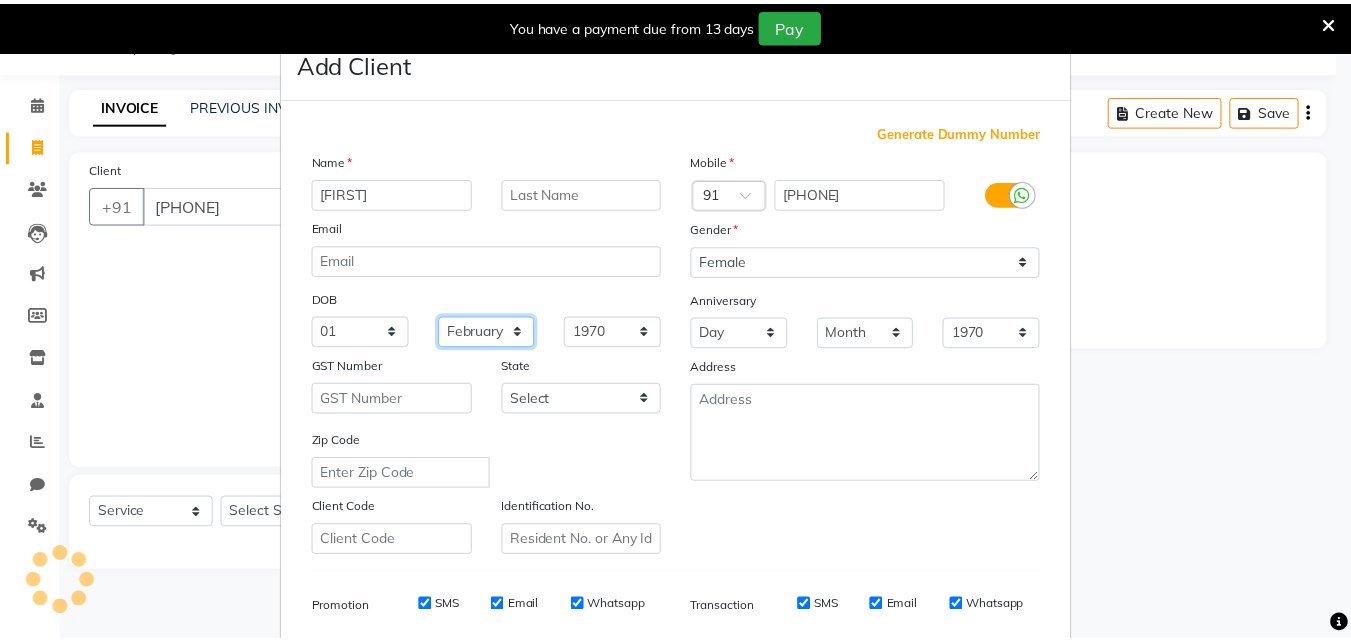 scroll, scrollTop: 282, scrollLeft: 0, axis: vertical 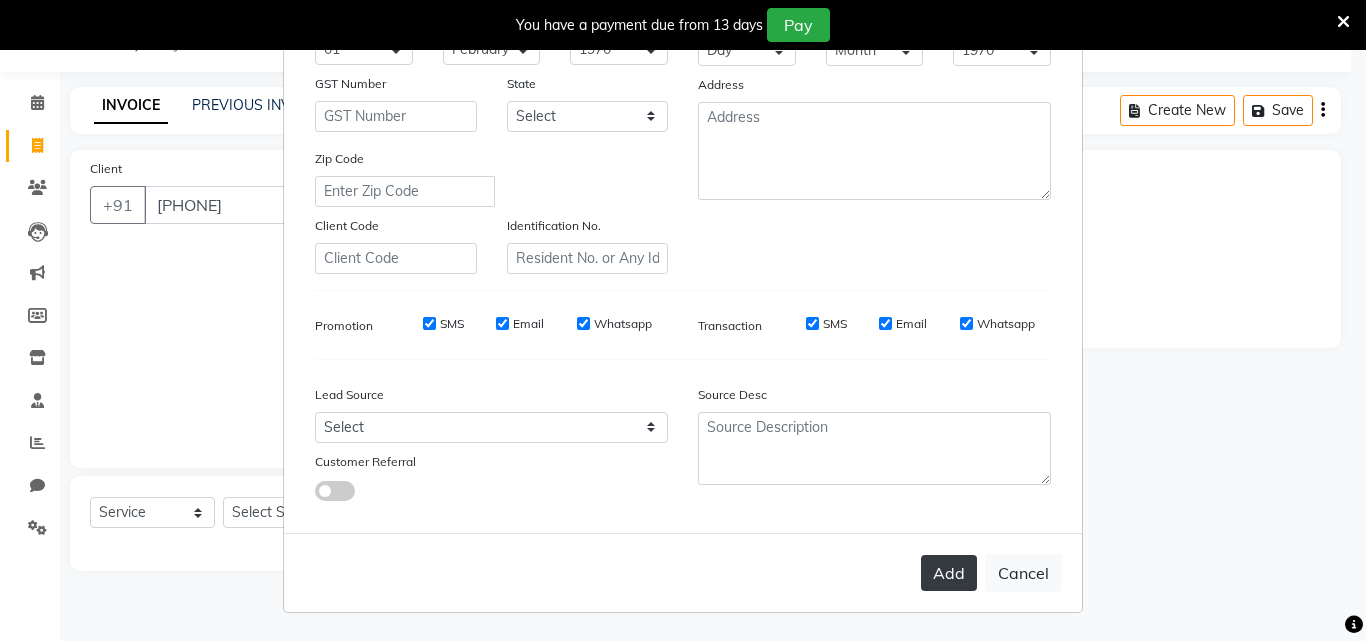click on "Add" at bounding box center [949, 573] 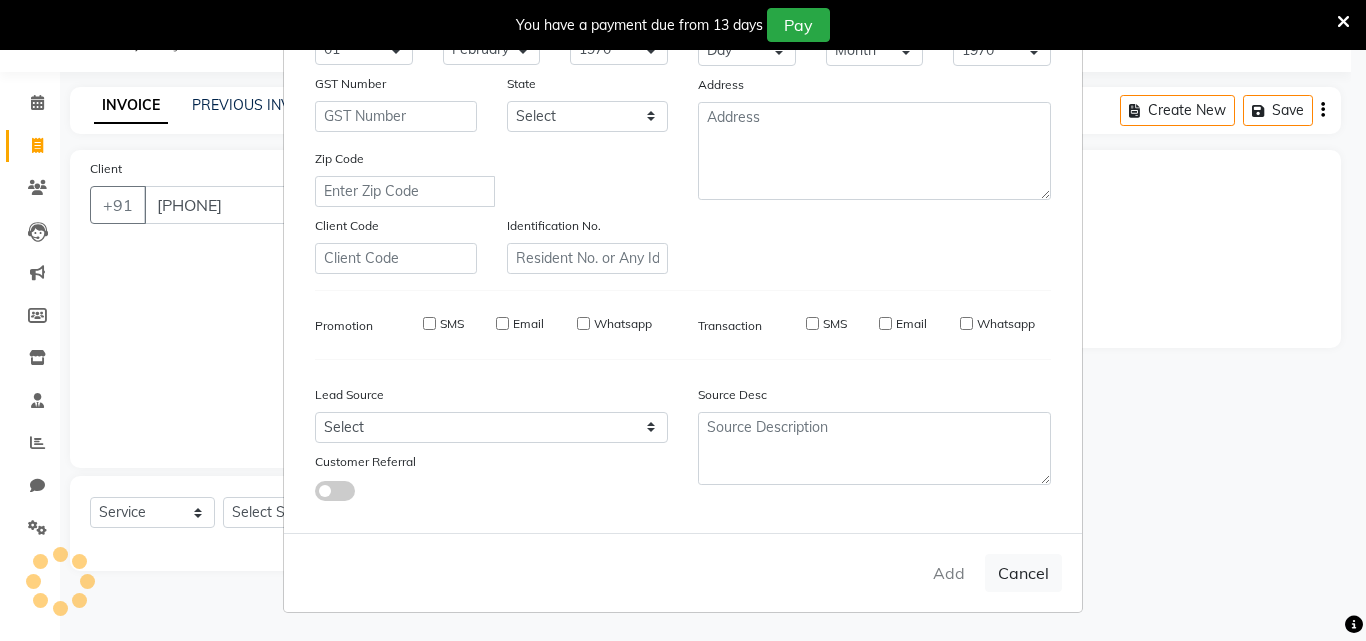 type 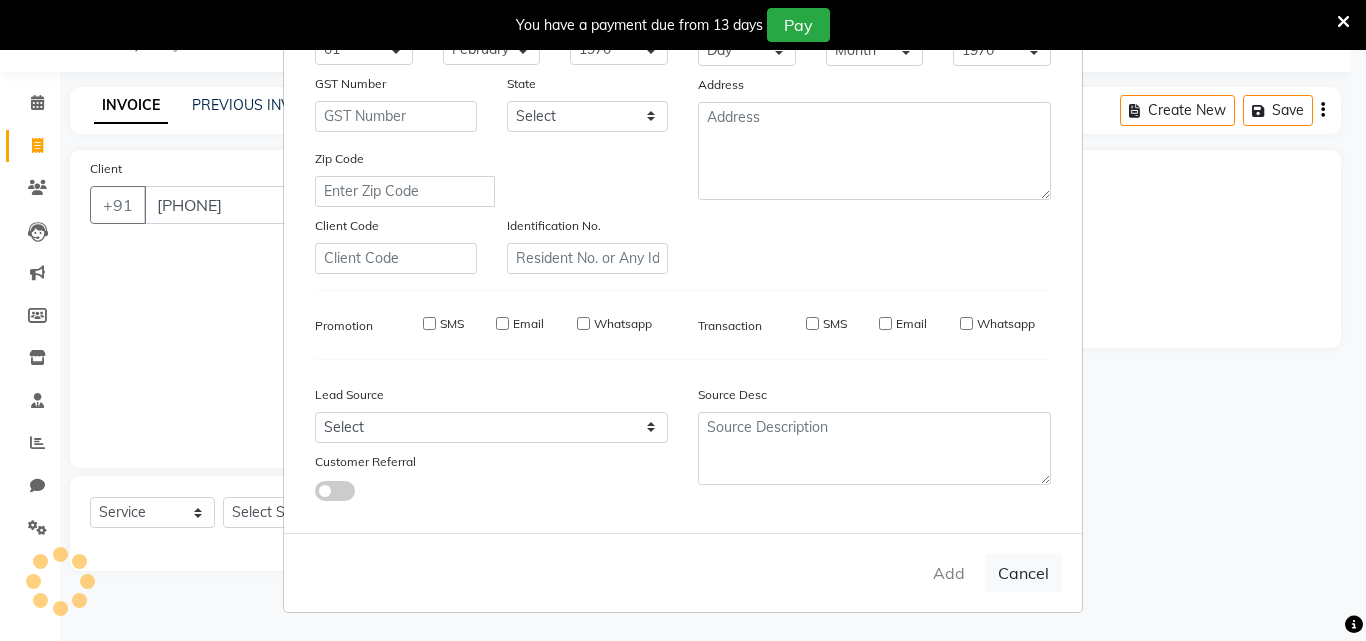 select 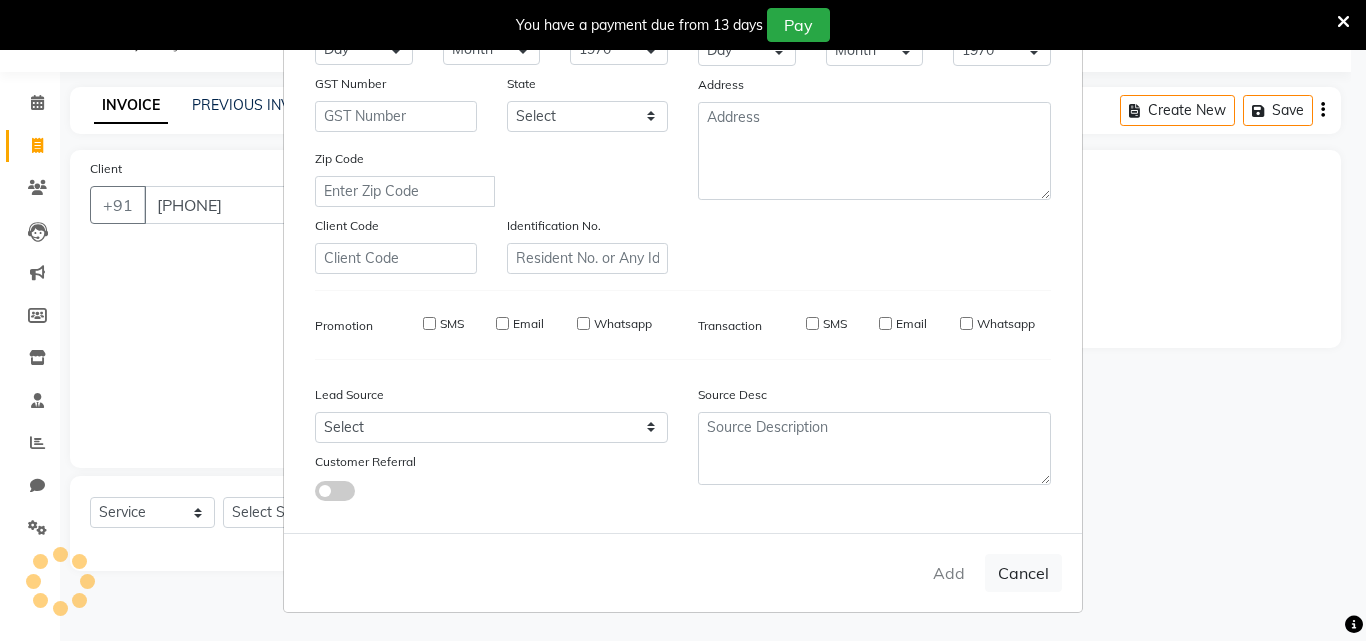 select 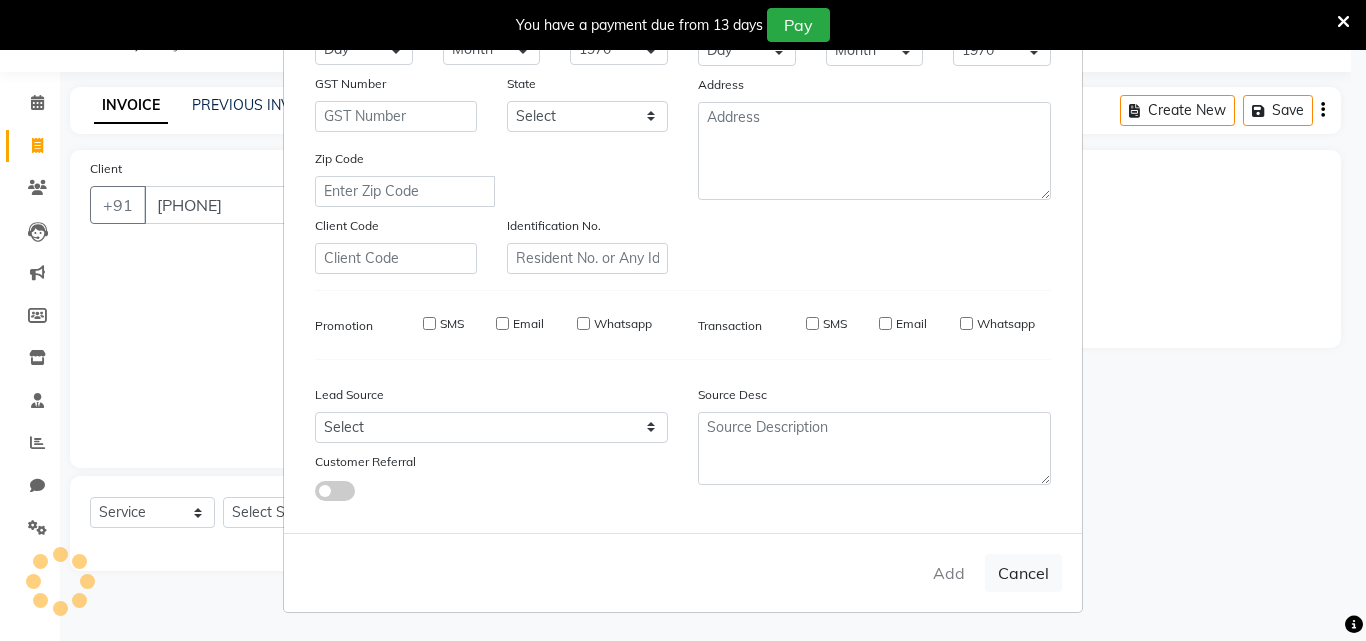 type 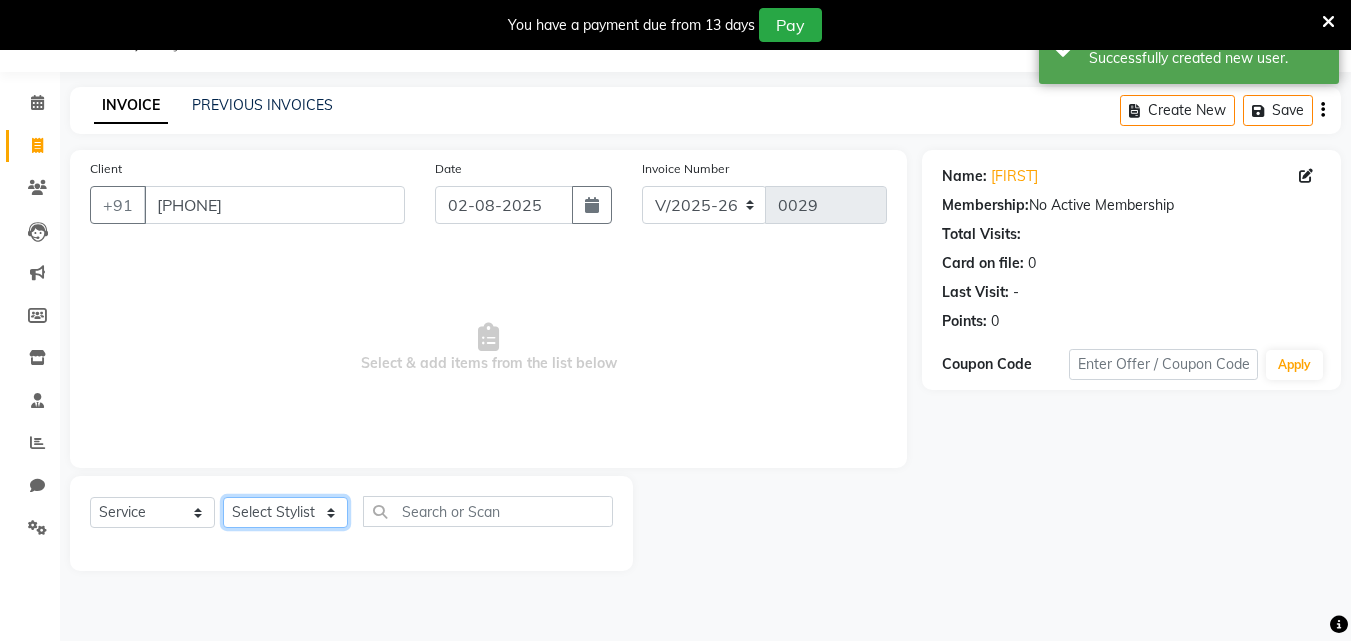 click on "Select Stylist Bhavana Riya Rupali Supriya" 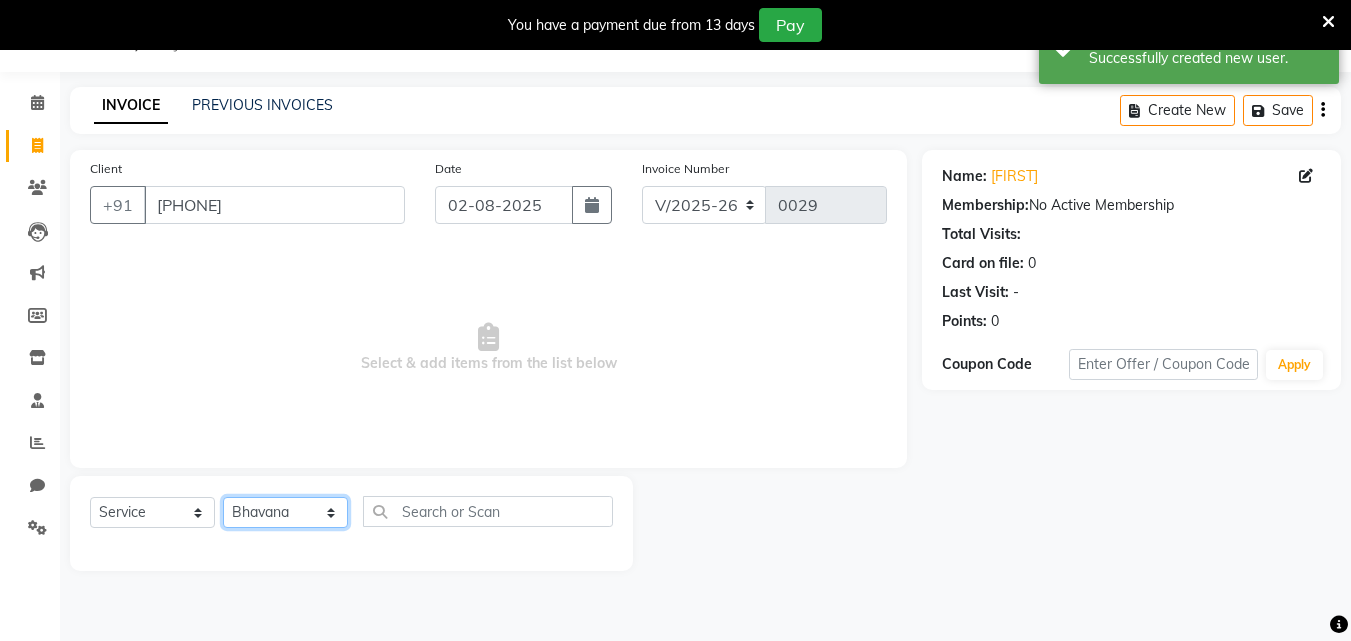 click on "Select Stylist Bhavana Riya Rupali Supriya" 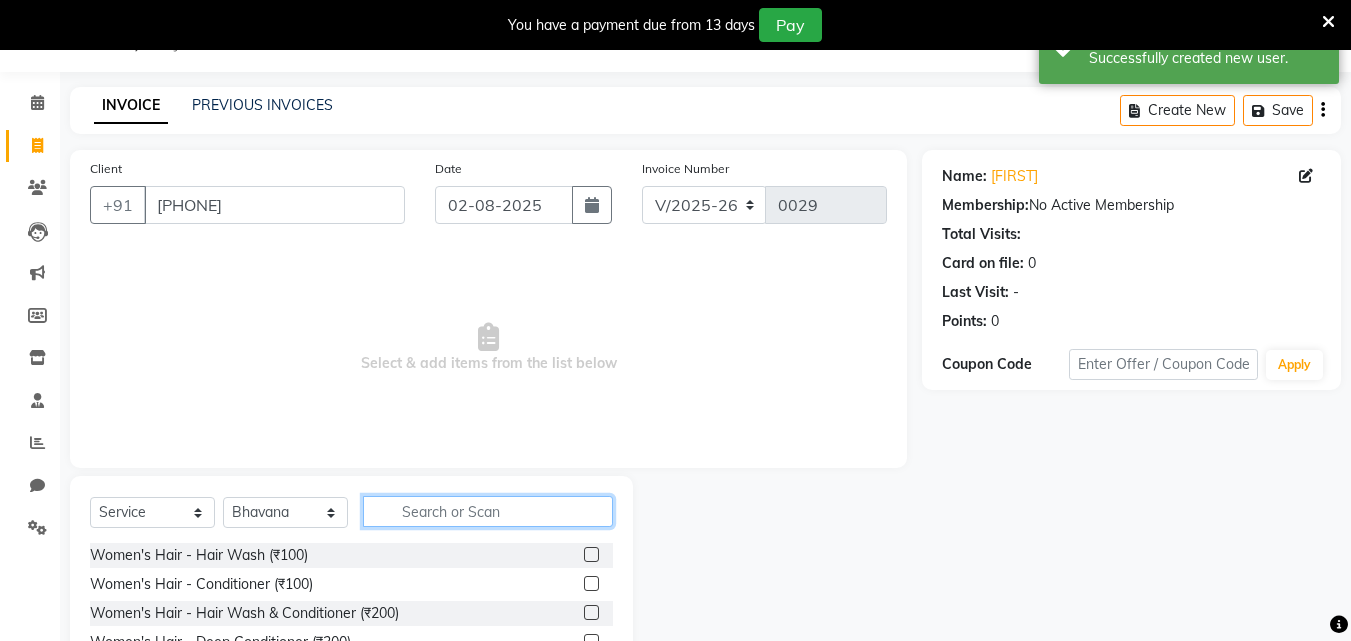 click 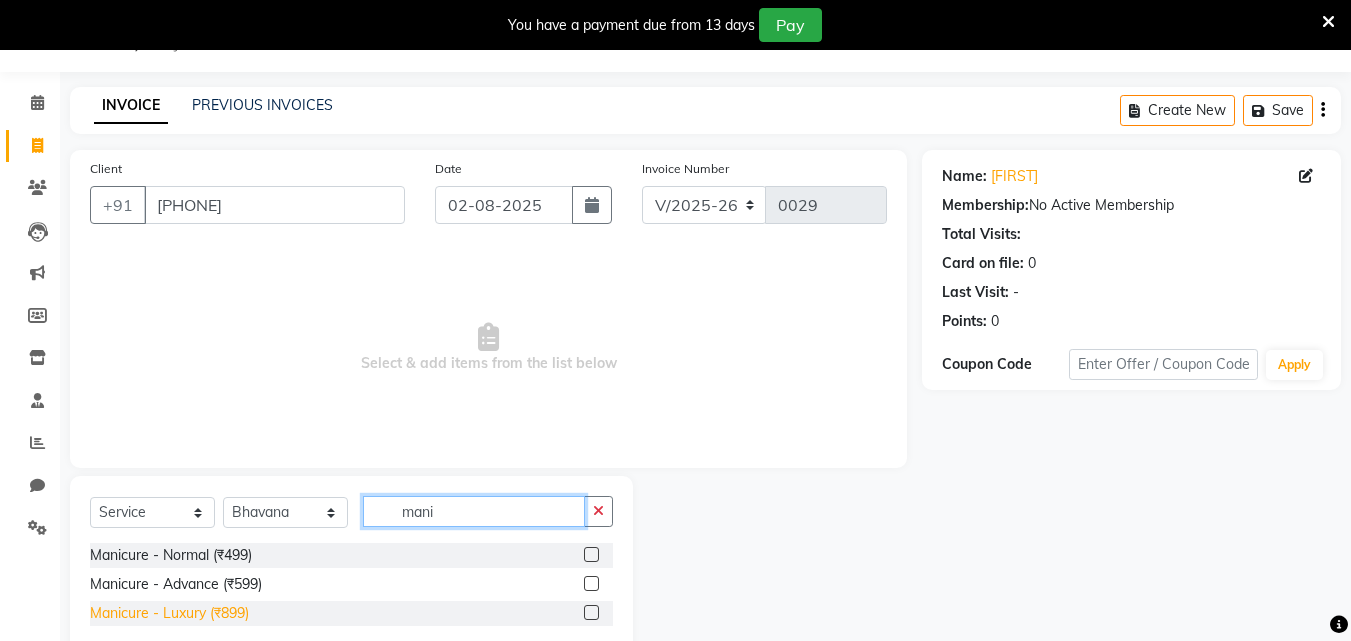 type on "mani" 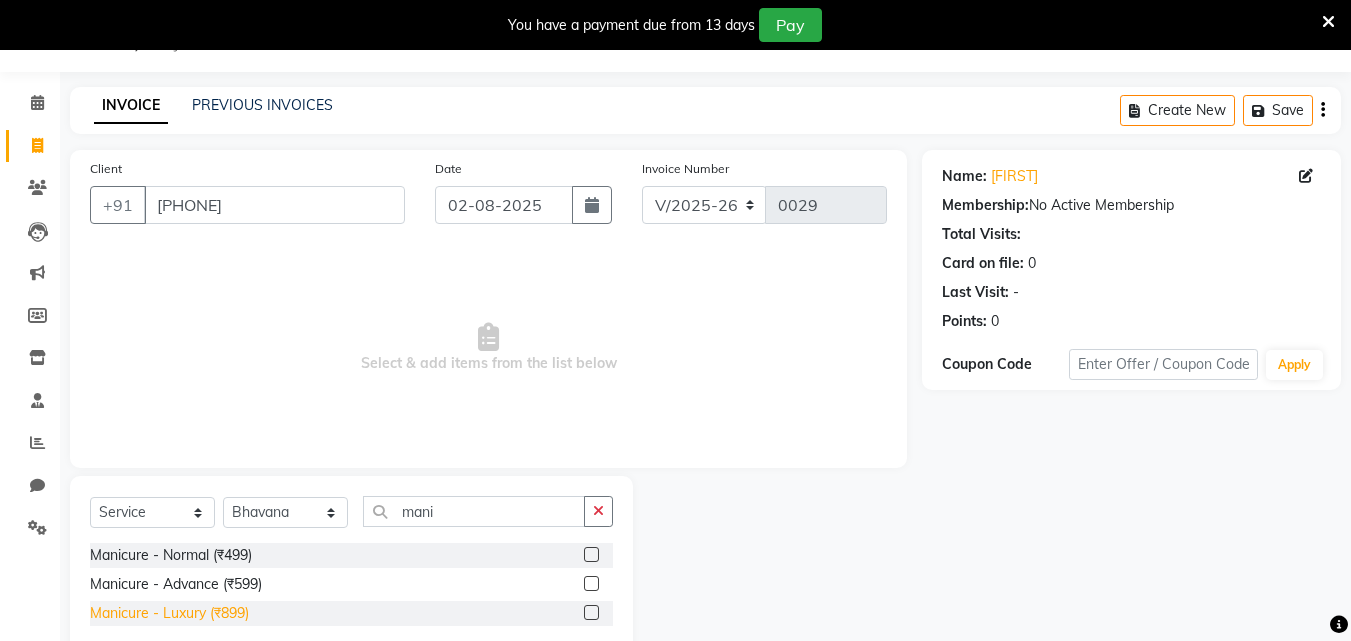 click on "Manicure - Luxury (₹899)" 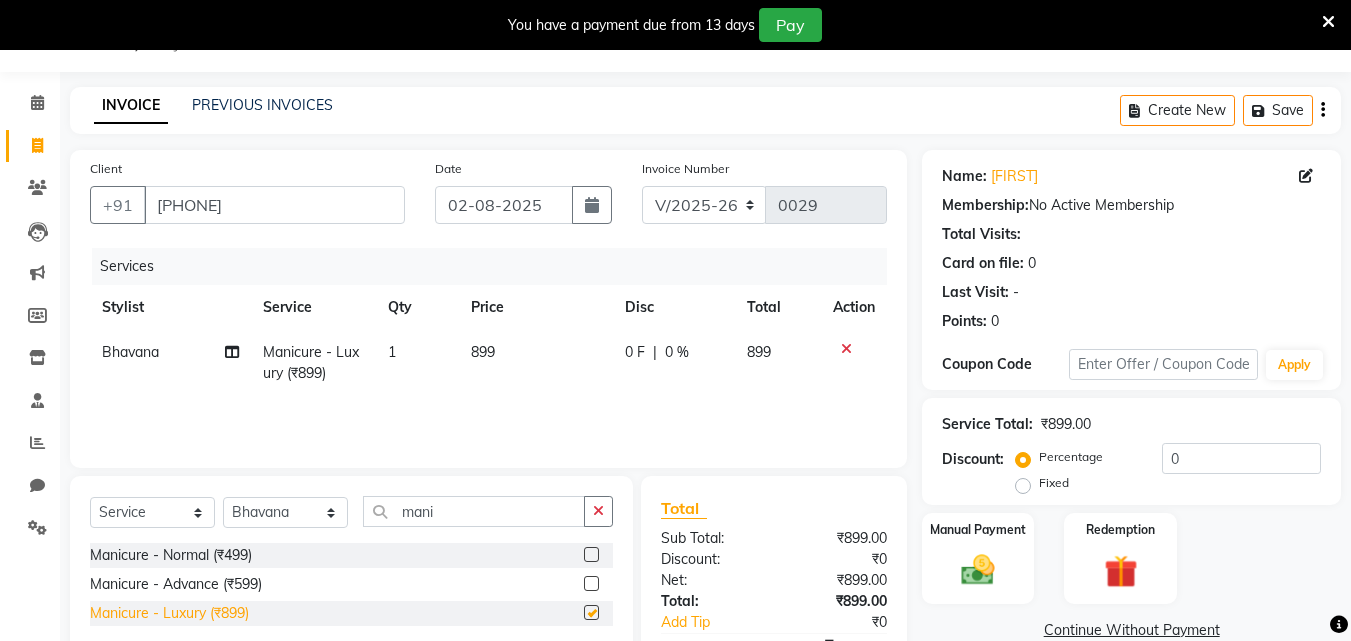 checkbox on "false" 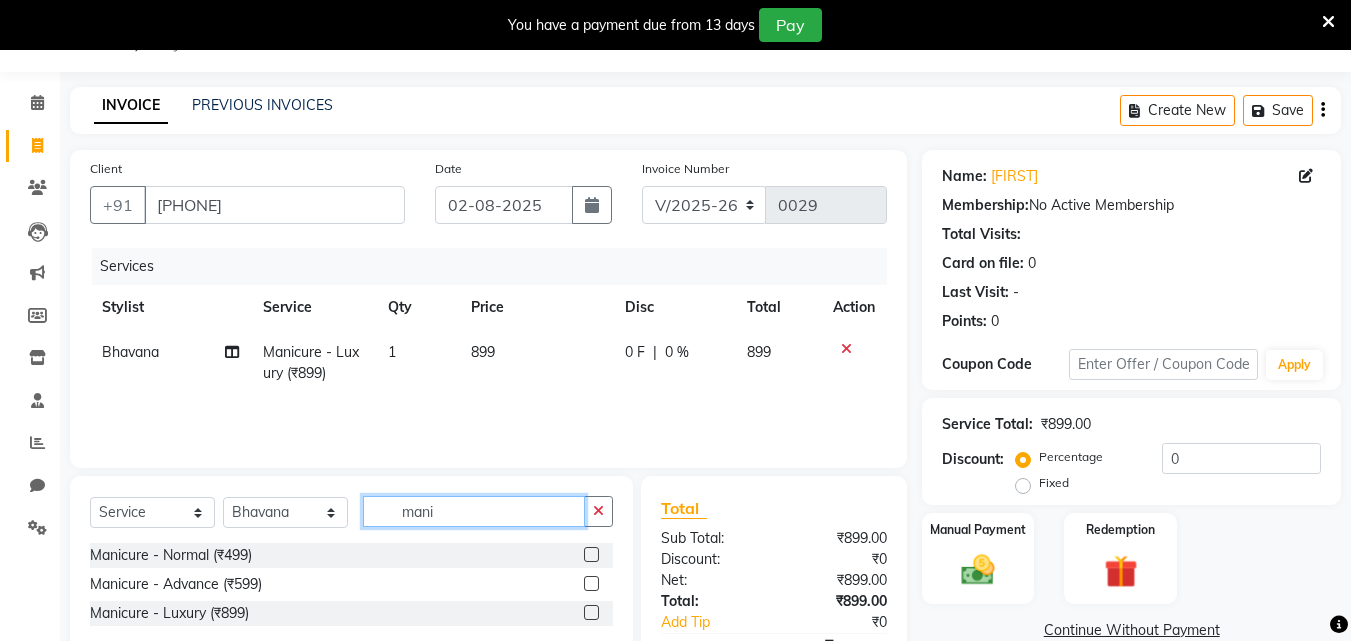 click on "mani" 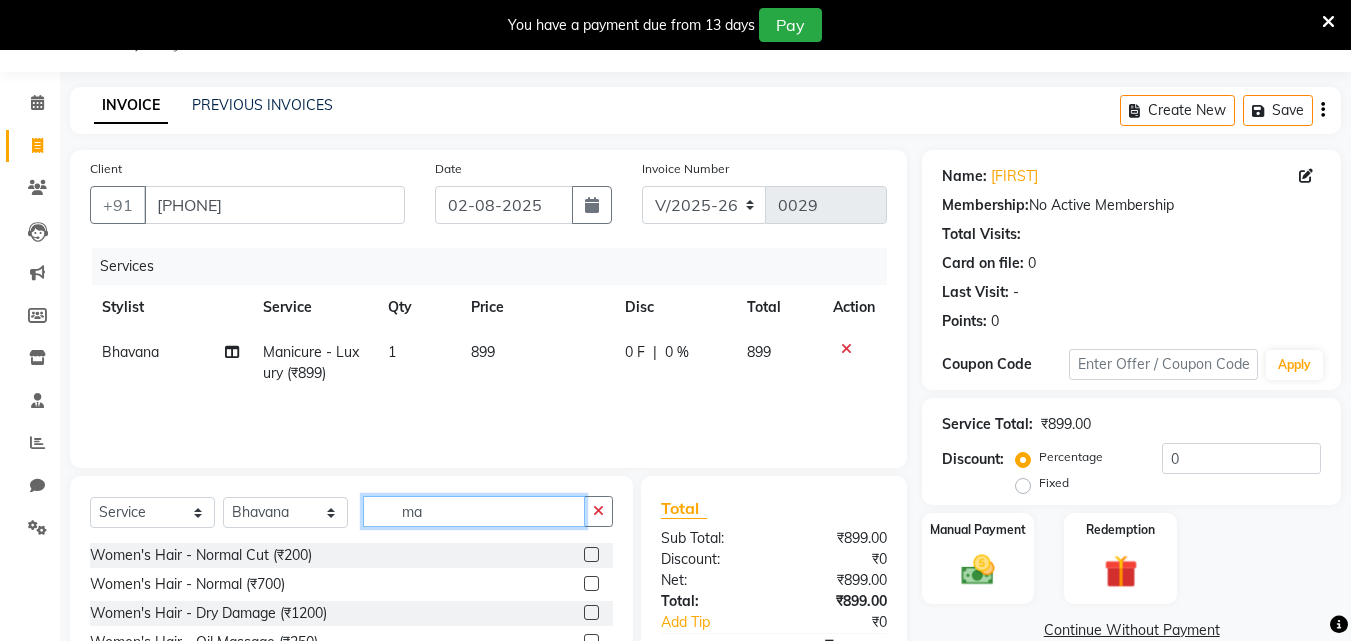type on "m" 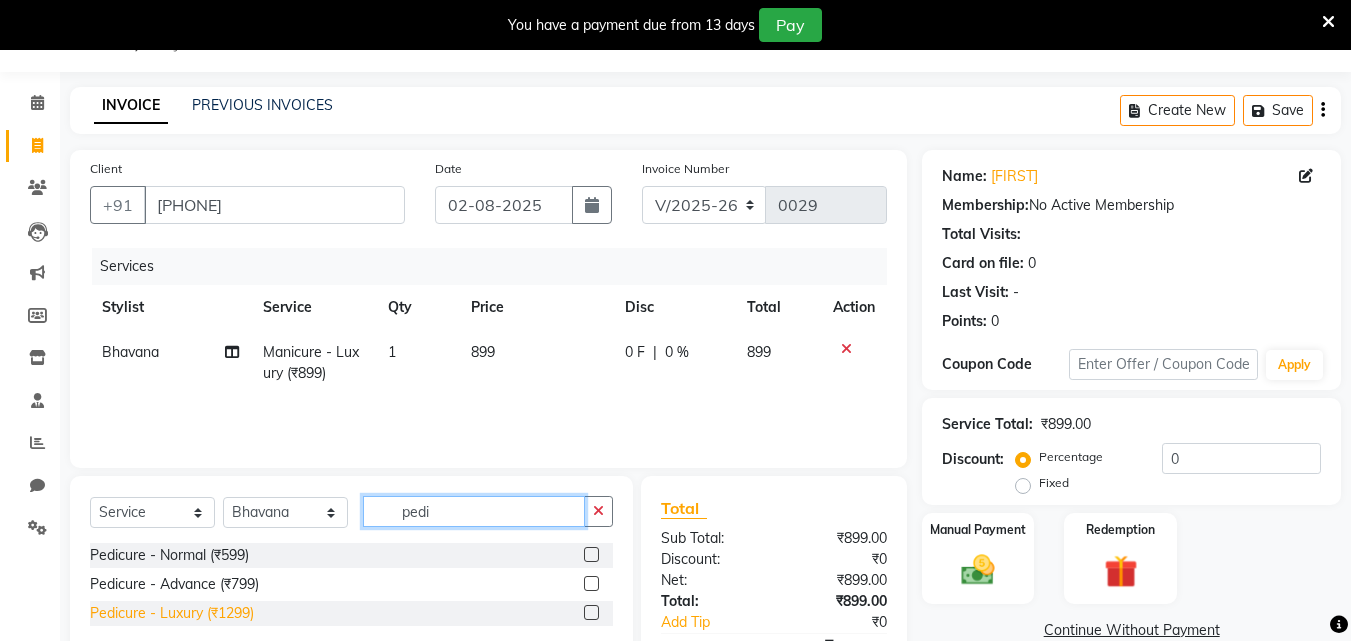 type on "pedi" 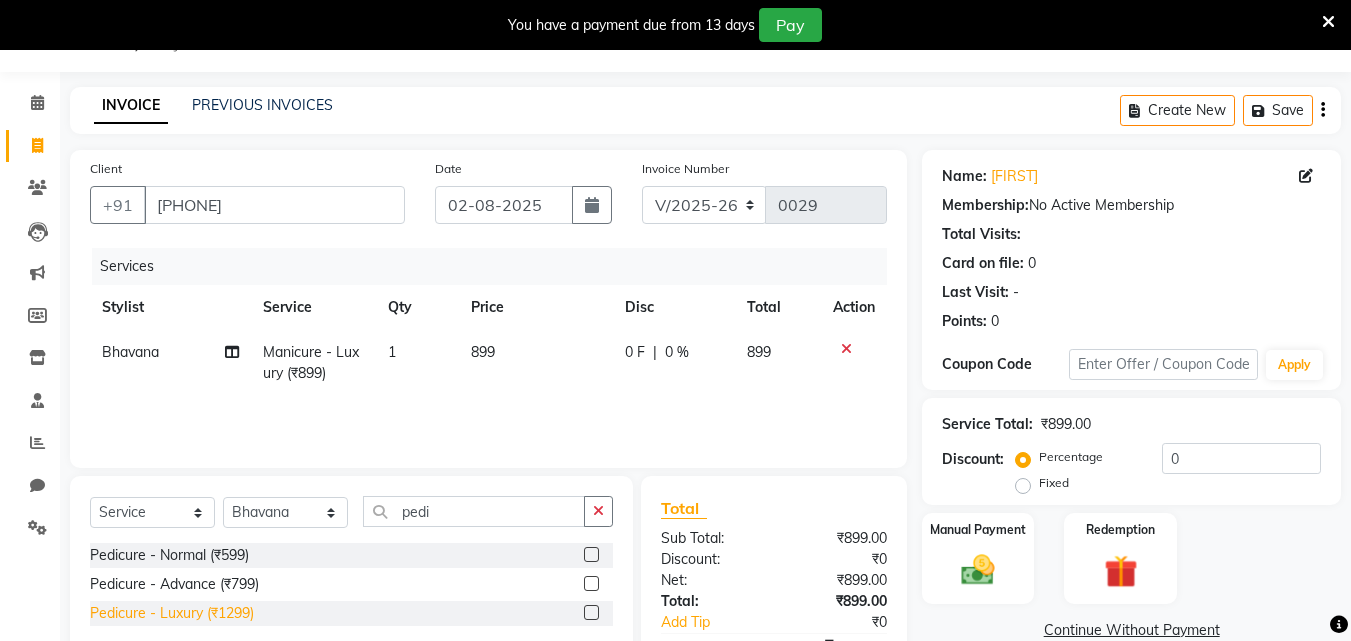 click on "Pedicure - Luxury (₹1299)" 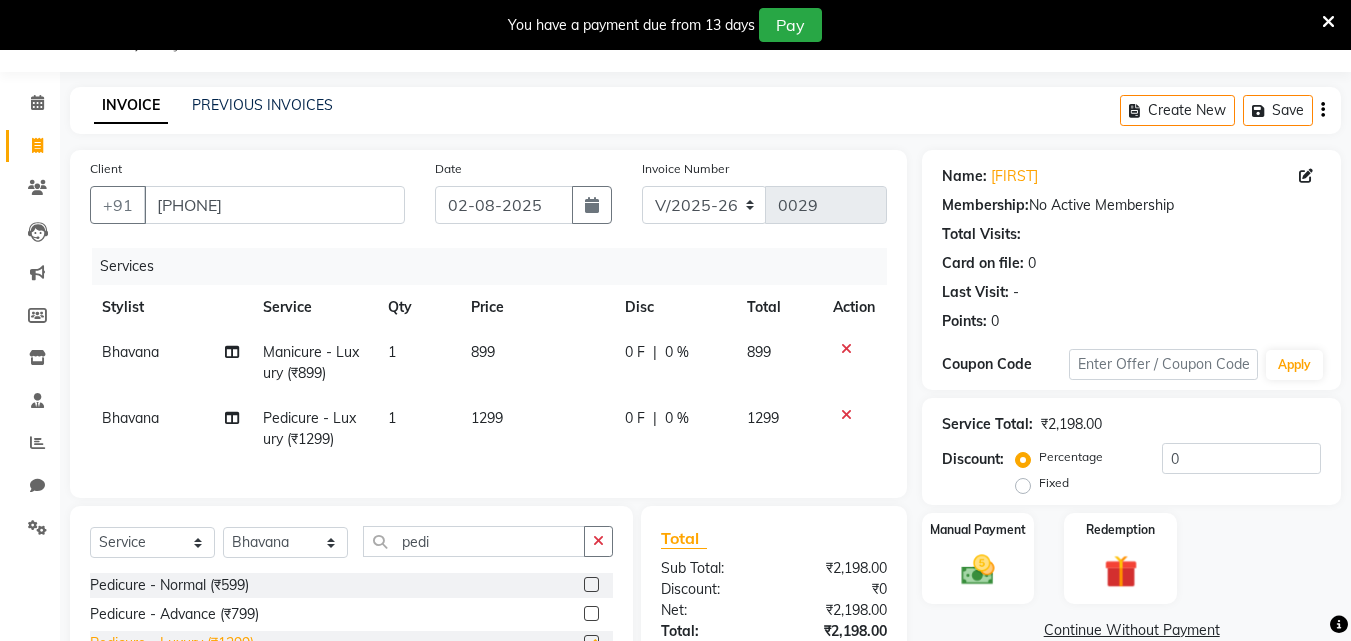 checkbox on "false" 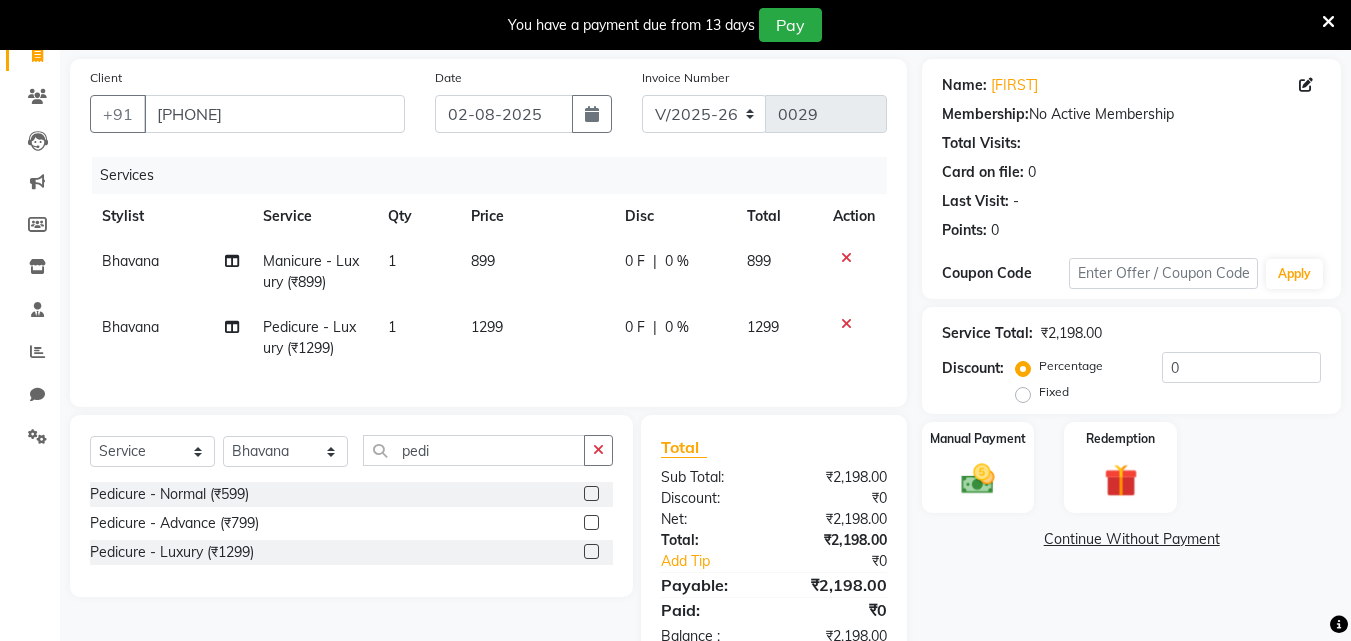 scroll, scrollTop: 212, scrollLeft: 0, axis: vertical 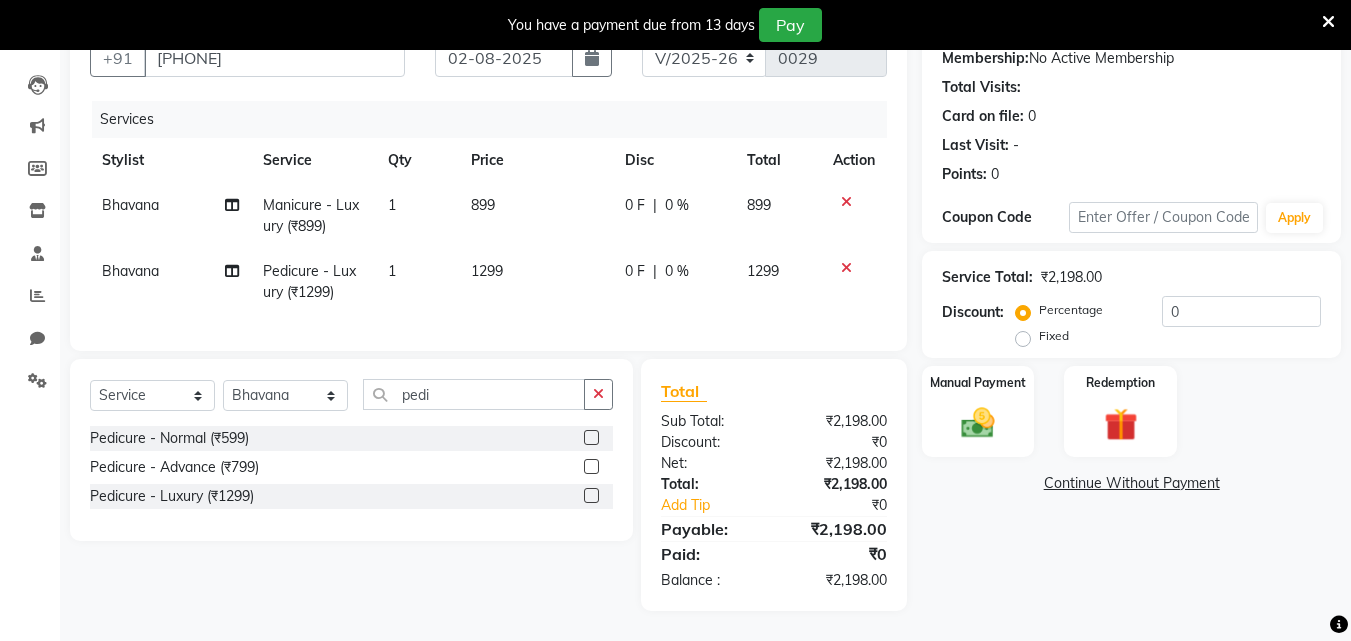 click 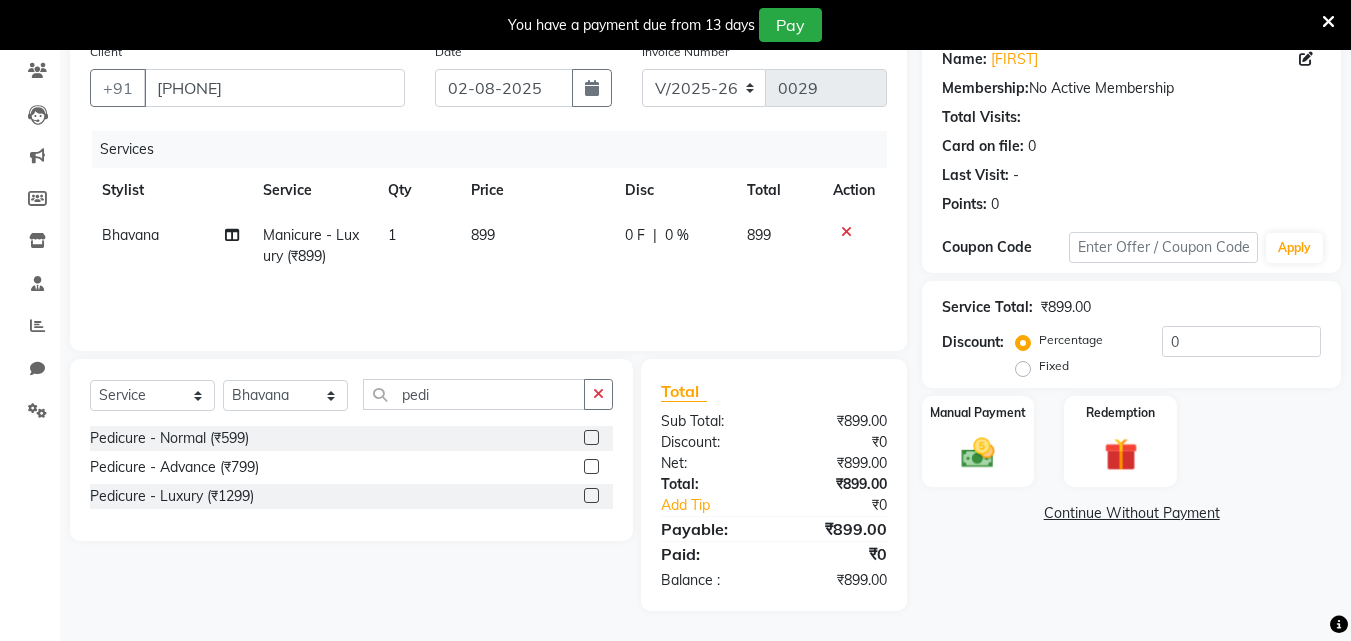click 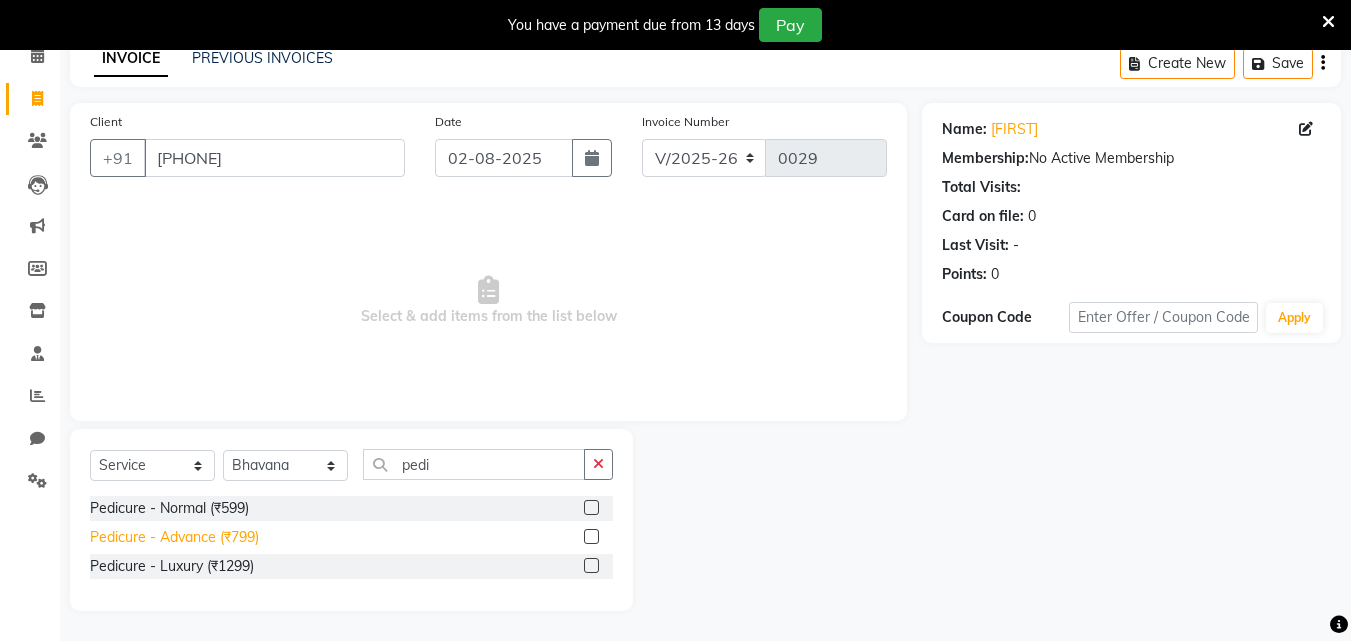 click on "Pedicure - Advance (₹799)" 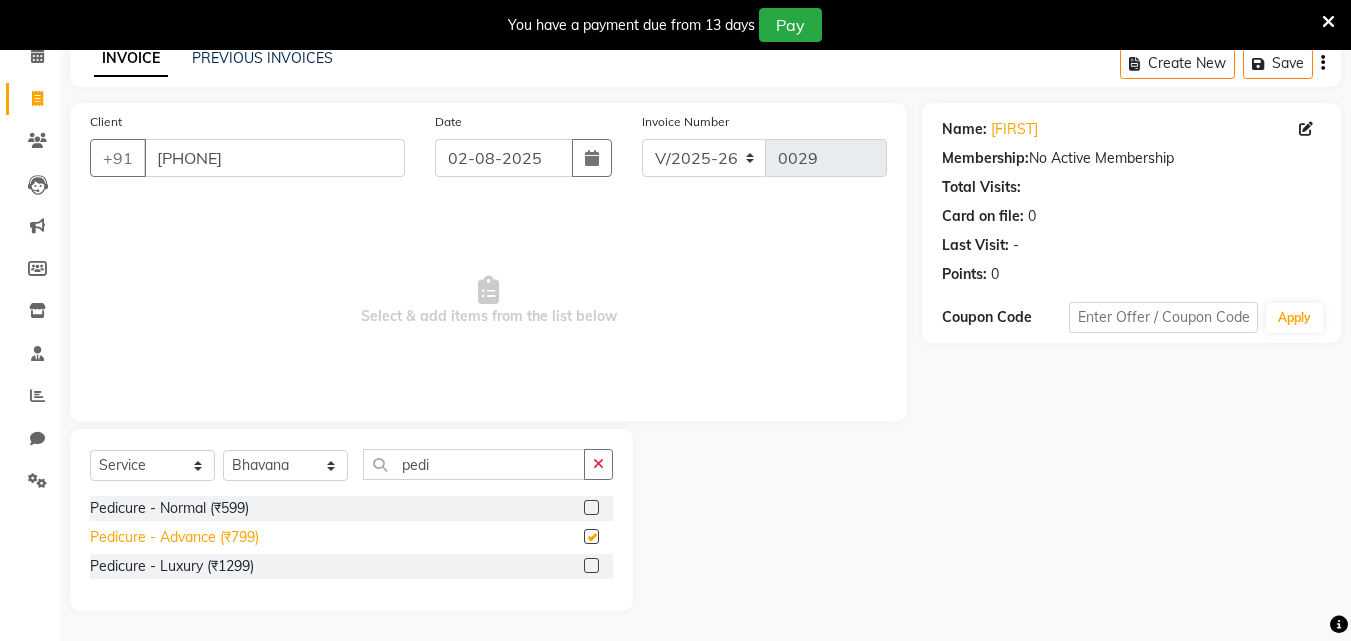 scroll, scrollTop: 167, scrollLeft: 0, axis: vertical 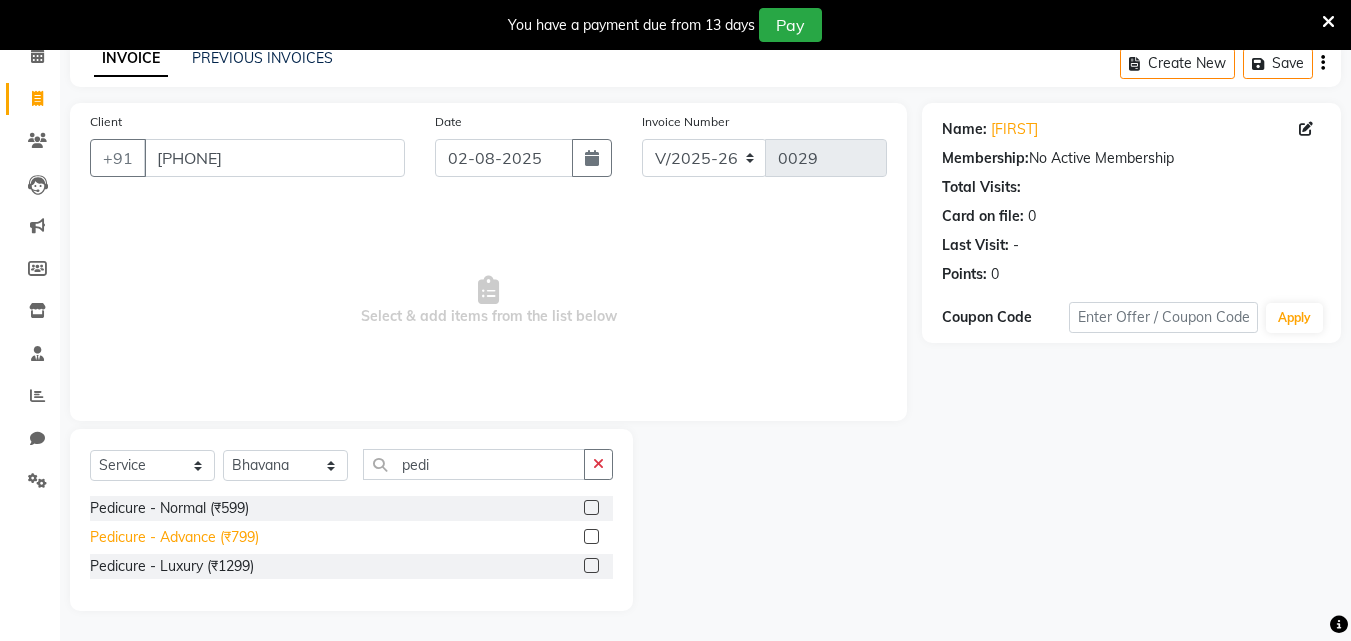 checkbox on "false" 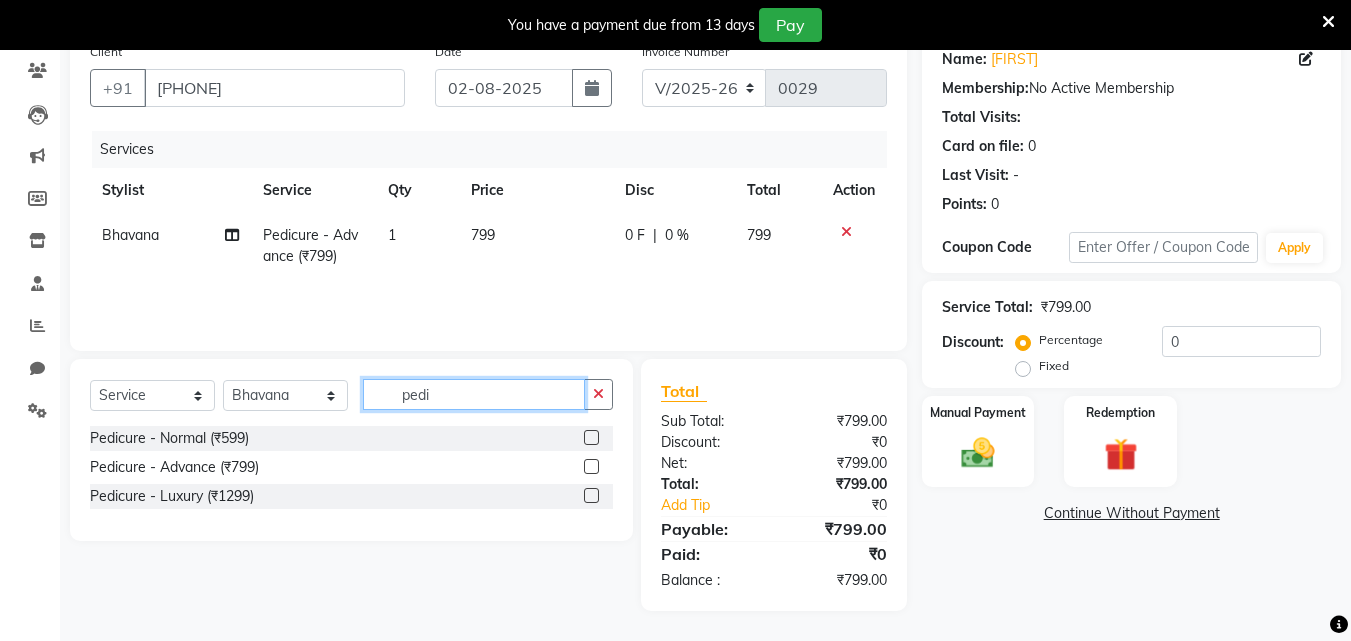 click on "pedi" 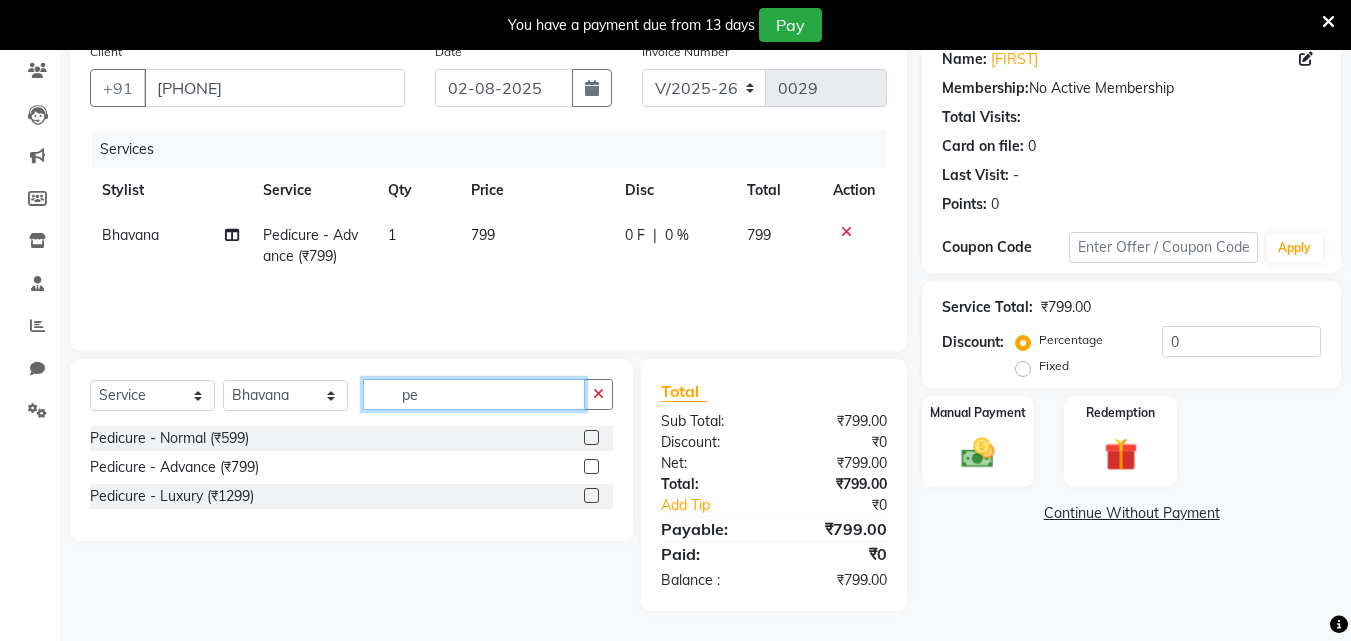 type on "p" 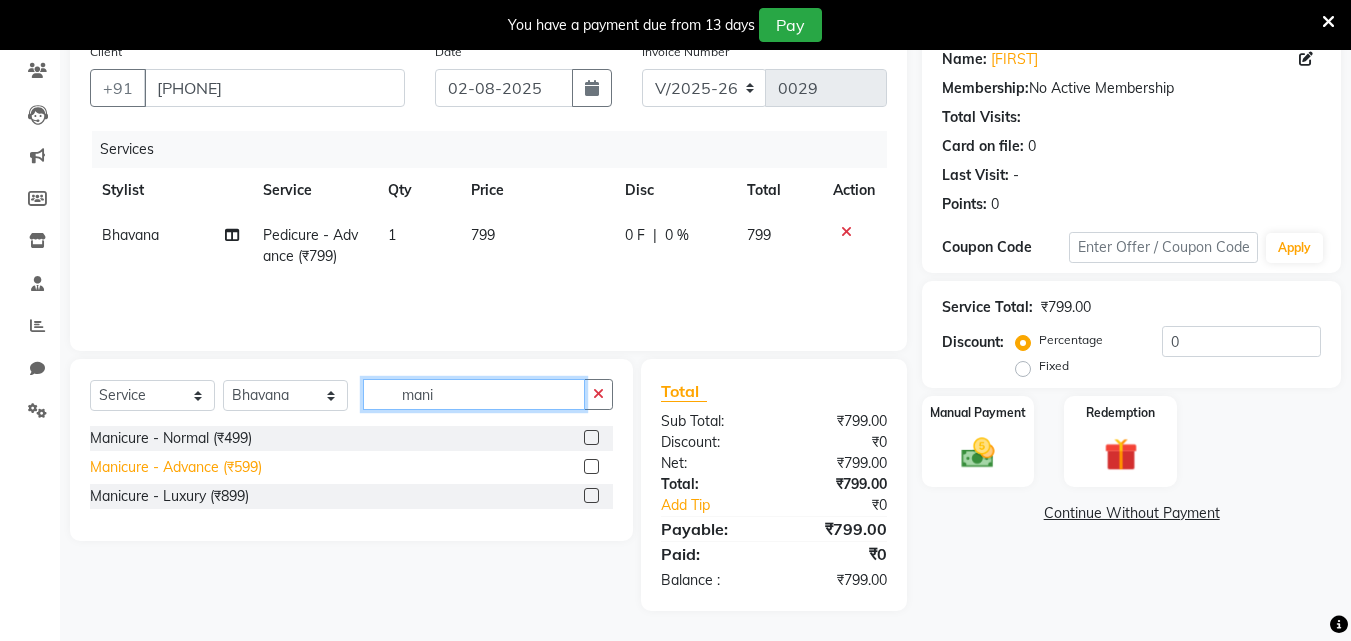 type on "mani" 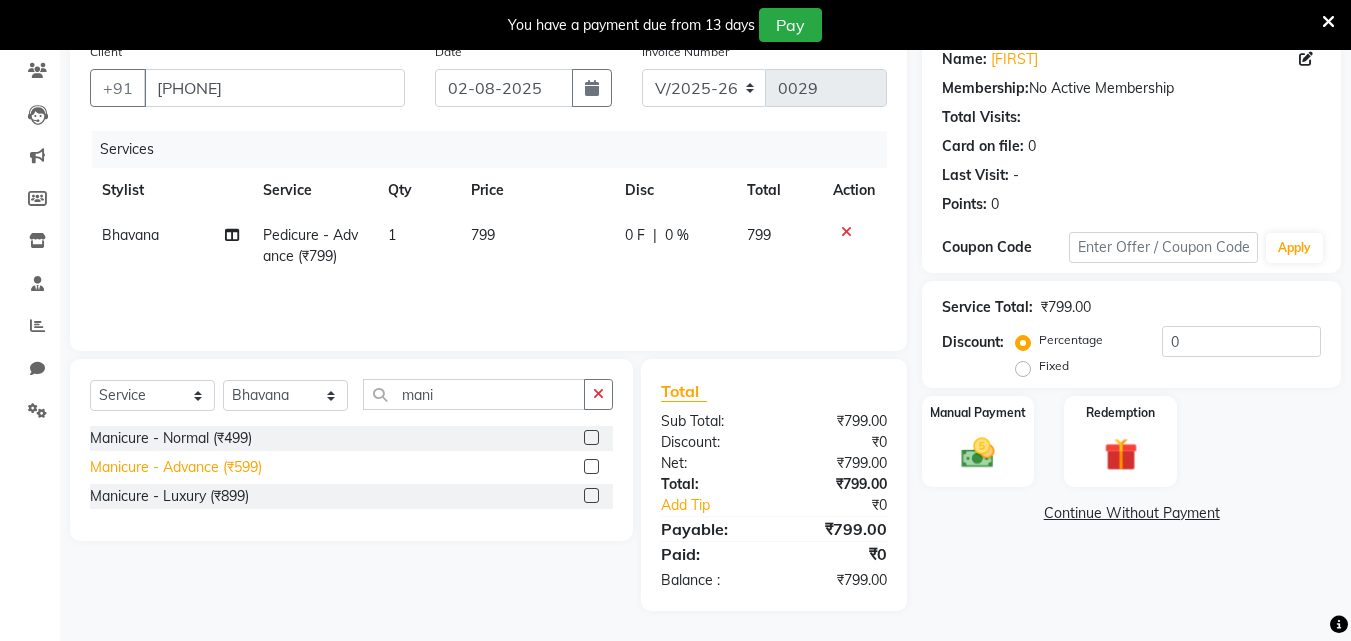click on "Manicure - Advance (₹599)" 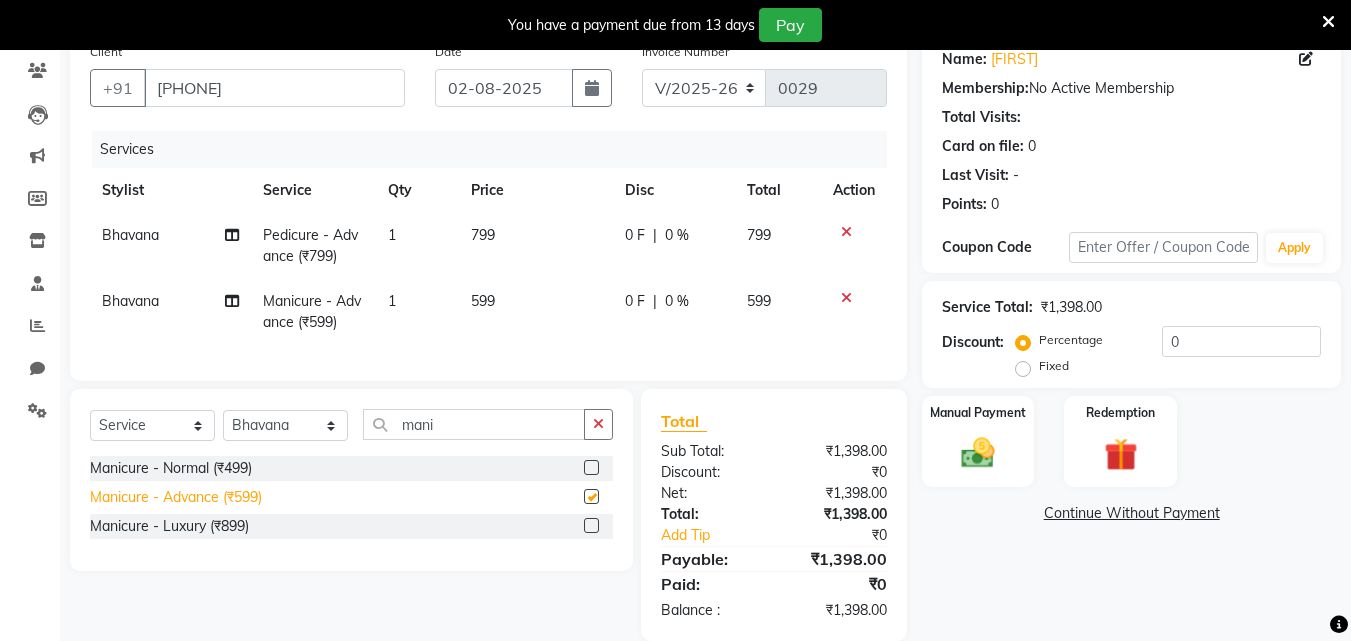 checkbox on "false" 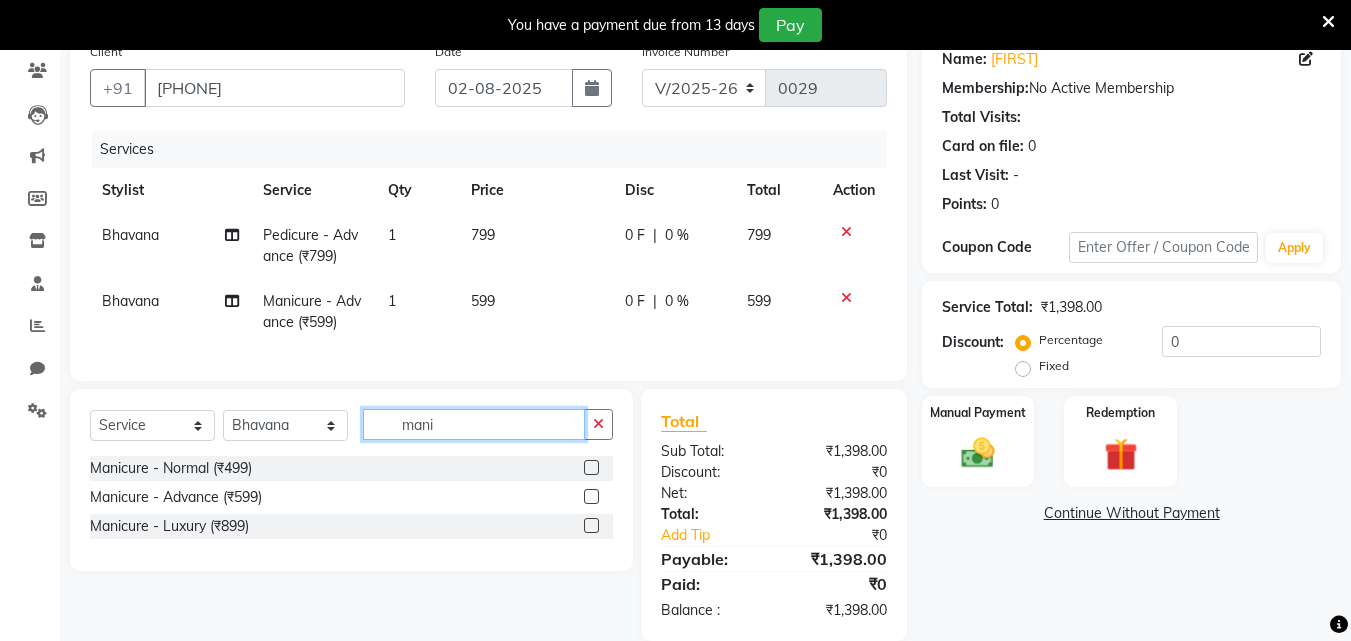 click on "mani" 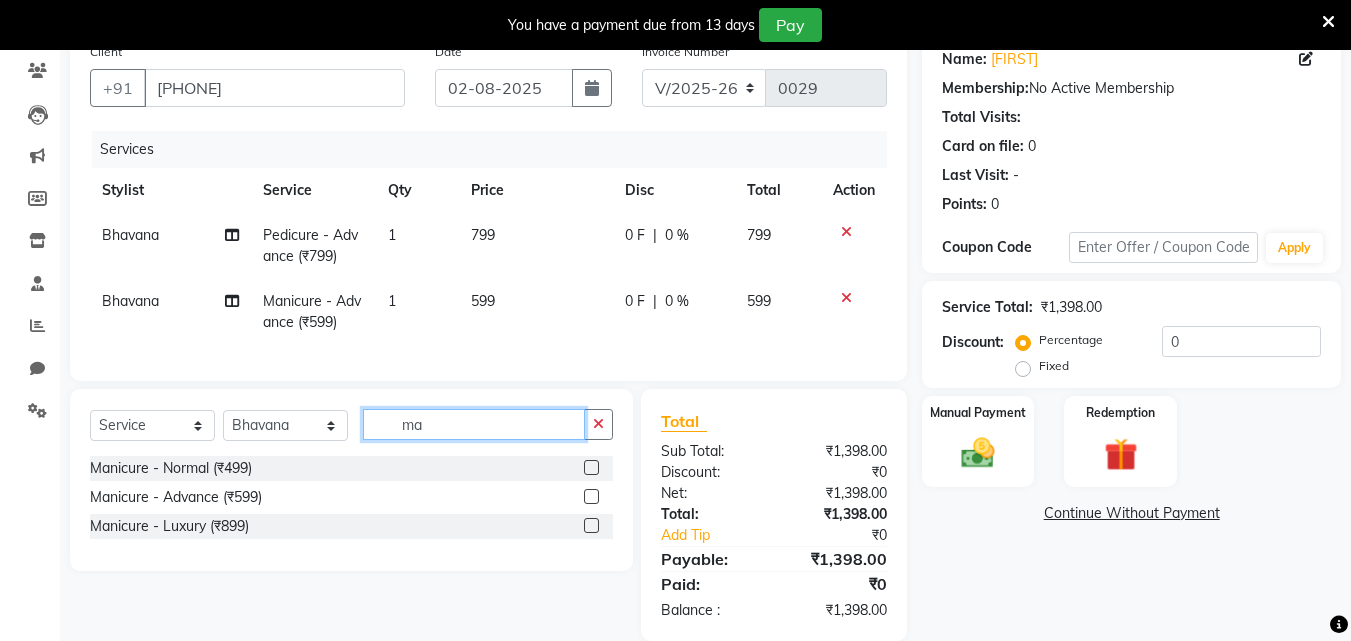 type on "m" 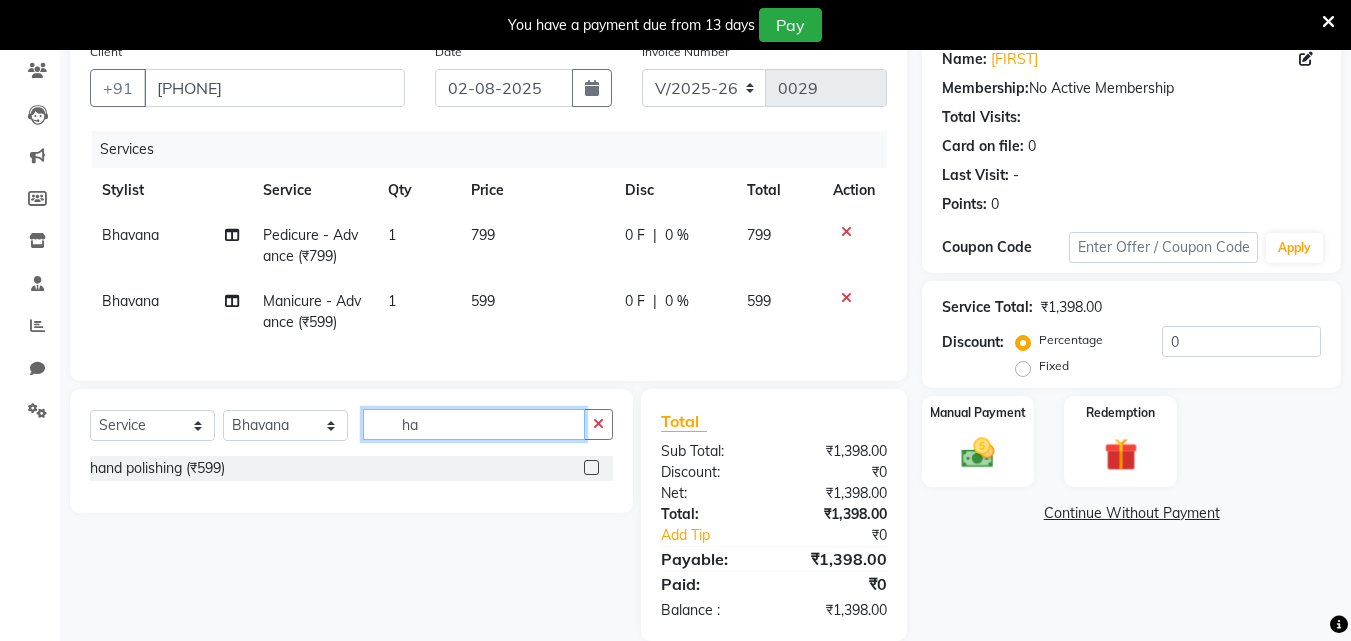 type on "h" 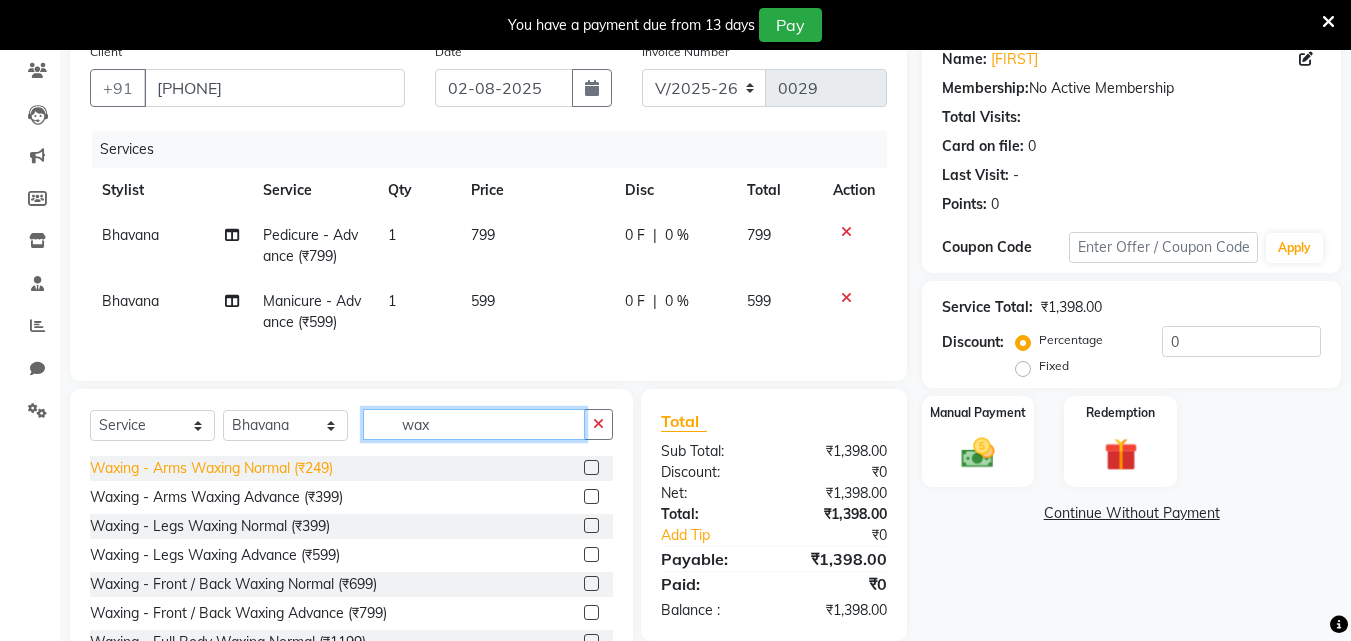 type on "wax" 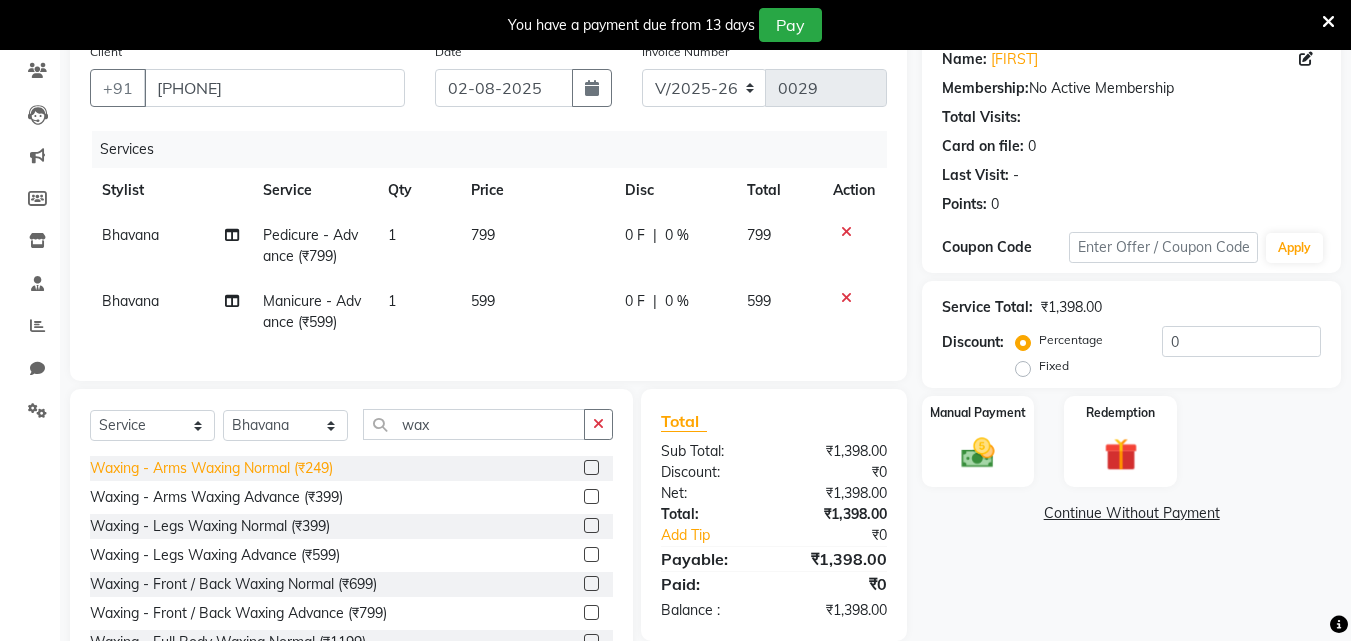 click on "Waxing - Arms Waxing Normal (₹249)" 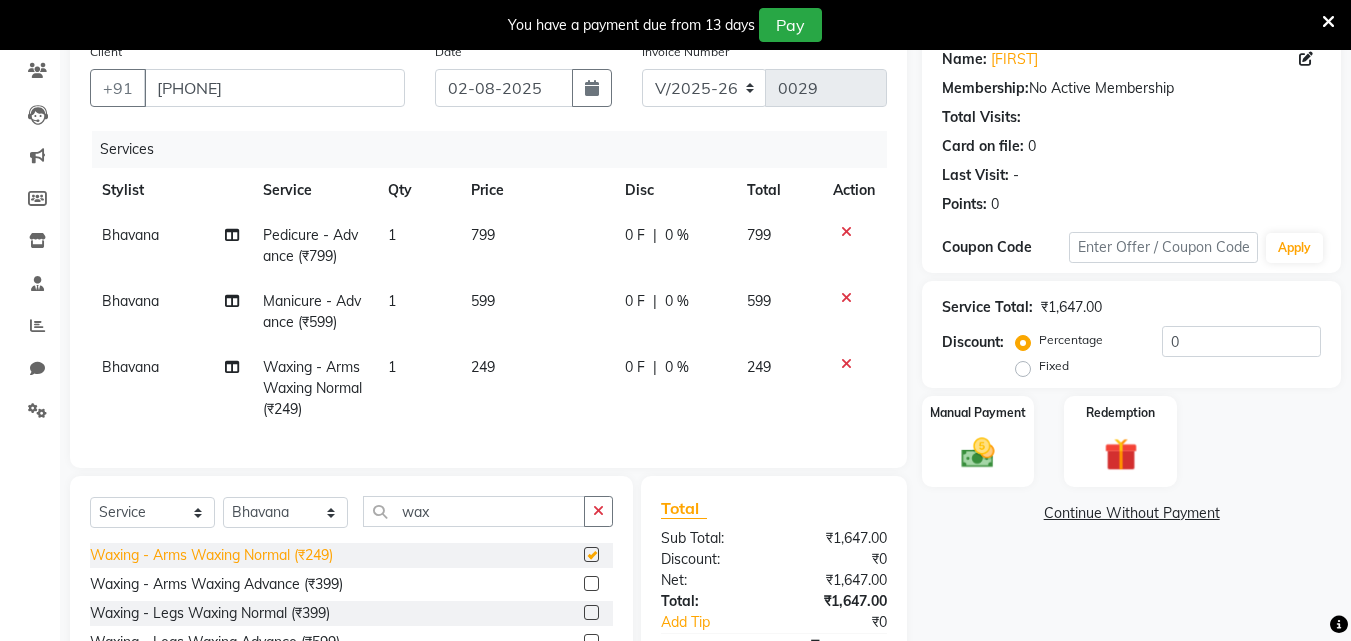 checkbox on "false" 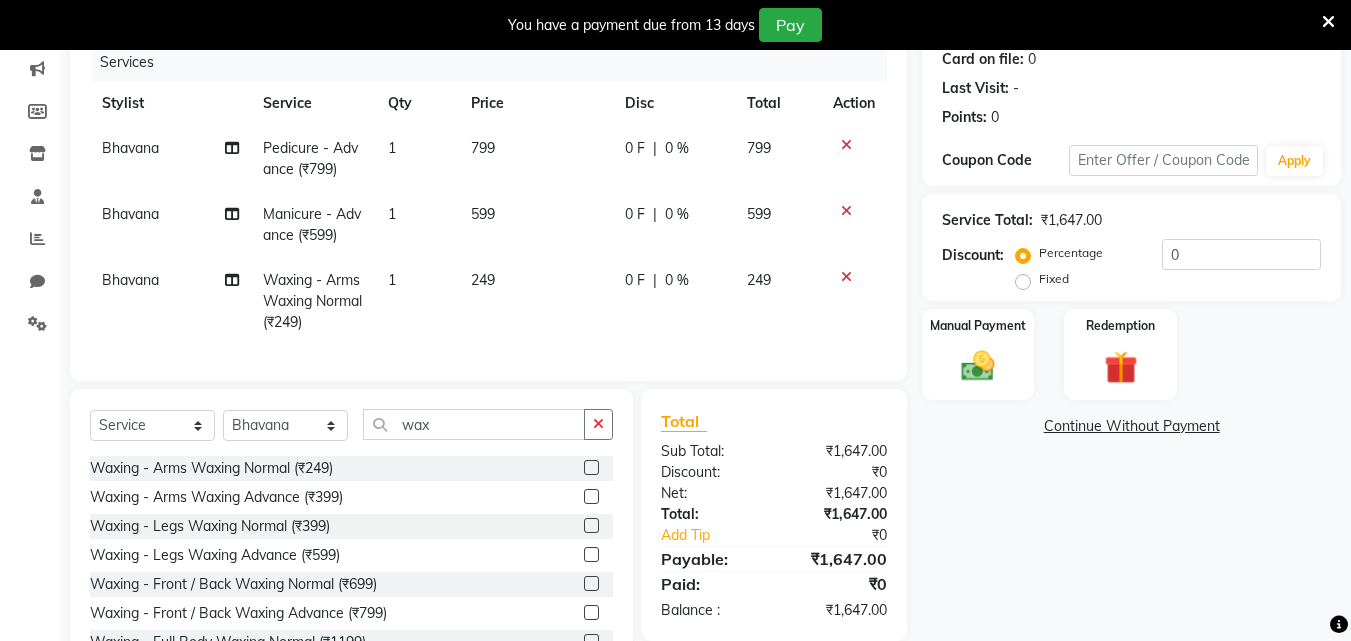 scroll, scrollTop: 342, scrollLeft: 0, axis: vertical 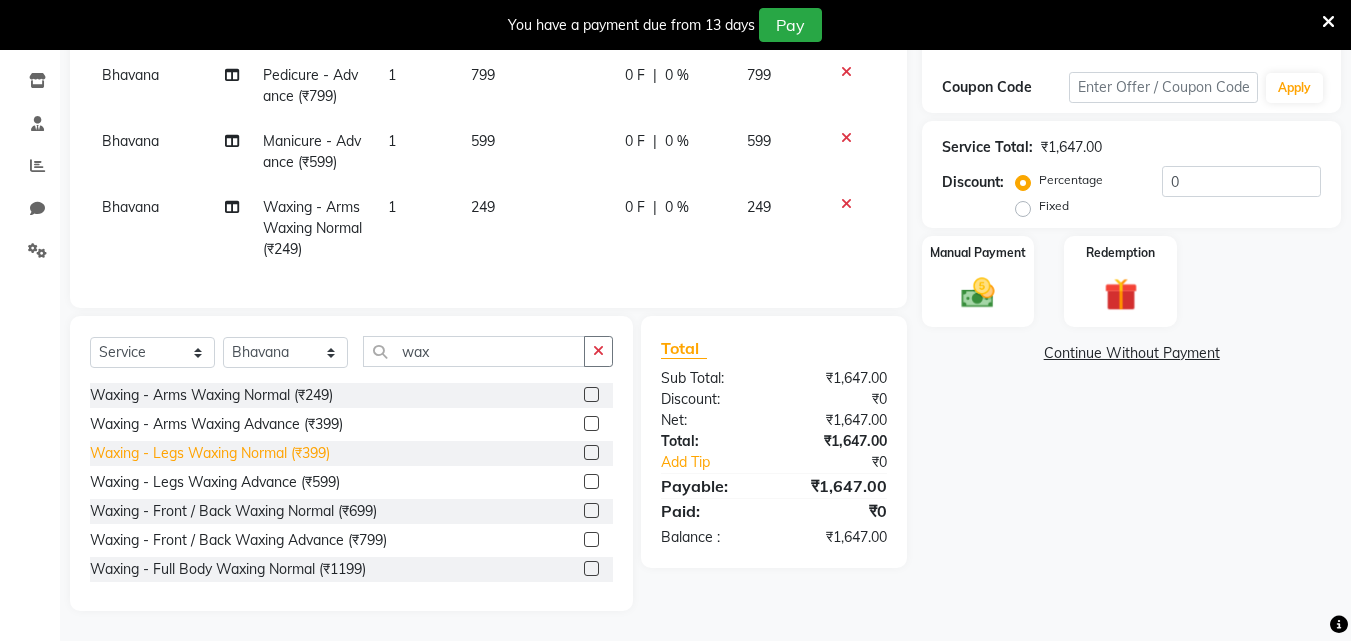 click on "Waxing - Legs Waxing Normal (₹399)" 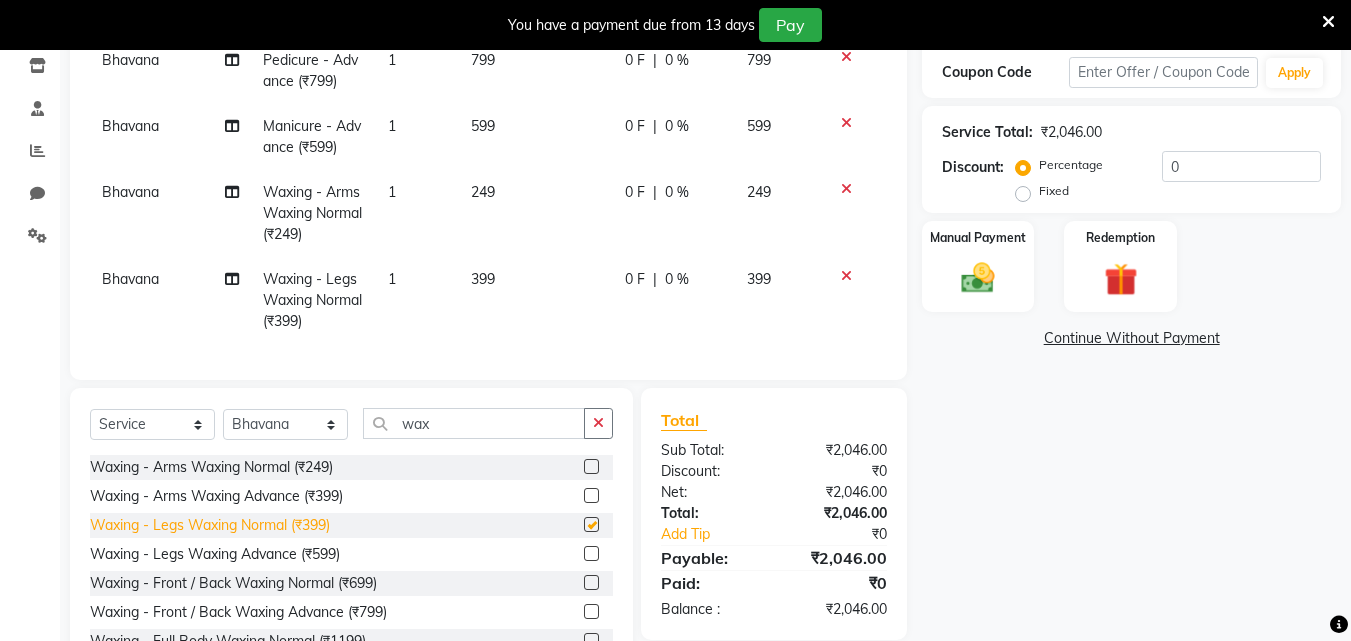 checkbox on "false" 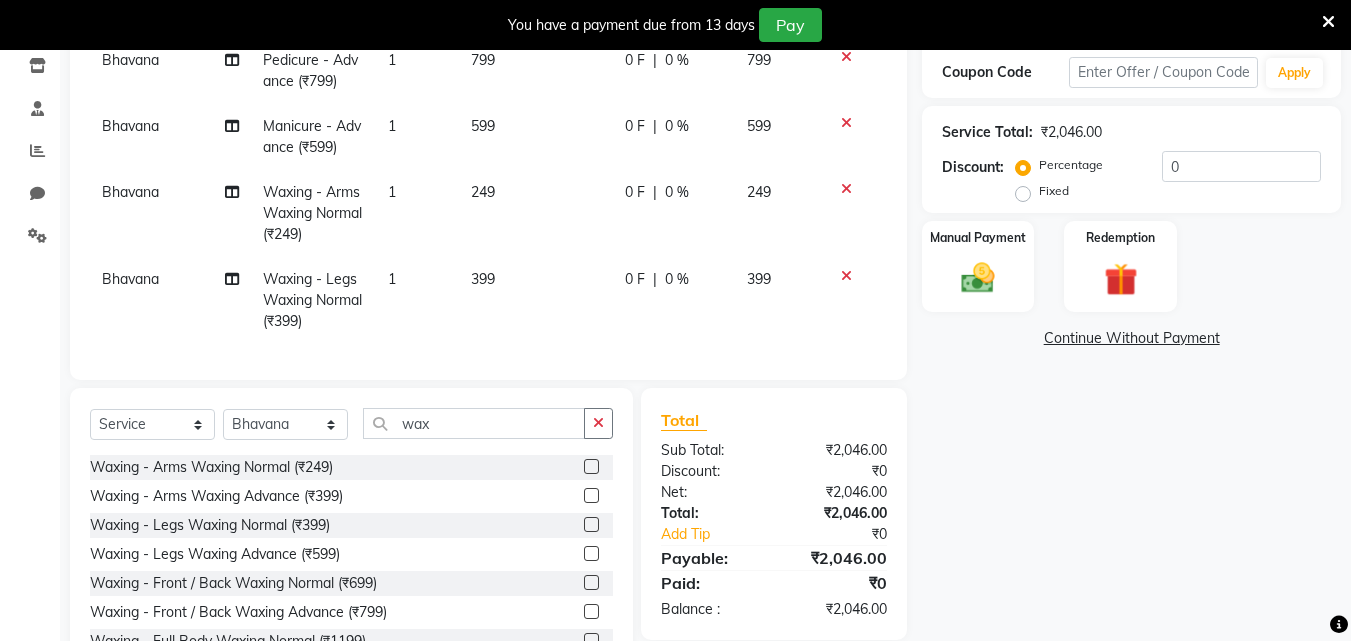 click on "399" 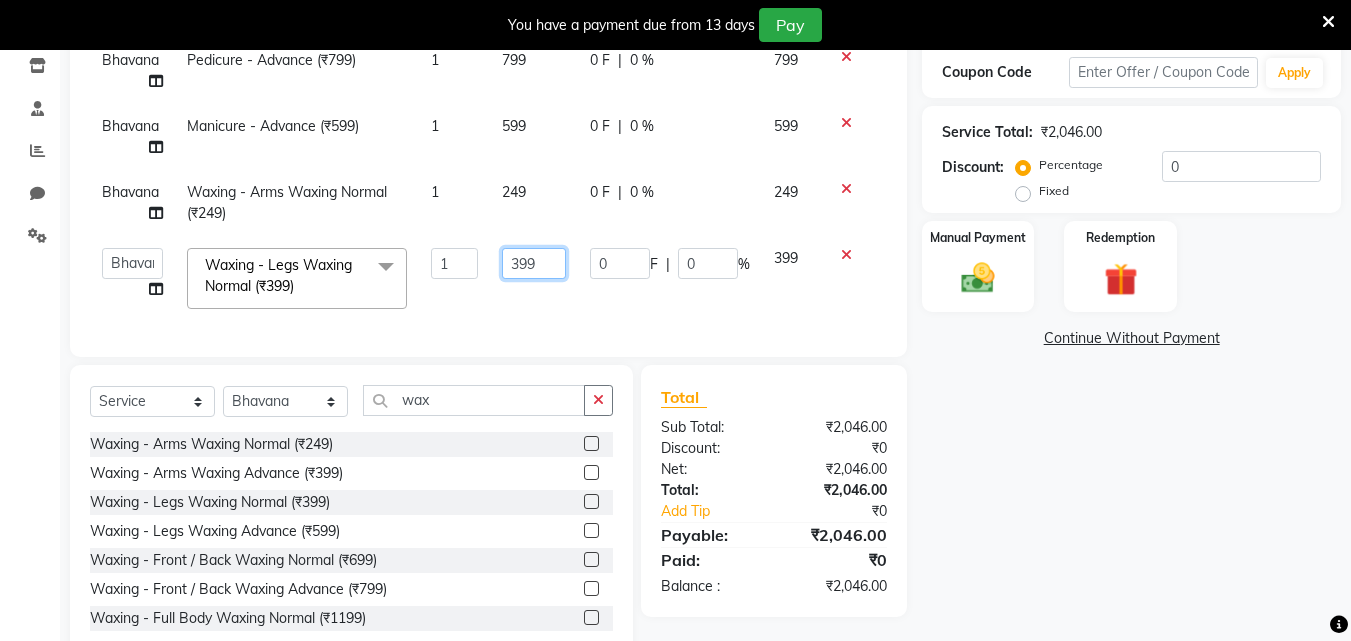 click on "399" 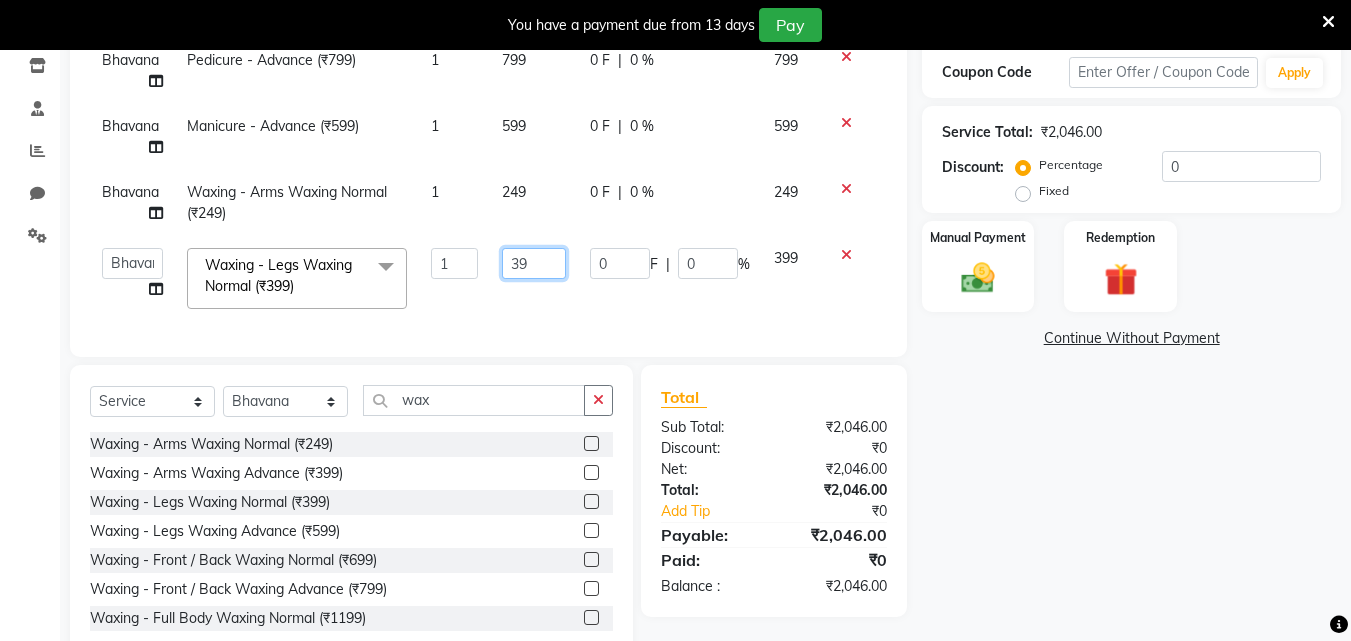 type on "3" 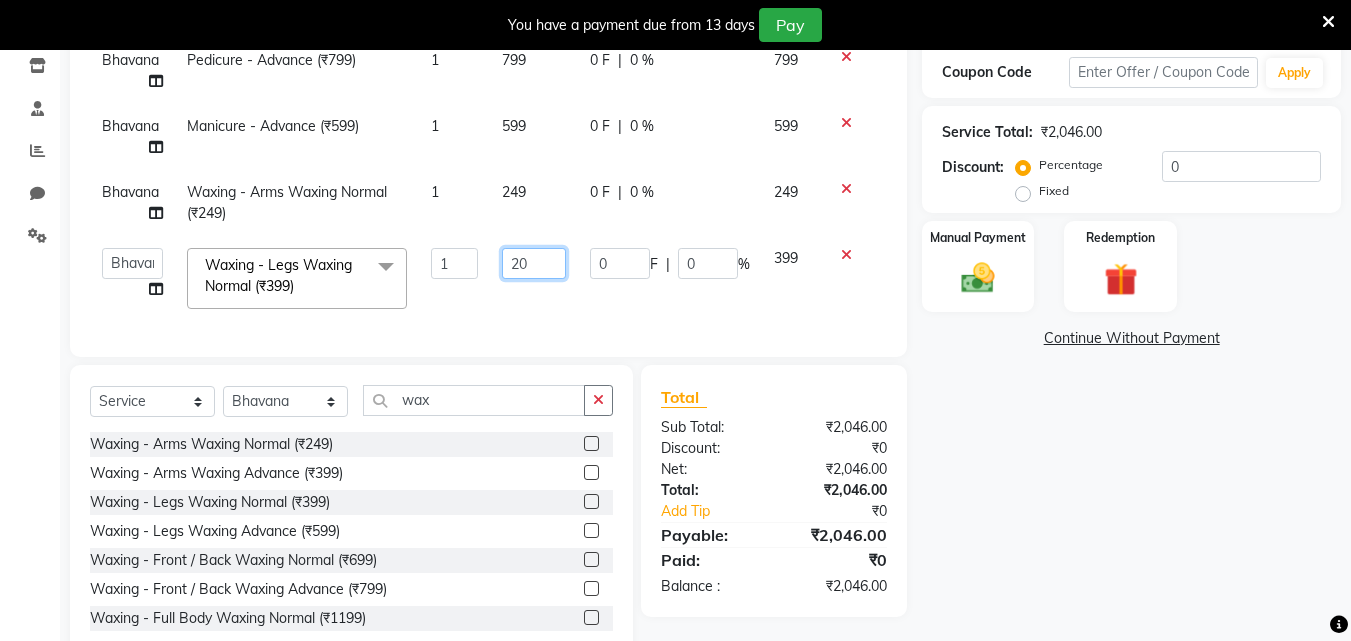 type on "200" 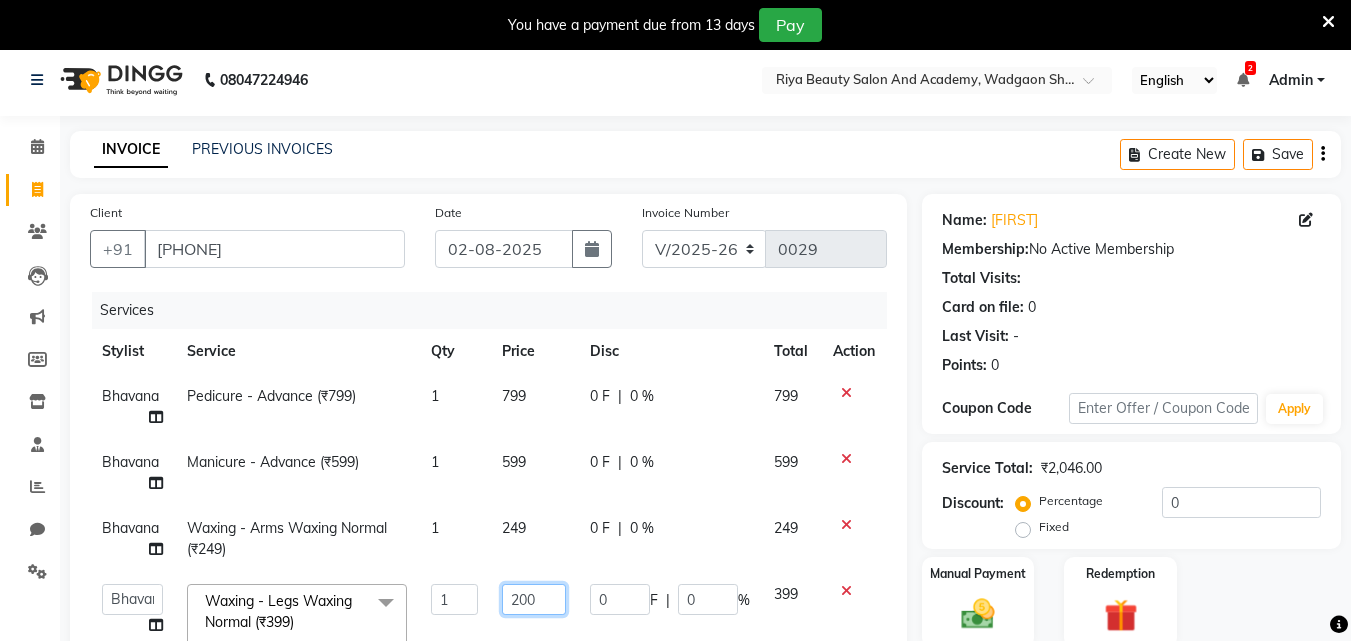 scroll, scrollTop: 0, scrollLeft: 0, axis: both 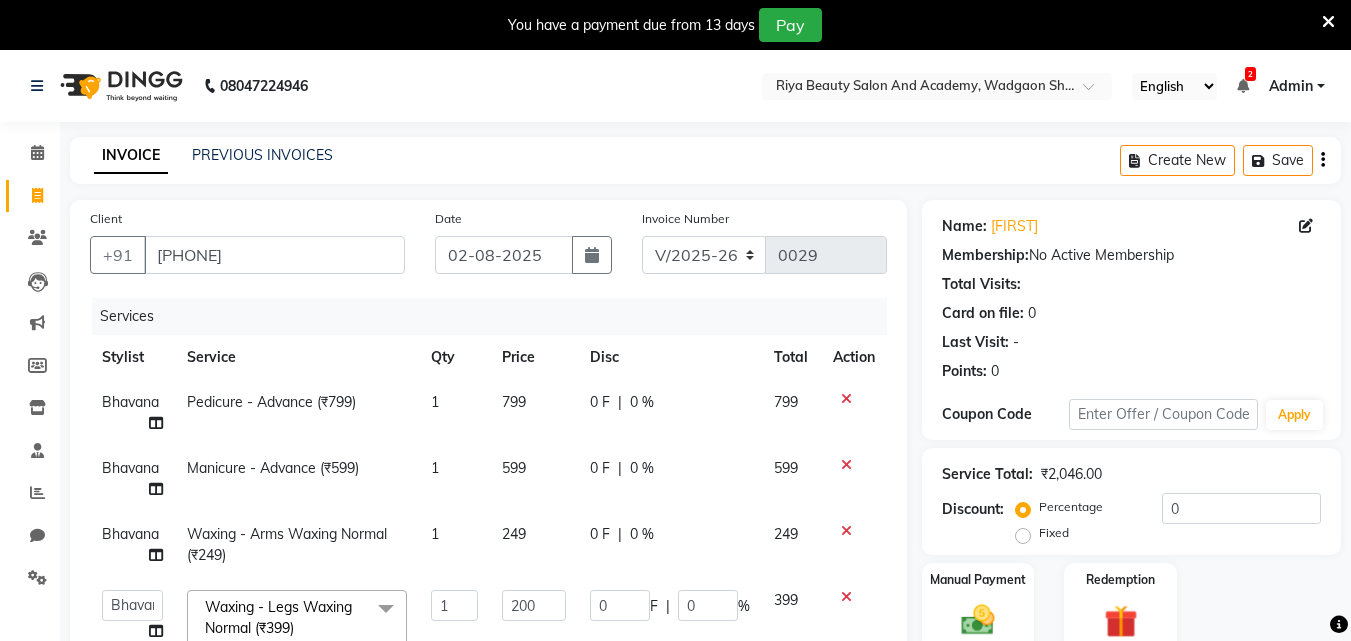 click on "Manual Payment Redemption" 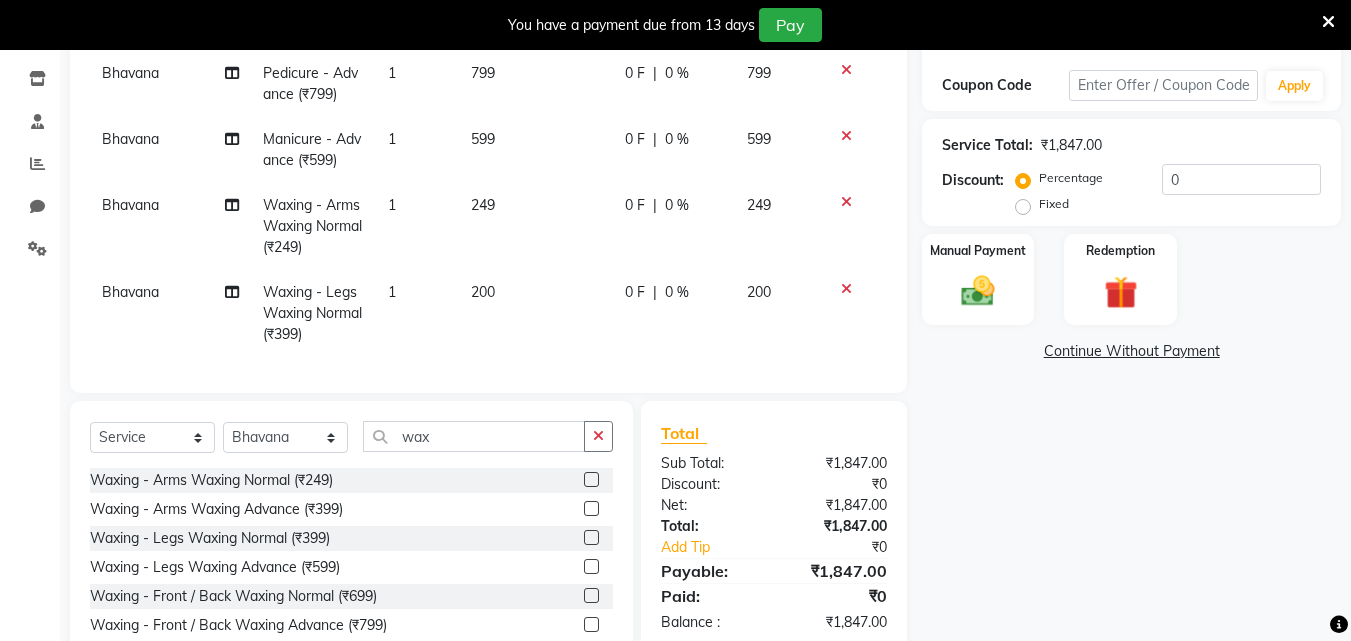 scroll, scrollTop: 312, scrollLeft: 0, axis: vertical 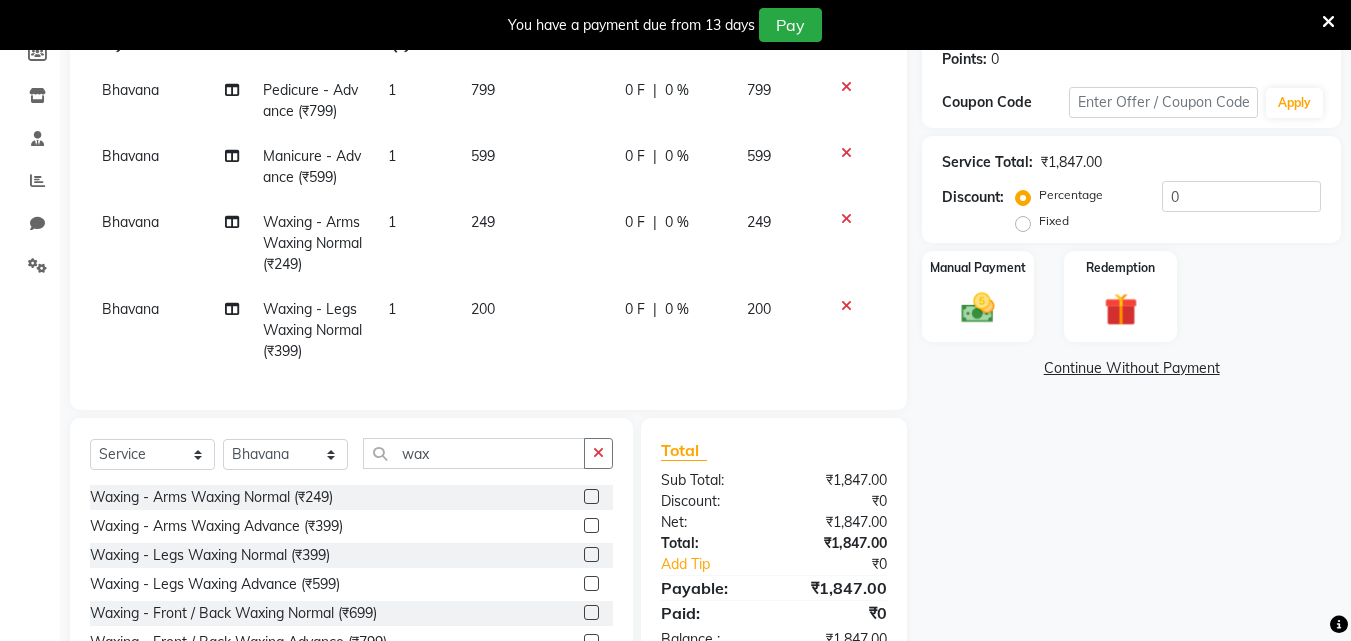 click on "Fixed" 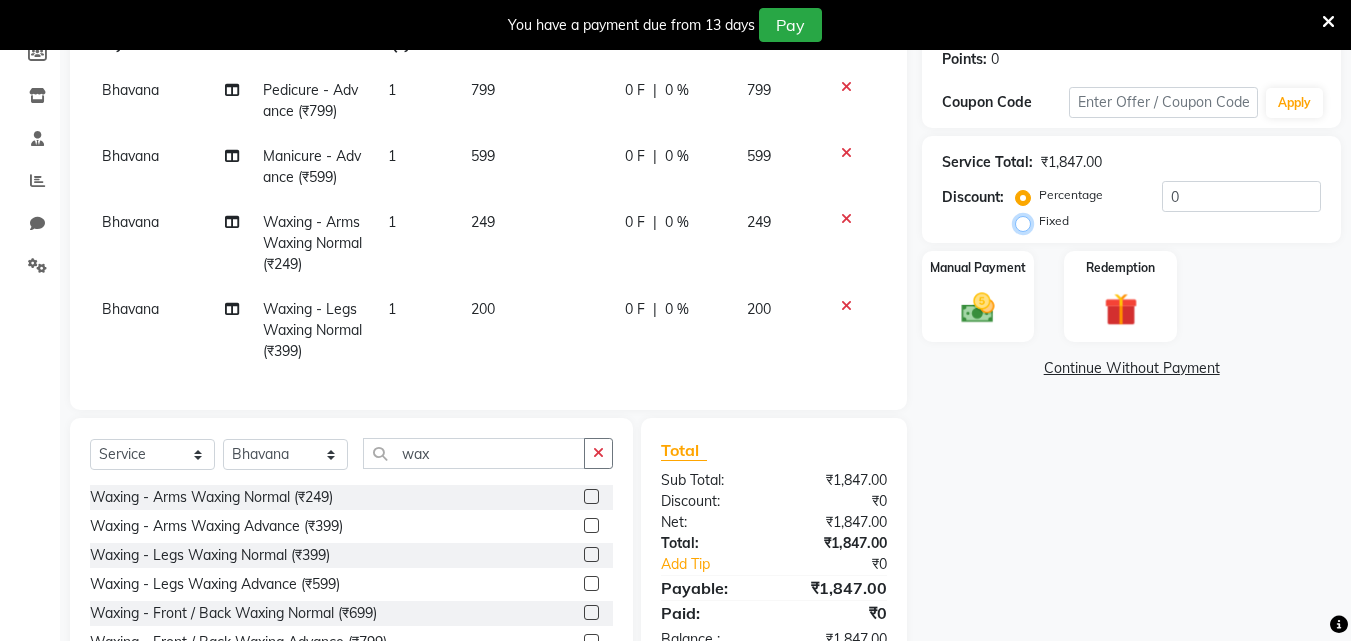 click on "Fixed" at bounding box center [1027, 221] 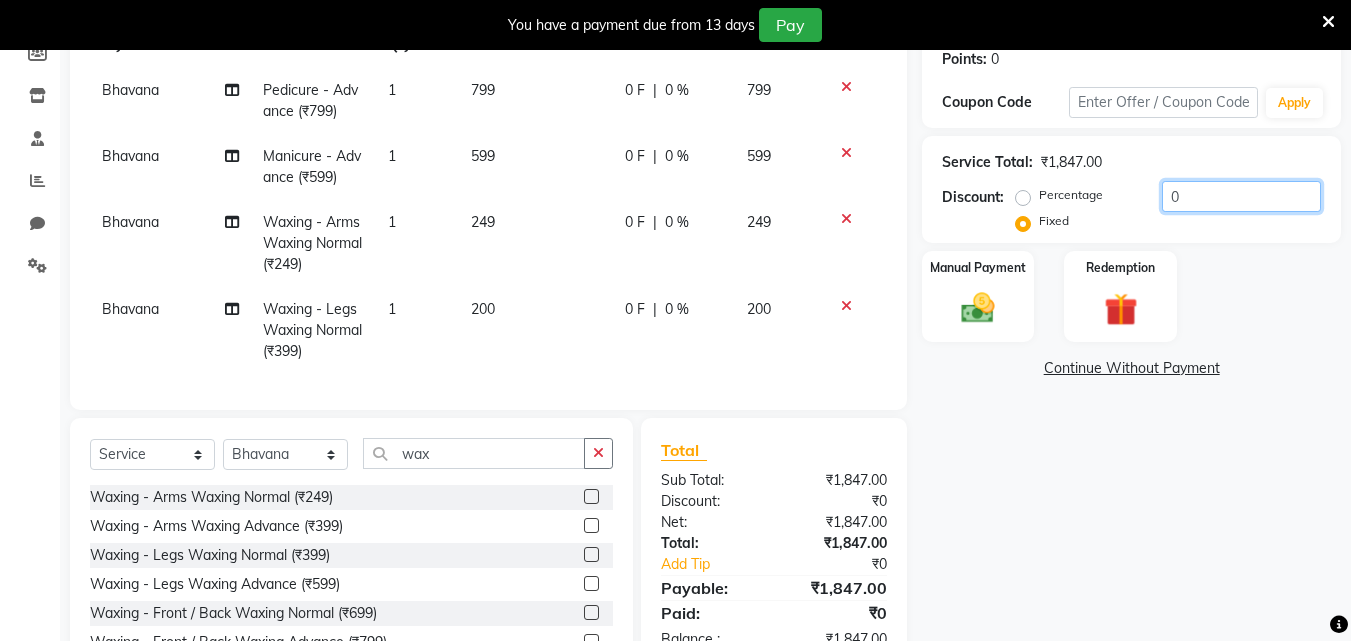 click on "0" 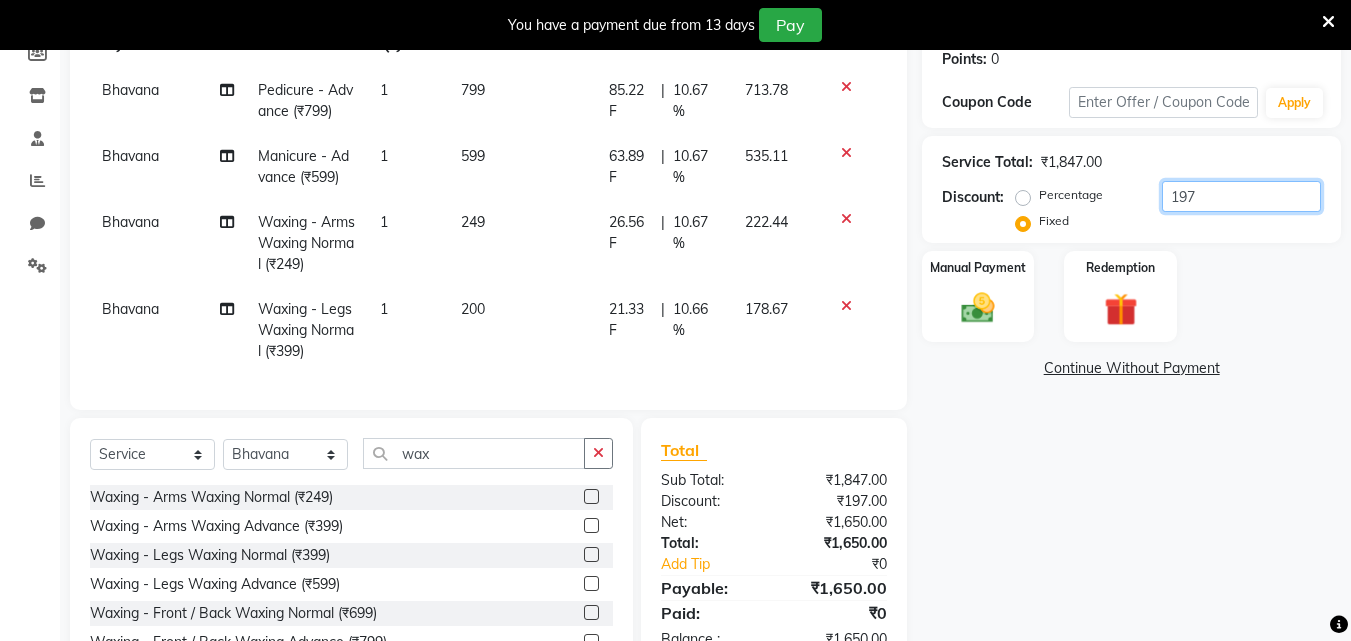 type on "197" 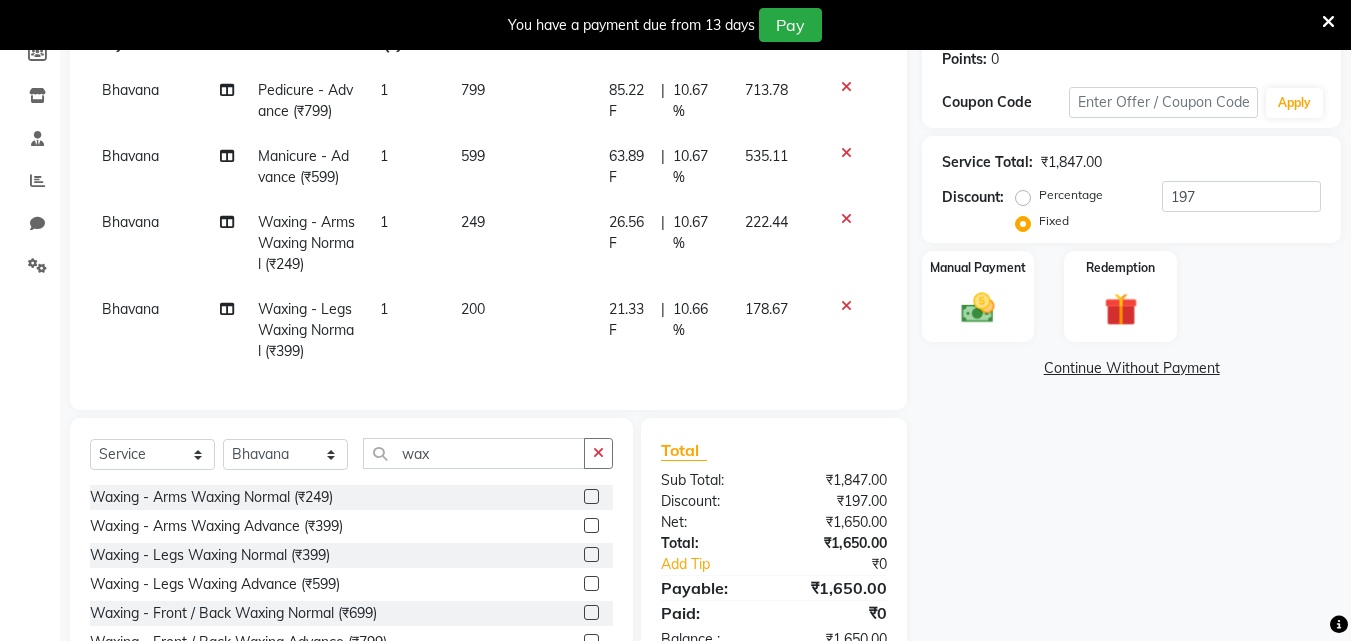 click on "Name: Sherlin  Membership:  No Active Membership  Total Visits:   Card on file:  0 Last Visit:   - Points:   0  Coupon Code Apply Service Total:  ₹1,847.00  Discount:  Percentage   Fixed  197 Manual Payment Redemption  Continue Without Payment" 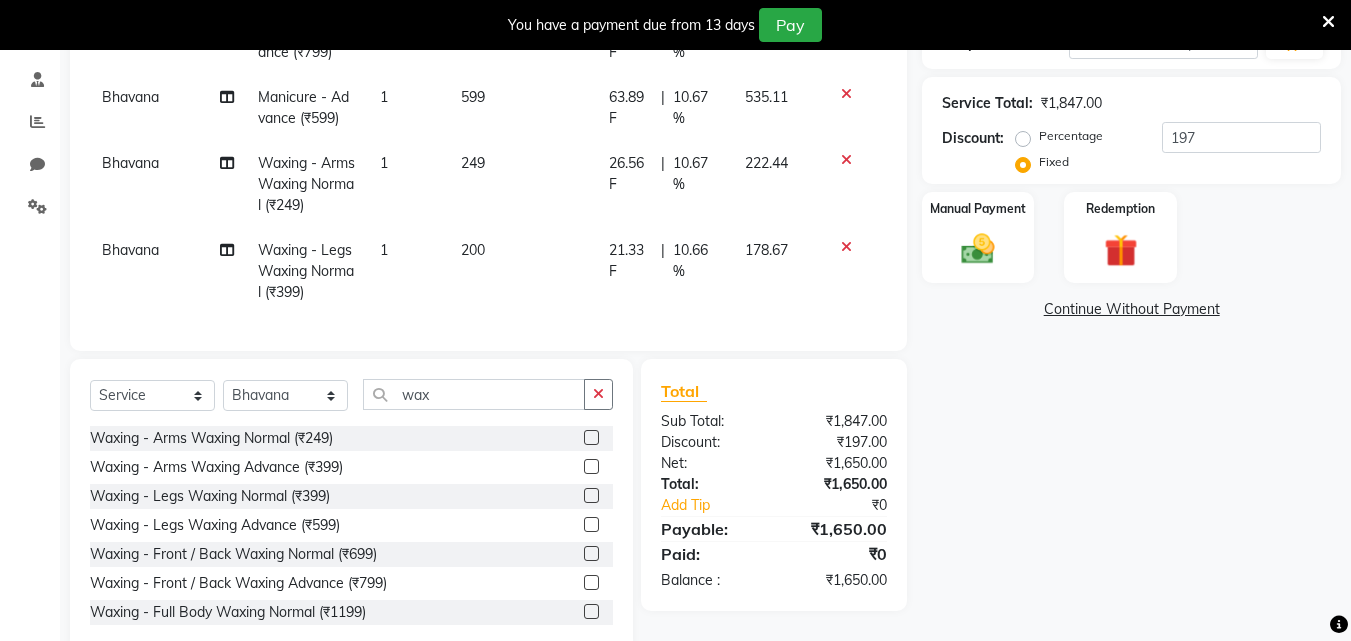 scroll, scrollTop: 429, scrollLeft: 0, axis: vertical 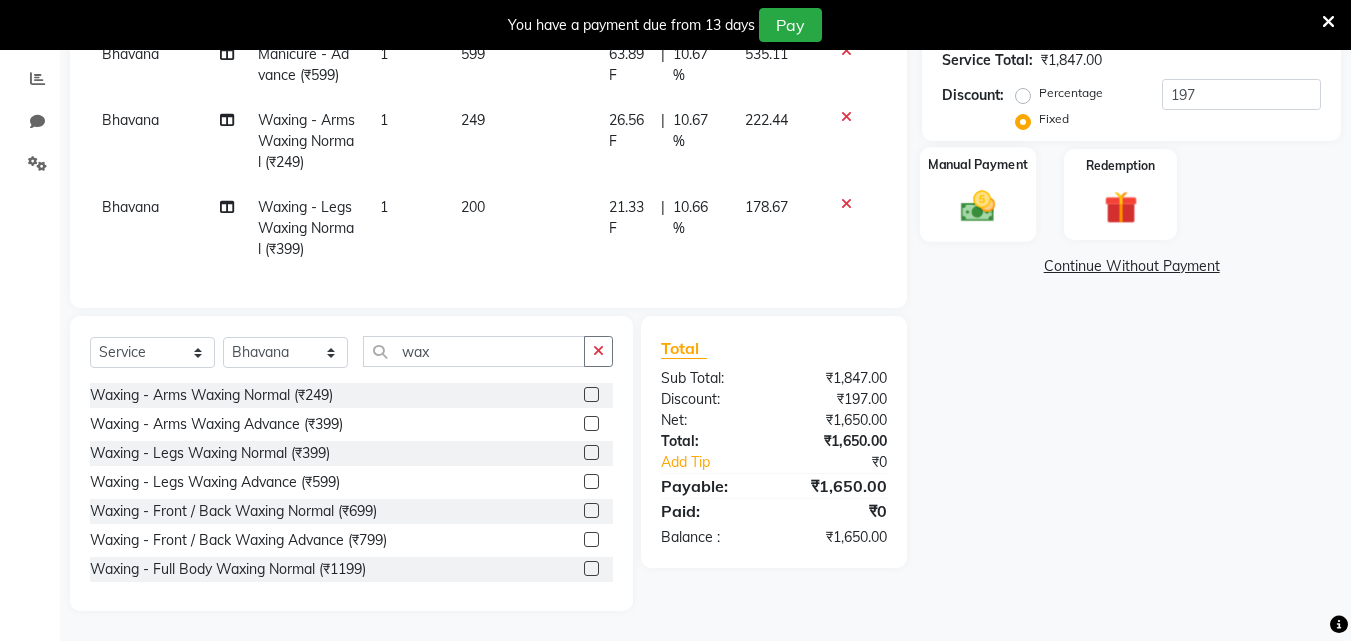 click 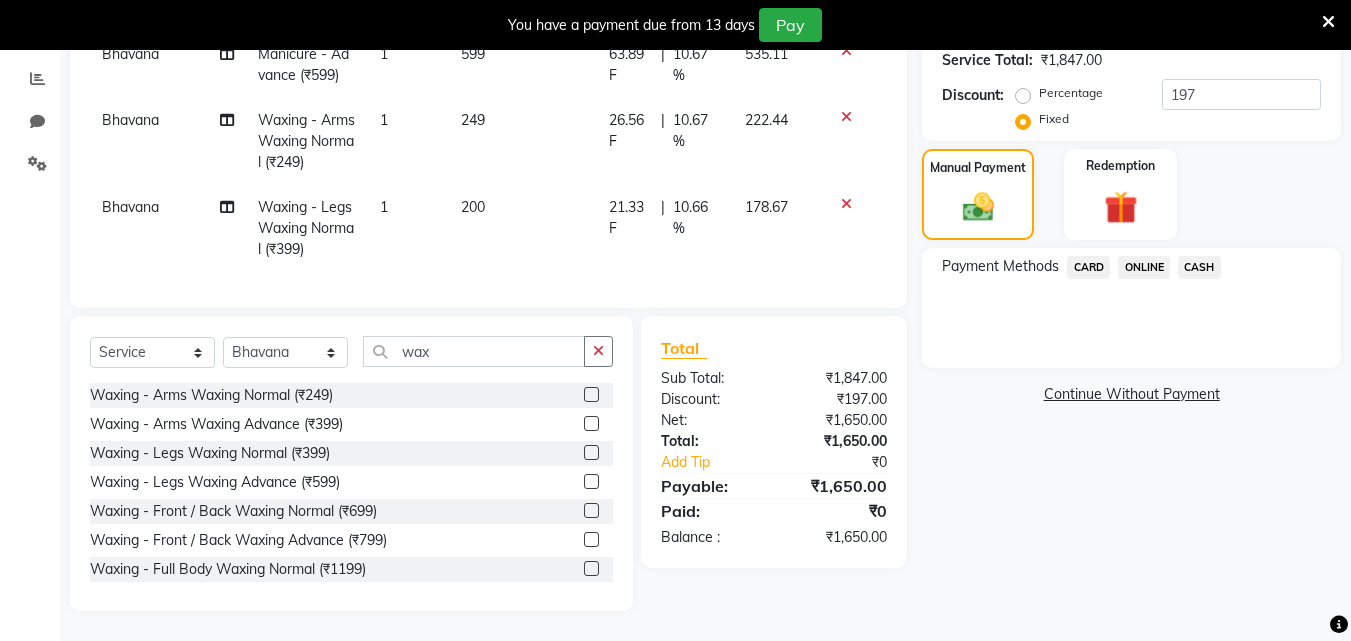 click on "ONLINE" 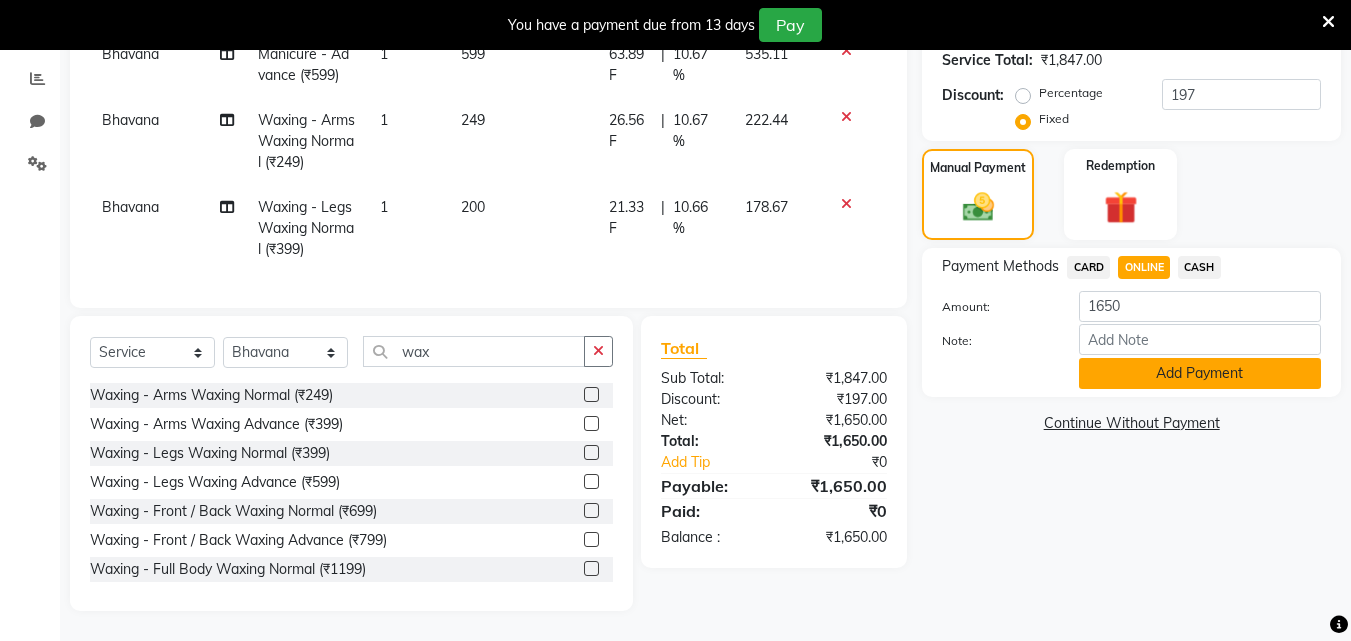 click on "Add Payment" 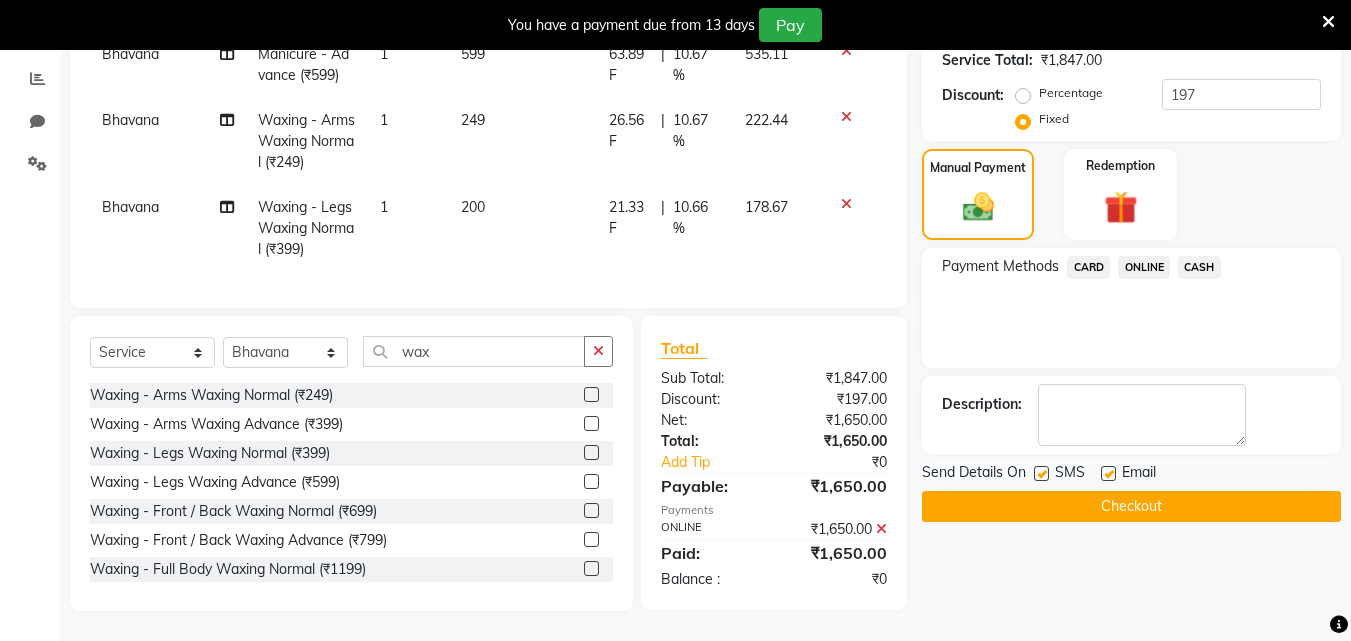 scroll, scrollTop: 429, scrollLeft: 0, axis: vertical 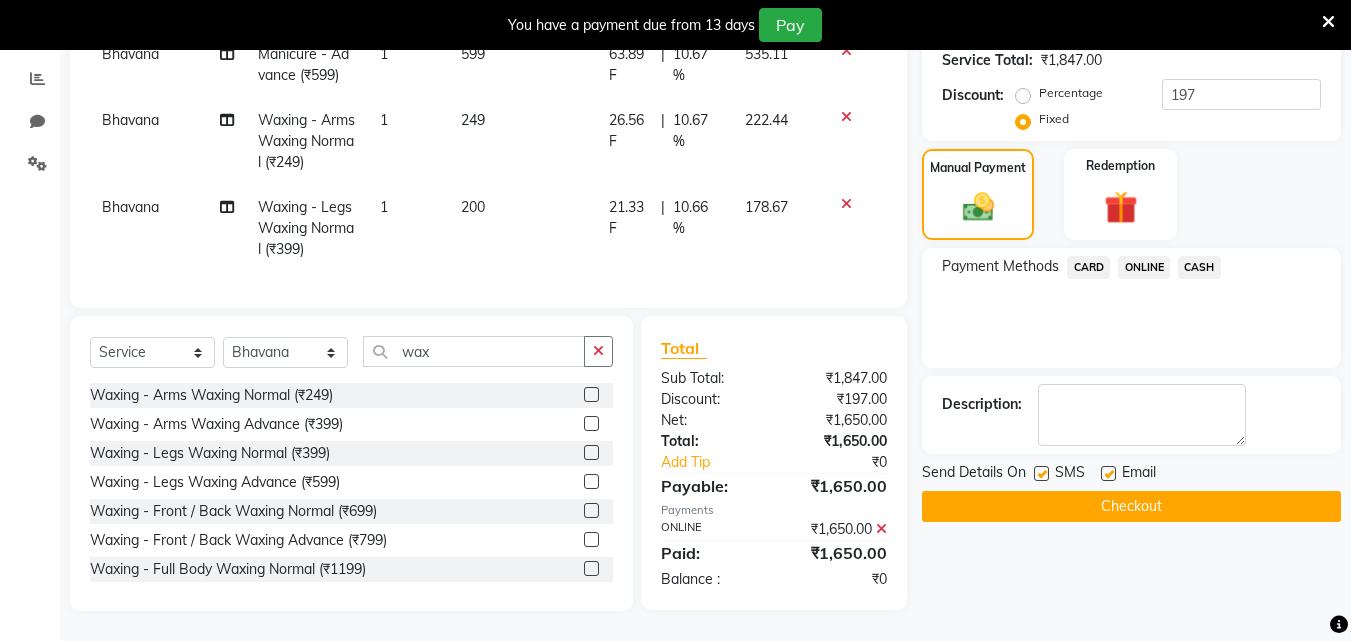 click on "Checkout" 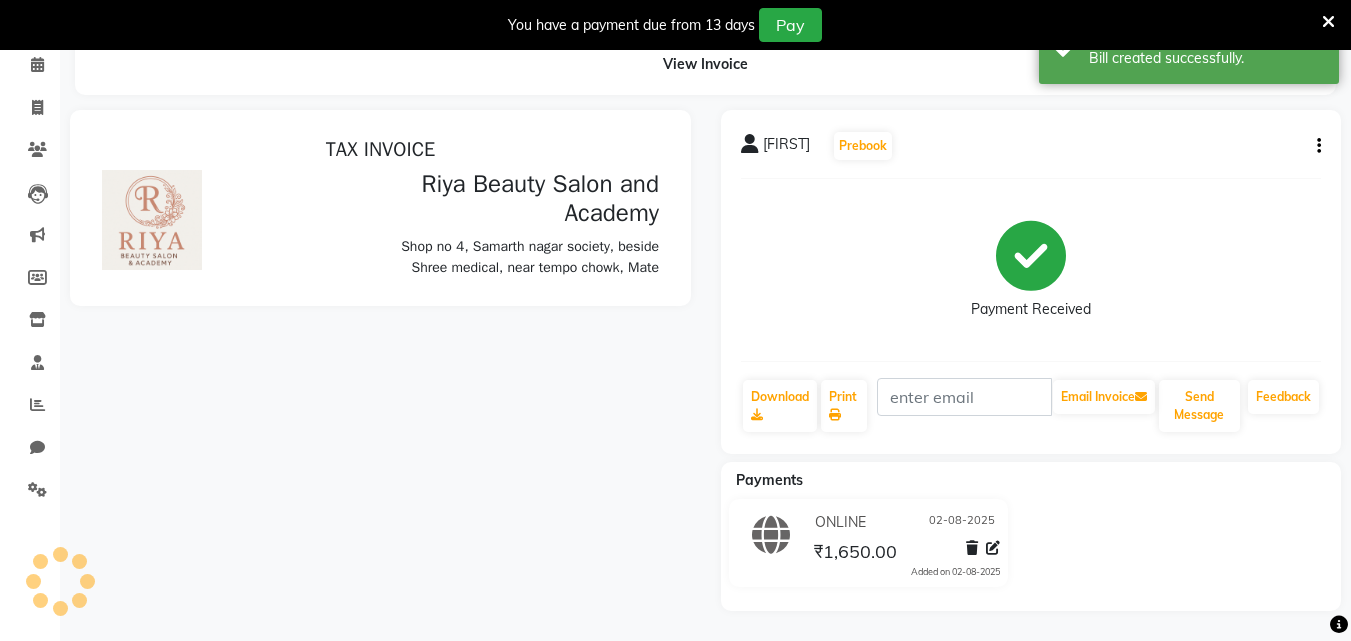 scroll, scrollTop: 0, scrollLeft: 0, axis: both 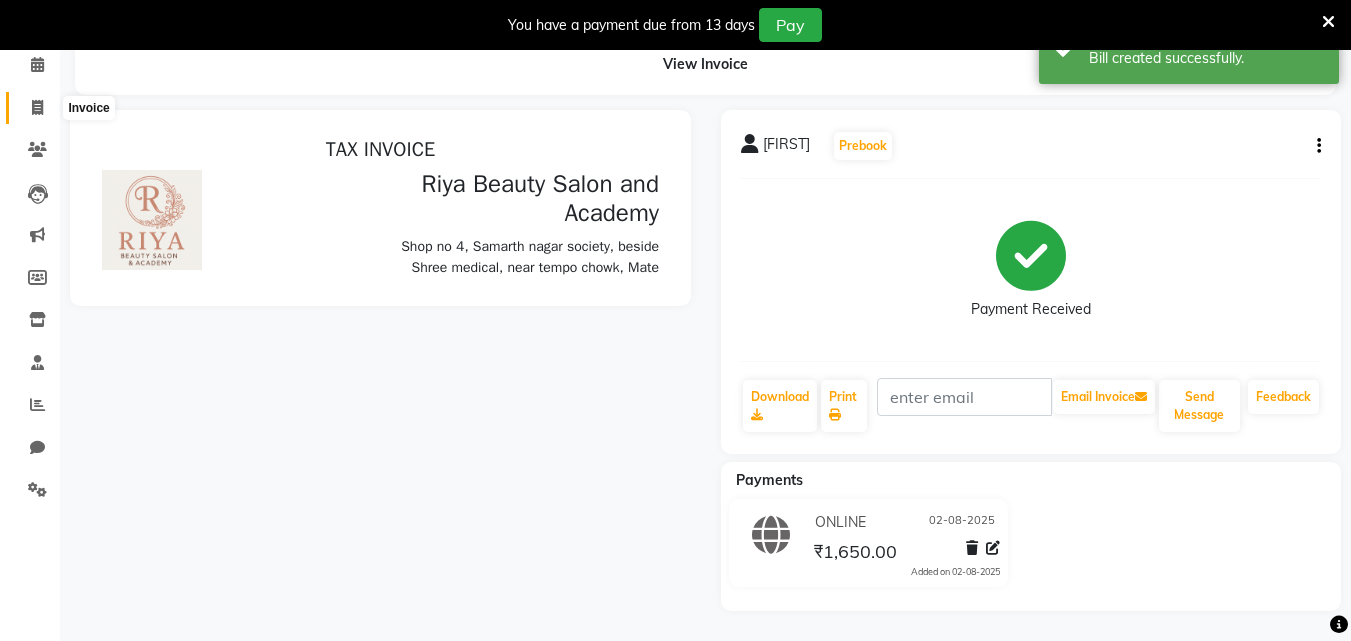 click 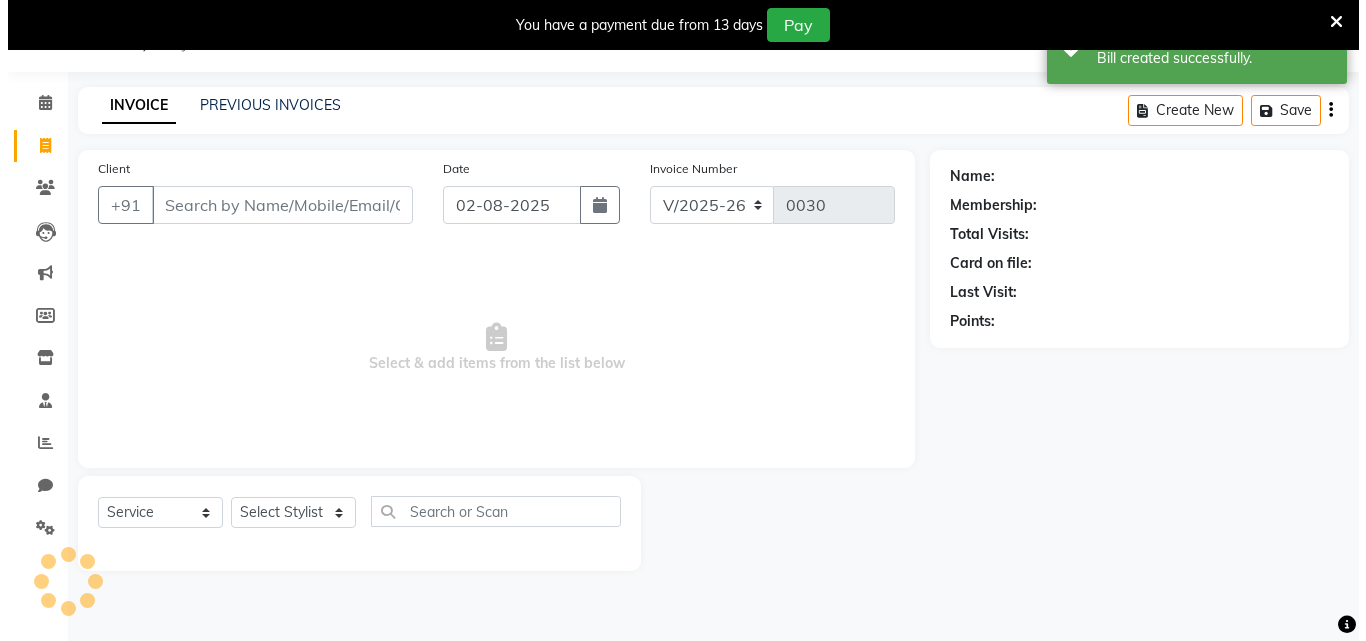 scroll, scrollTop: 50, scrollLeft: 0, axis: vertical 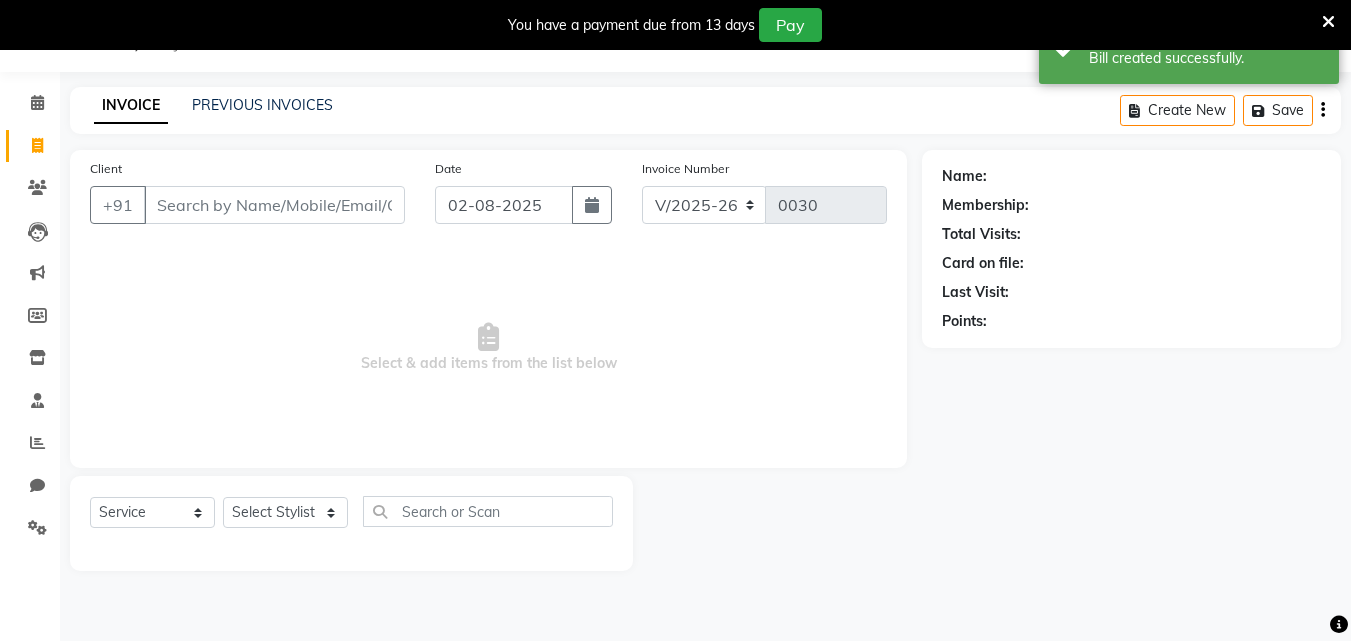 click on "Client" at bounding box center (274, 205) 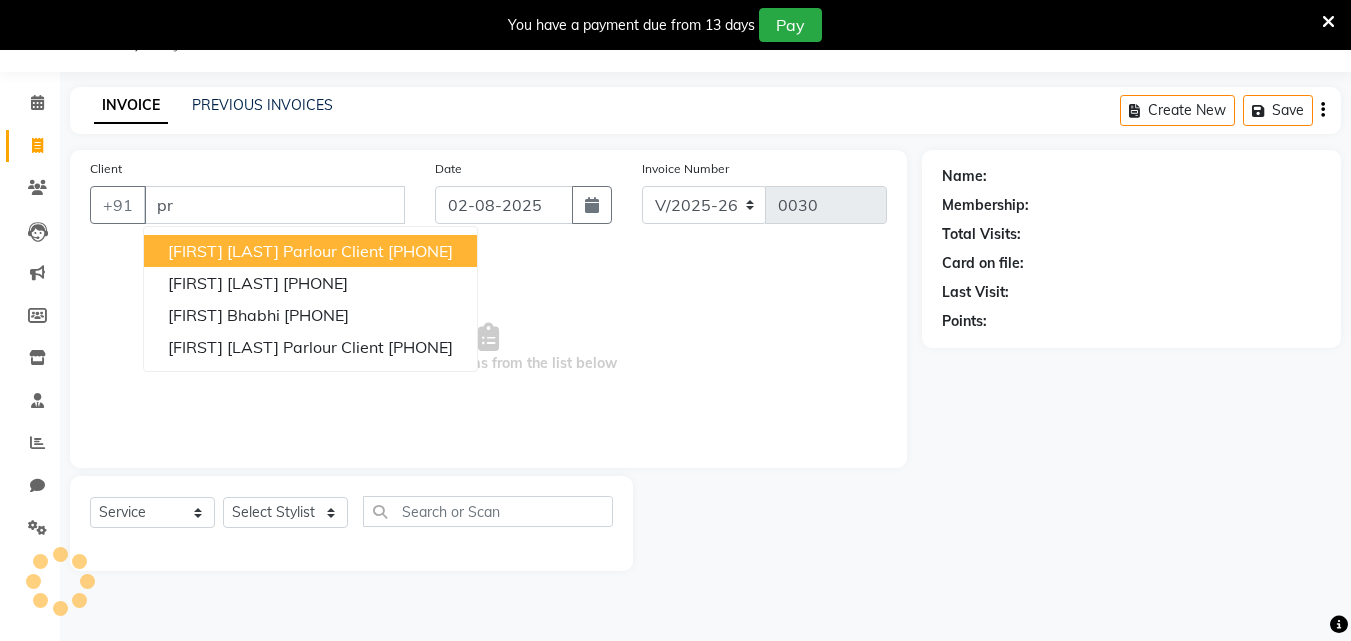 type on "p" 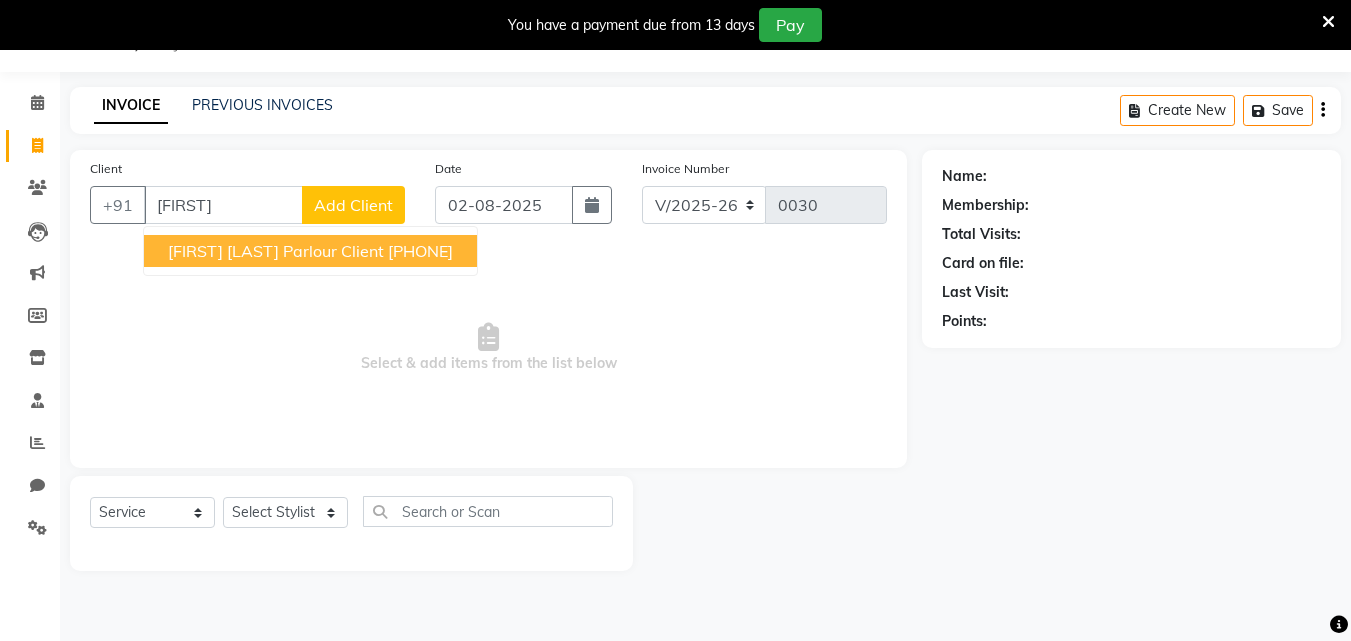 click on "Prajkta Somani Parlour Client" at bounding box center (276, 251) 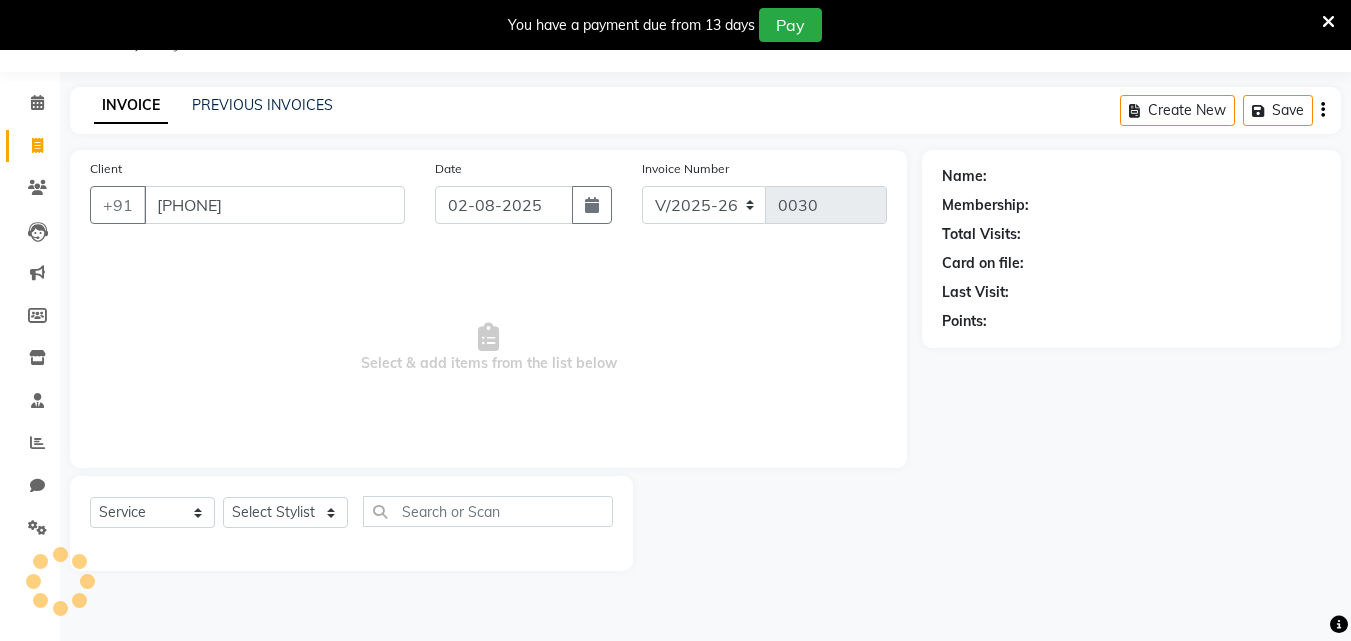 type on "9960677038" 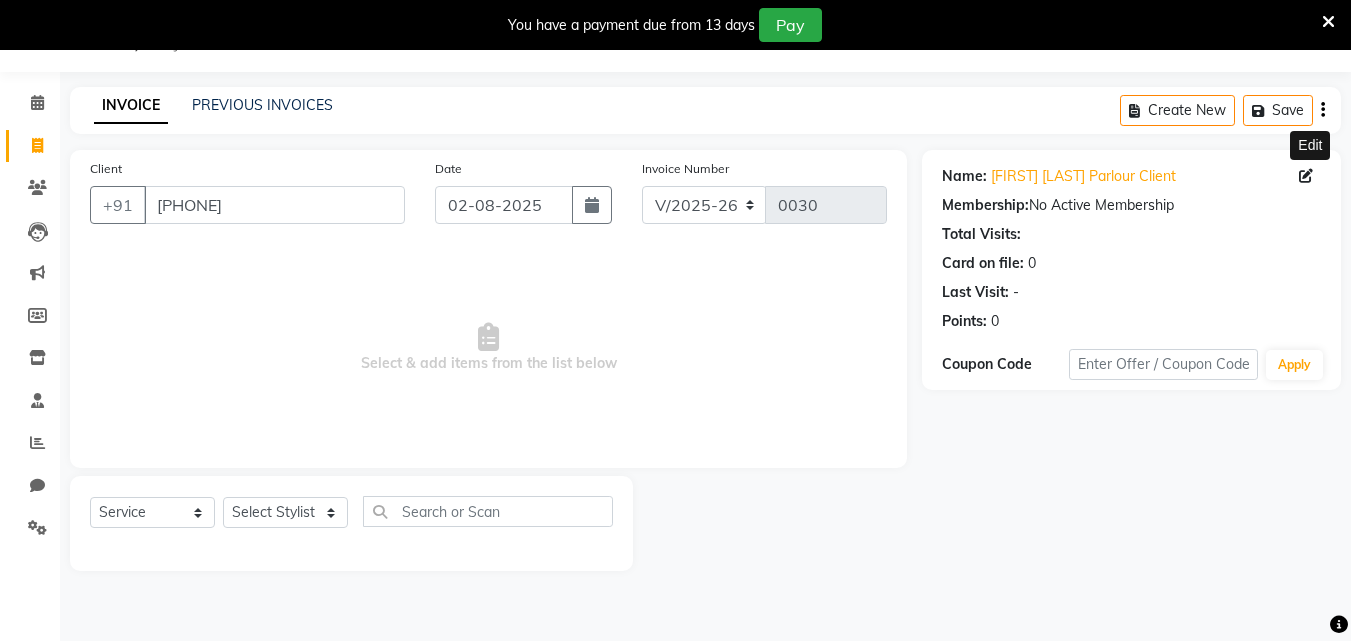click 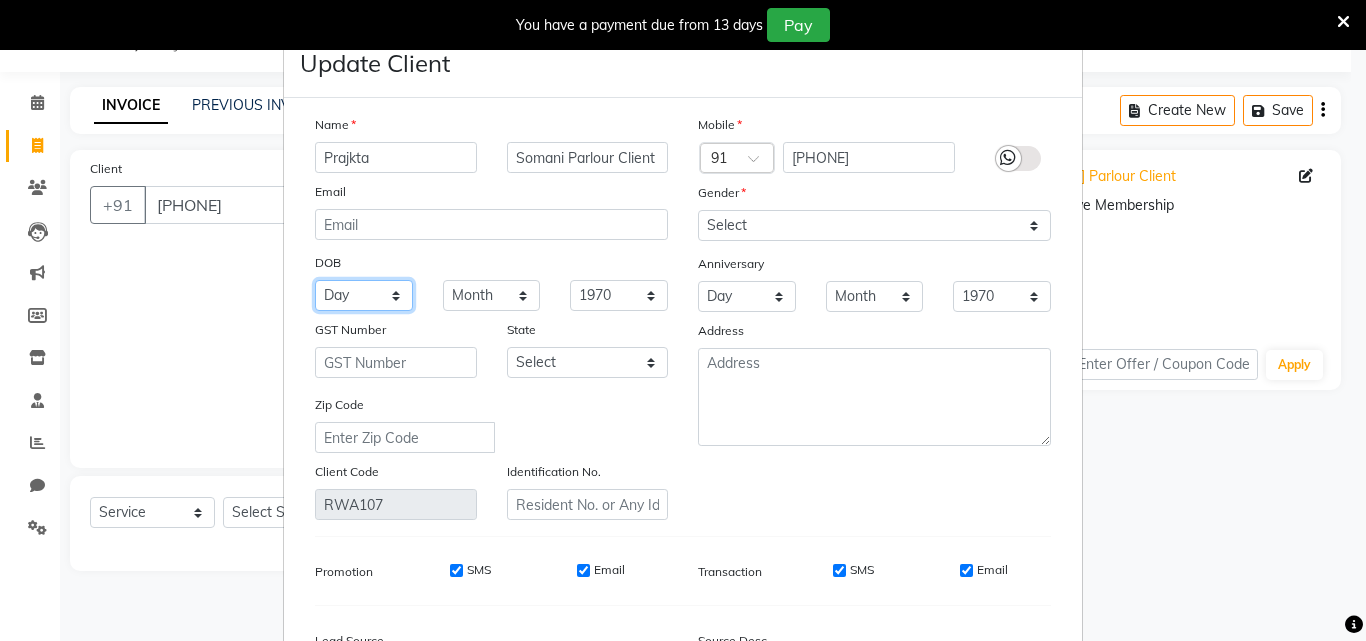 click on "Day 01 02 03 04 05 06 07 08 09 10 11 12 13 14 15 16 17 18 19 20 21 22 23 24 25 26 27 28 29 30 31" at bounding box center (364, 295) 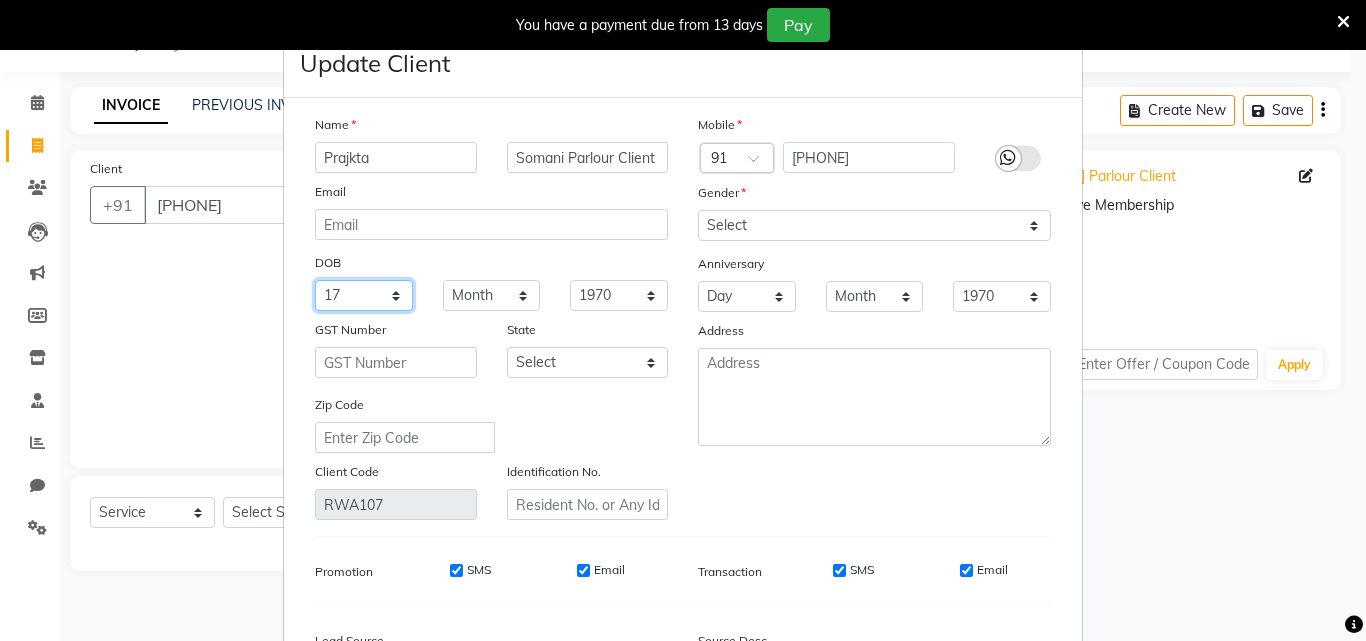 click on "Day 01 02 03 04 05 06 07 08 09 10 11 12 13 14 15 16 17 18 19 20 21 22 23 24 25 26 27 28 29 30 31" at bounding box center [364, 295] 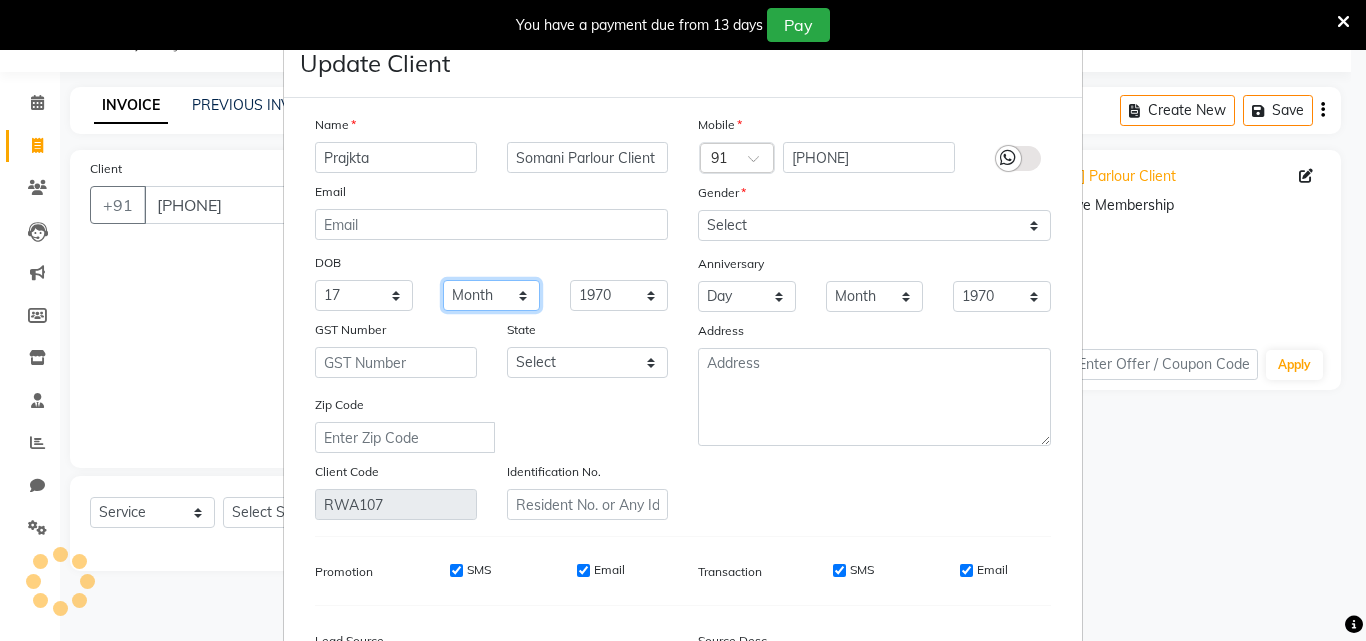 click on "Month January February March April May June July August September October November December" at bounding box center [492, 295] 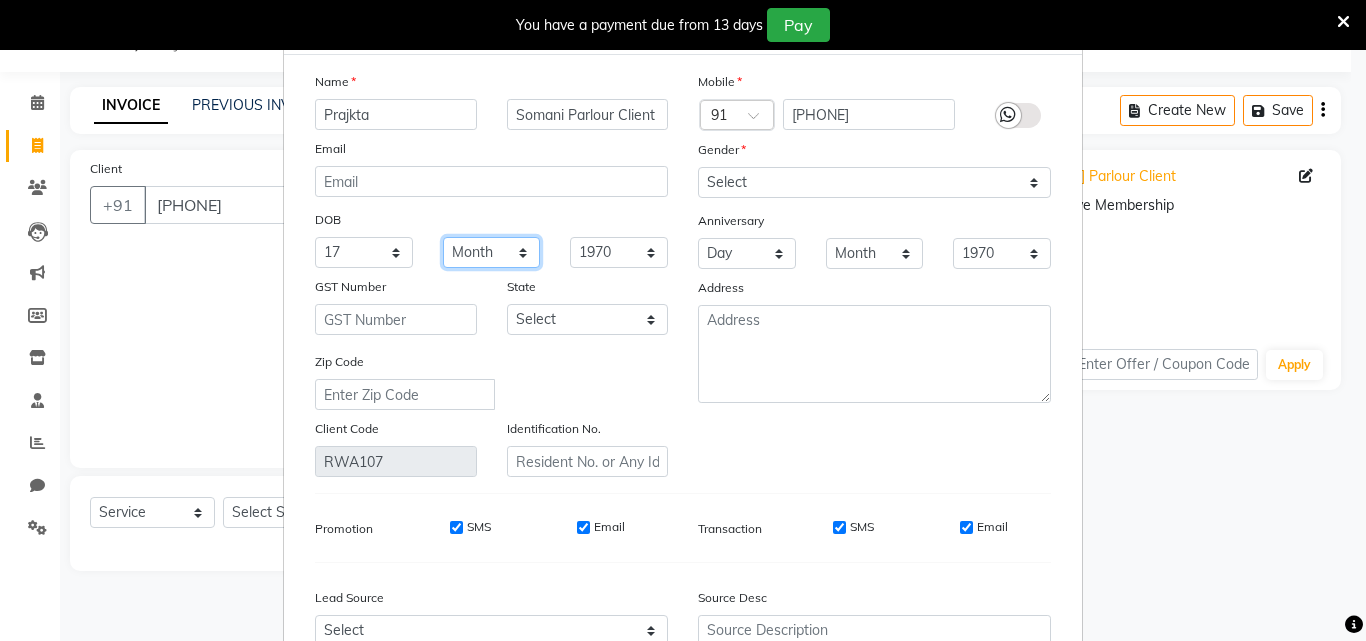 scroll, scrollTop: 0, scrollLeft: 0, axis: both 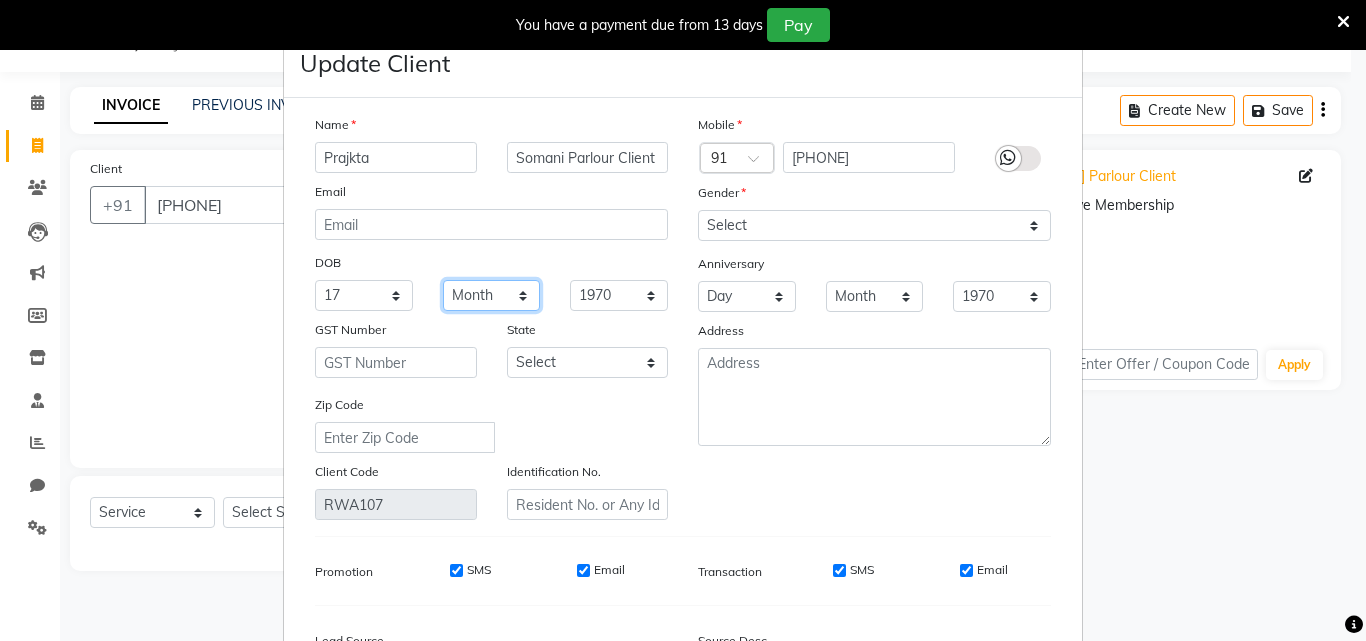 click on "Month January February March April May June July August September October November December" at bounding box center (492, 295) 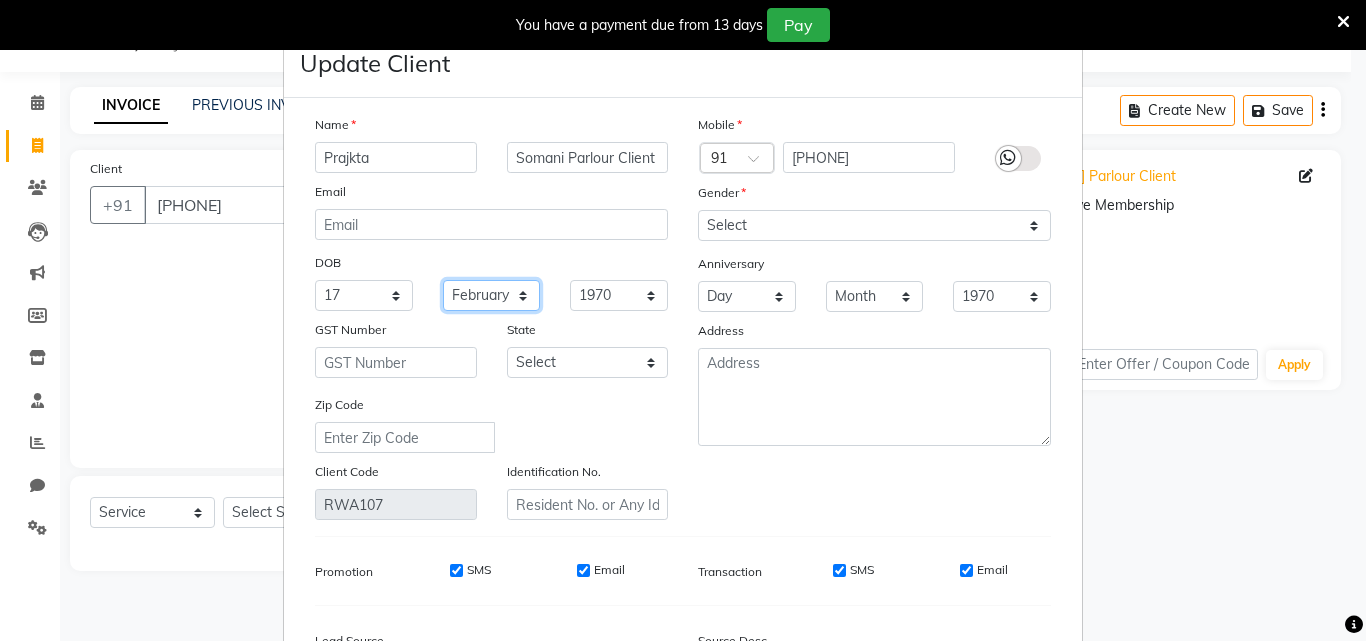 click on "Month January February March April May June July August September October November December" at bounding box center [492, 295] 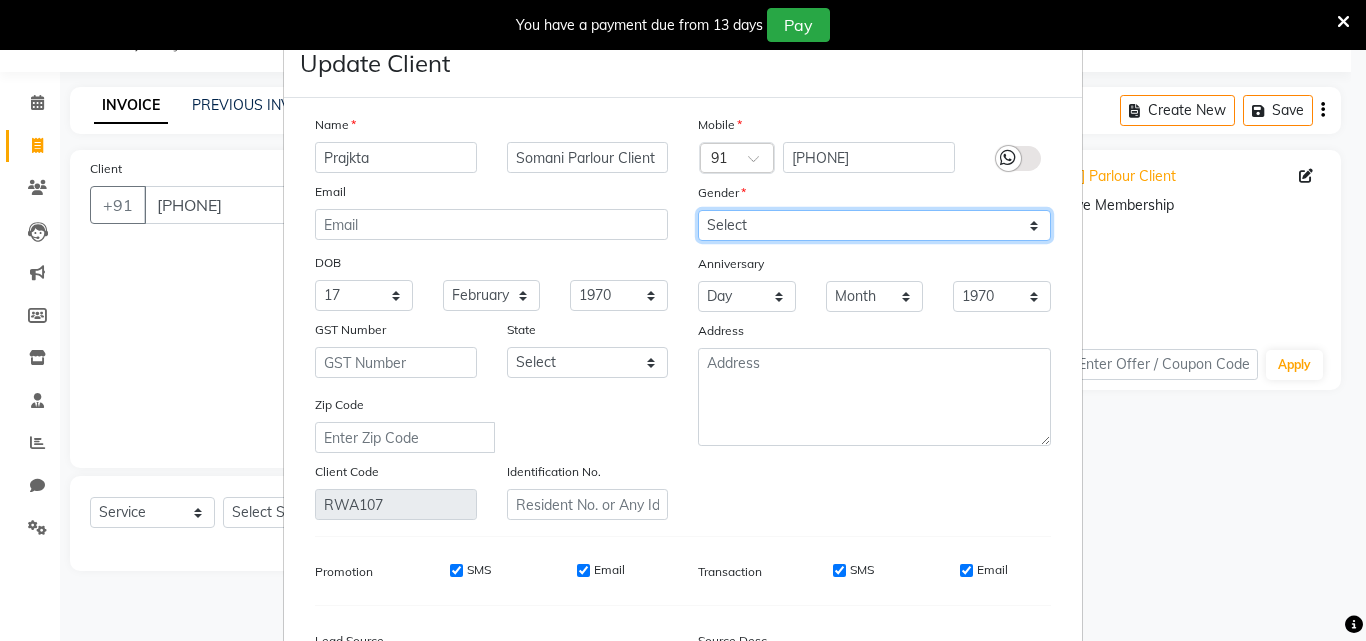 click on "Select Male Female Other Prefer Not To Say" at bounding box center [874, 225] 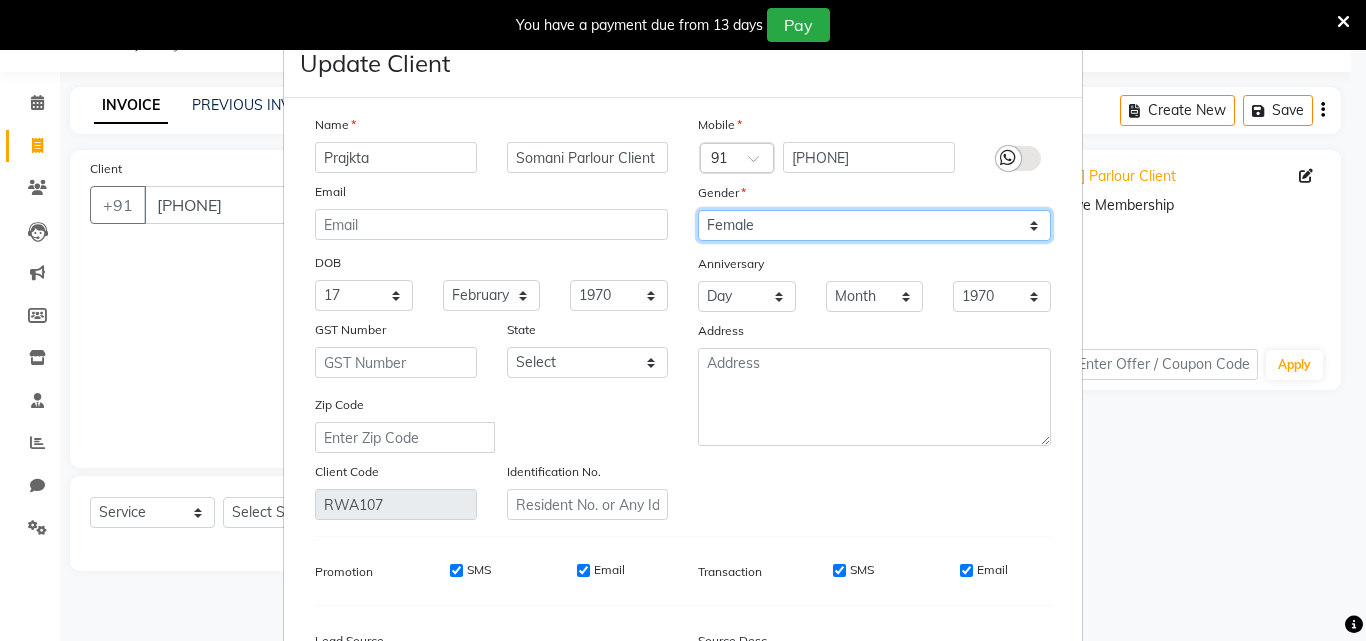 click on "Select Male Female Other Prefer Not To Say" at bounding box center [874, 225] 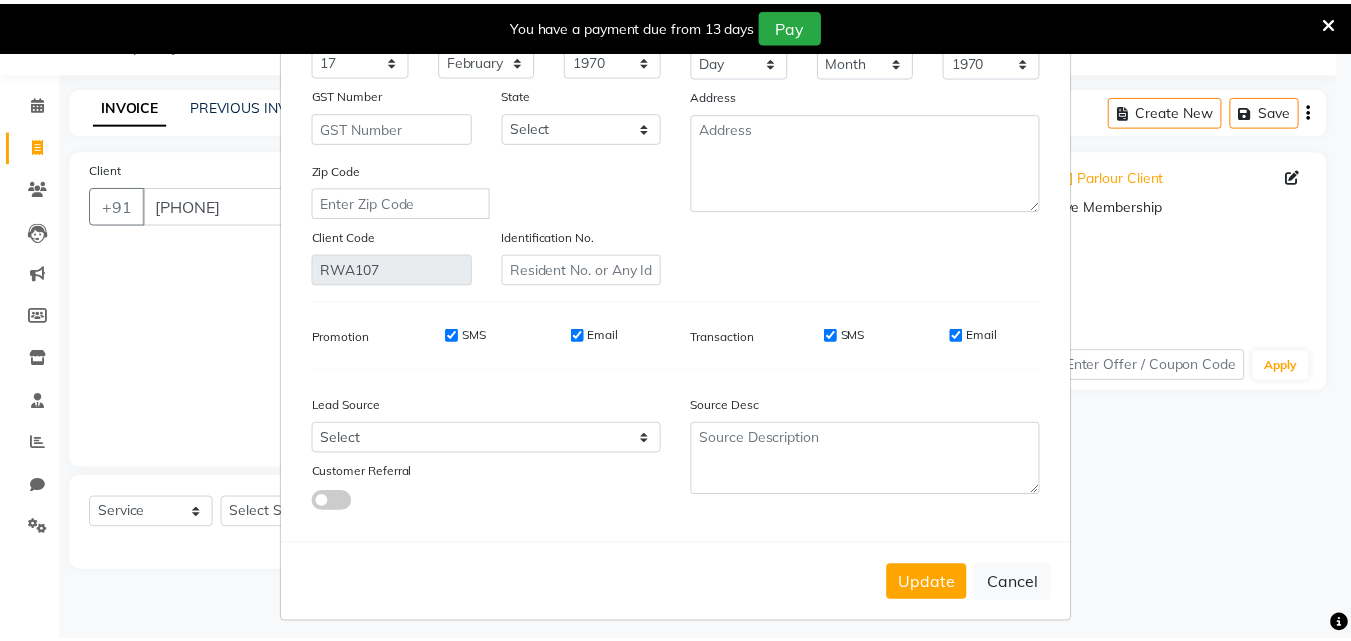 scroll, scrollTop: 246, scrollLeft: 0, axis: vertical 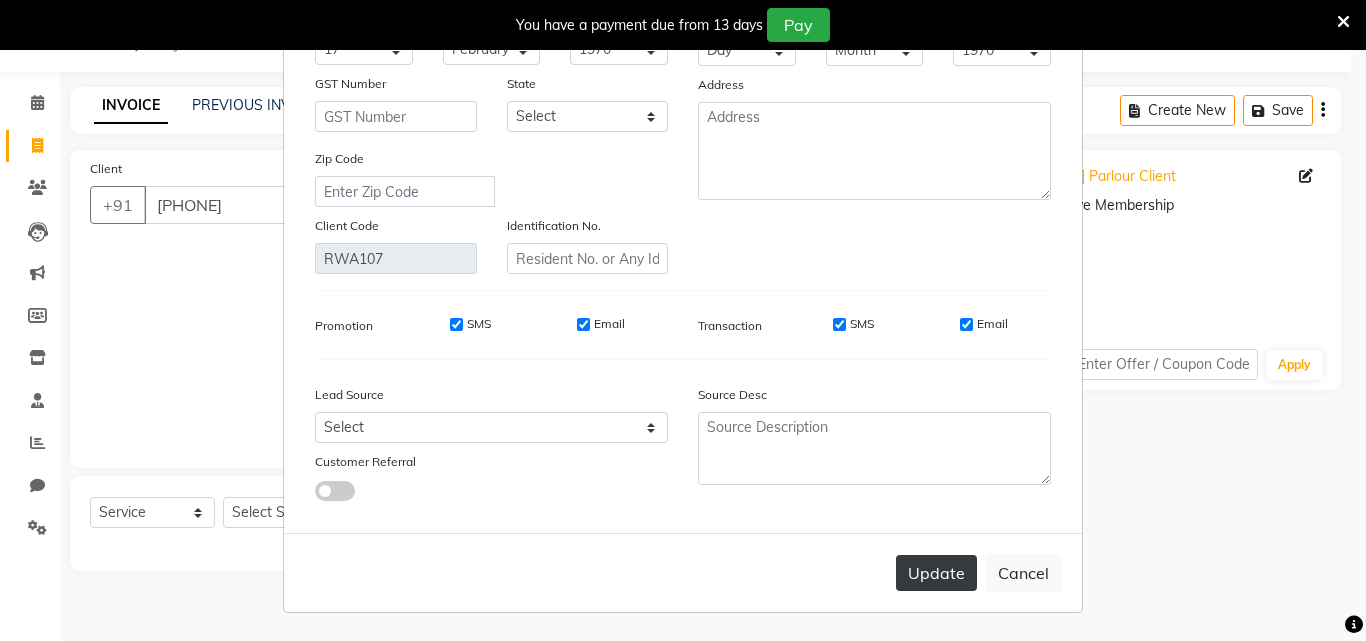 click on "Update" at bounding box center [936, 573] 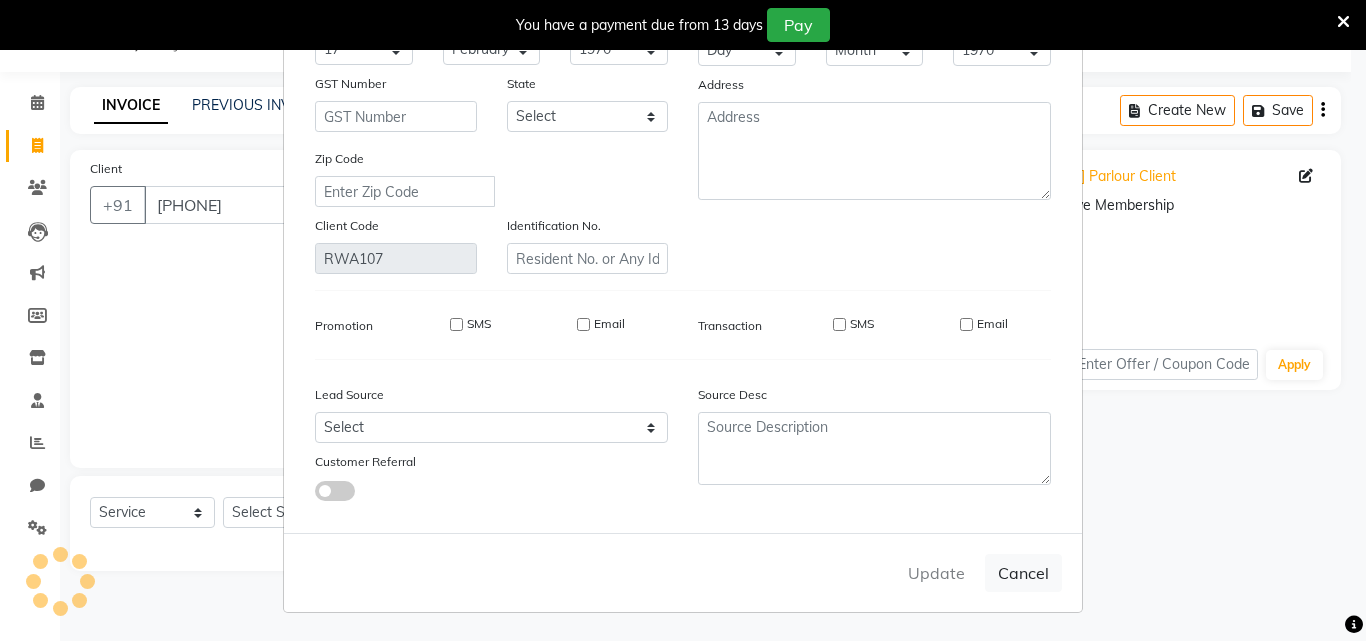 type 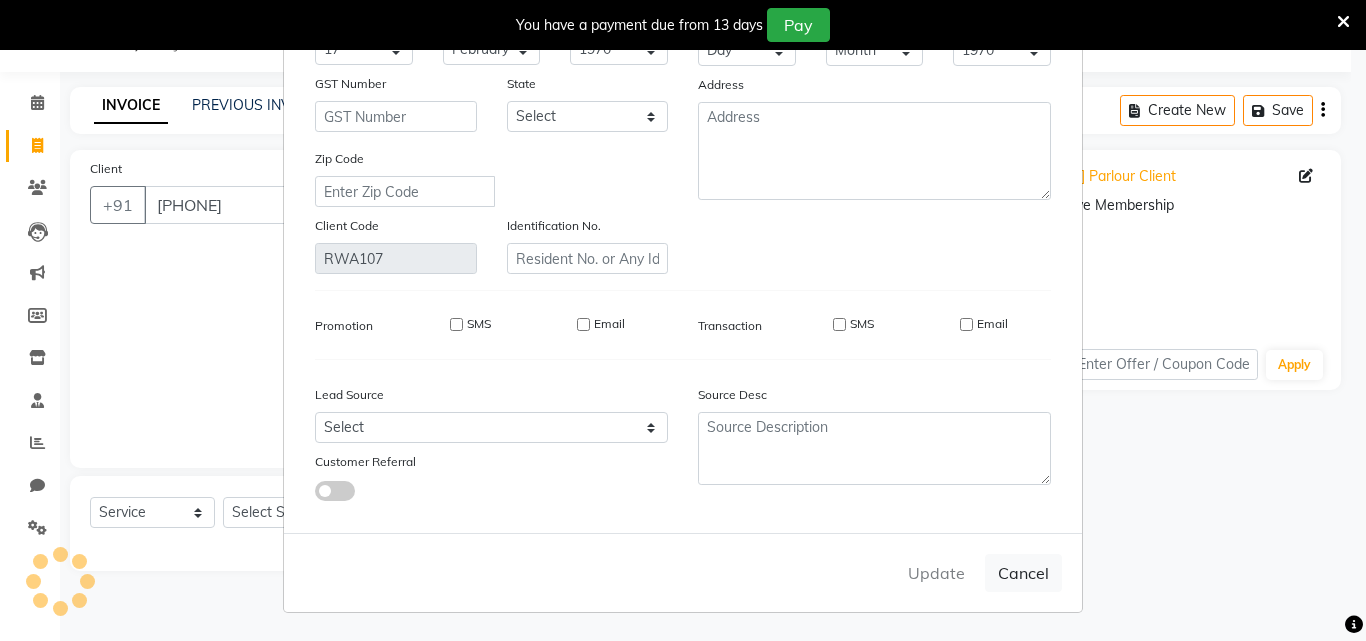select 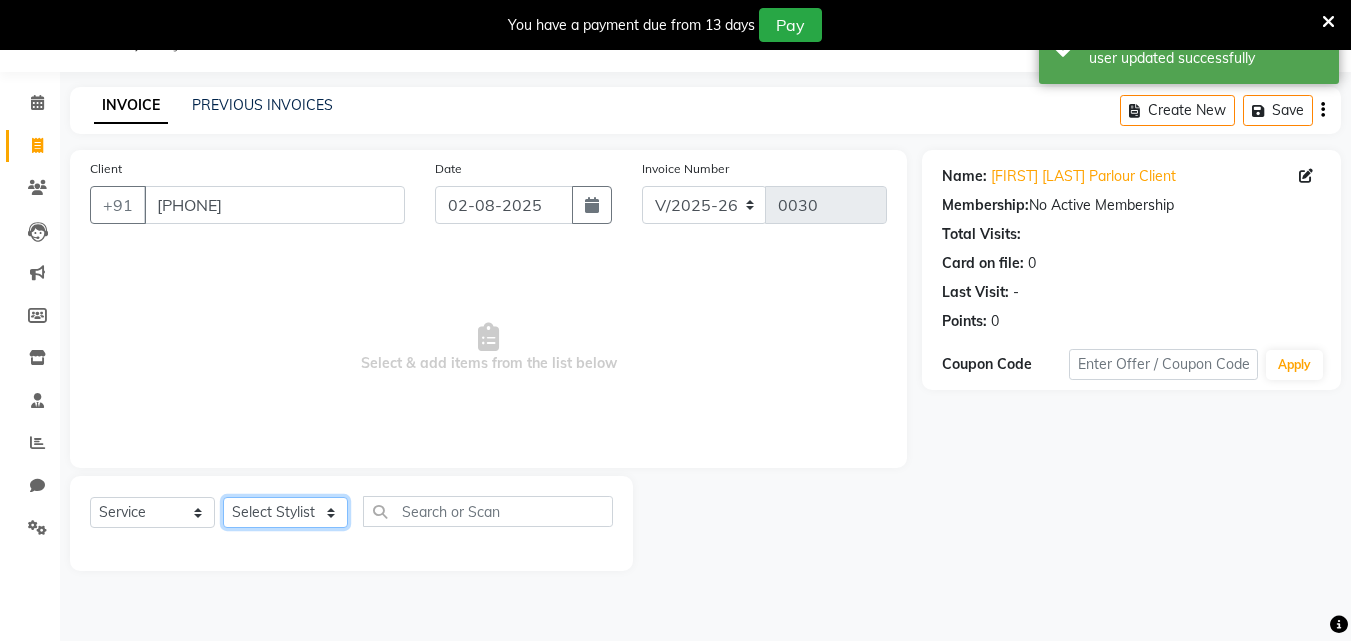 click on "Select Stylist Bhavana Riya Rupali Supriya" 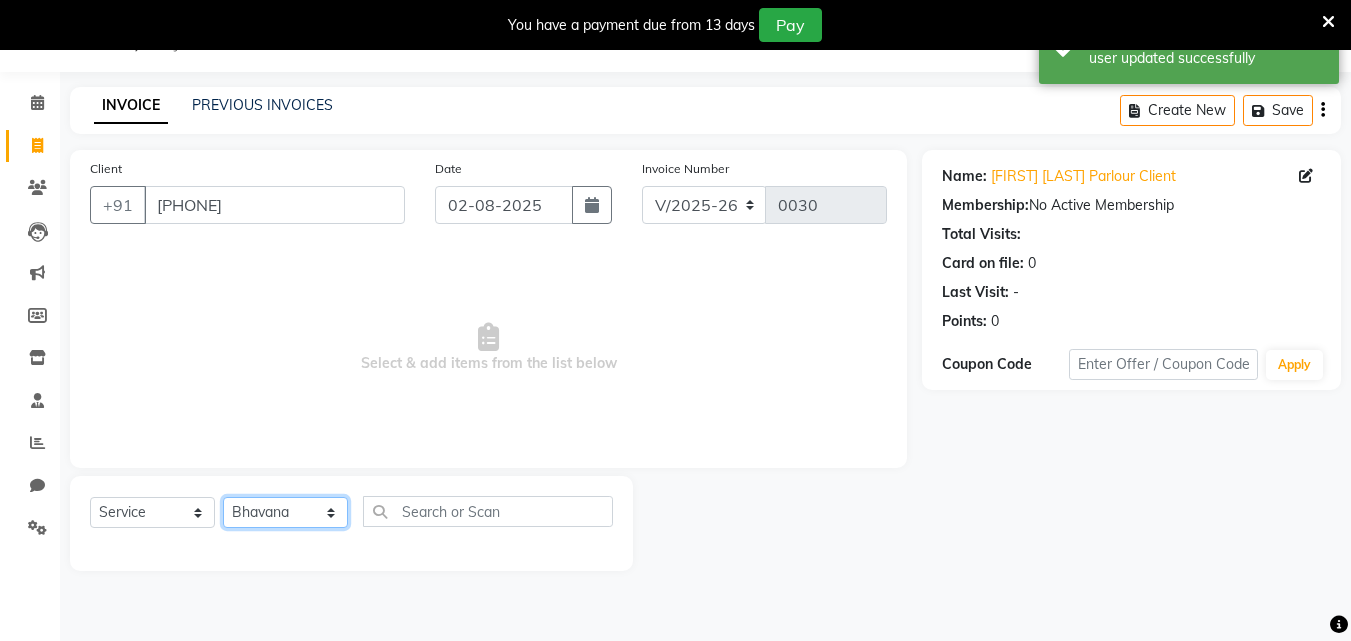 click on "Select Stylist Bhavana Riya Rupali Supriya" 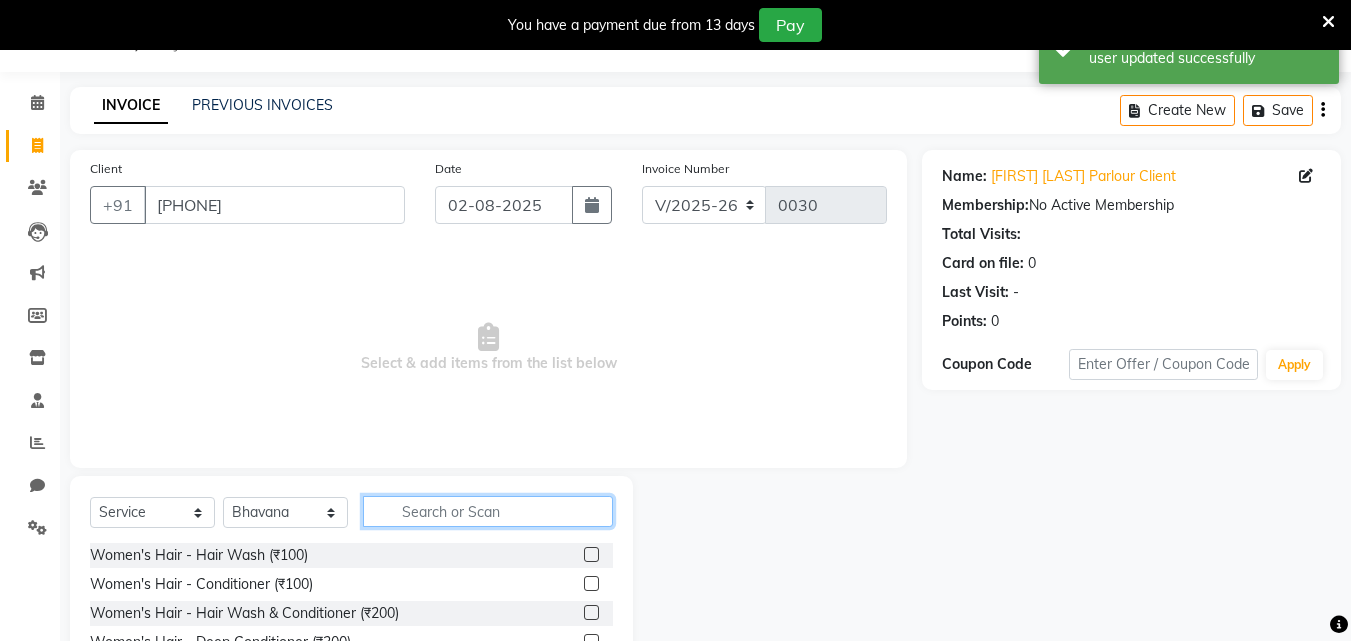 click 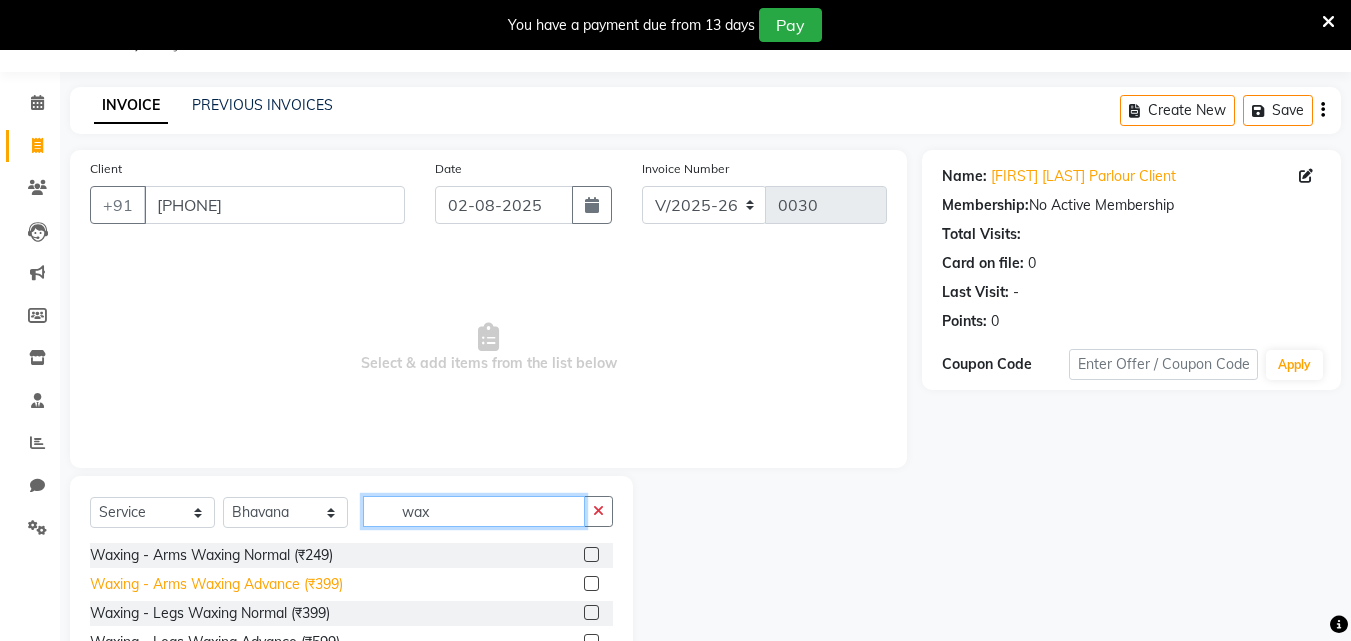 type on "wax" 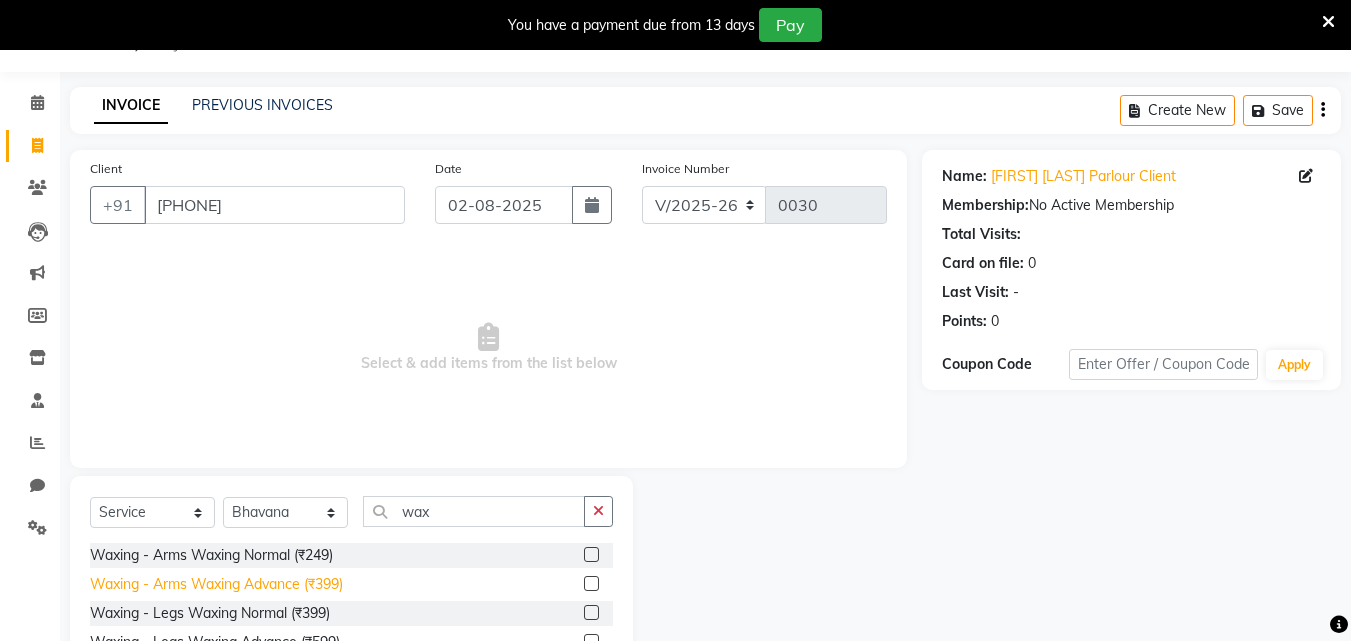 click on "Waxing - Arms Waxing Advance (₹399)" 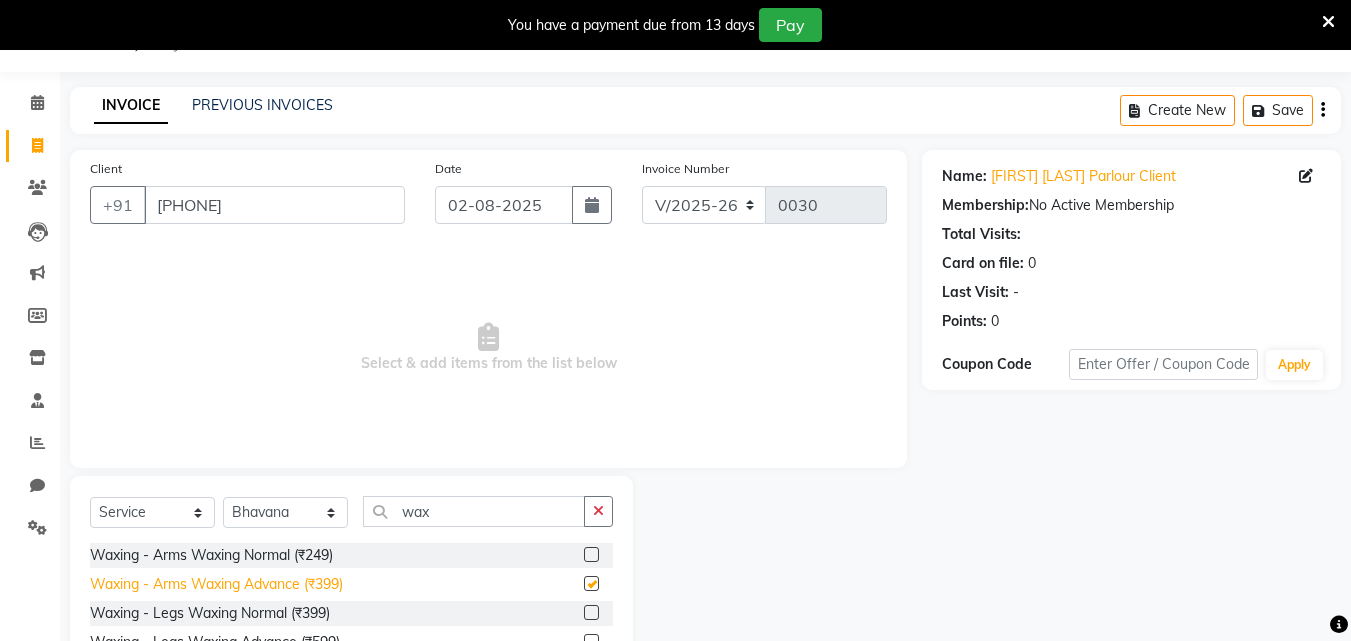 checkbox on "false" 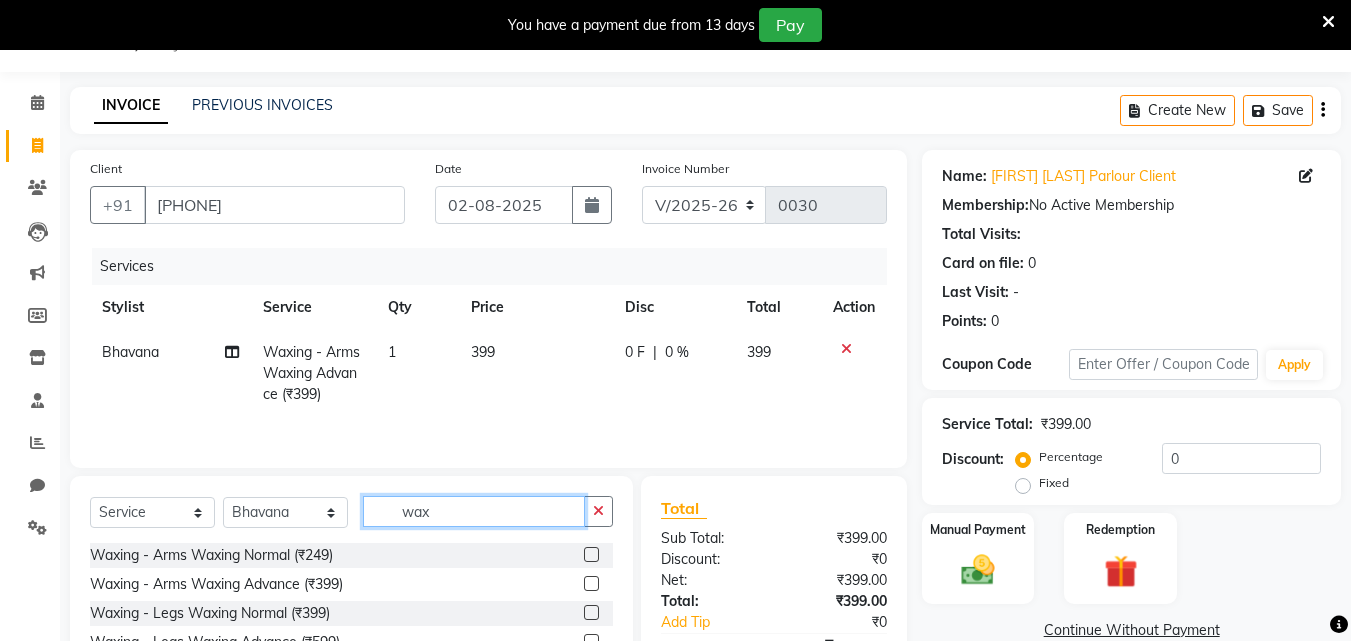 click on "wax" 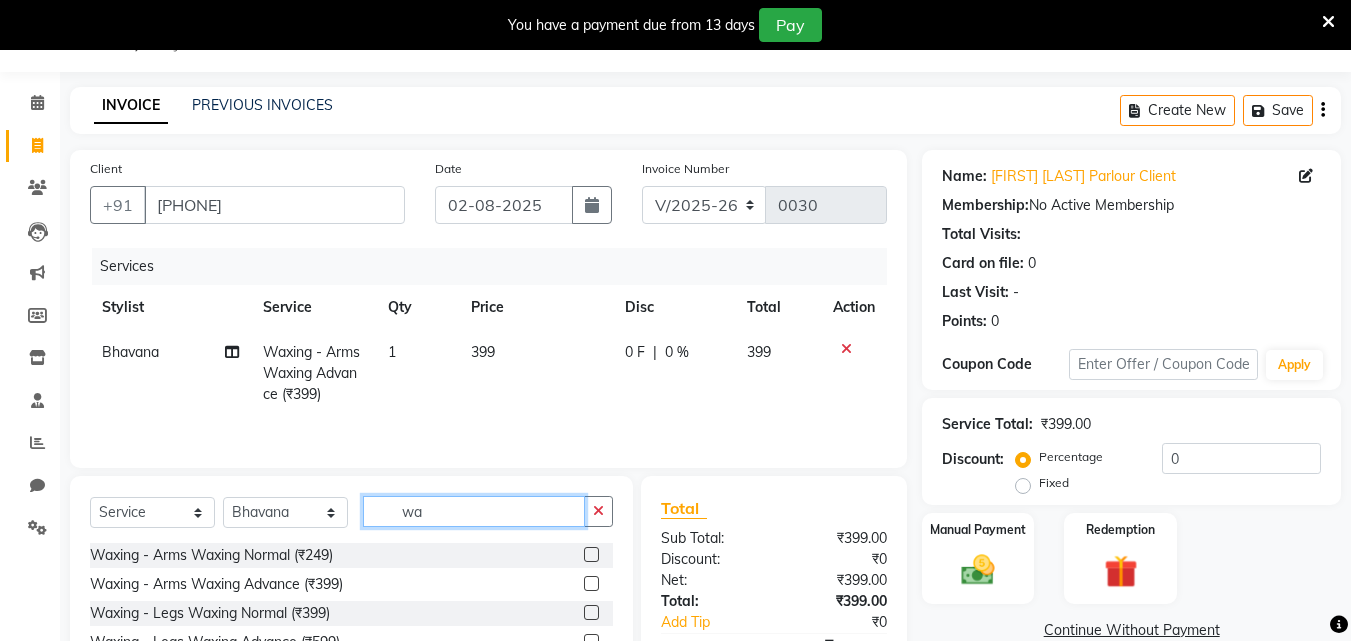 type on "w" 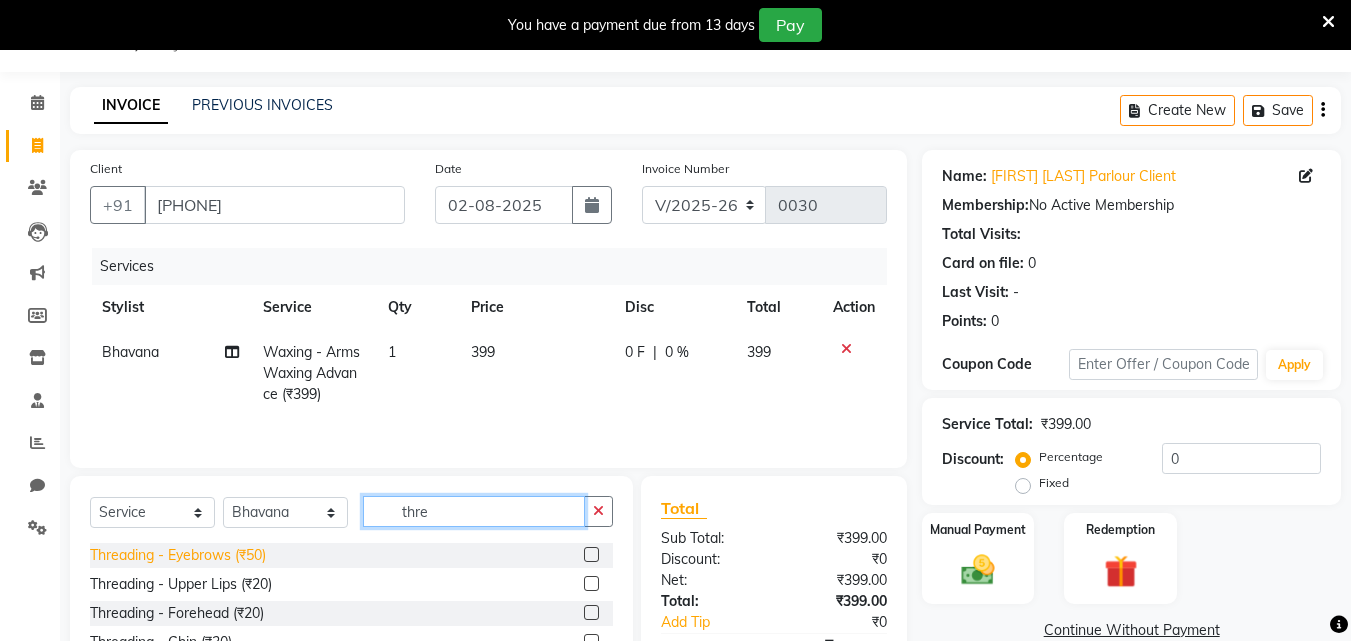 type on "thre" 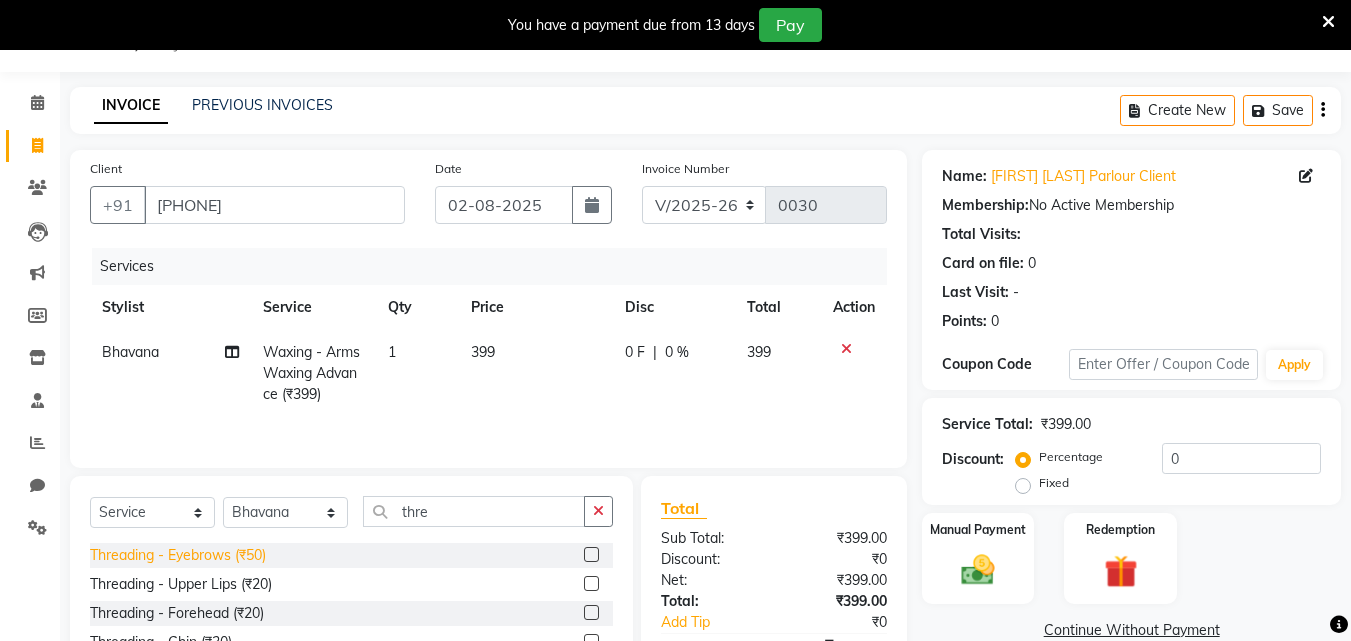 click on "Threading - Eyebrows (₹50)" 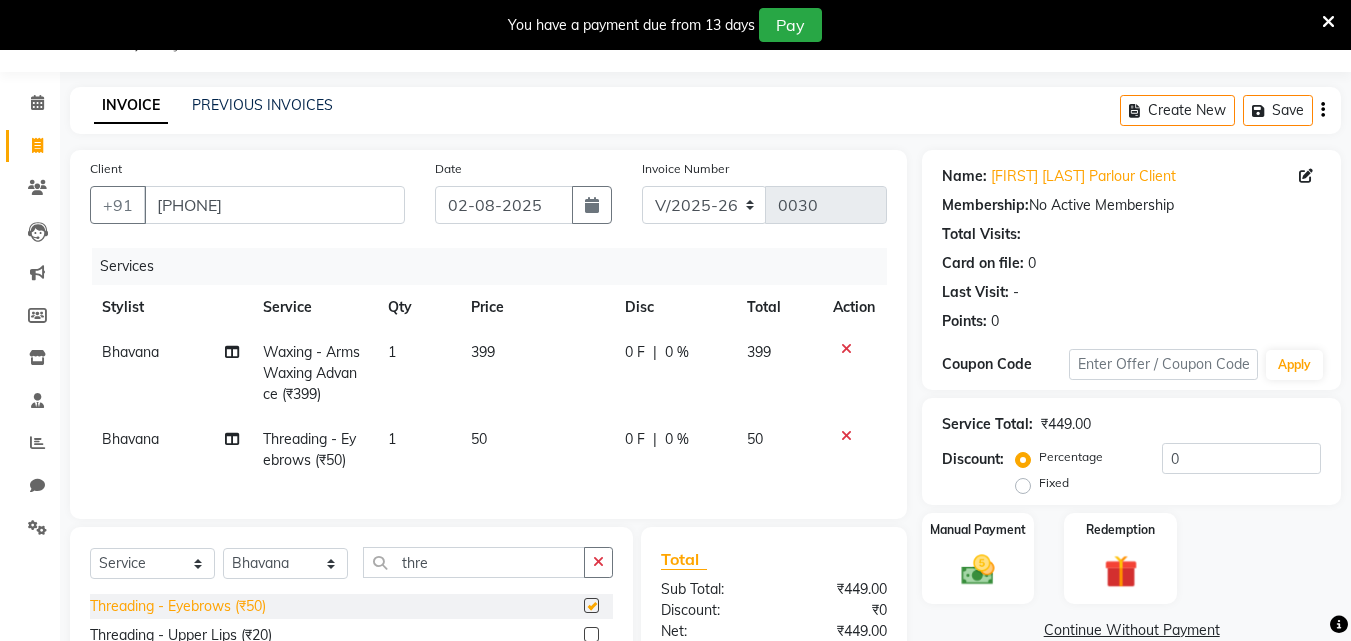 checkbox on "false" 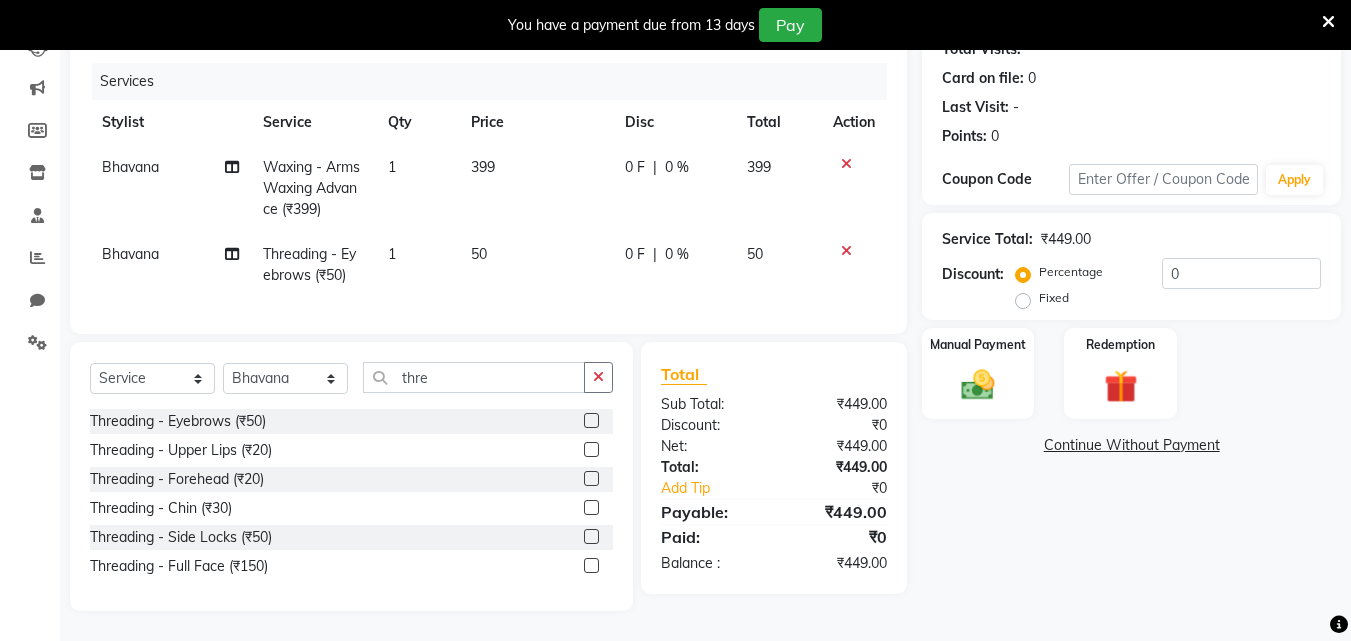 scroll, scrollTop: 250, scrollLeft: 0, axis: vertical 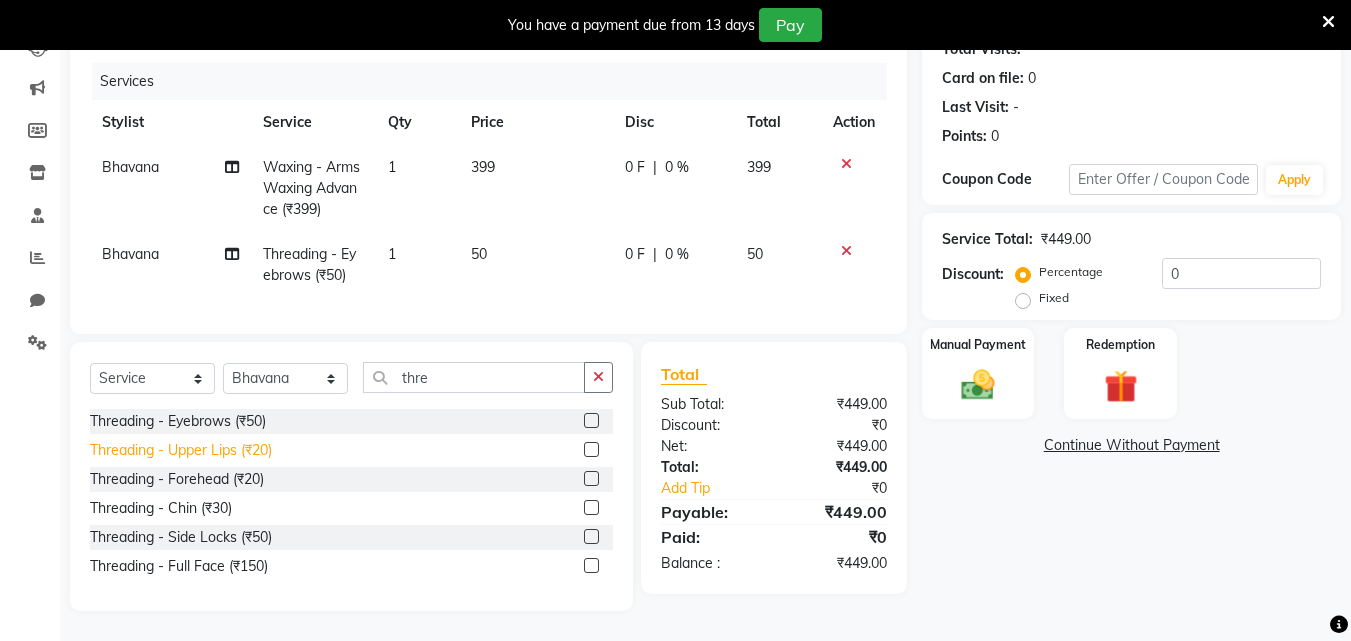 click on "Threading - Upper Lips (₹20)" 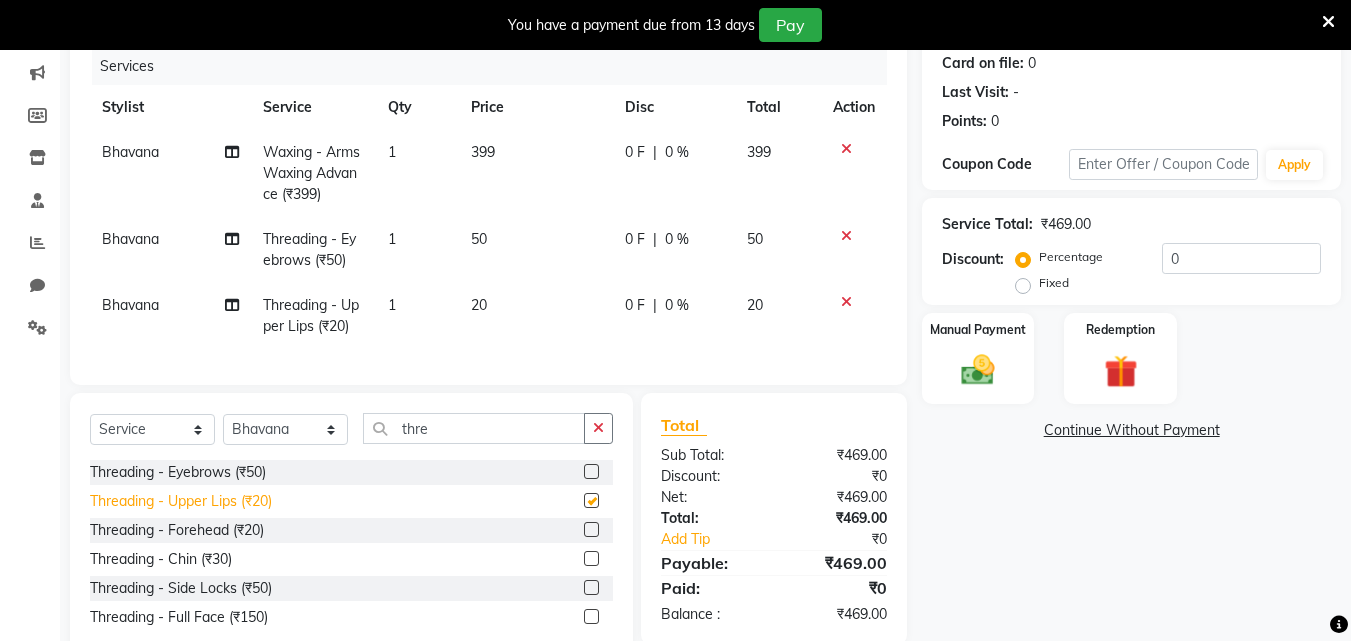checkbox on "false" 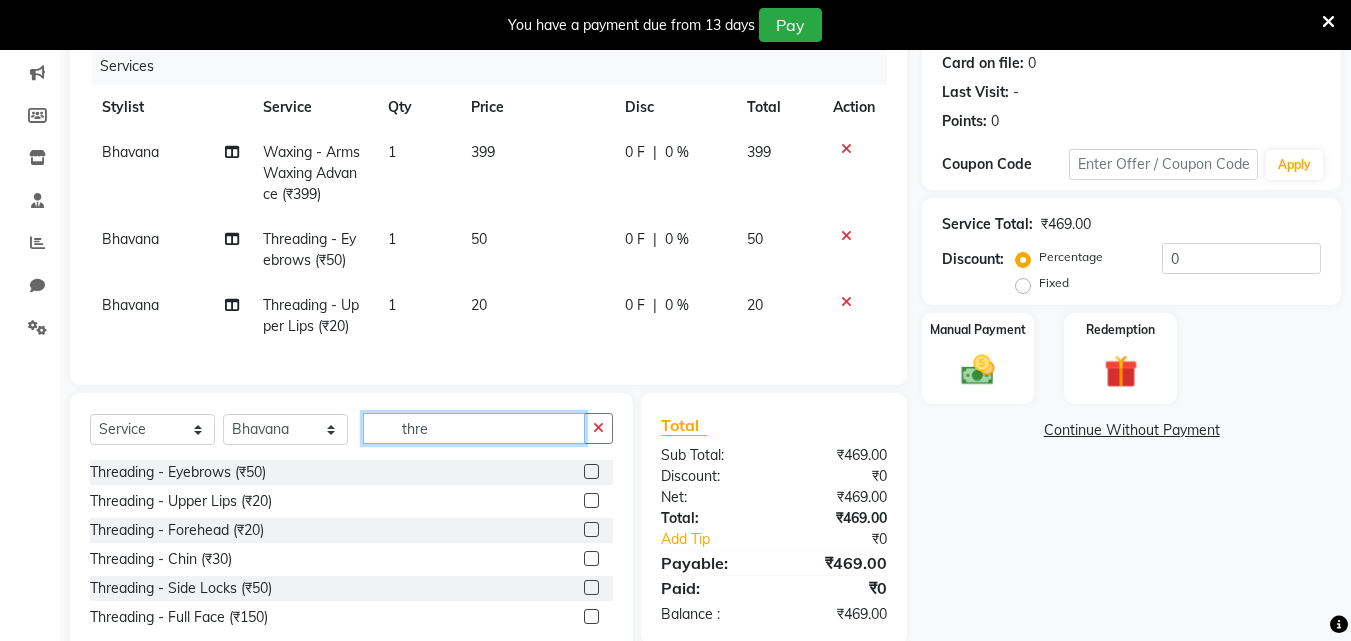 click on "thre" 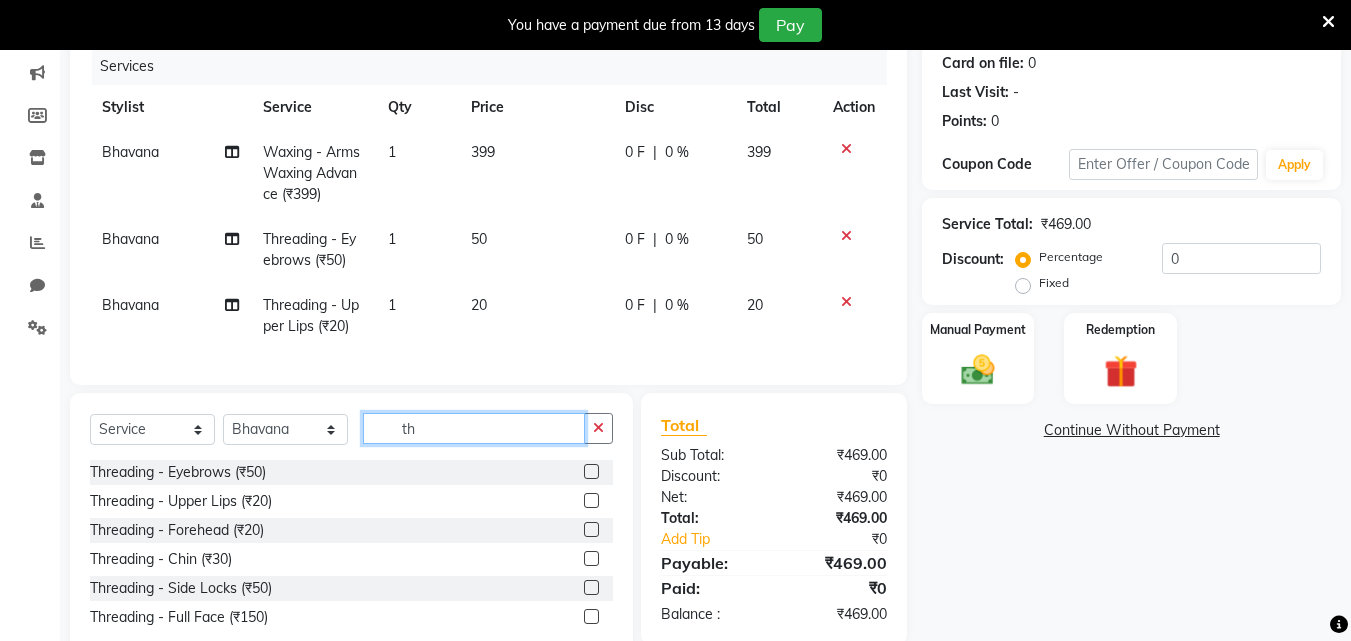 type on "t" 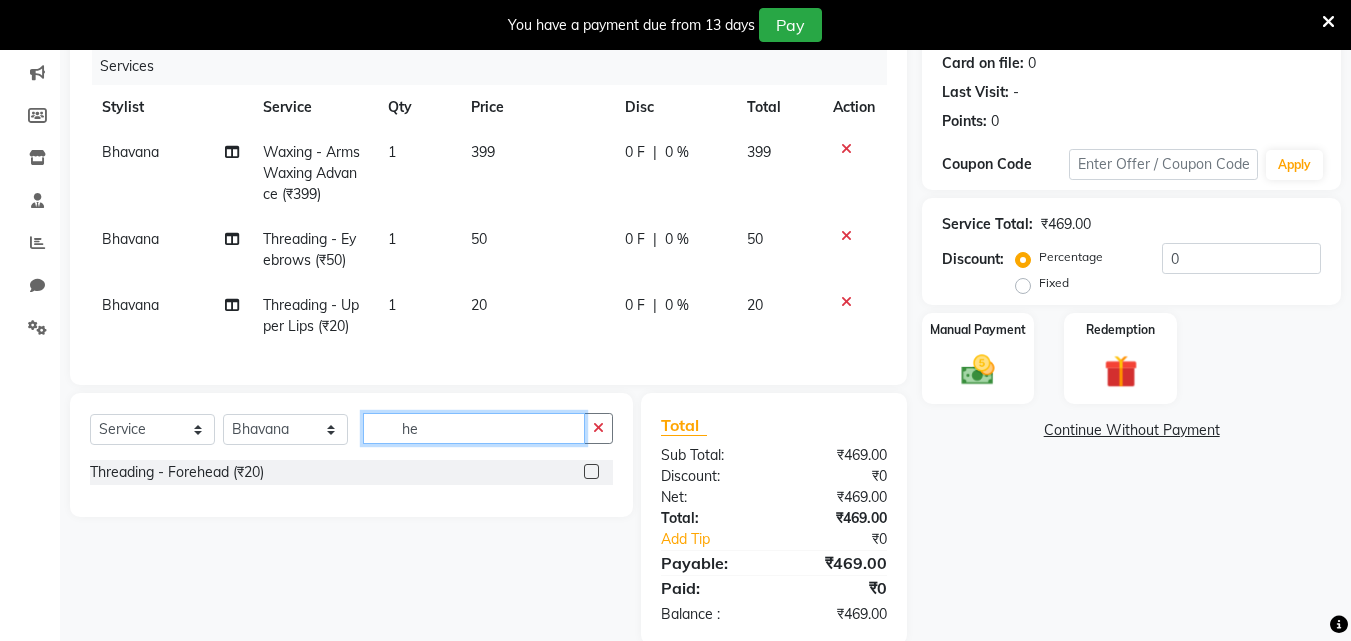 type on "h" 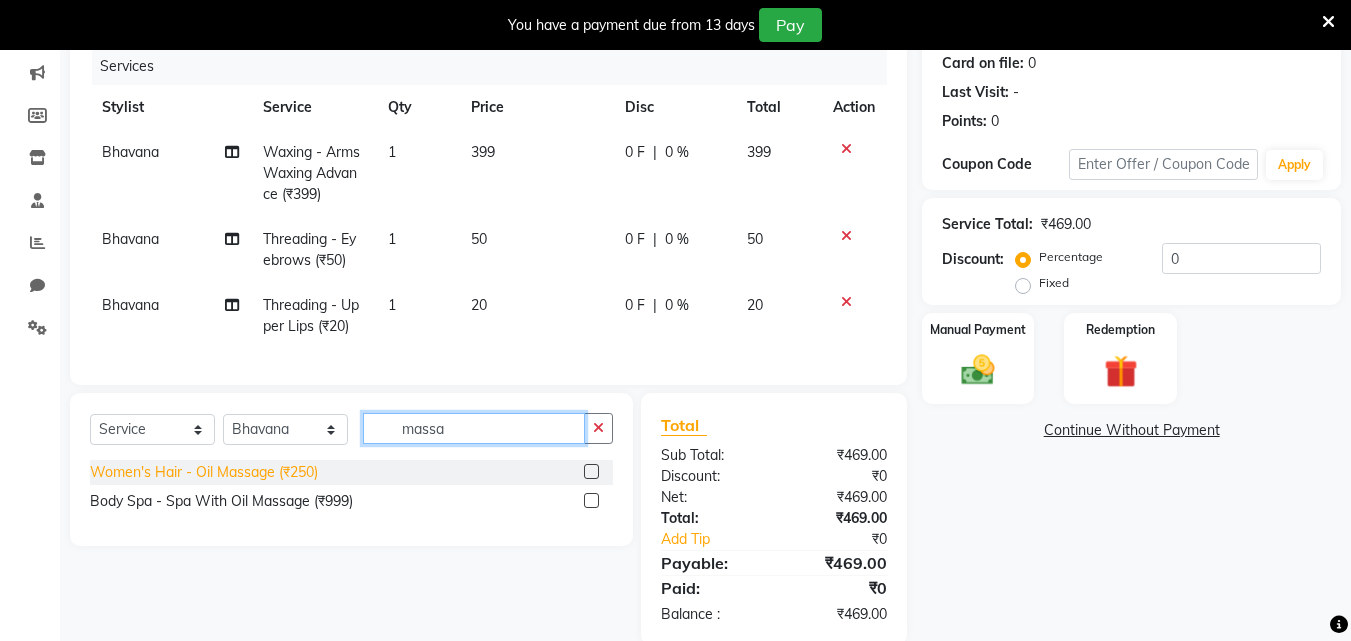 type on "massa" 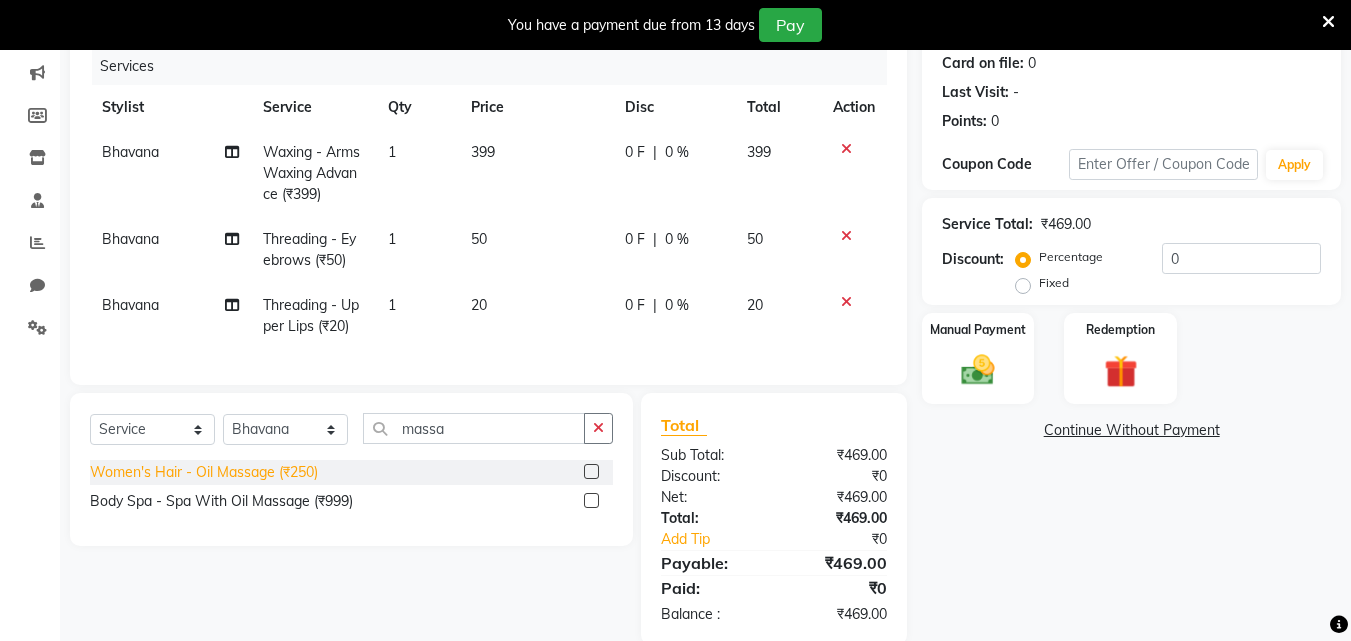 click on "Women's Hair - Oil Massage (₹250)" 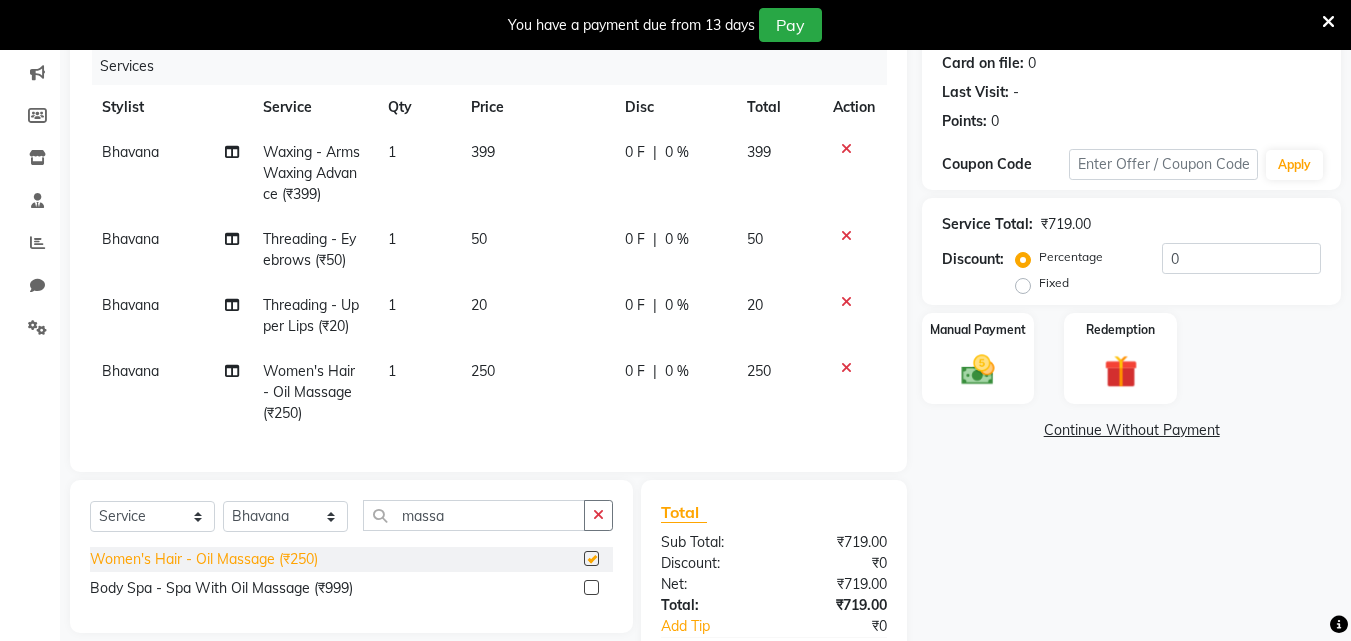 checkbox on "false" 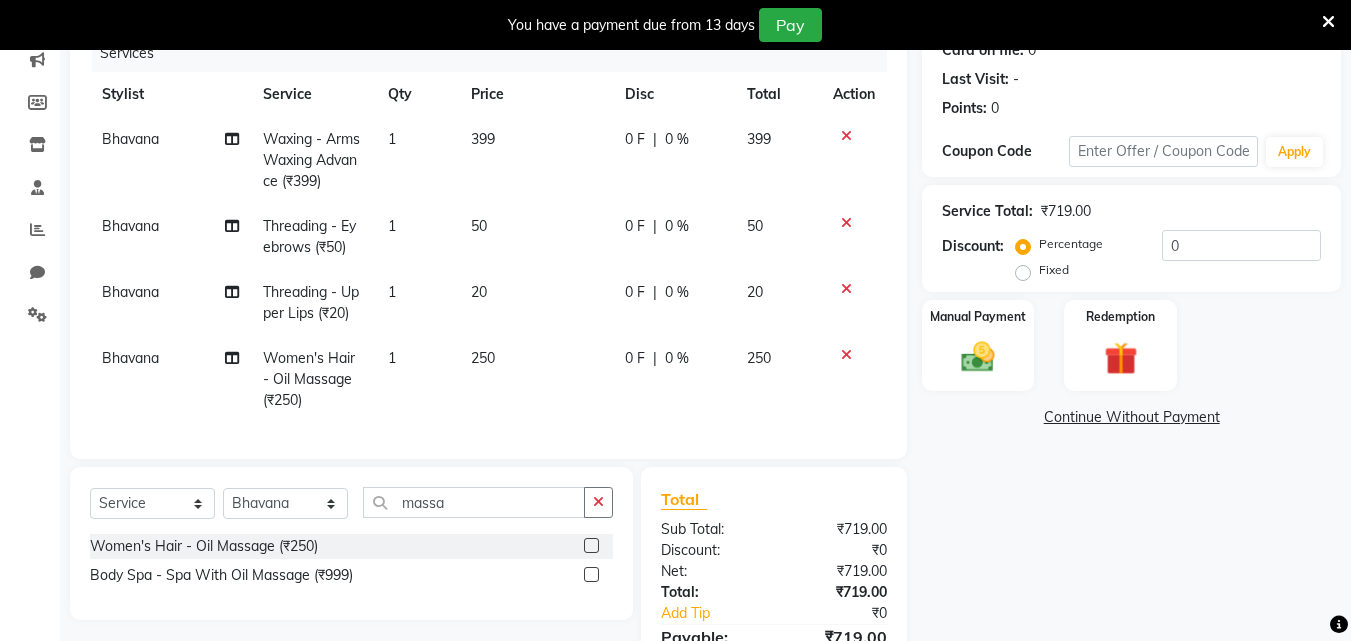 scroll, scrollTop: 279, scrollLeft: 0, axis: vertical 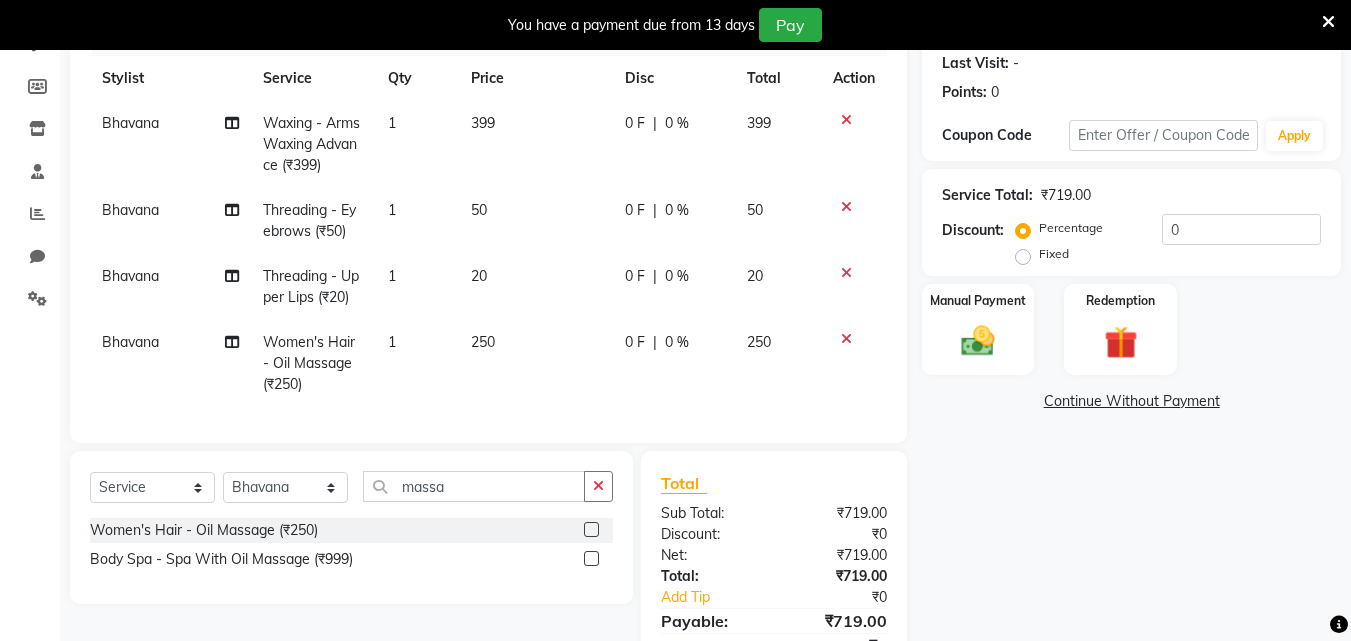 click on "399" 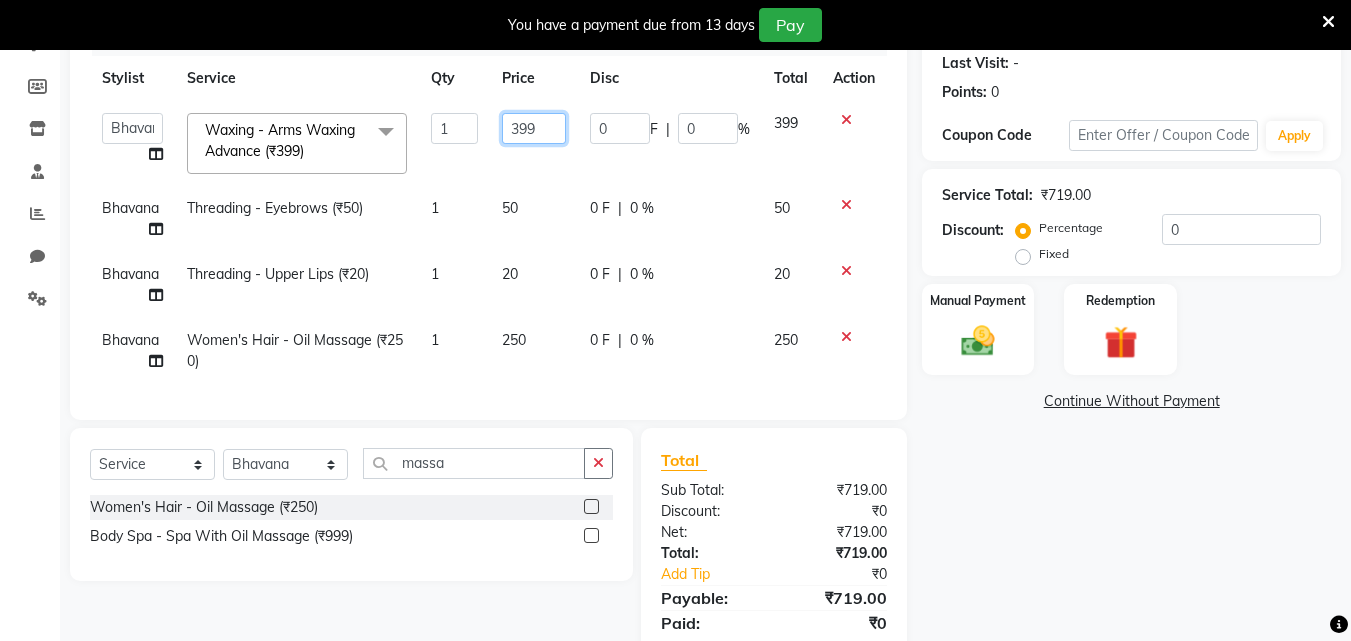 click on "399" 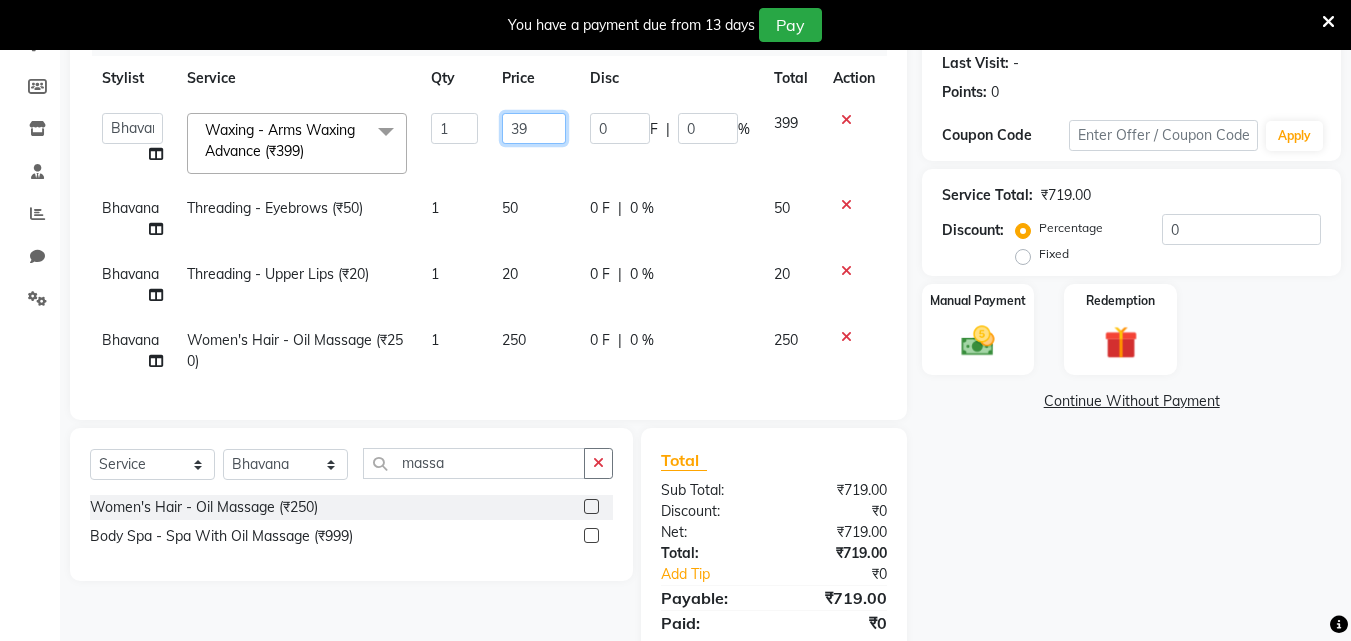 type on "3" 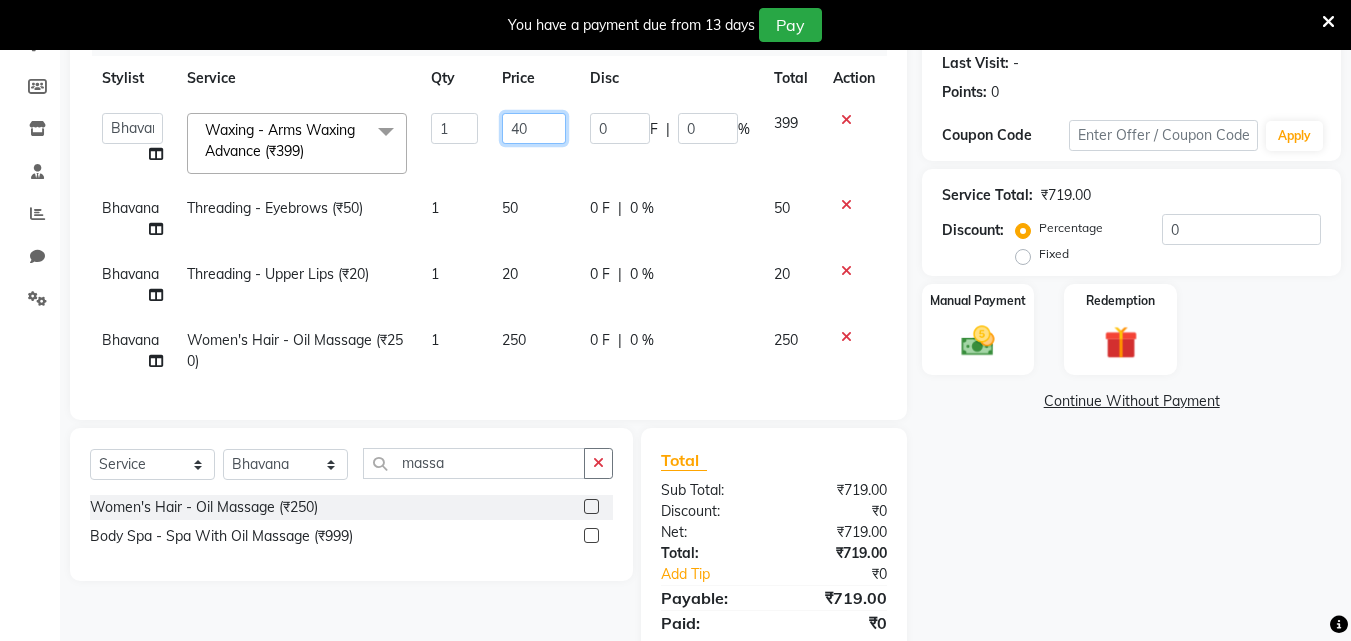 type on "400" 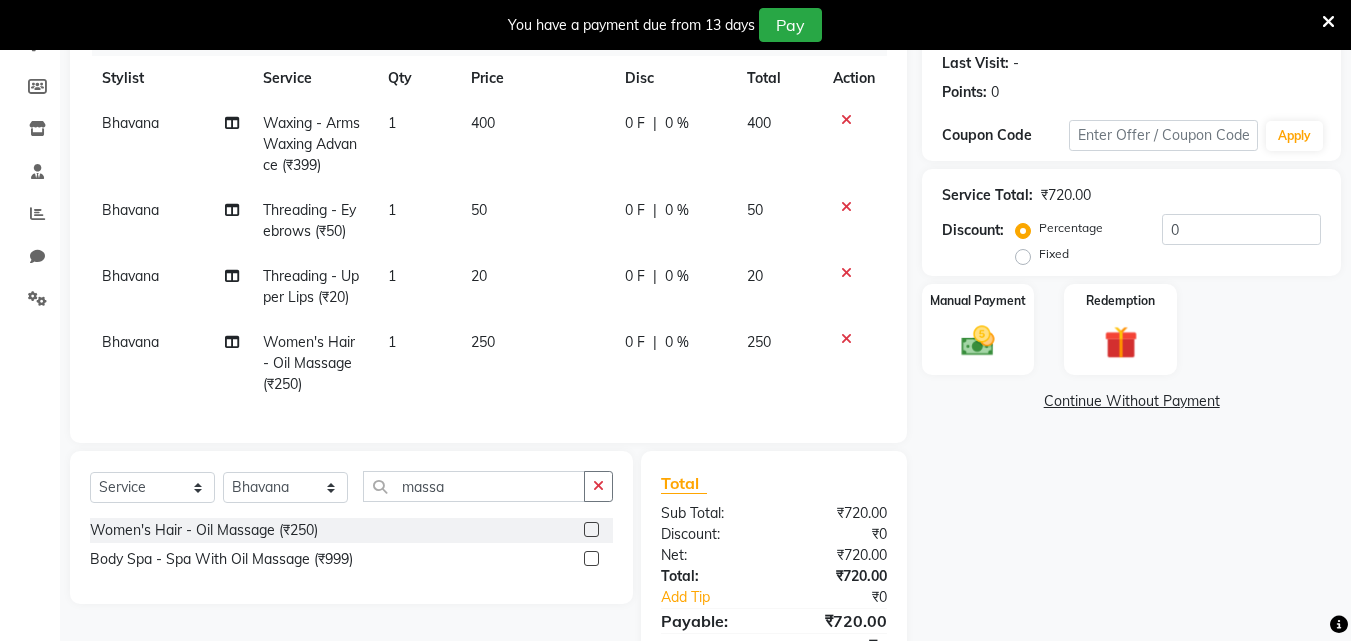 click on "Name: Prajkta Somani Parlour Client Membership:  No Active Membership  Total Visits:   Card on file:  0 Last Visit:   - Points:   0  Coupon Code Apply Service Total:  ₹720.00  Discount:  Percentage   Fixed  0 Manual Payment Redemption  Continue Without Payment" 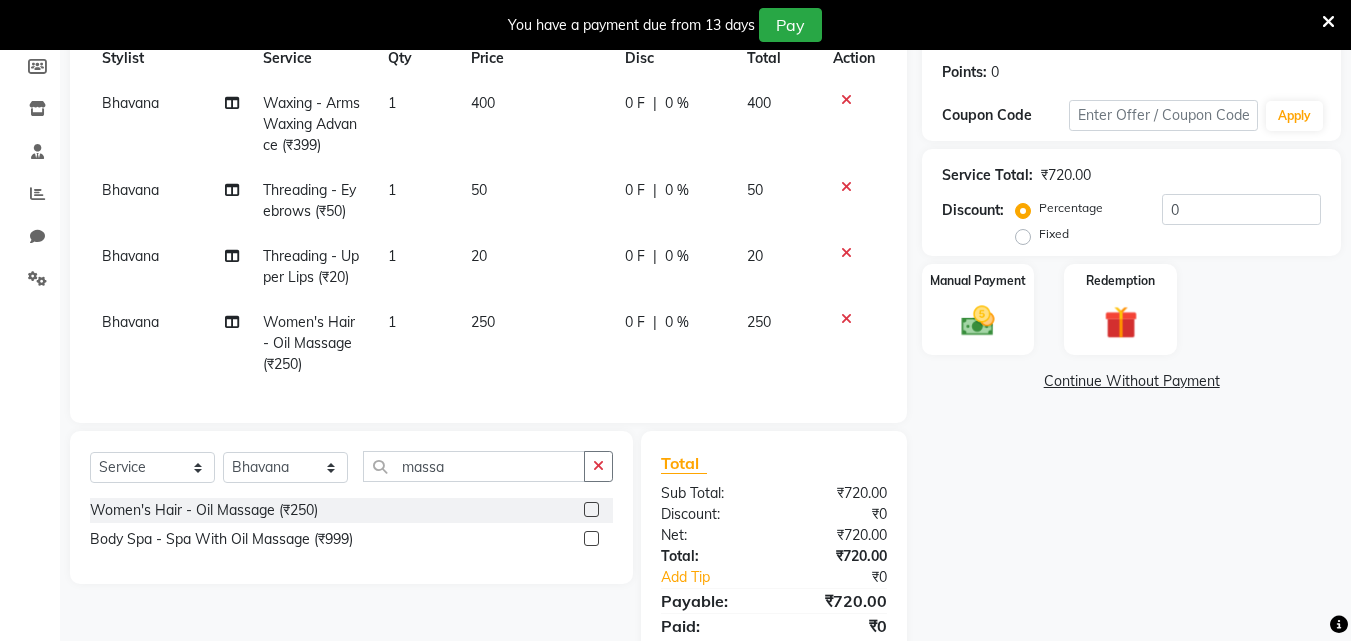 scroll, scrollTop: 306, scrollLeft: 0, axis: vertical 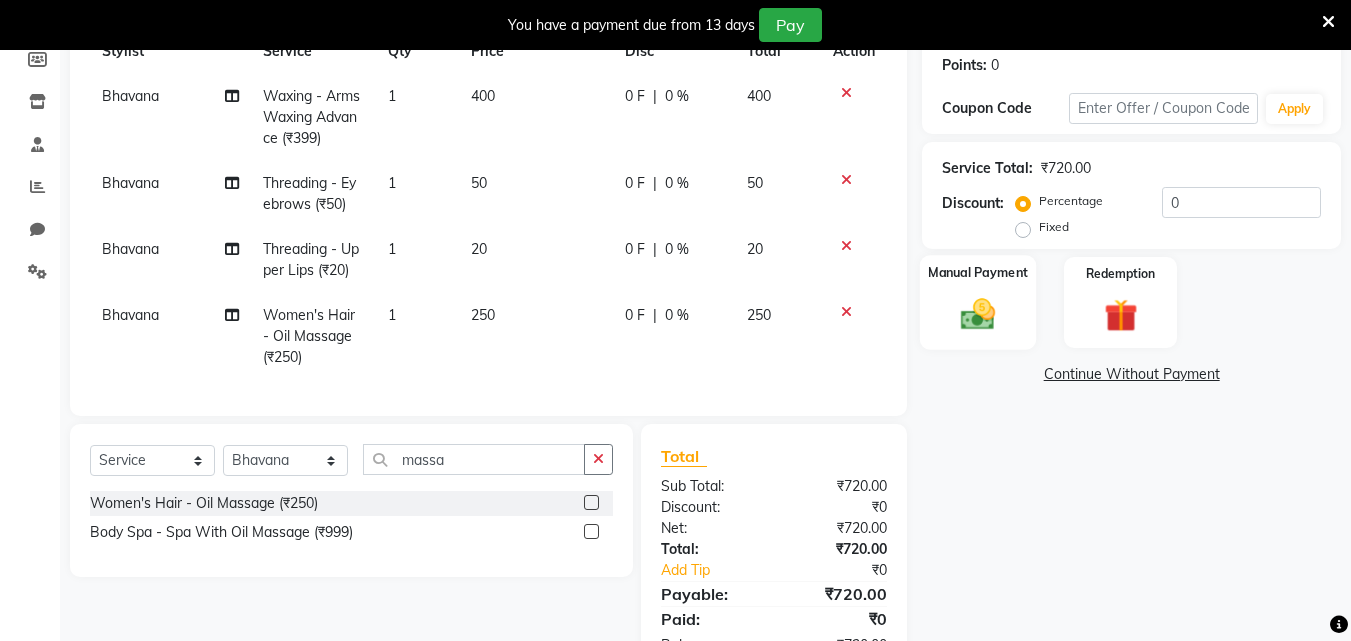 click 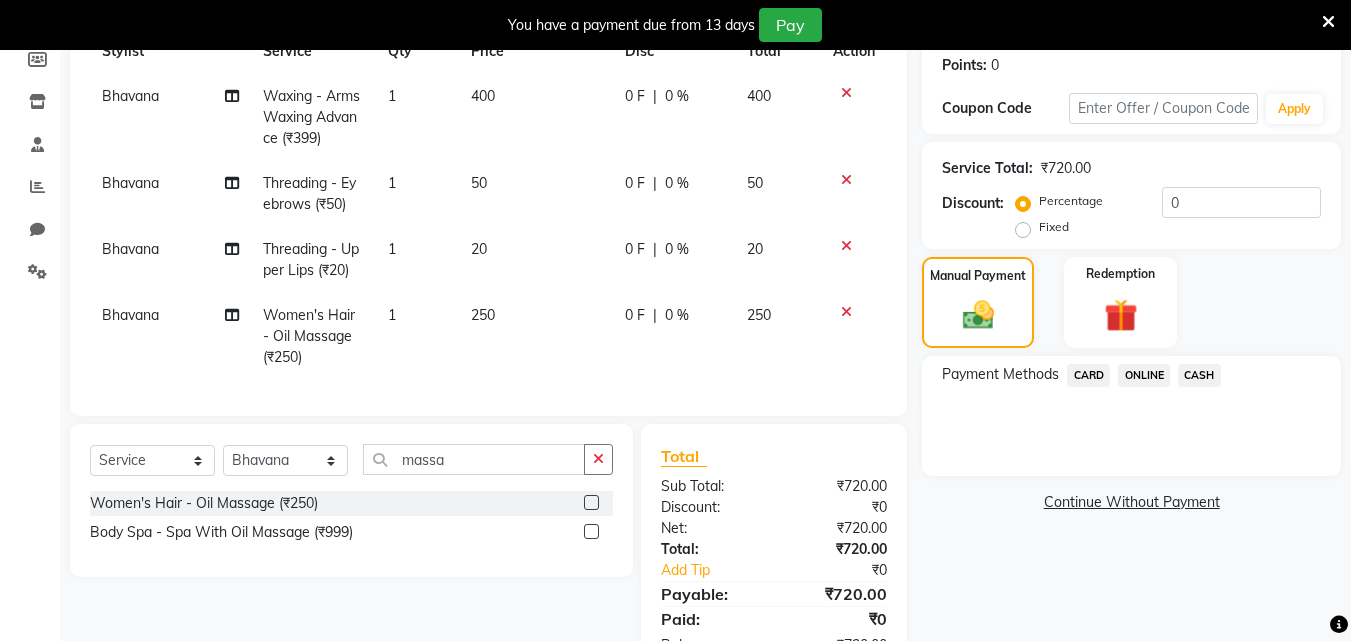 click on "ONLINE" 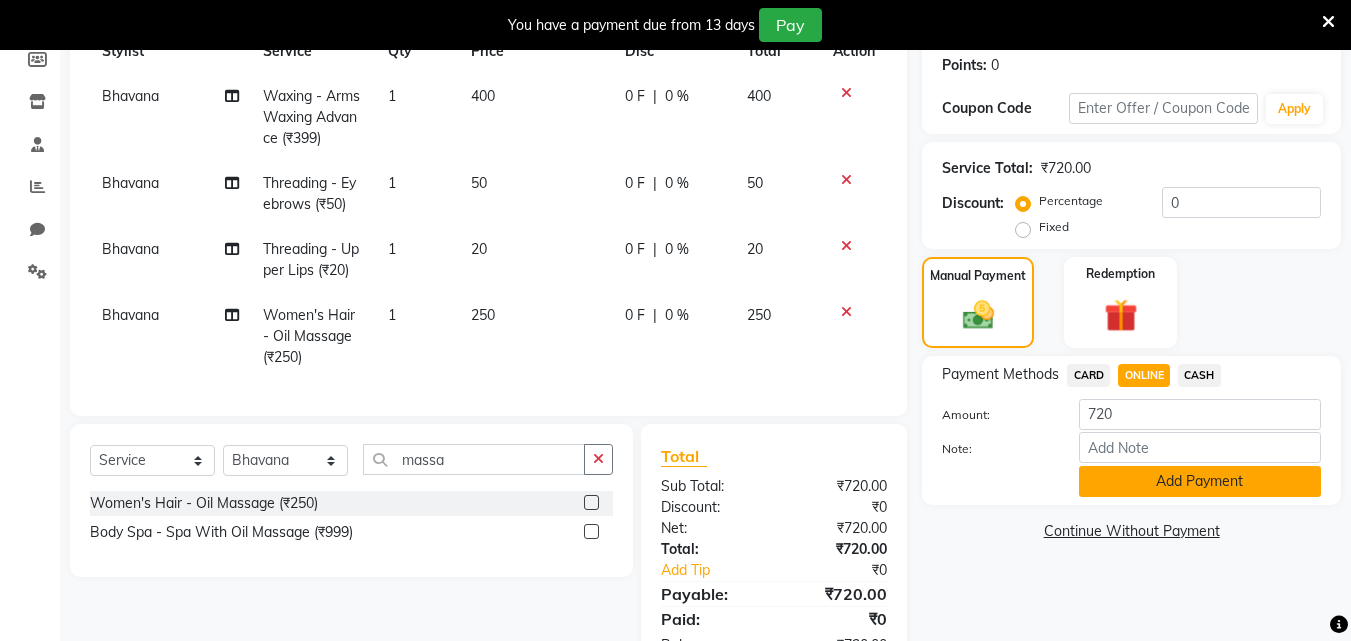 click on "Add Payment" 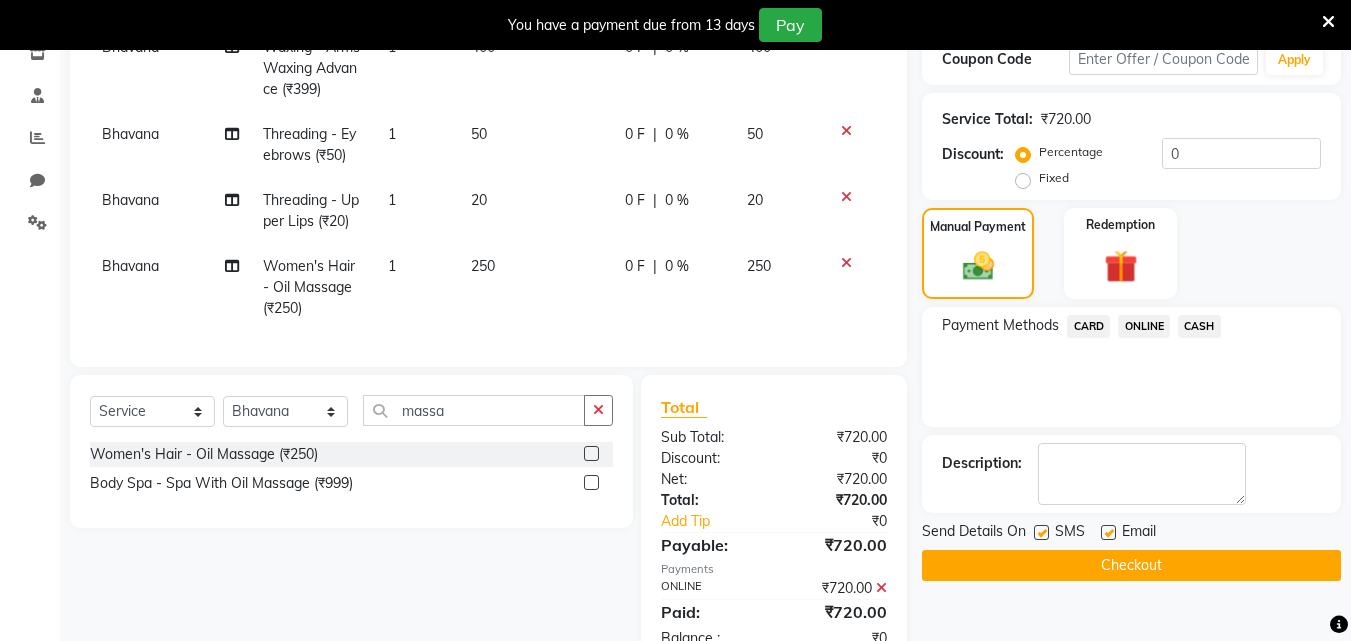 scroll, scrollTop: 428, scrollLeft: 0, axis: vertical 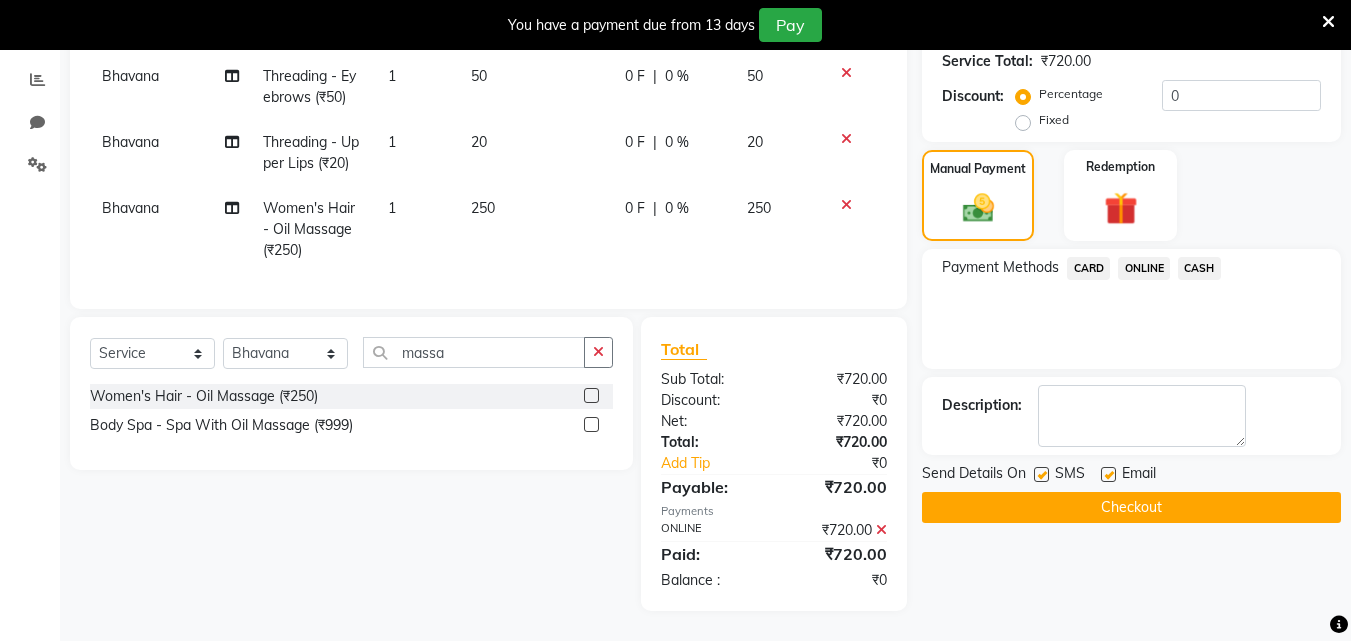 click on "Checkout" 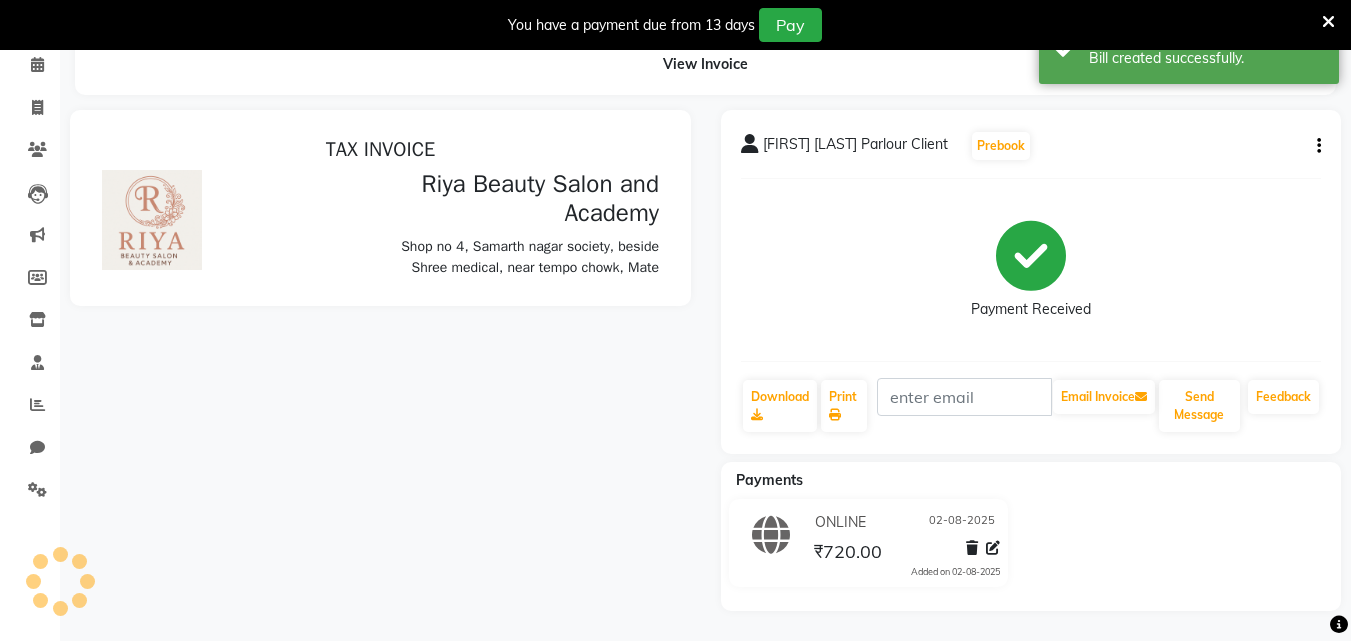 scroll, scrollTop: 0, scrollLeft: 0, axis: both 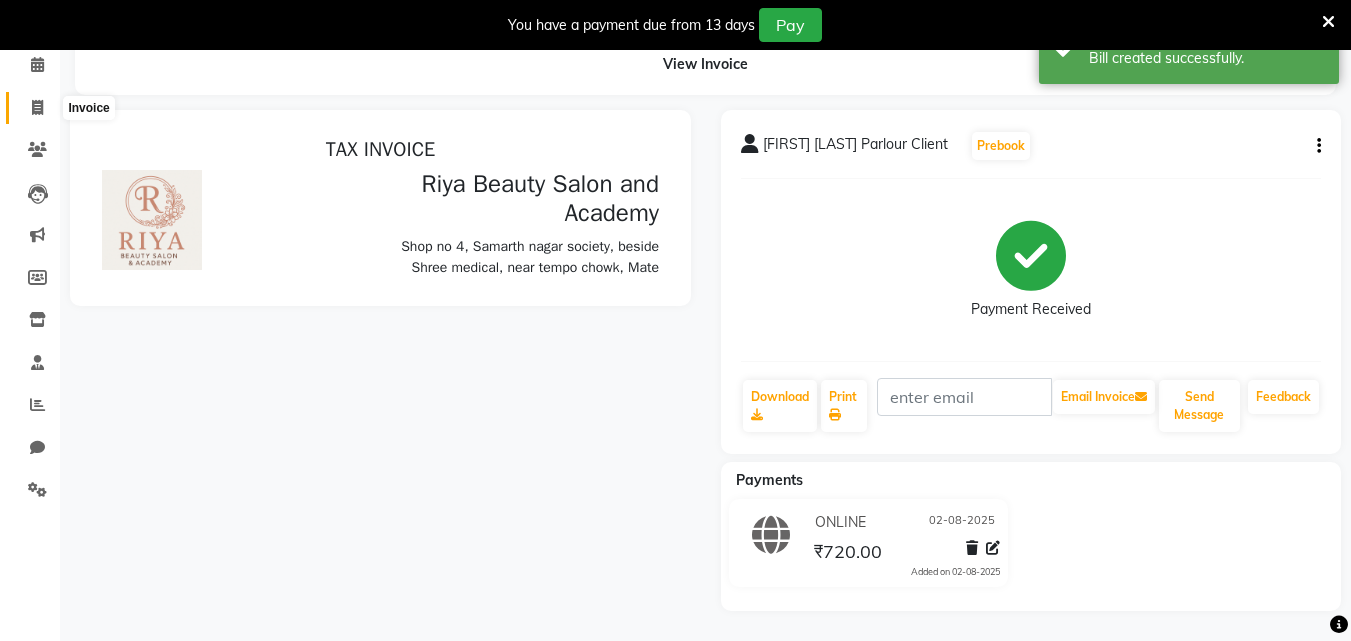 click 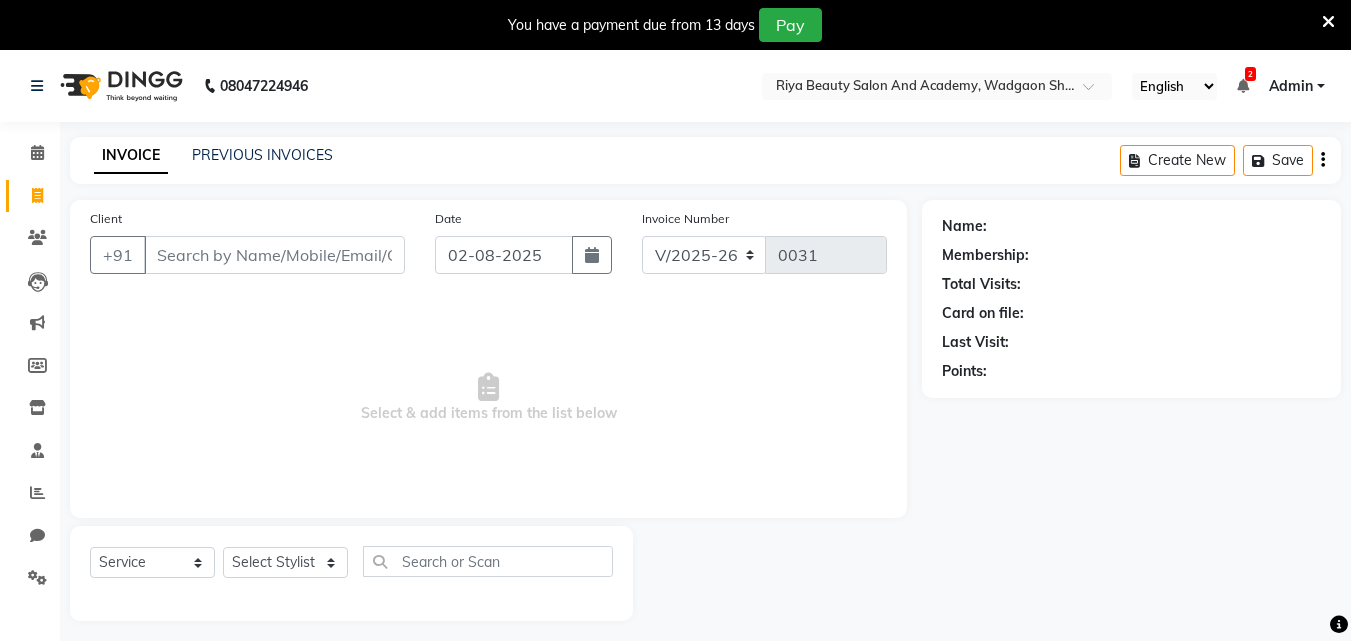 scroll, scrollTop: 50, scrollLeft: 0, axis: vertical 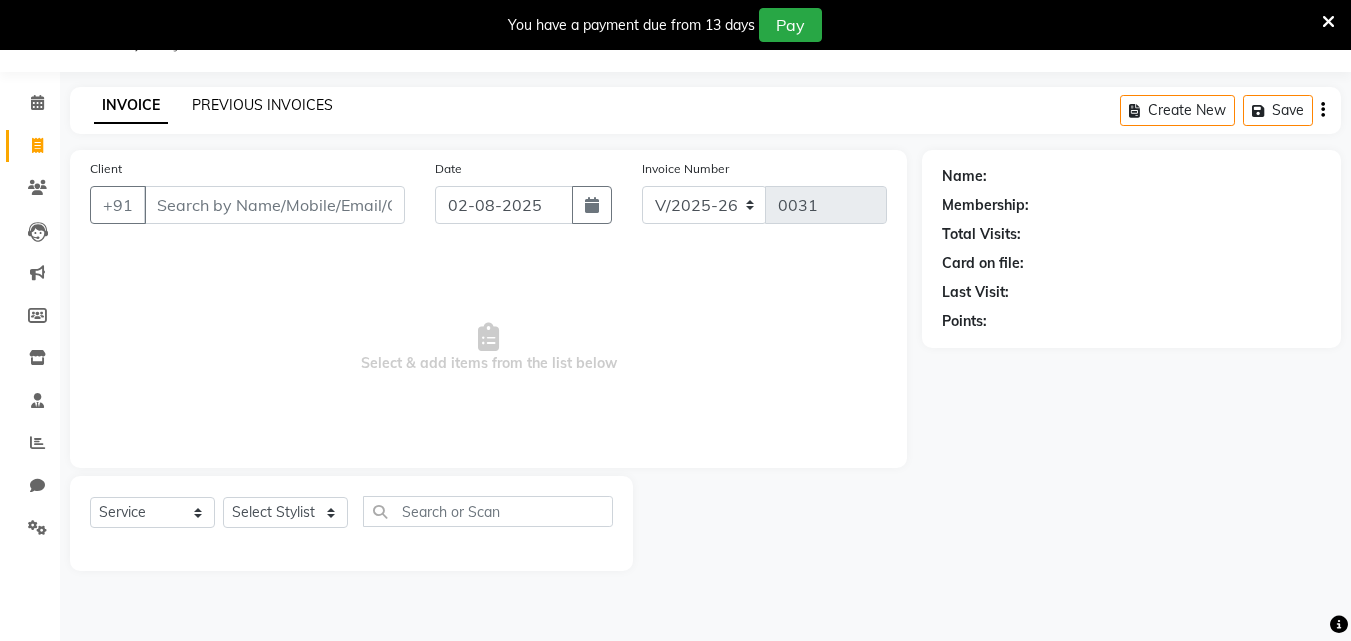 click on "PREVIOUS INVOICES" 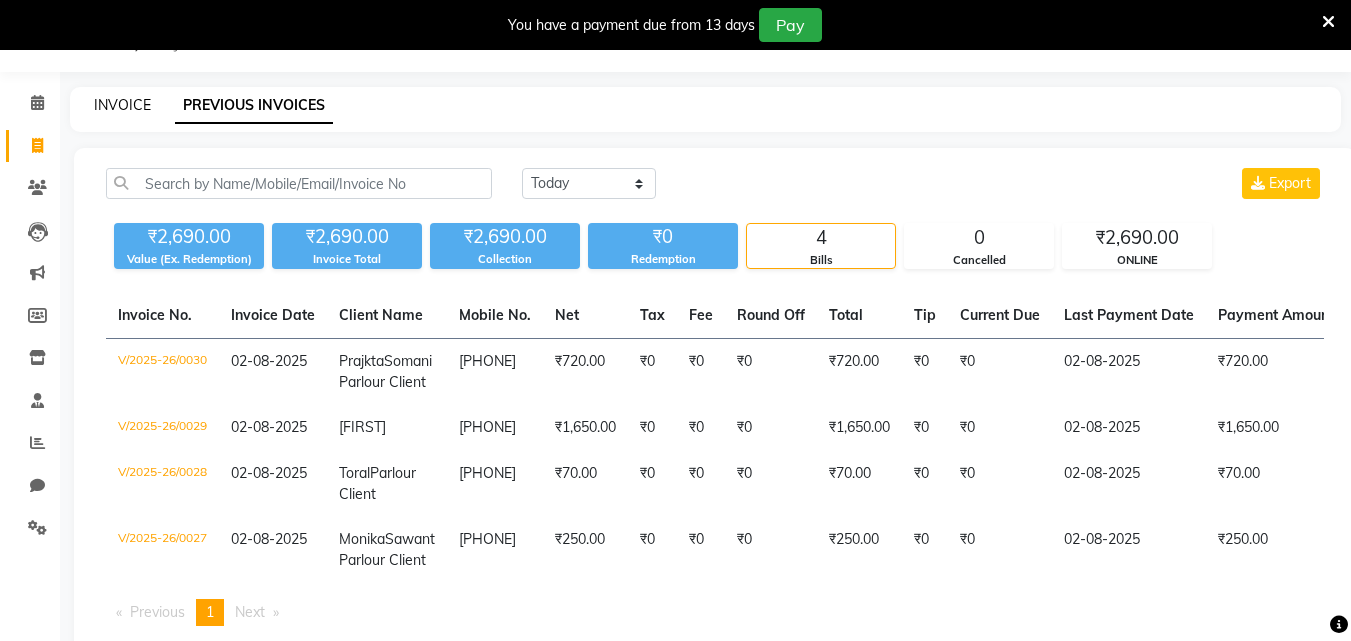 click on "INVOICE" 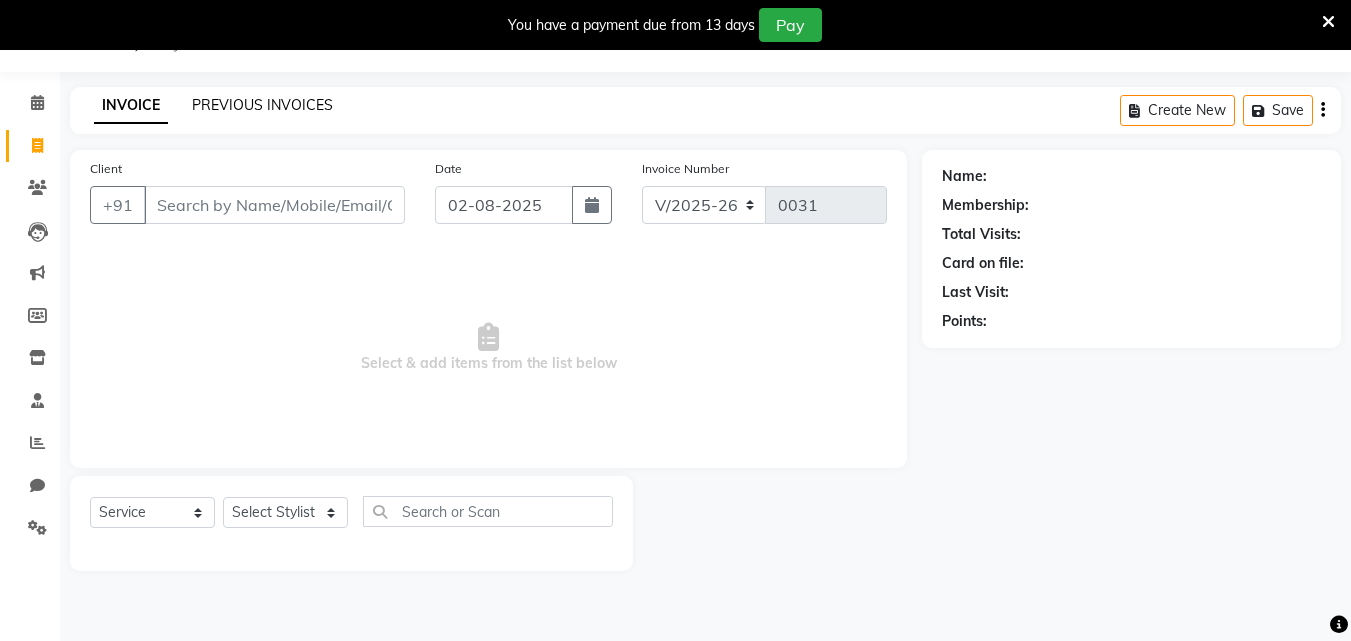 click on "PREVIOUS INVOICES" 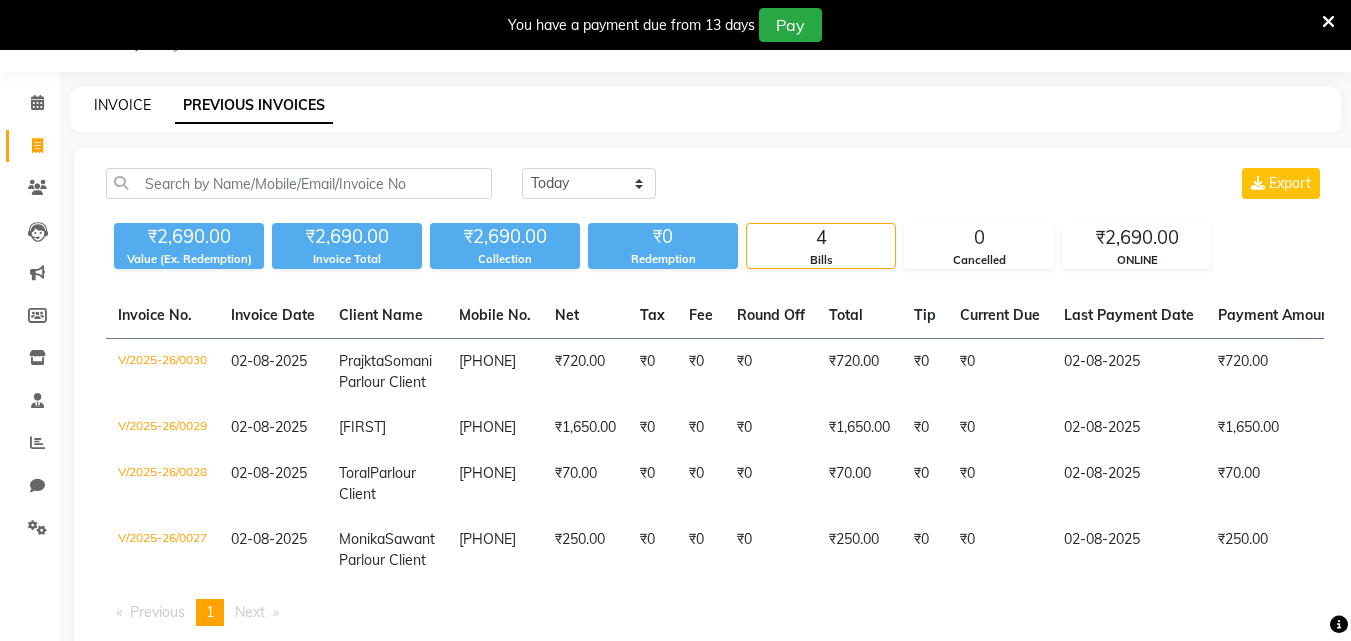 click on "INVOICE" 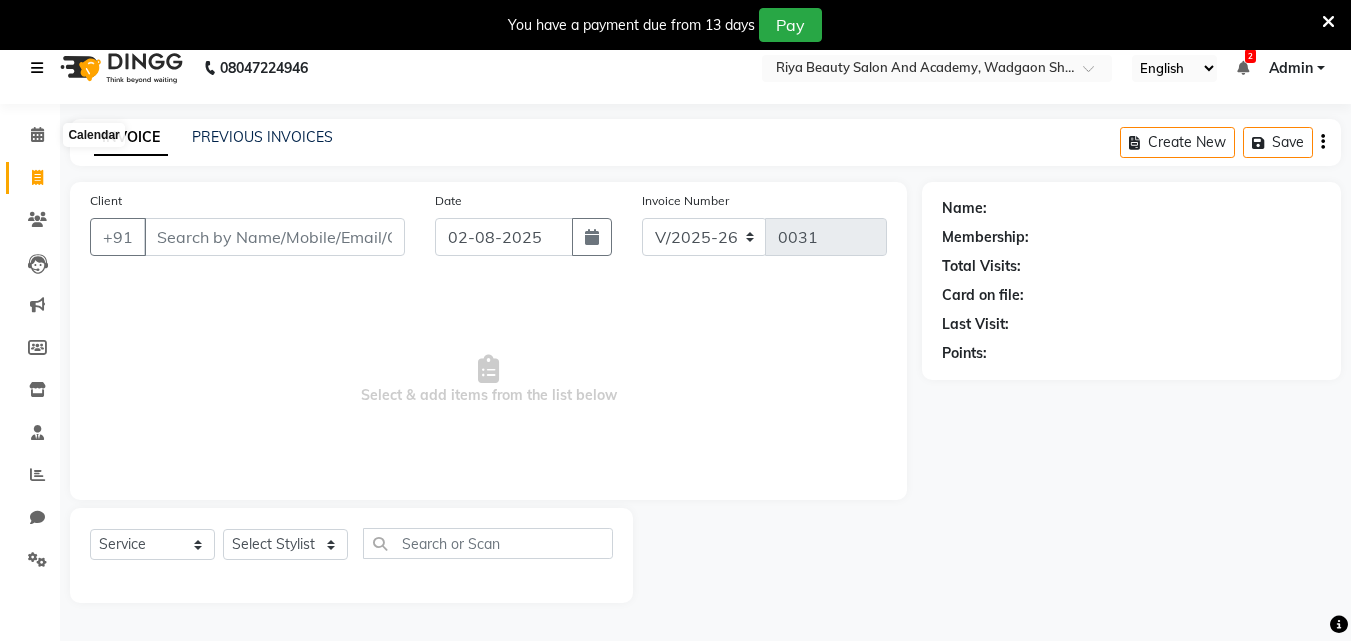 scroll, scrollTop: 0, scrollLeft: 0, axis: both 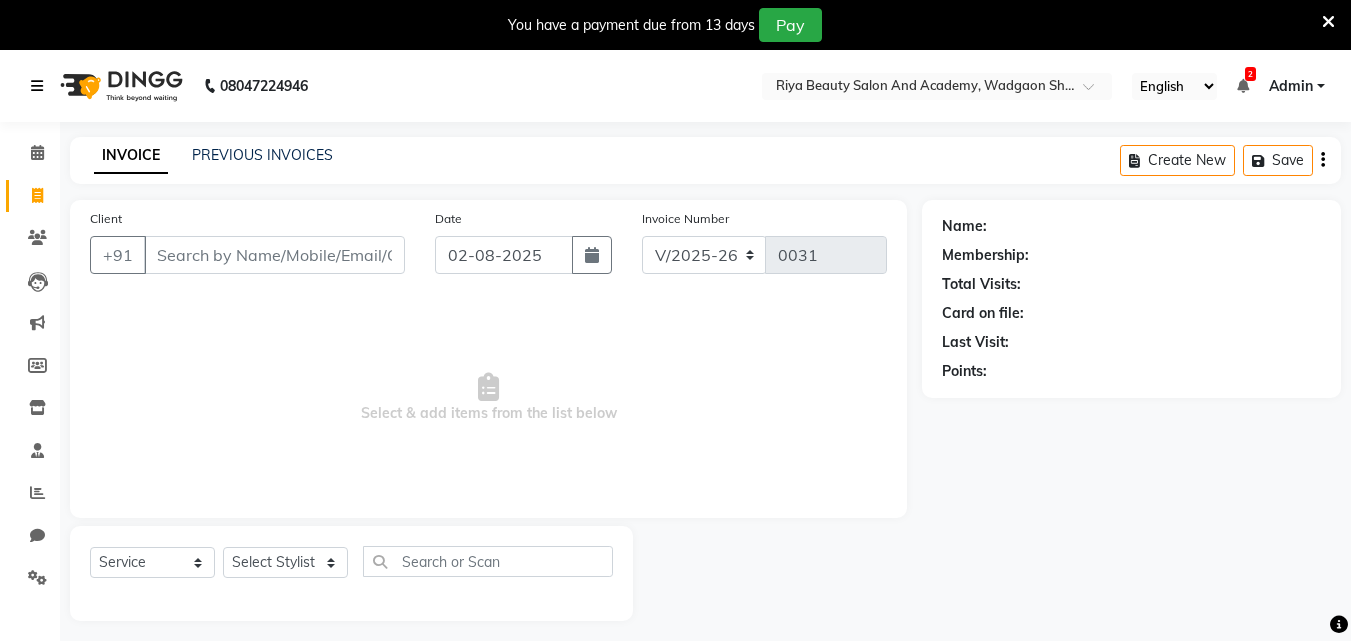 click at bounding box center (37, 86) 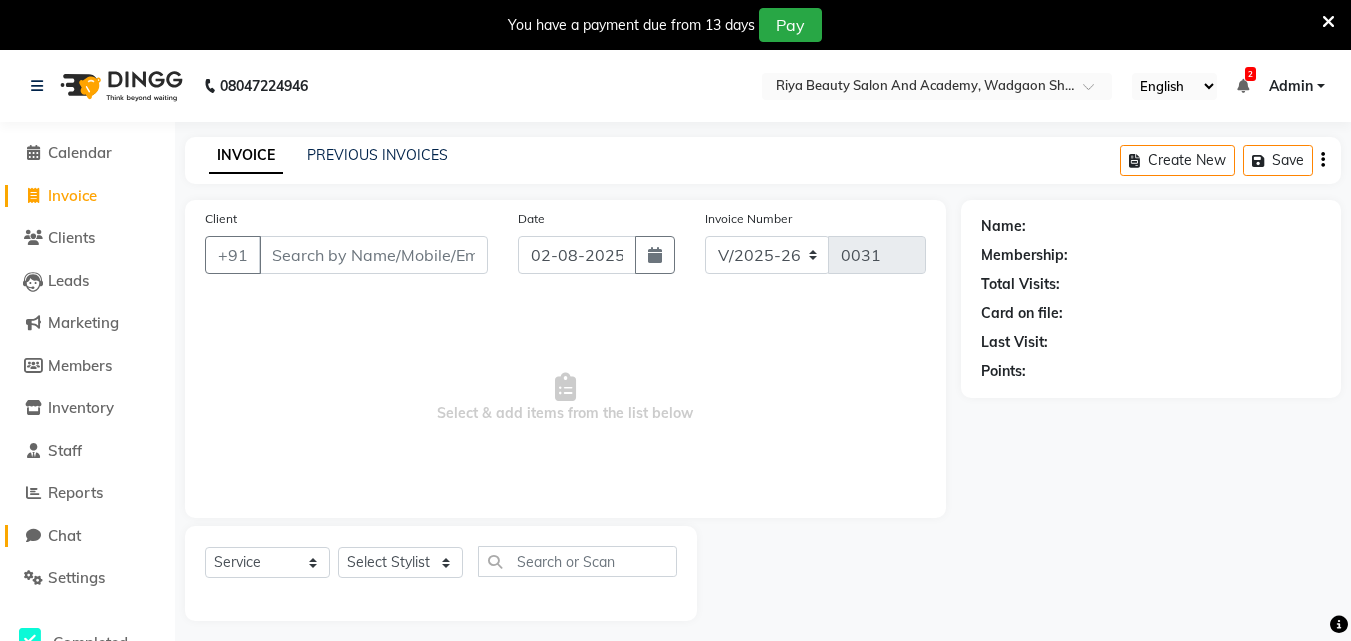 click on "Chat" 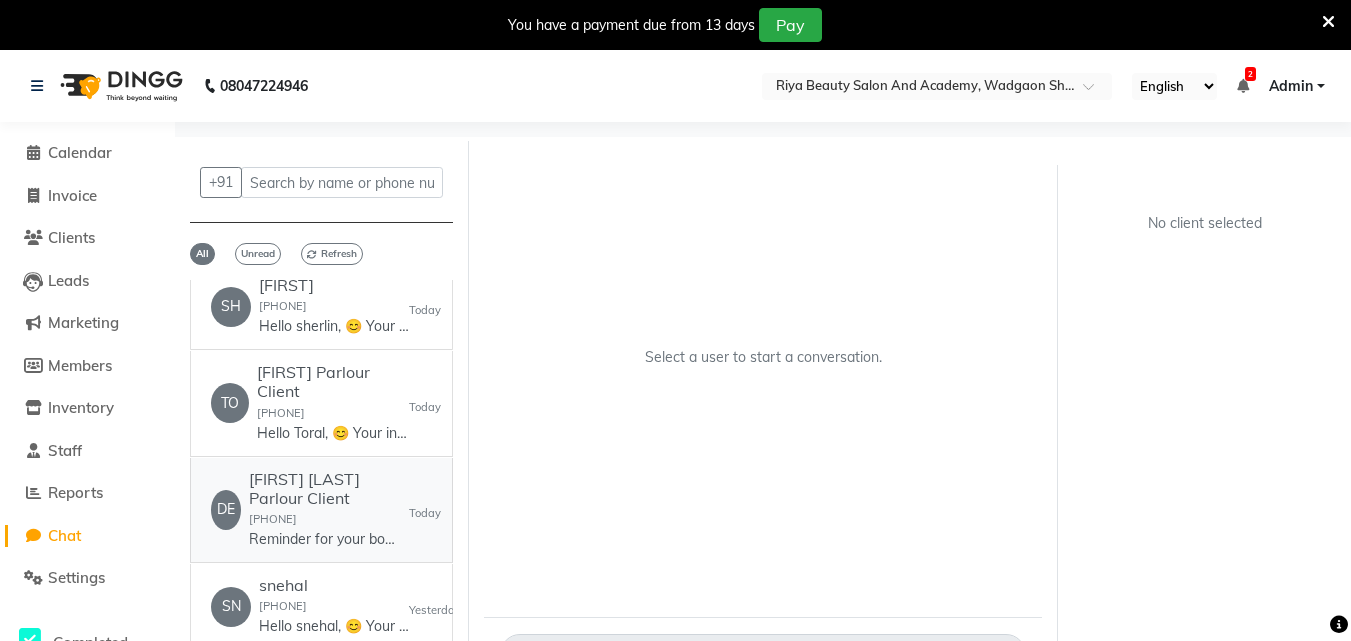 scroll, scrollTop: 0, scrollLeft: 0, axis: both 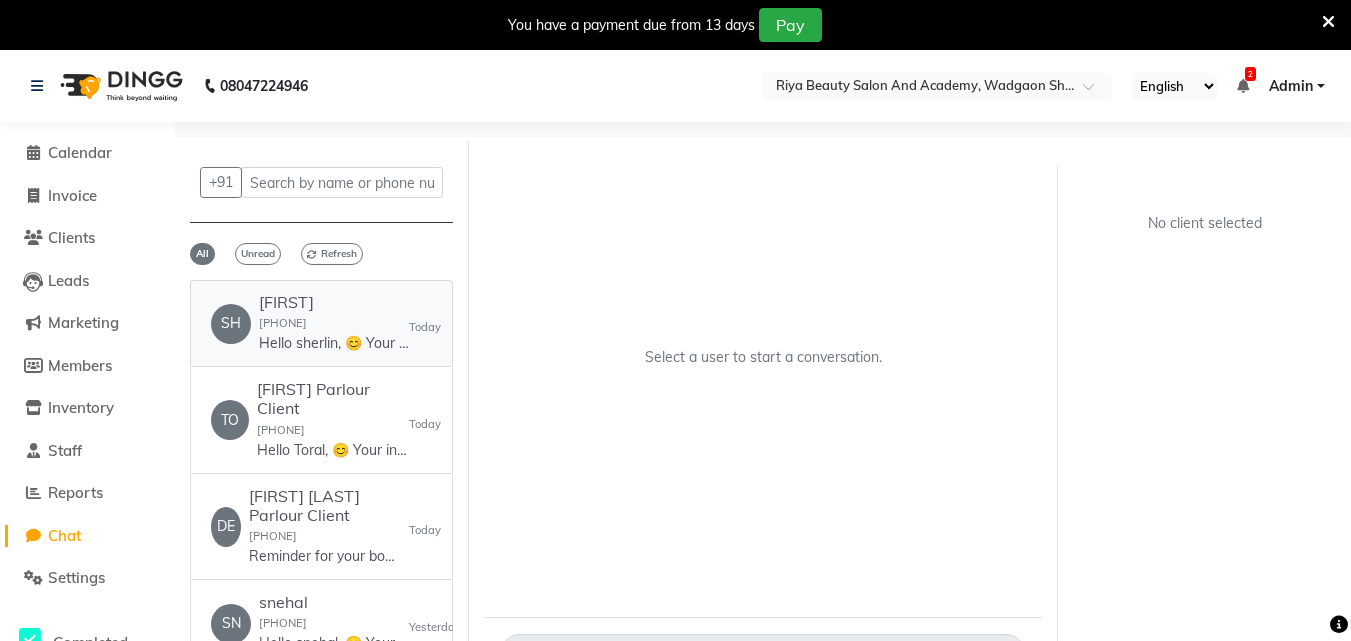 click on "Hello sherlin, 😊
Your invoice from Riya Beauty Salon and Academy is ready!
💰 Total: 1650
🧾 View Invoice: https://m.dingg.in/inv?id=b160831b-1401-49cb-b118-0768a2878adc&s=108ec592-54ec-40c6-95f5-da546badf8b0
We’d love to hear your feedback! Share your experience here: https://m.dingg.in/feedback?a=bf5551b465c1f95a6a25172716ead68b2a7fe475" 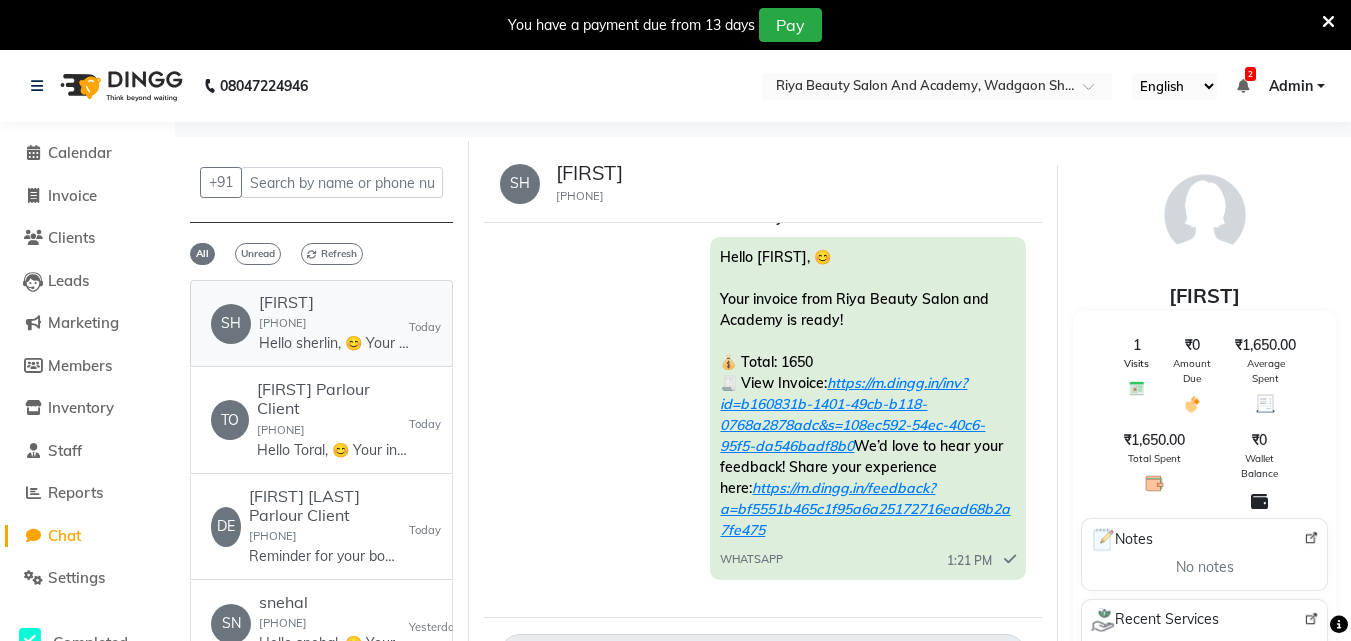 scroll, scrollTop: 60, scrollLeft: 0, axis: vertical 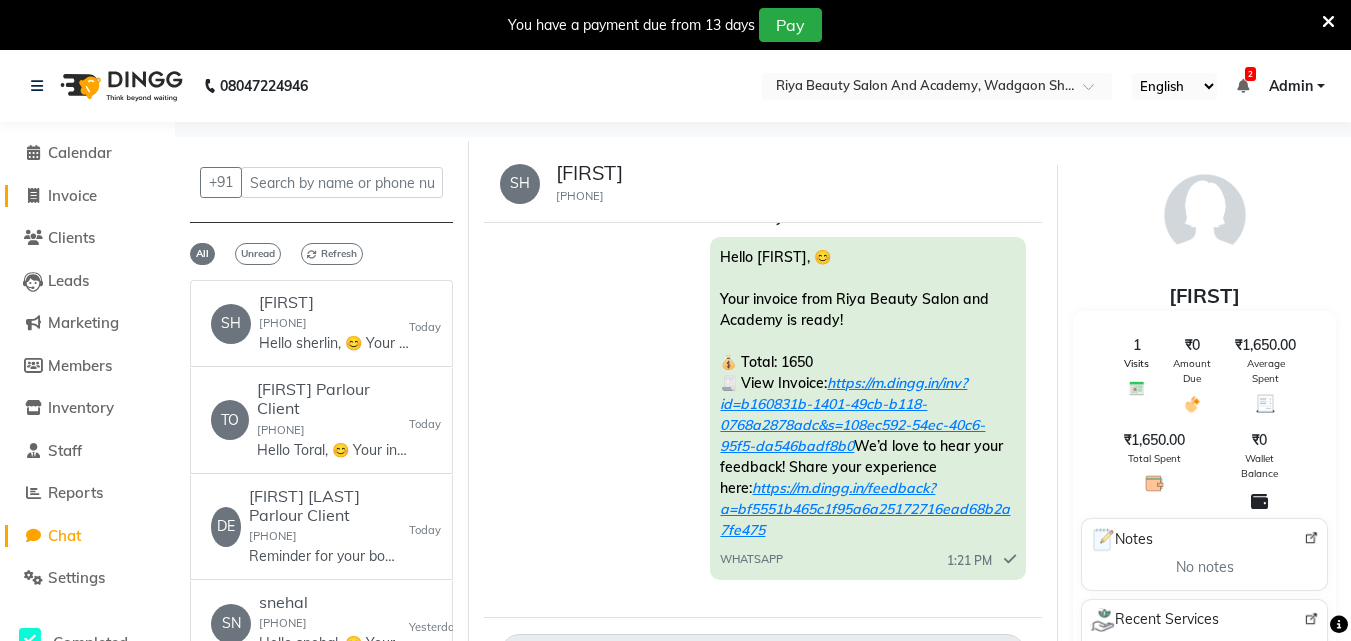 click on "Invoice" 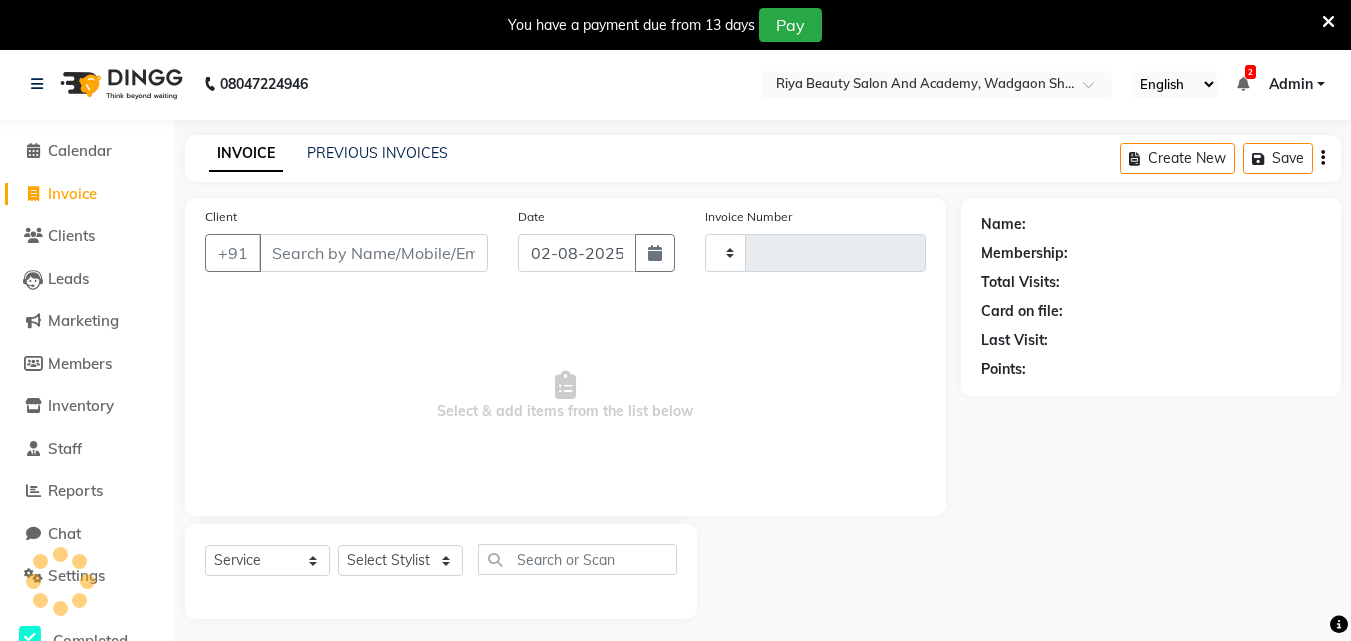 type on "0031" 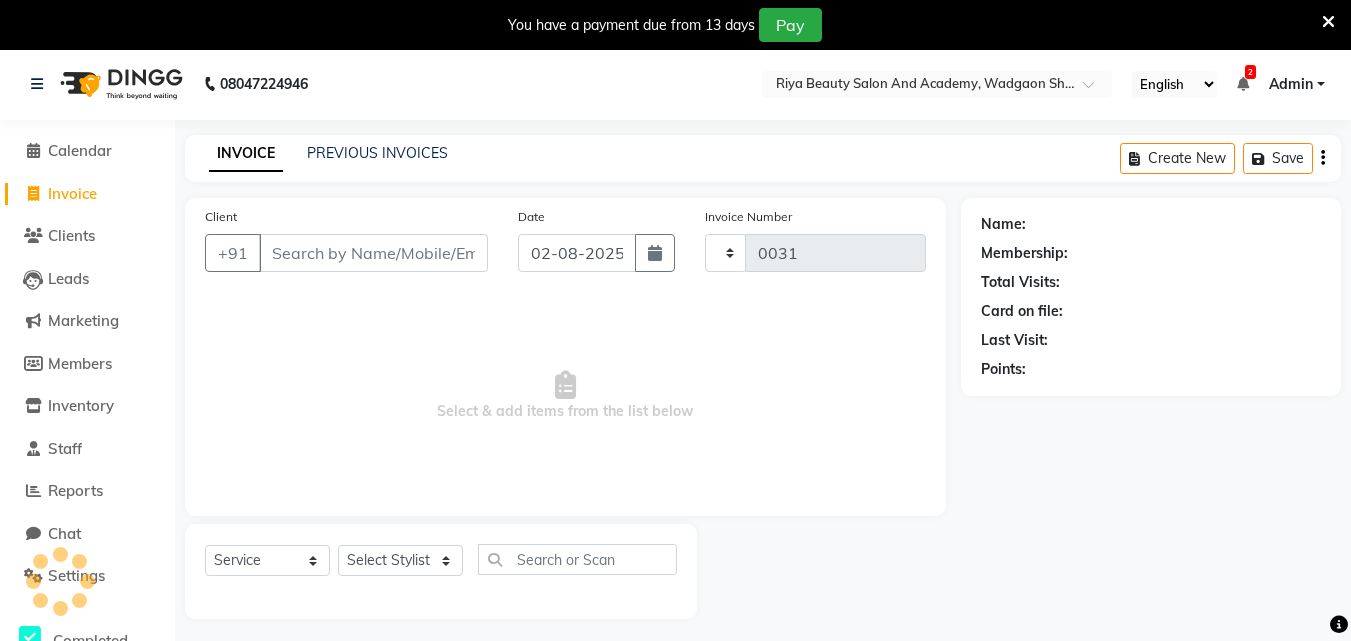 scroll, scrollTop: 50, scrollLeft: 0, axis: vertical 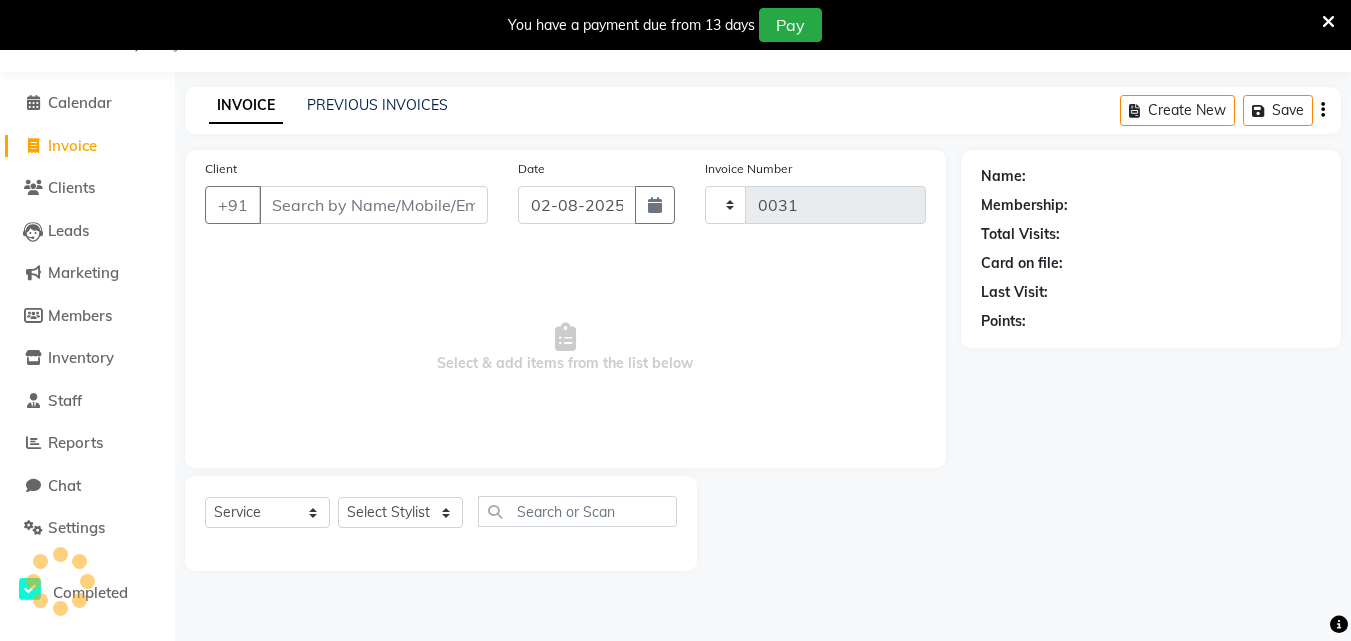 select on "8620" 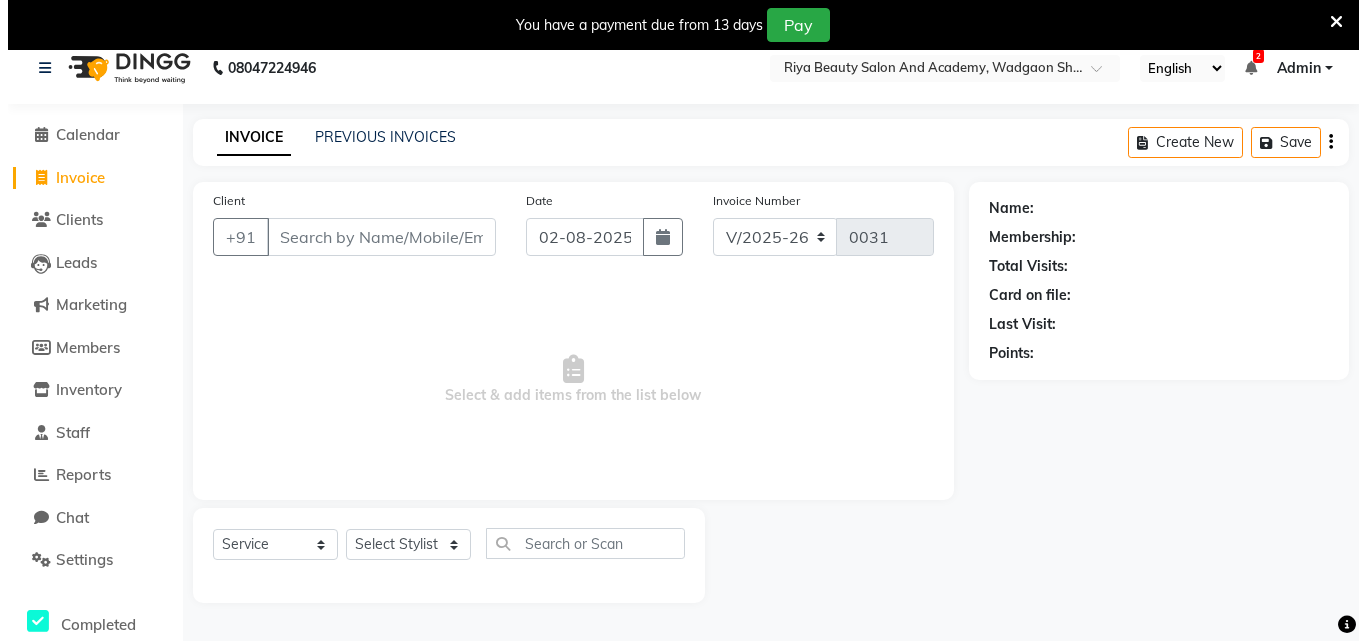 scroll, scrollTop: 0, scrollLeft: 0, axis: both 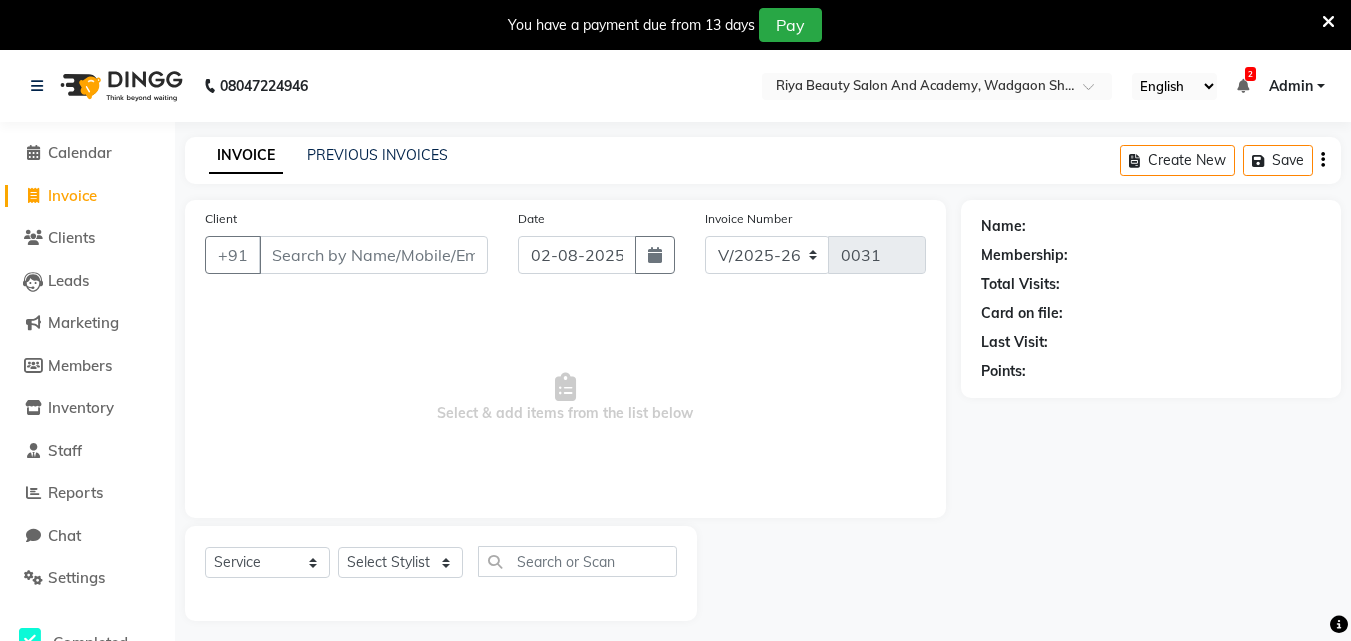 click on "Client" at bounding box center [373, 255] 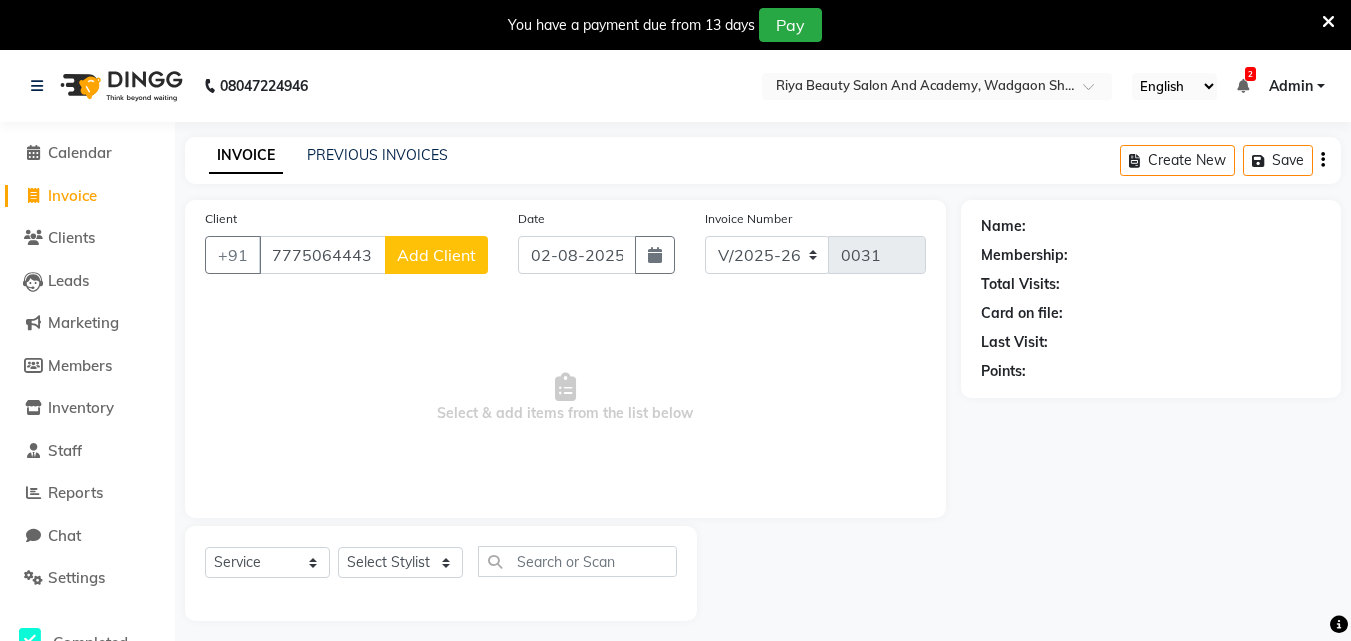 type on "7775064443" 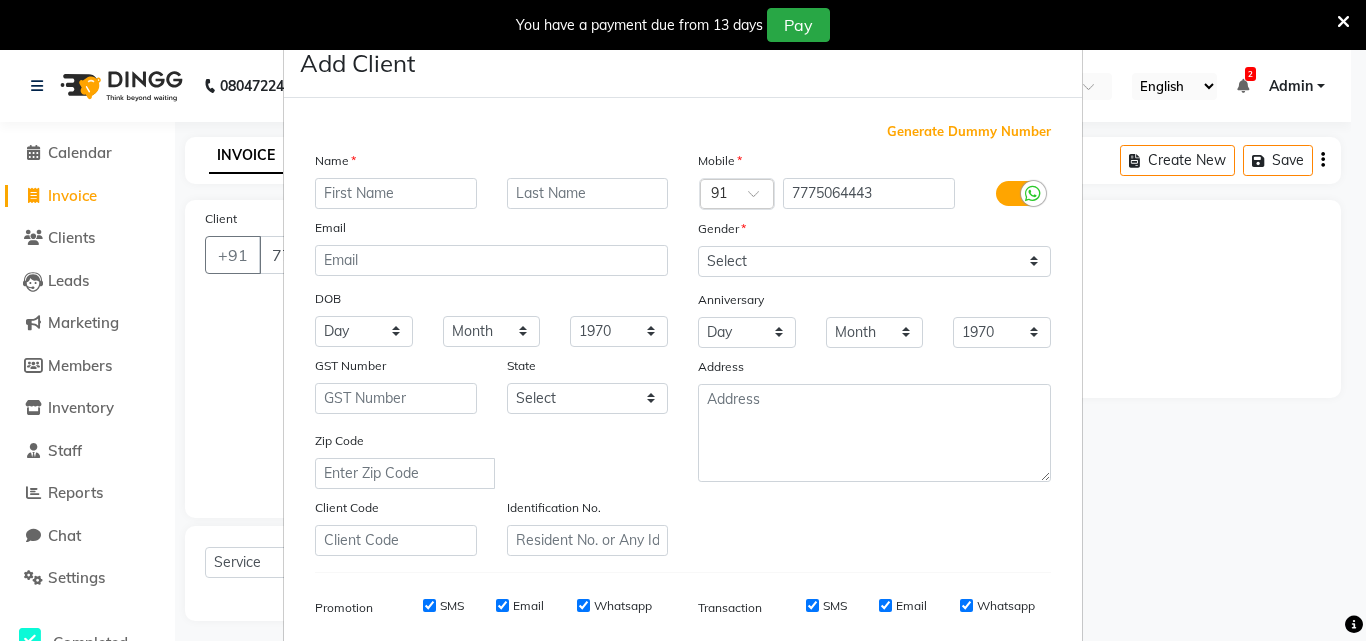 click at bounding box center [396, 193] 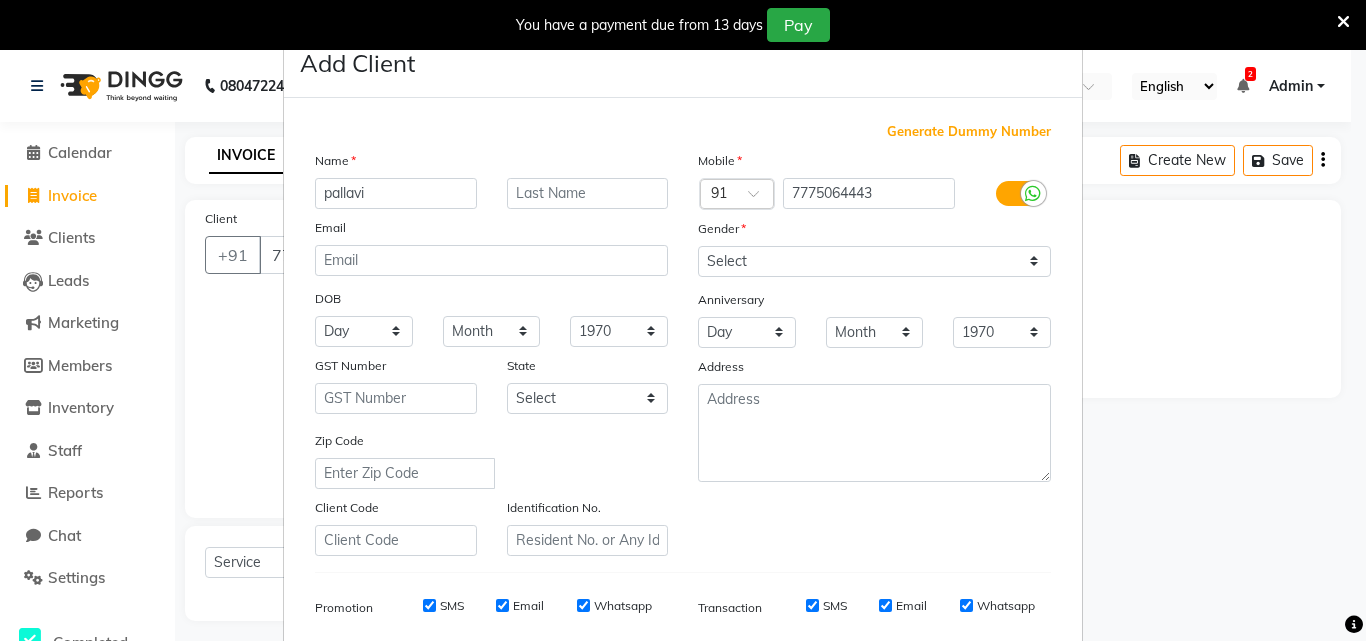 type on "pallavi" 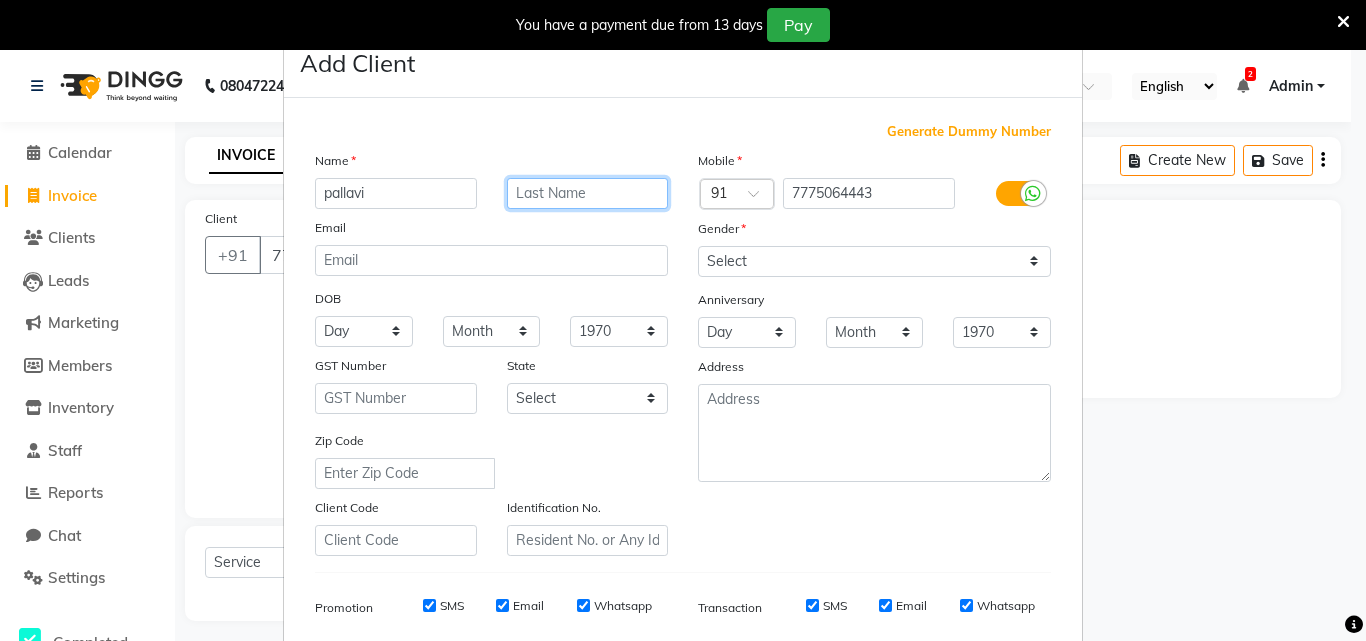 click at bounding box center [588, 193] 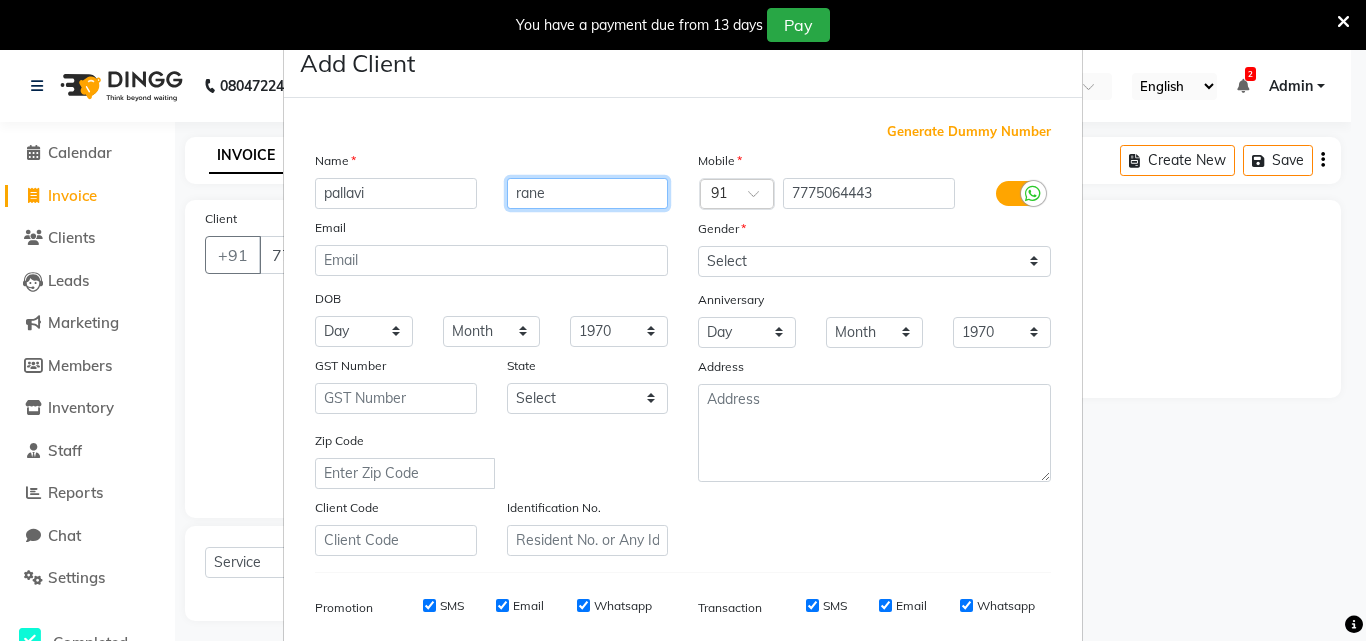 type on "rane" 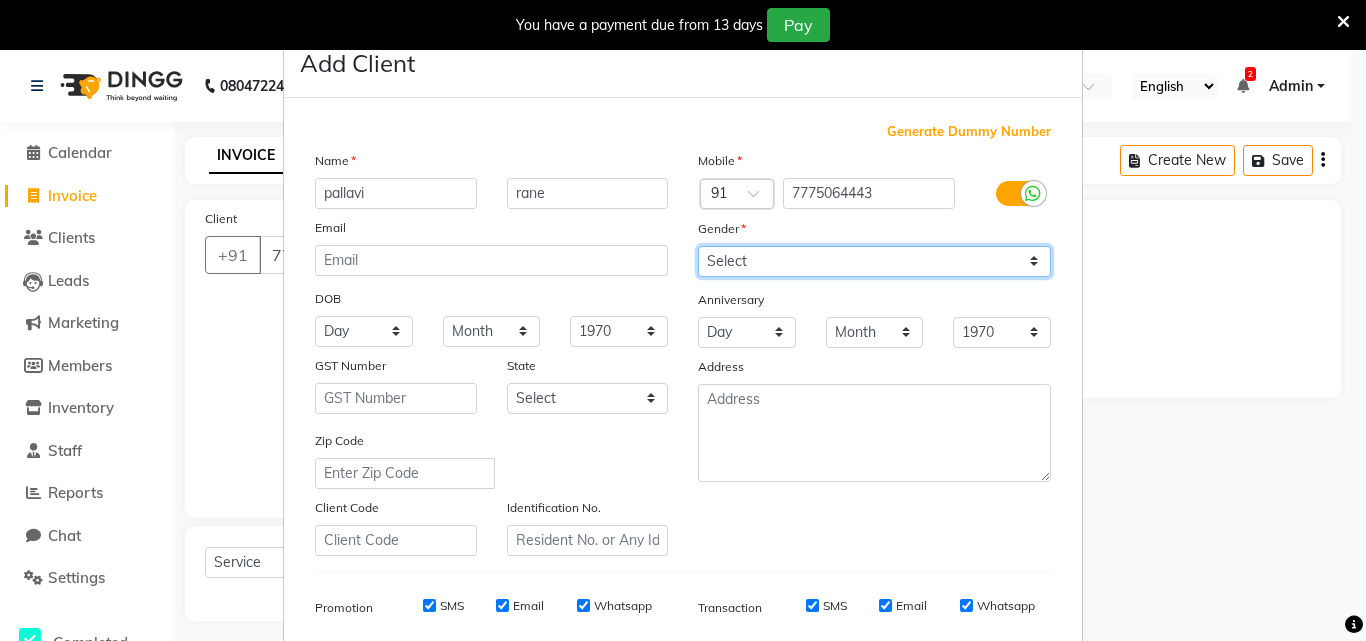 click on "Select Male Female Other Prefer Not To Say" at bounding box center (874, 261) 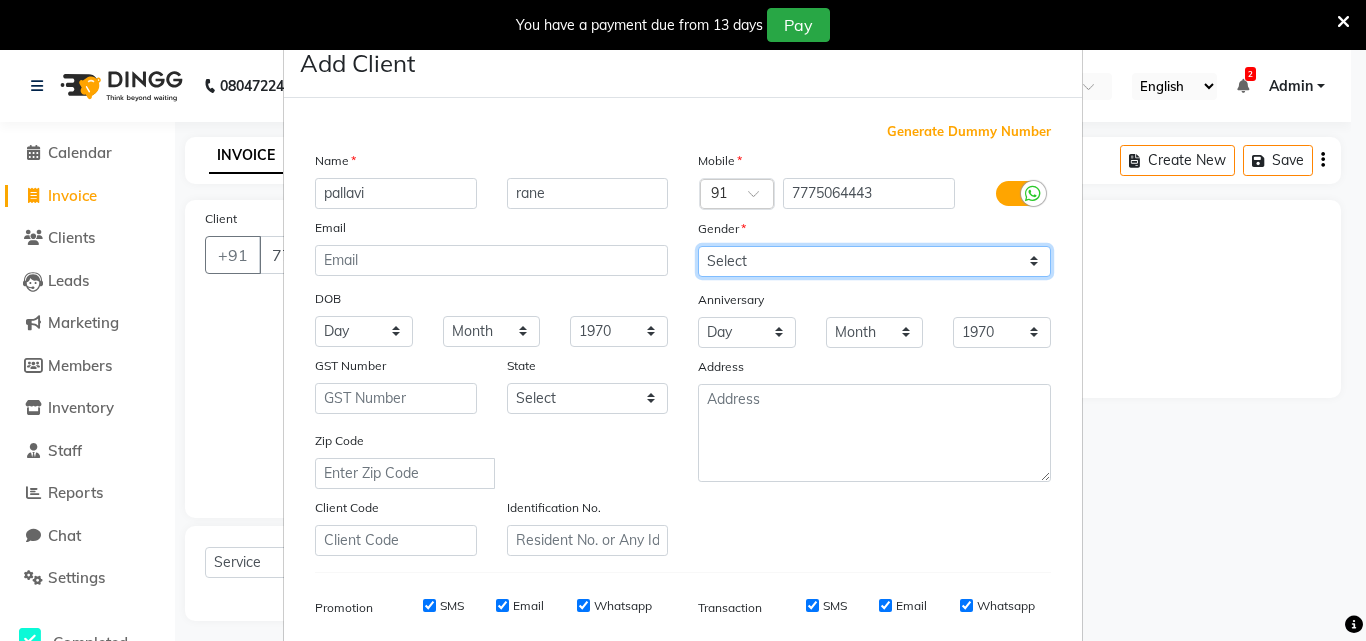 select on "female" 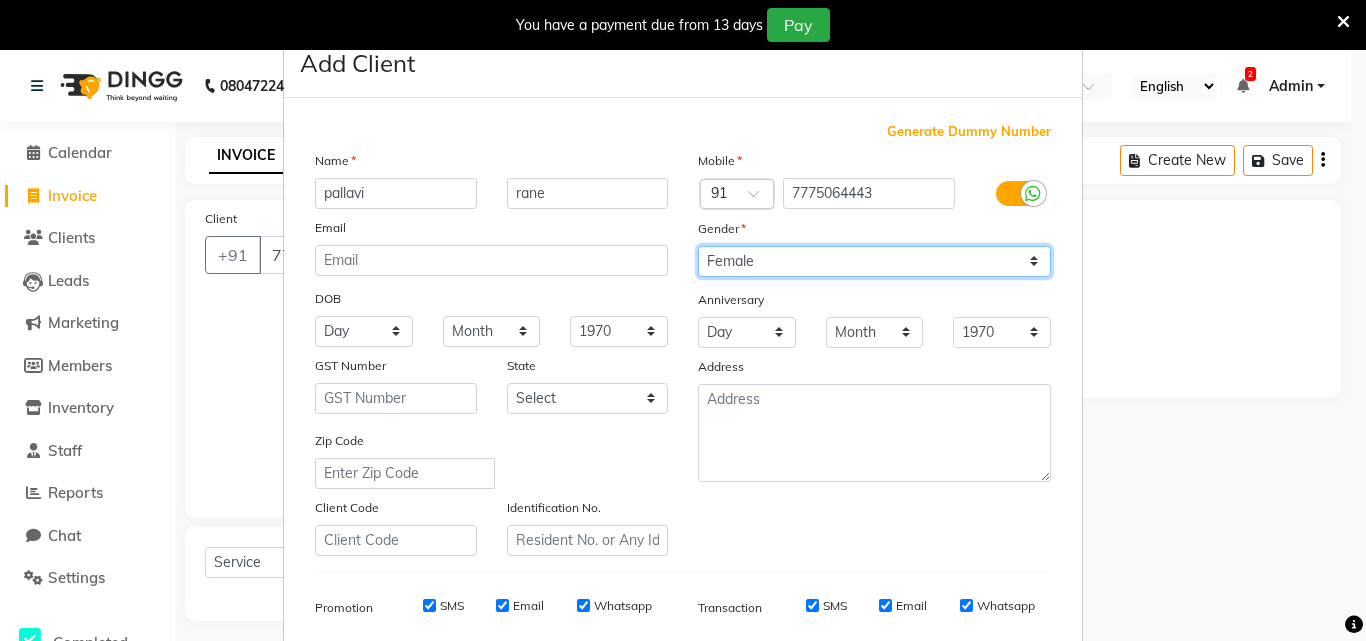 click on "Select Male Female Other Prefer Not To Say" at bounding box center (874, 261) 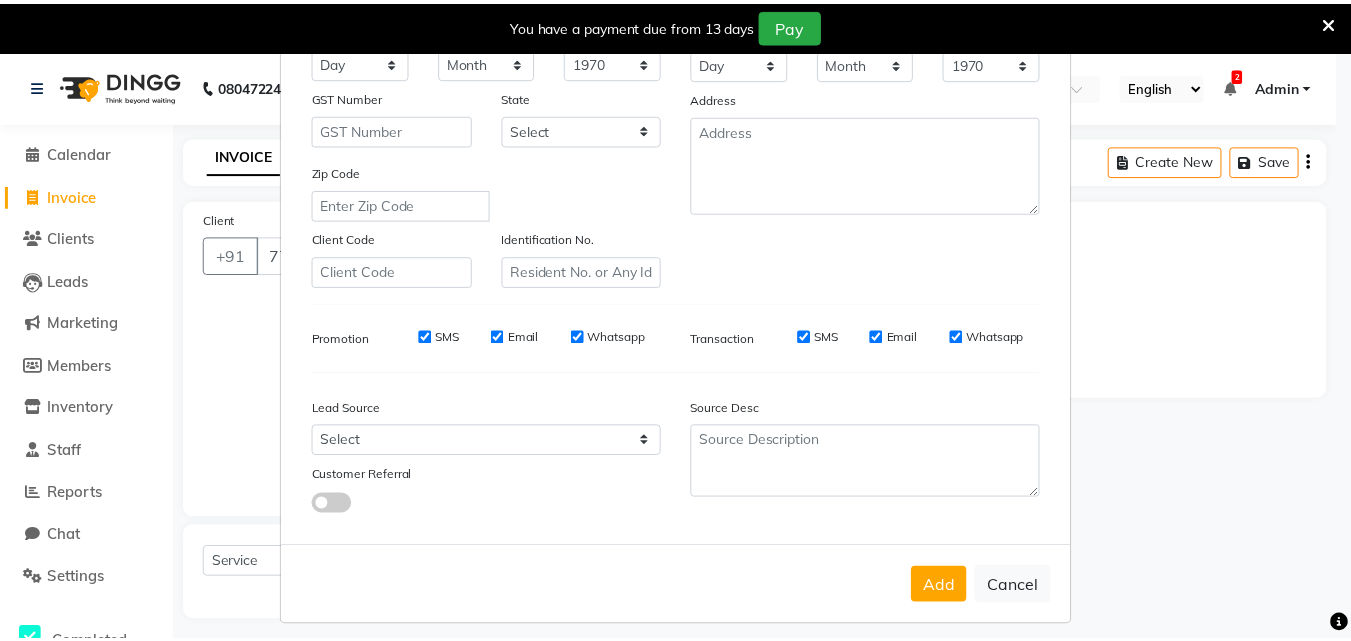 scroll, scrollTop: 282, scrollLeft: 0, axis: vertical 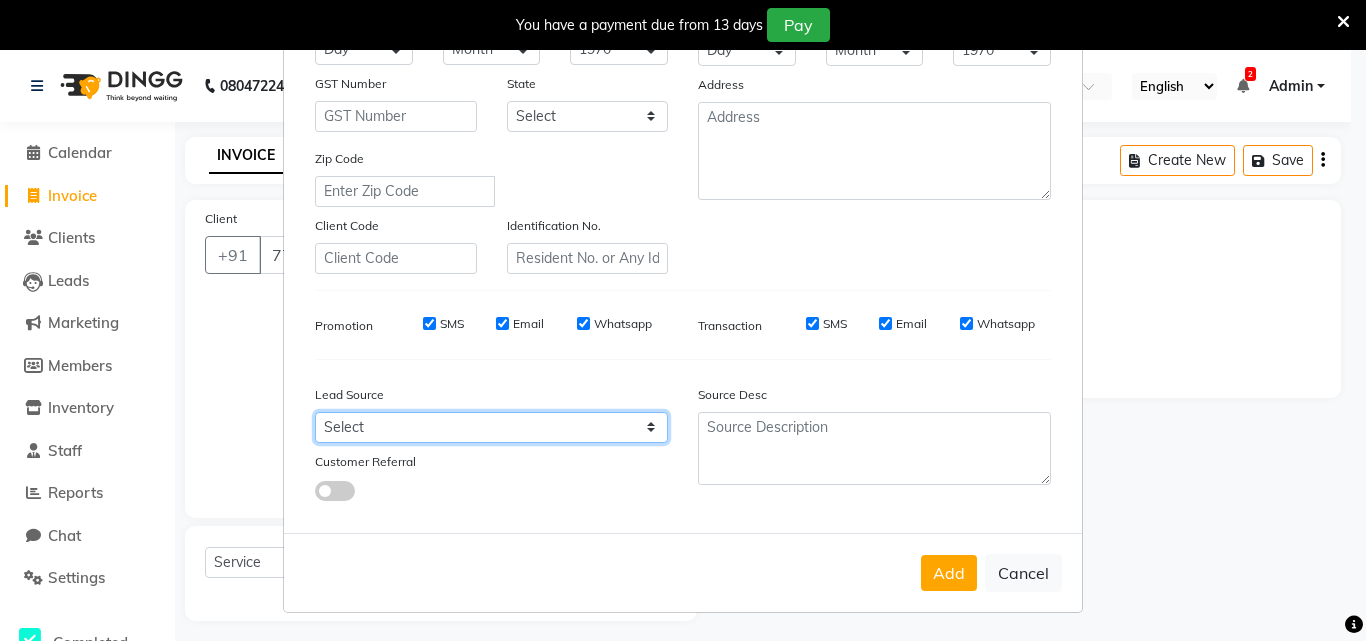click on "Select Walk-in Referral Internet Friend Word of Mouth Advertisement Facebook JustDial Google Other" at bounding box center (491, 427) 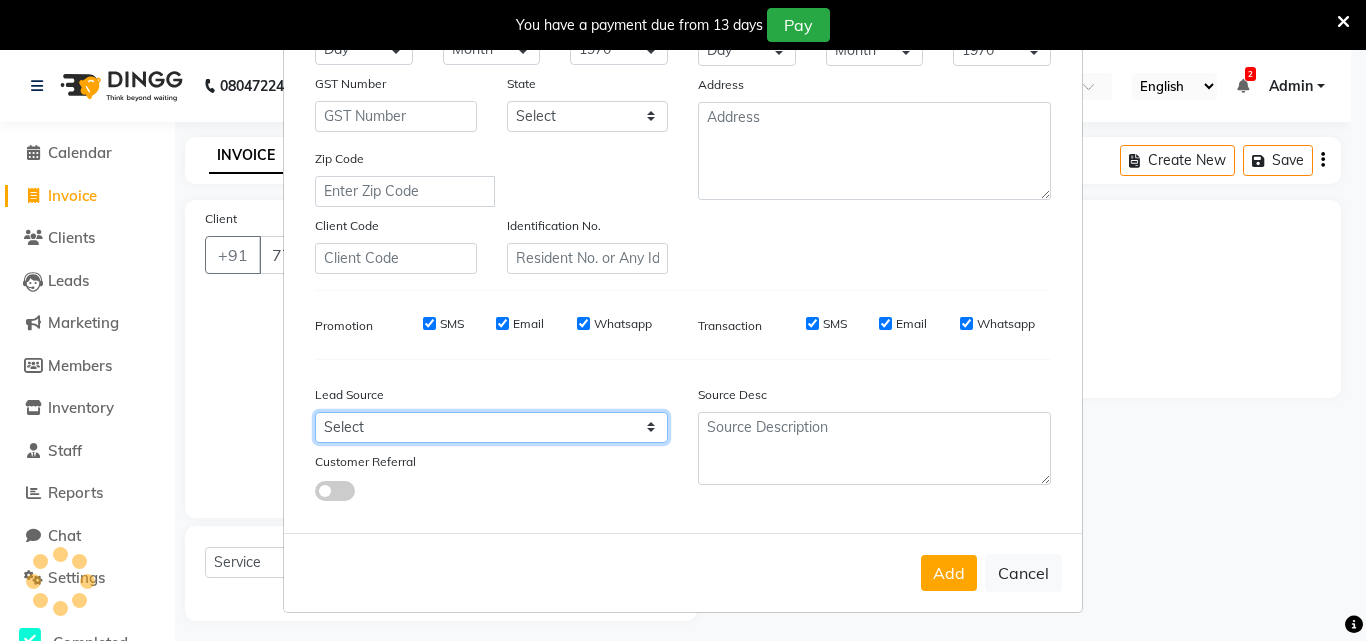 select on "56128" 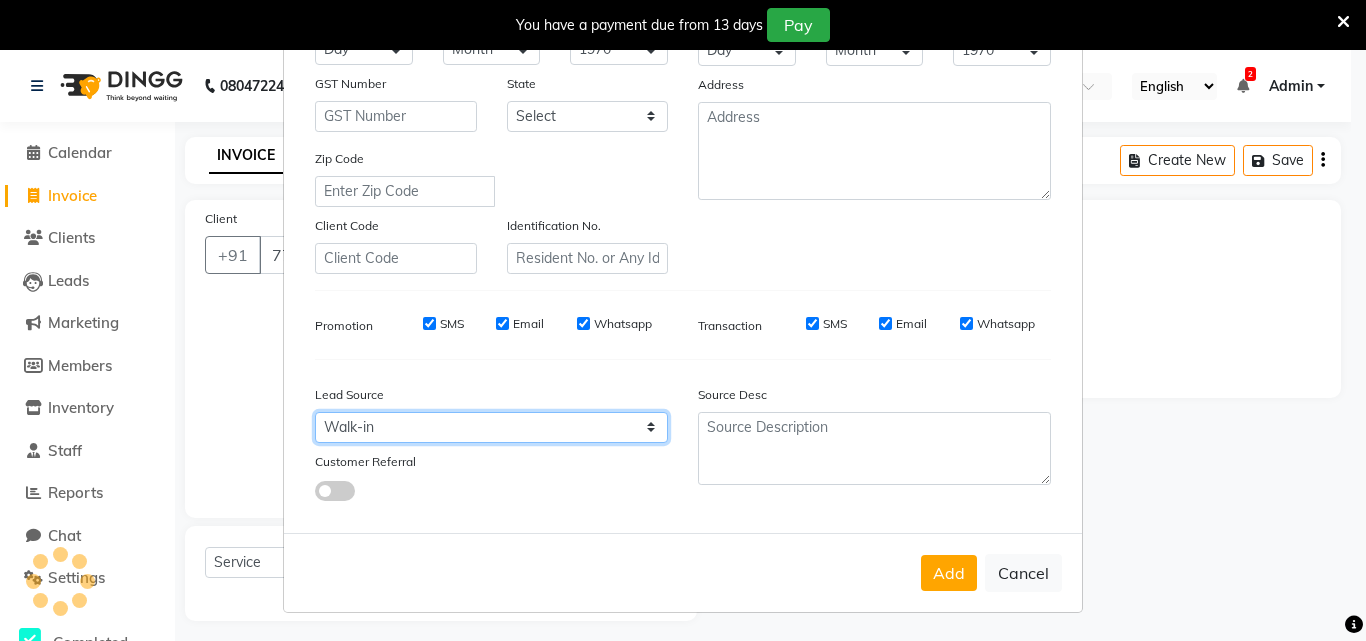 click on "Select Walk-in Referral Internet Friend Word of Mouth Advertisement Facebook JustDial Google Other" at bounding box center [491, 427] 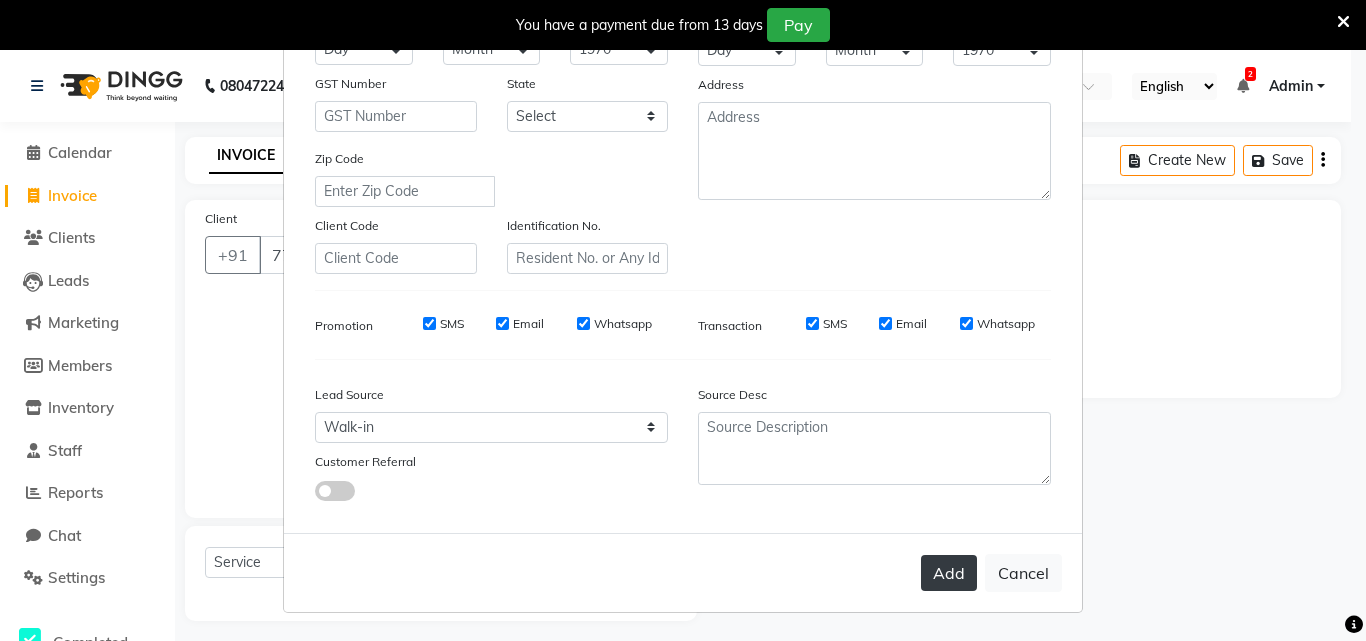 click on "Add" at bounding box center (949, 573) 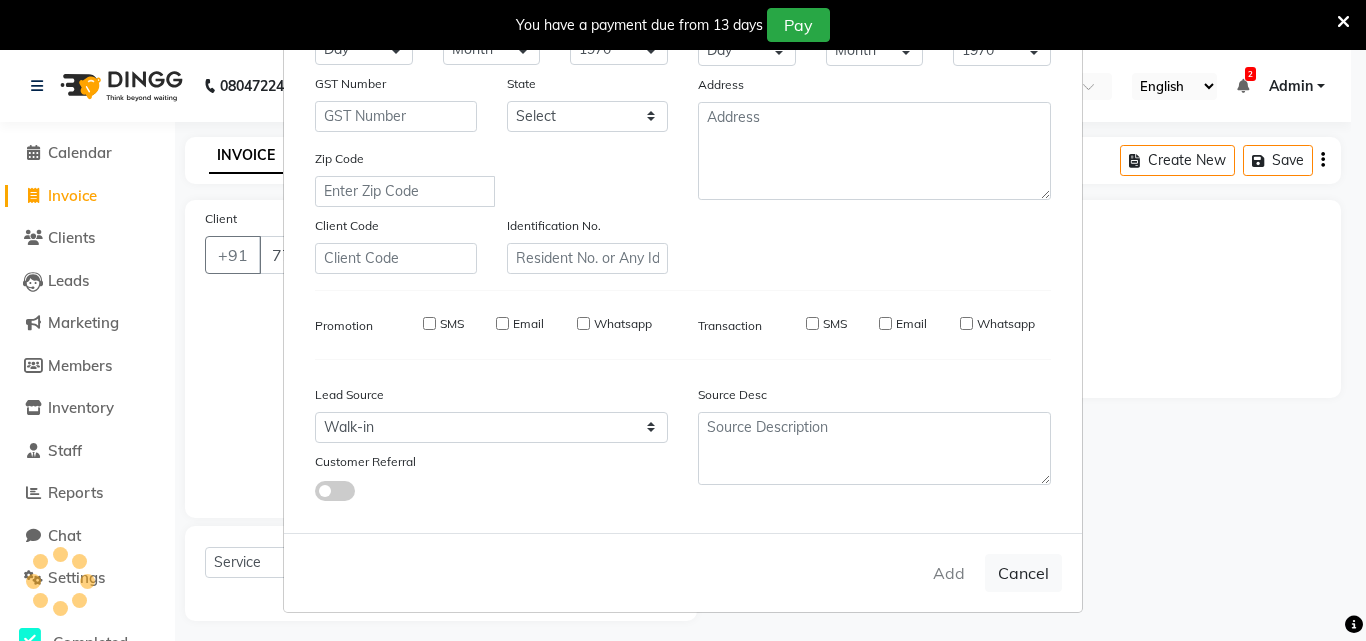 type 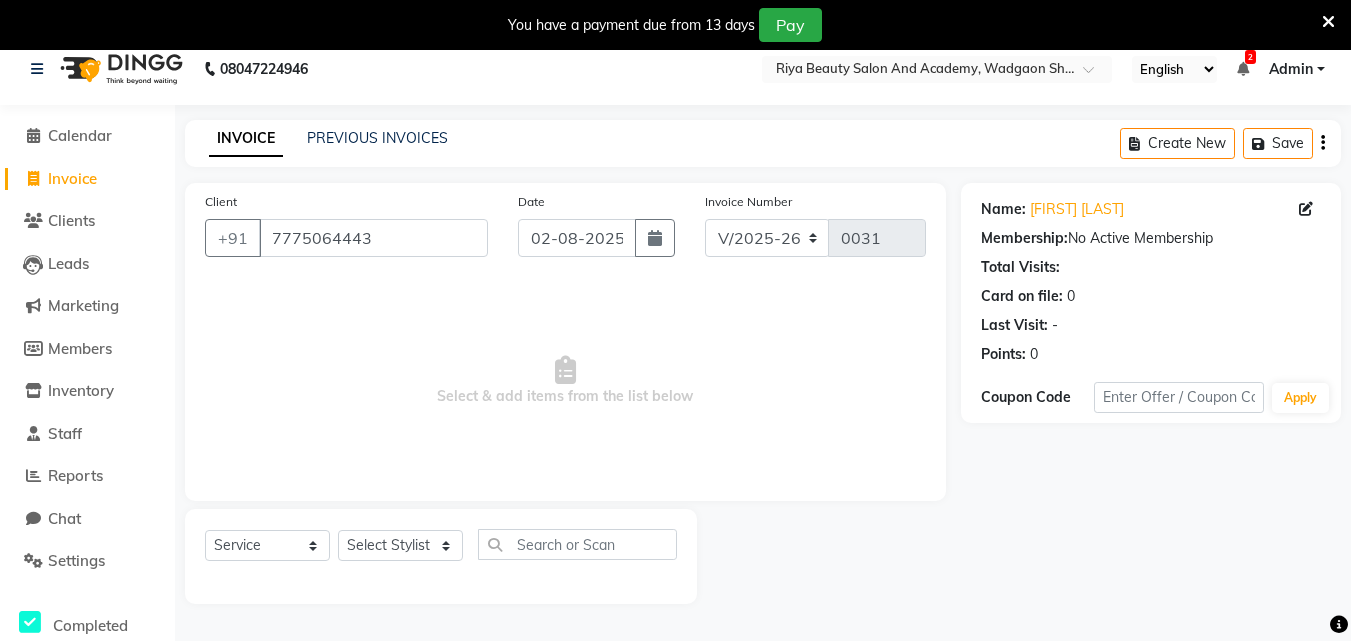 scroll, scrollTop: 0, scrollLeft: 0, axis: both 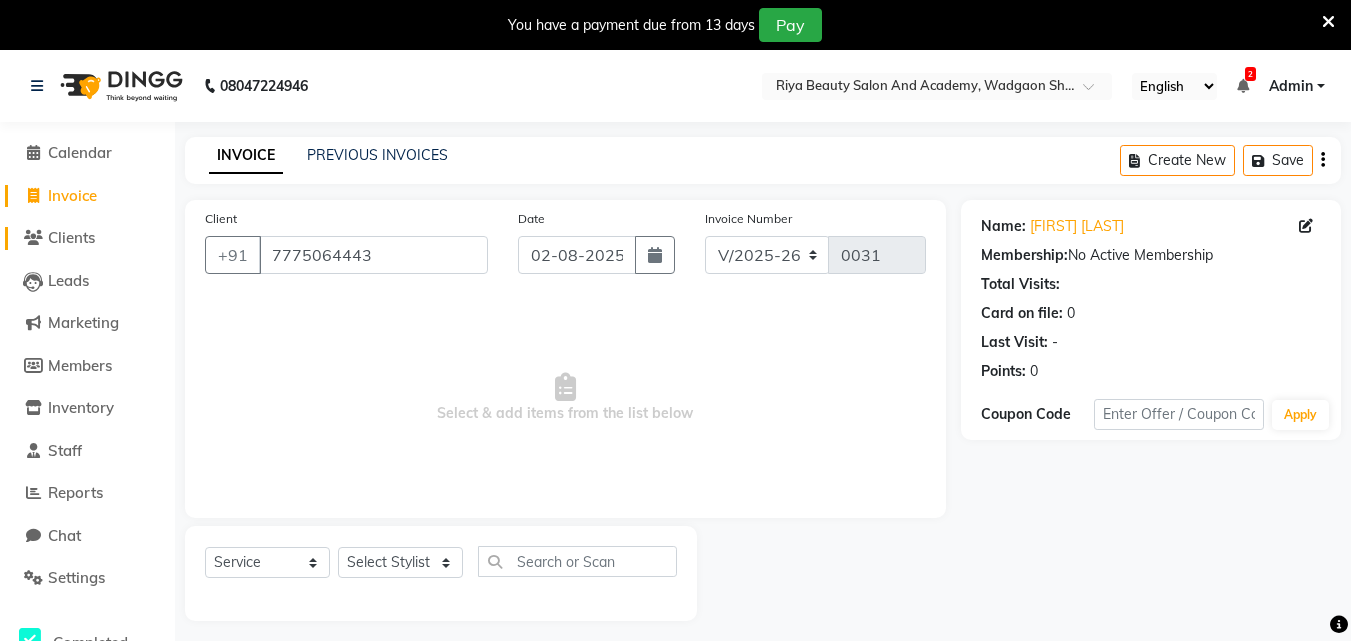 click on "Clients" 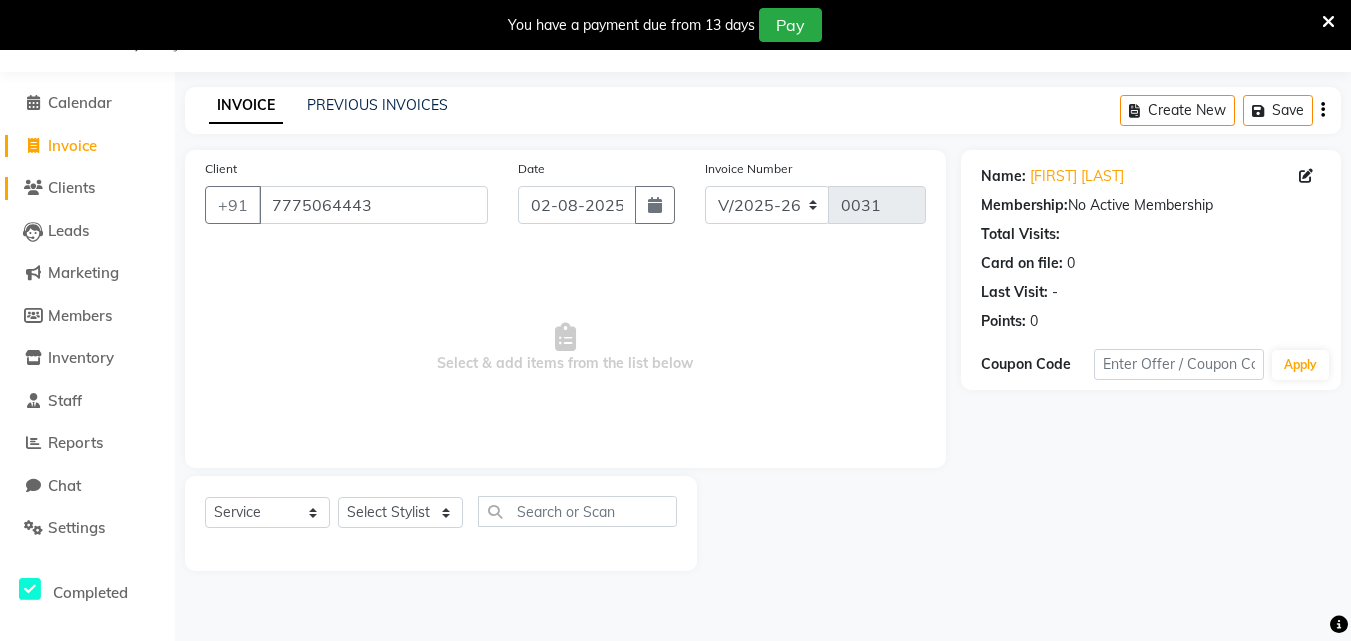 scroll, scrollTop: 0, scrollLeft: 0, axis: both 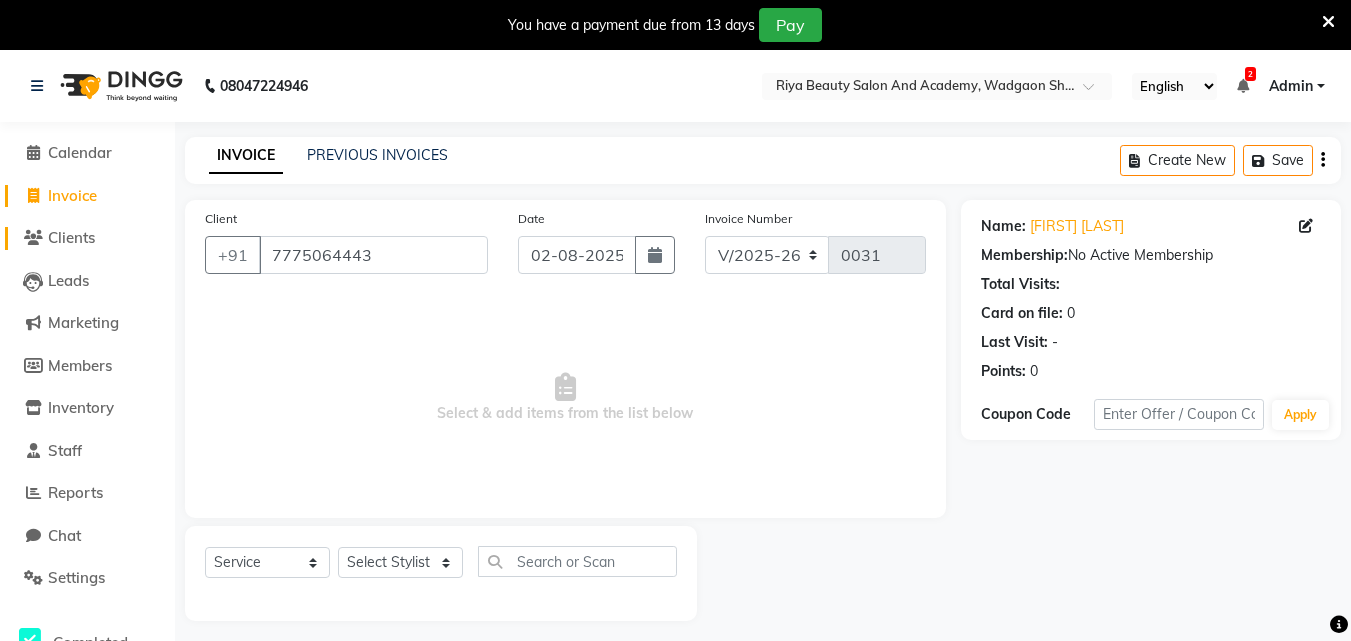 click on "Clients" 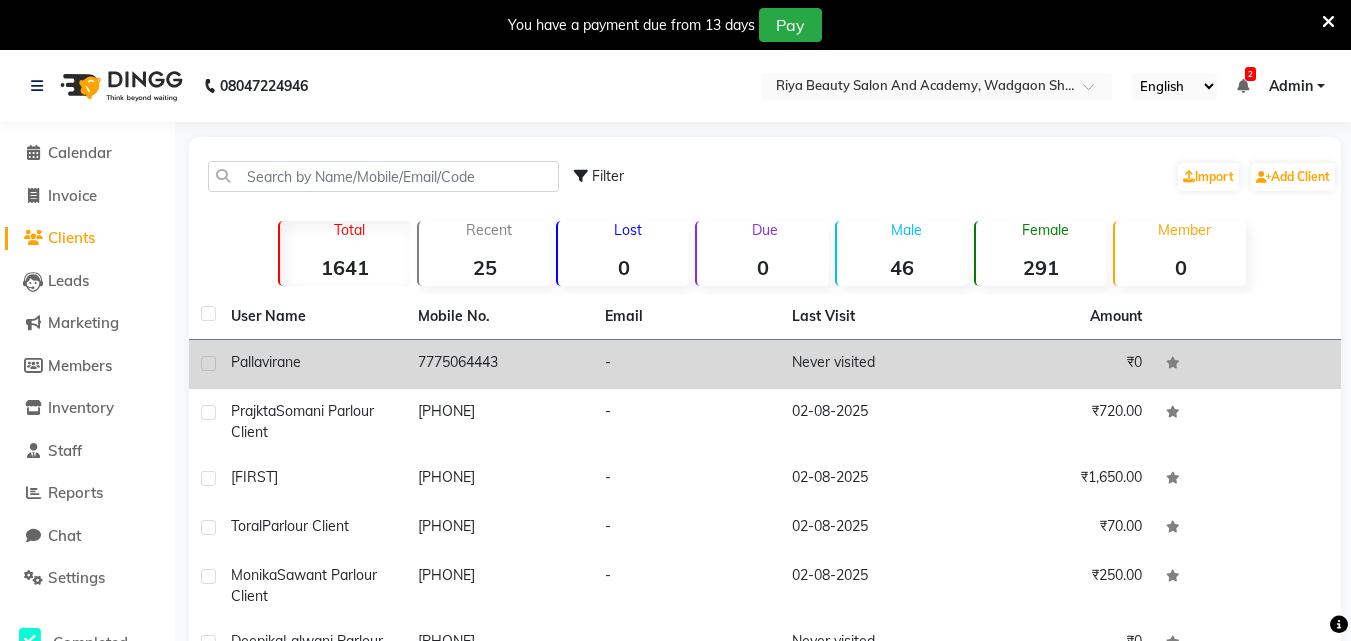 click on "pallavi" 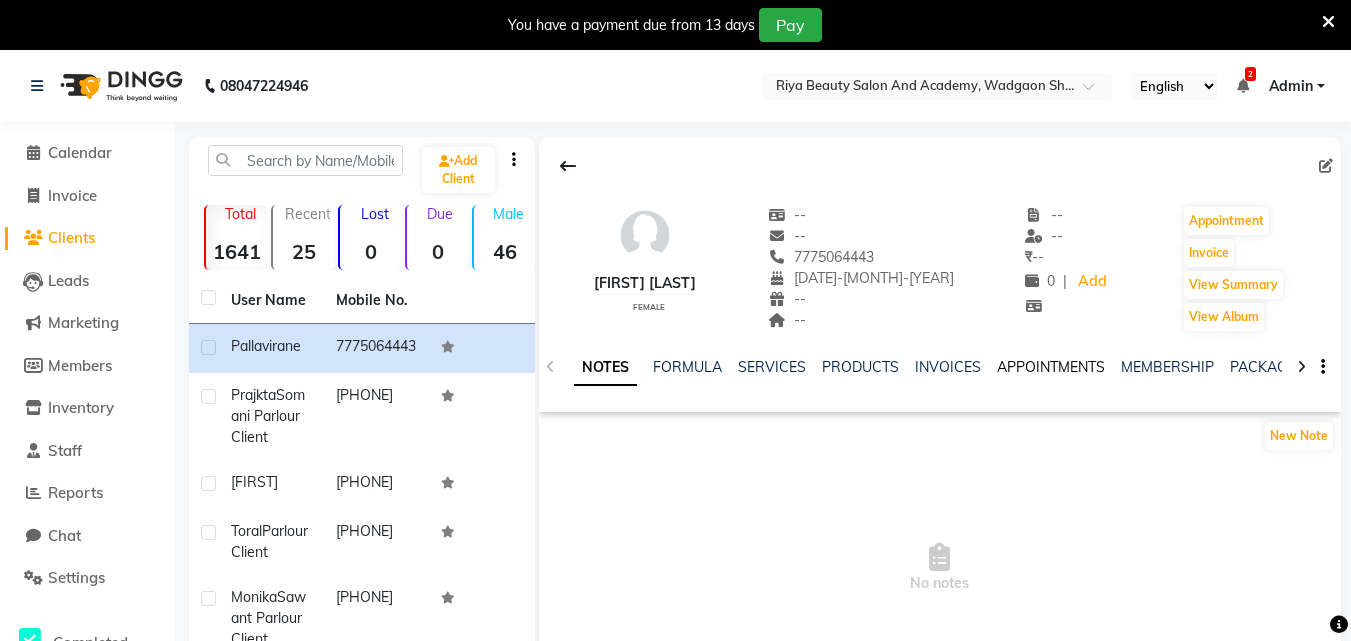 click on "APPOINTMENTS" 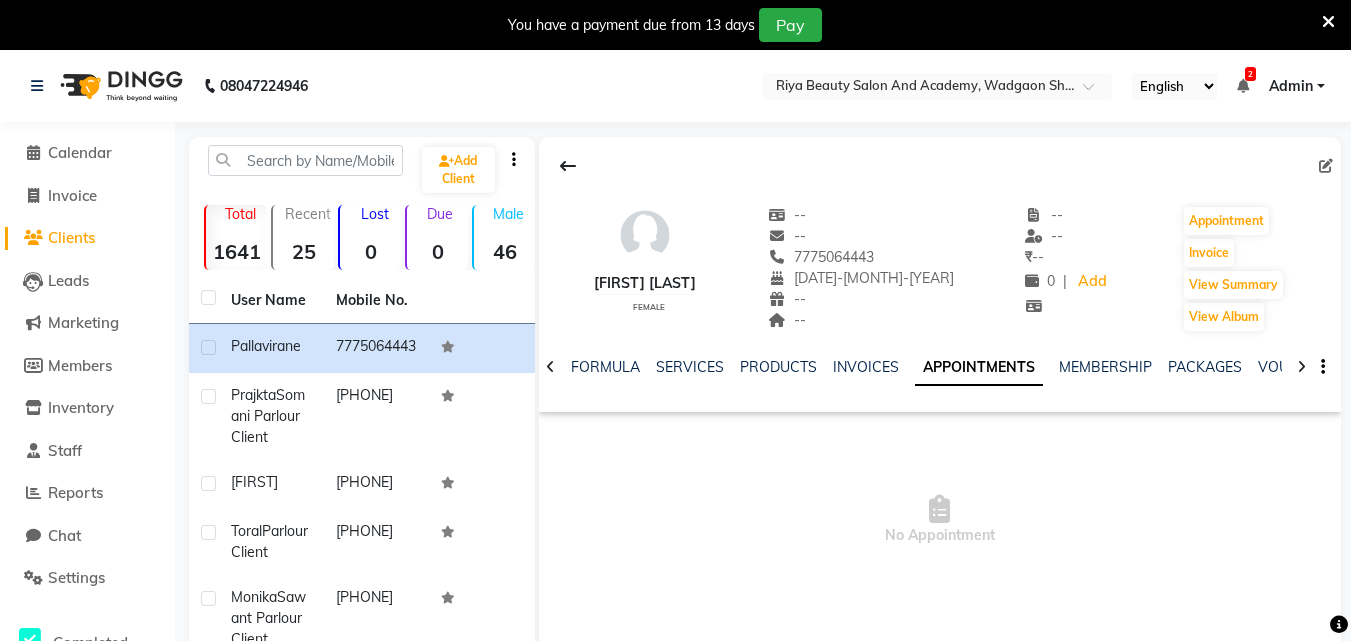 click on "APPOINTMENTS" 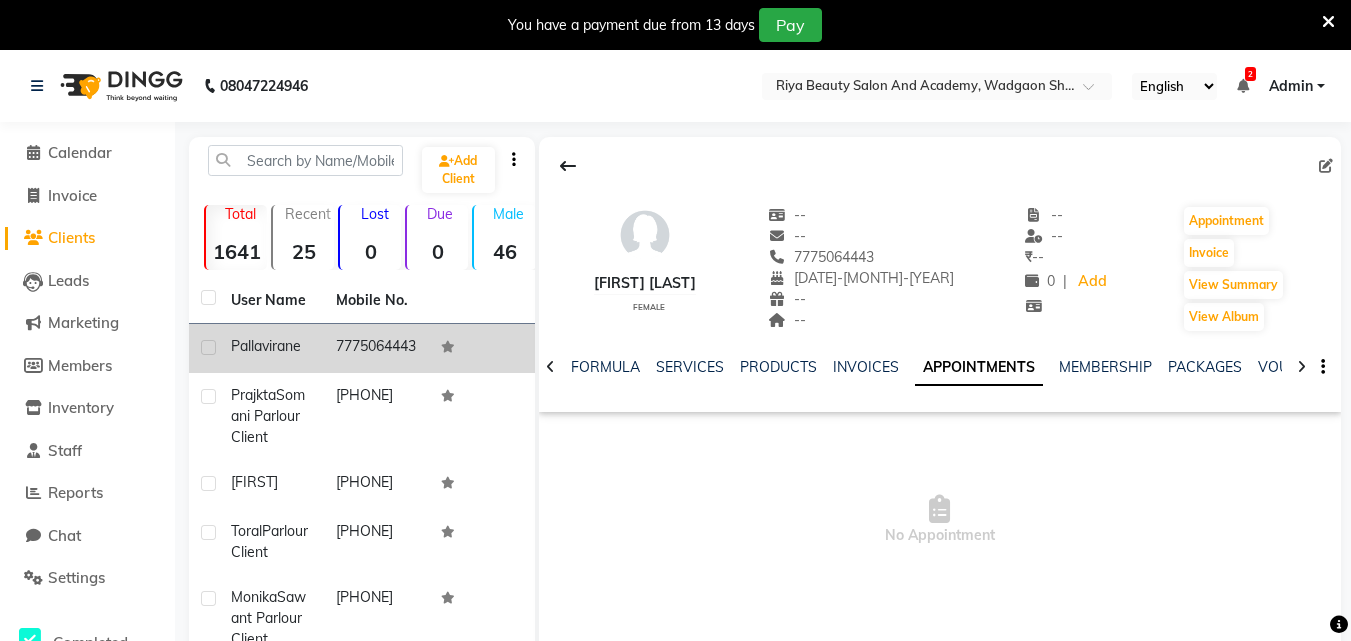 click 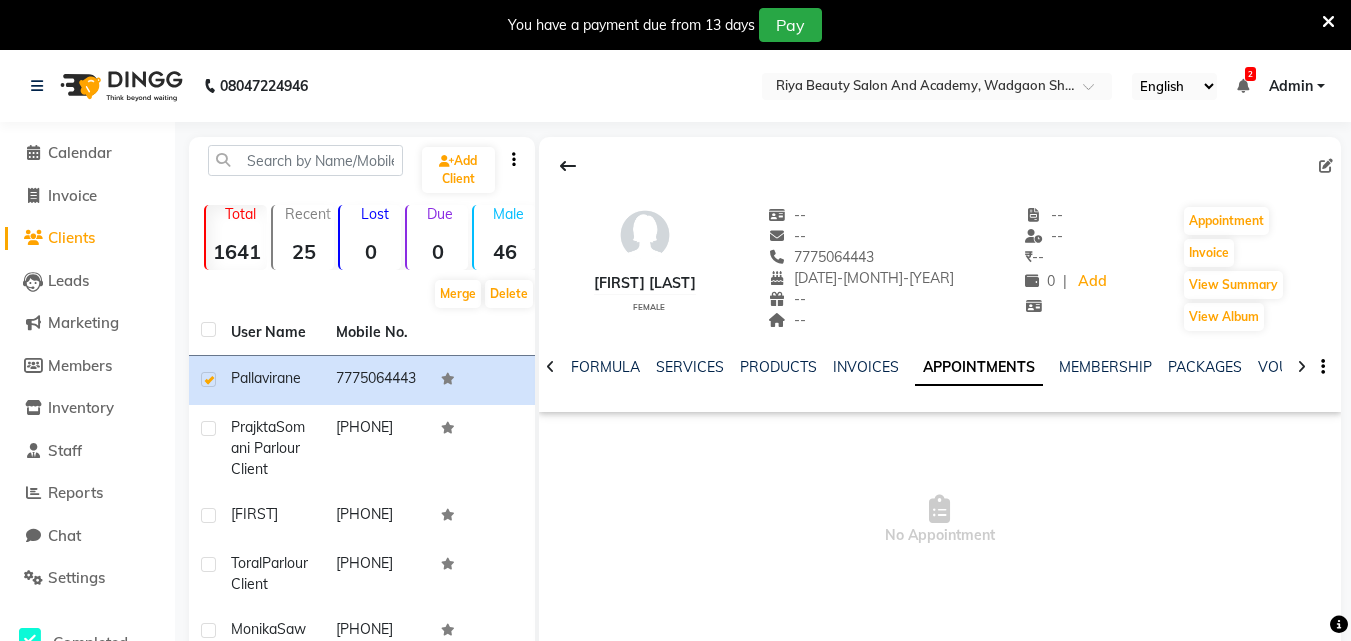 click on "APPOINTMENTS" 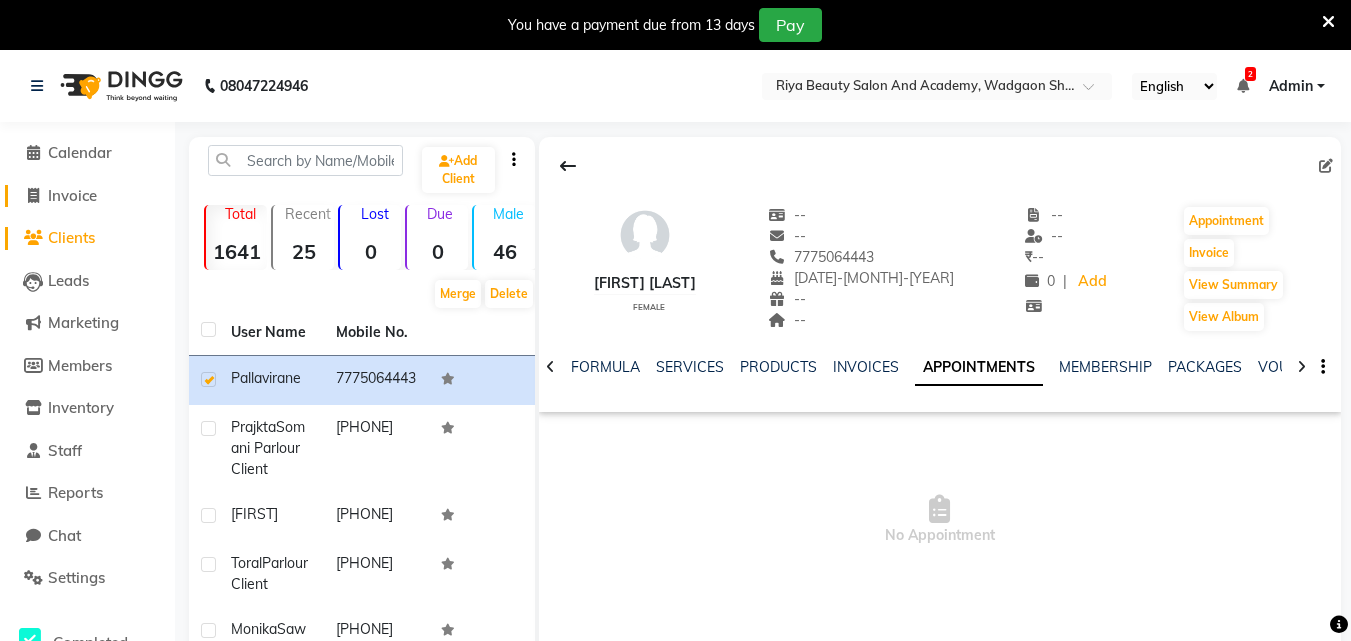 click on "Invoice" 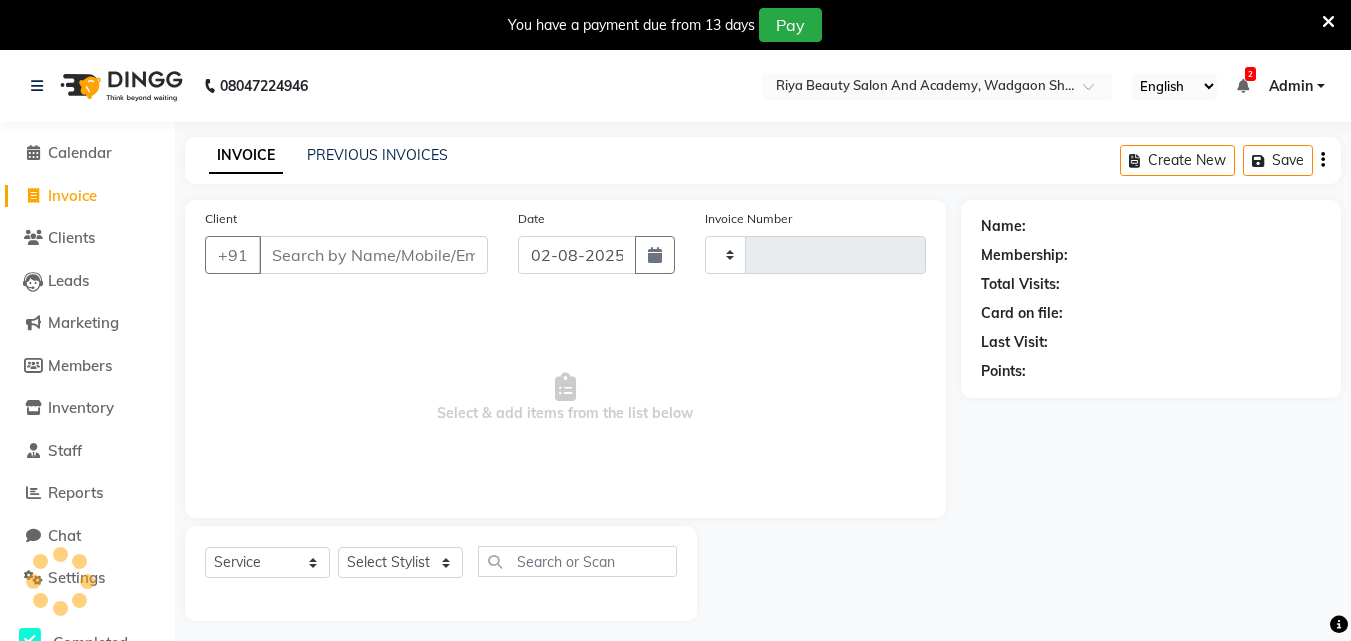 scroll, scrollTop: 50, scrollLeft: 0, axis: vertical 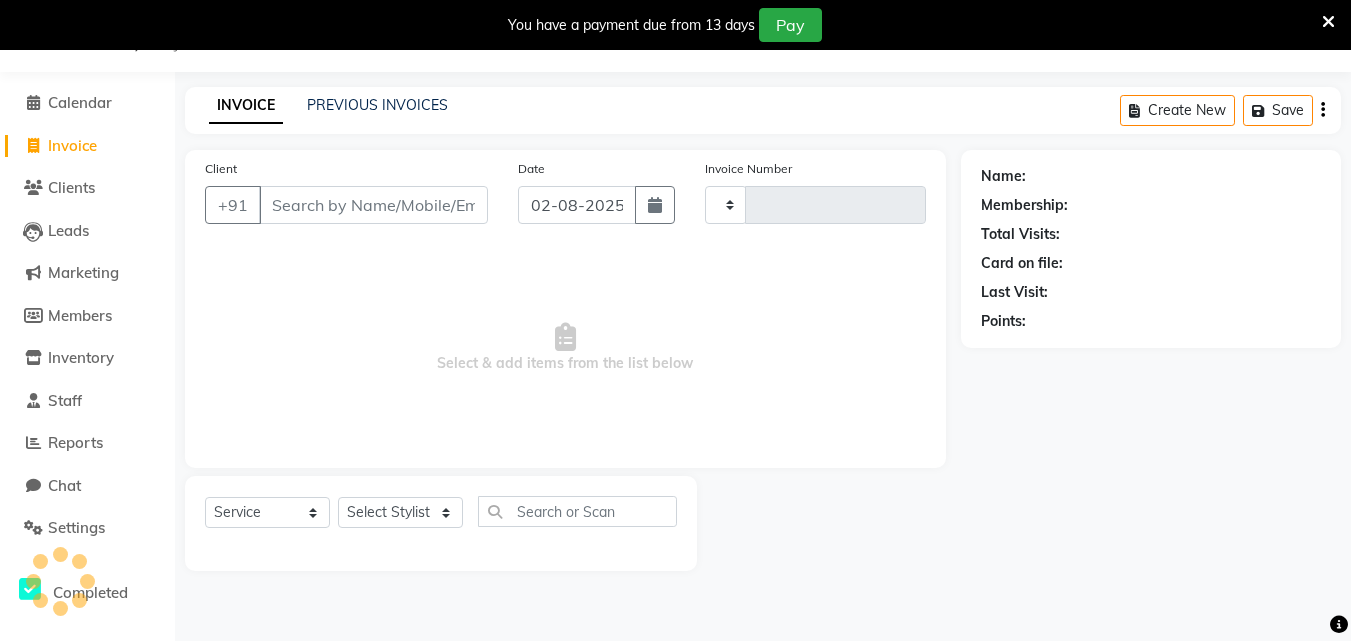 type on "0031" 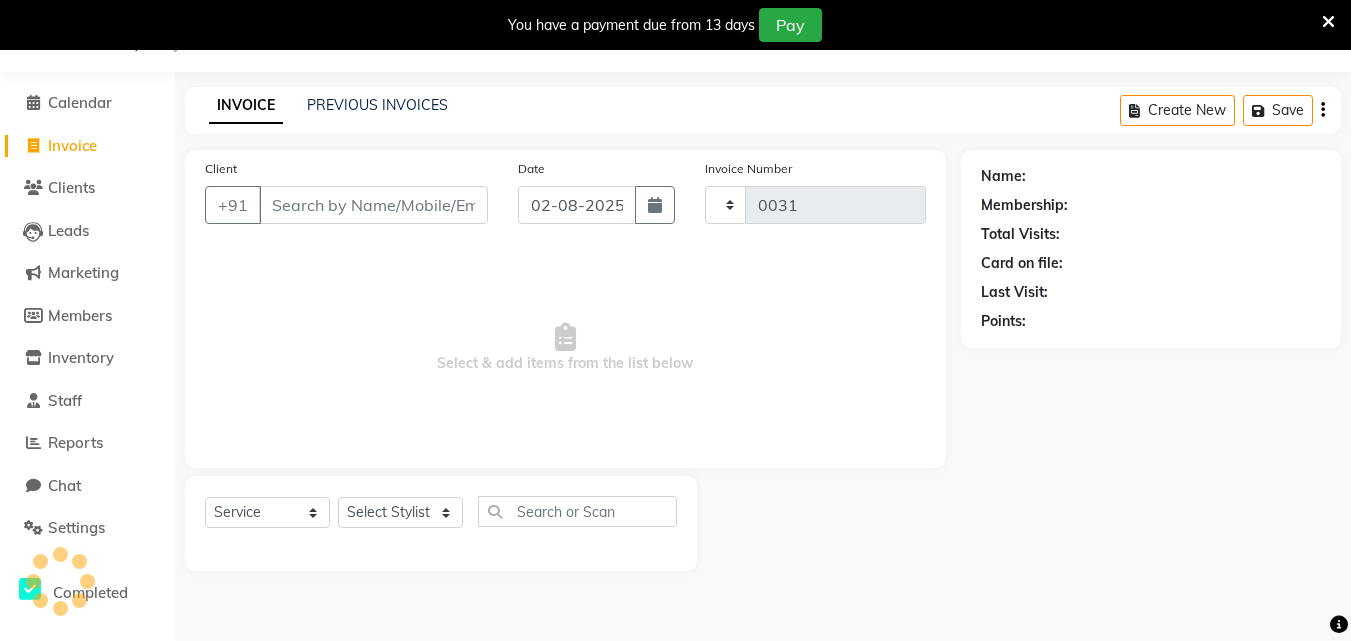 select on "8620" 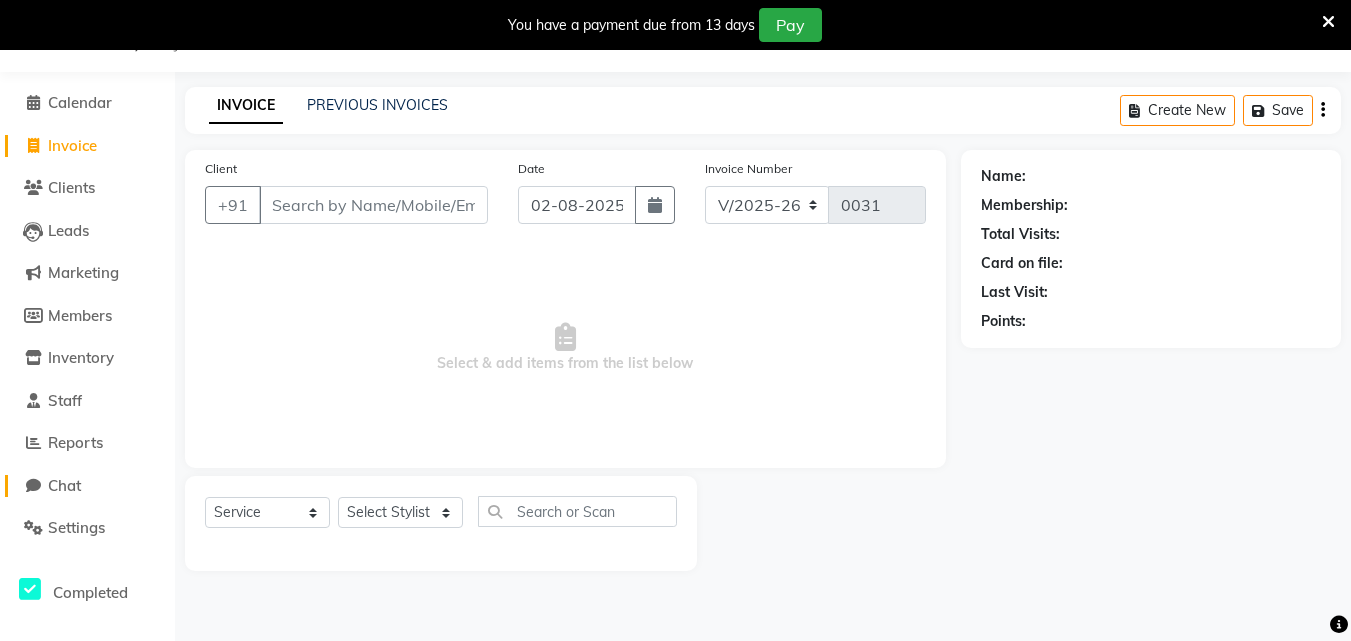 click on "Chat" 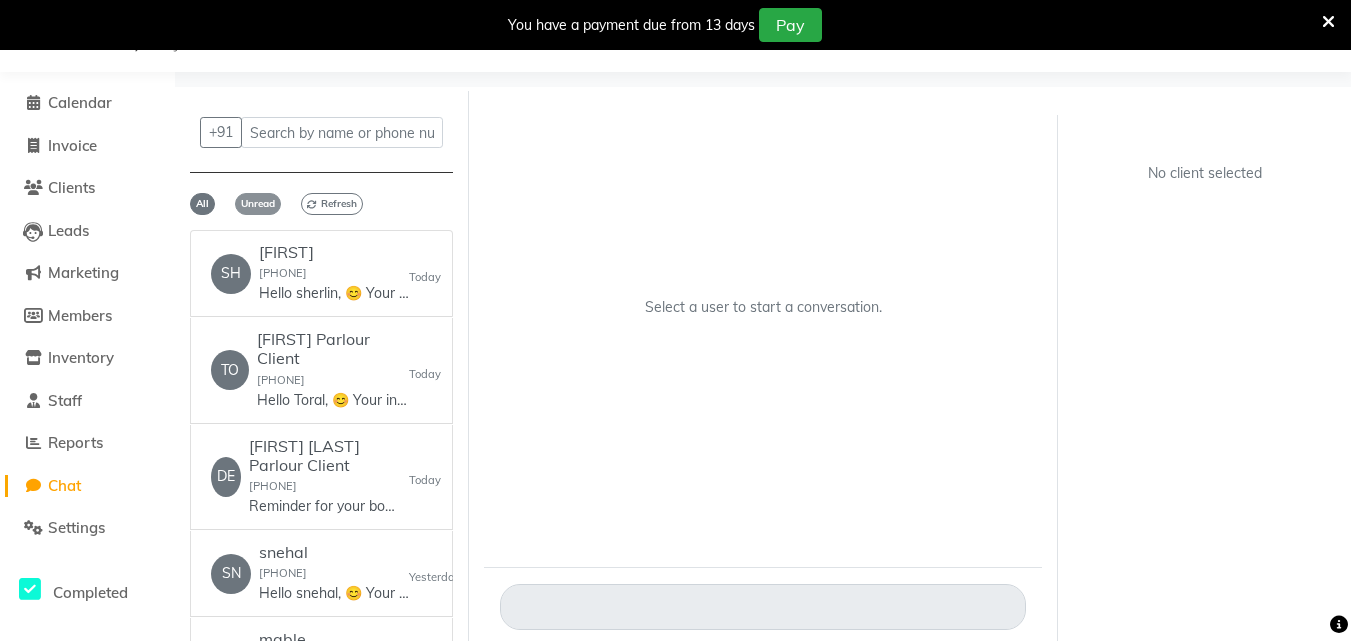 click on "Unread" 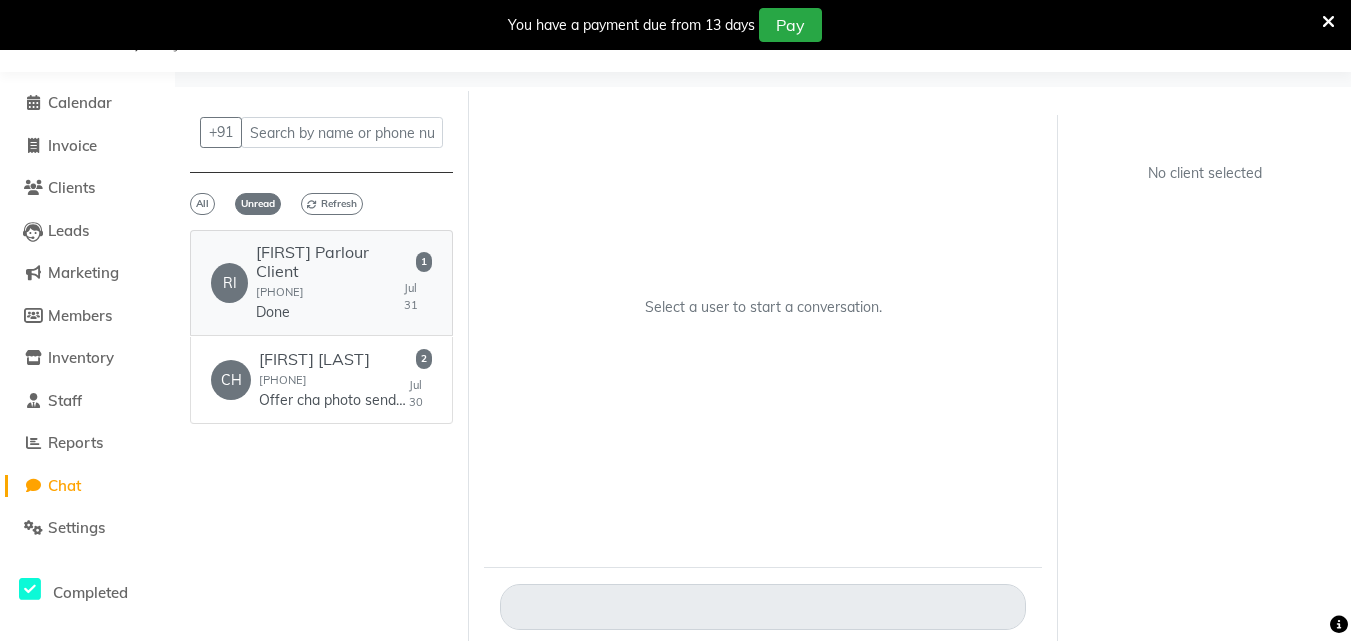 click on "Done" 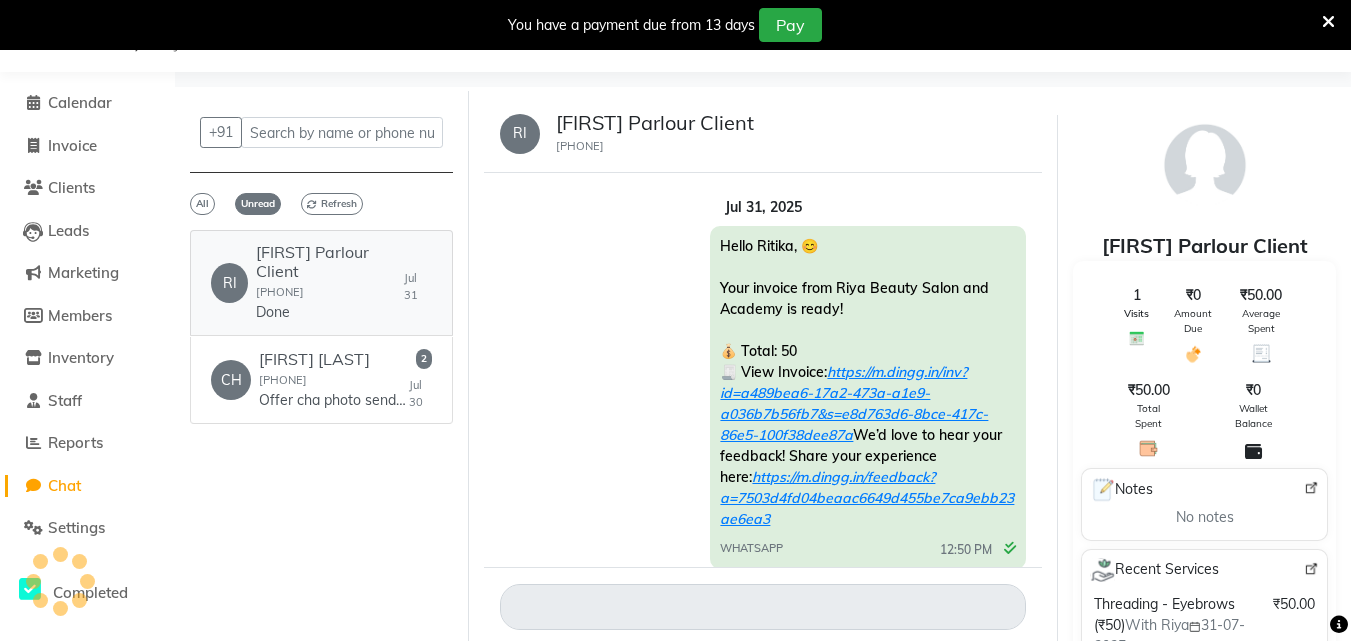 scroll, scrollTop: 118, scrollLeft: 0, axis: vertical 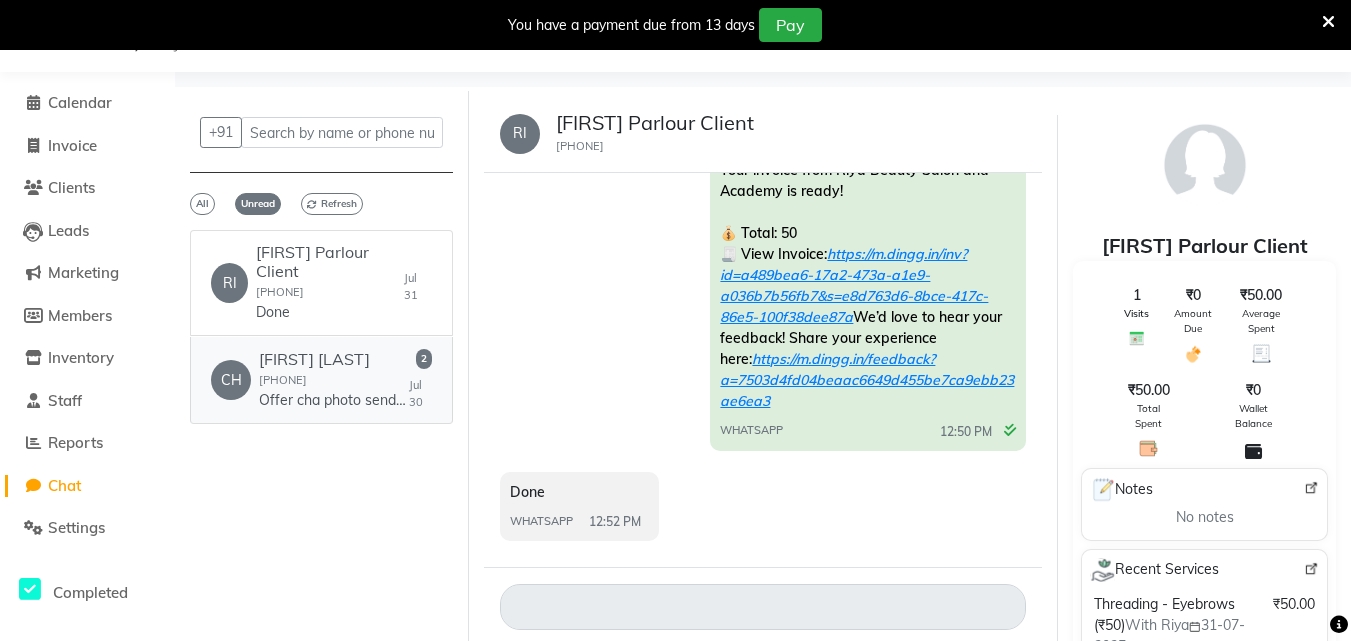 click on "CH   chaitali warke  8767745292  Offer cha photo send karal   2   Jul 30" 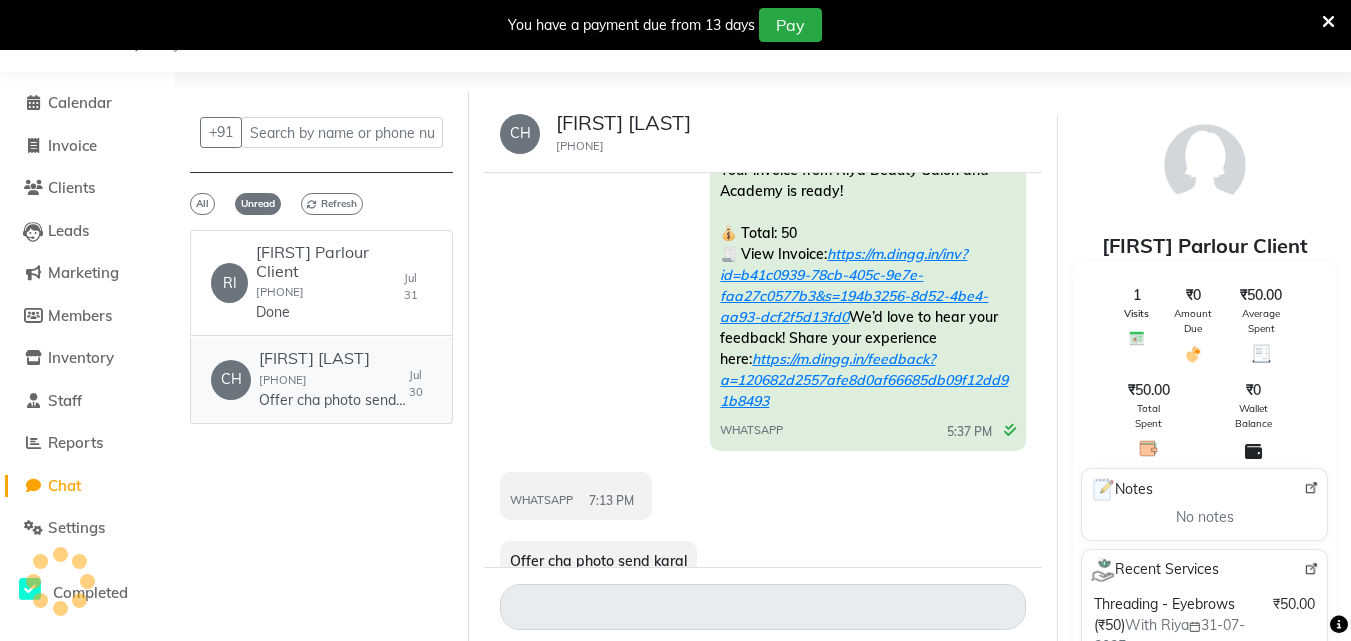 scroll, scrollTop: 187, scrollLeft: 0, axis: vertical 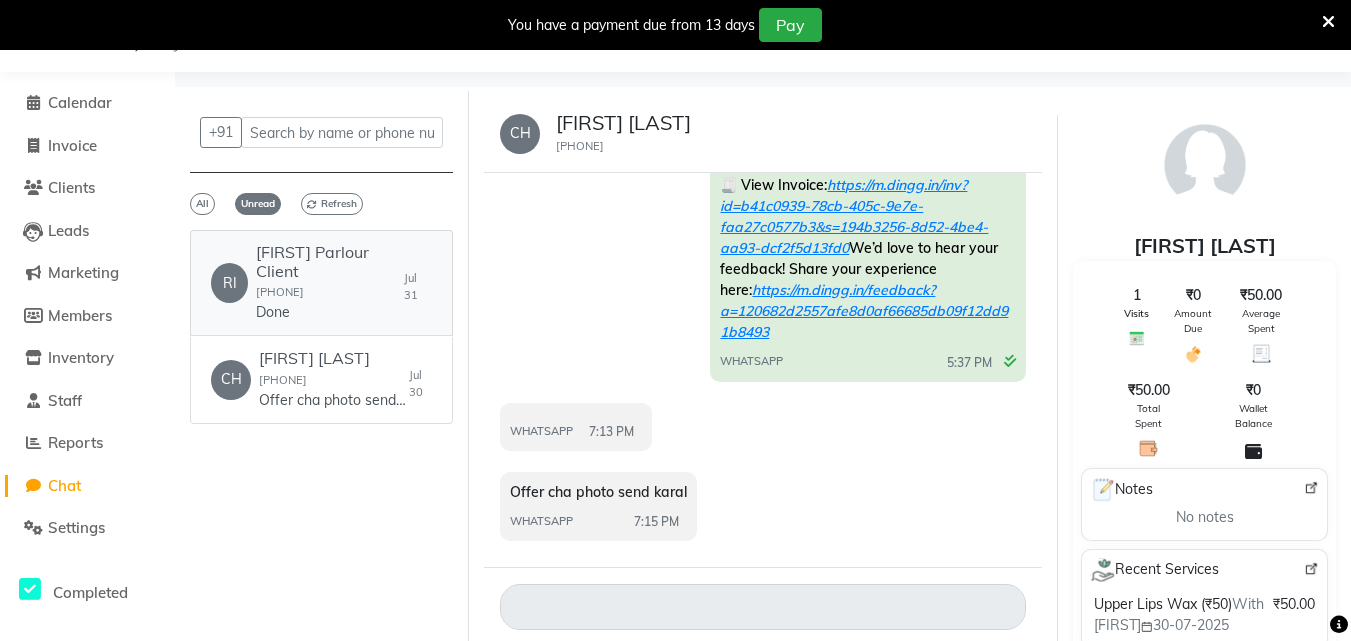 click on "Ritika Parlour Client" 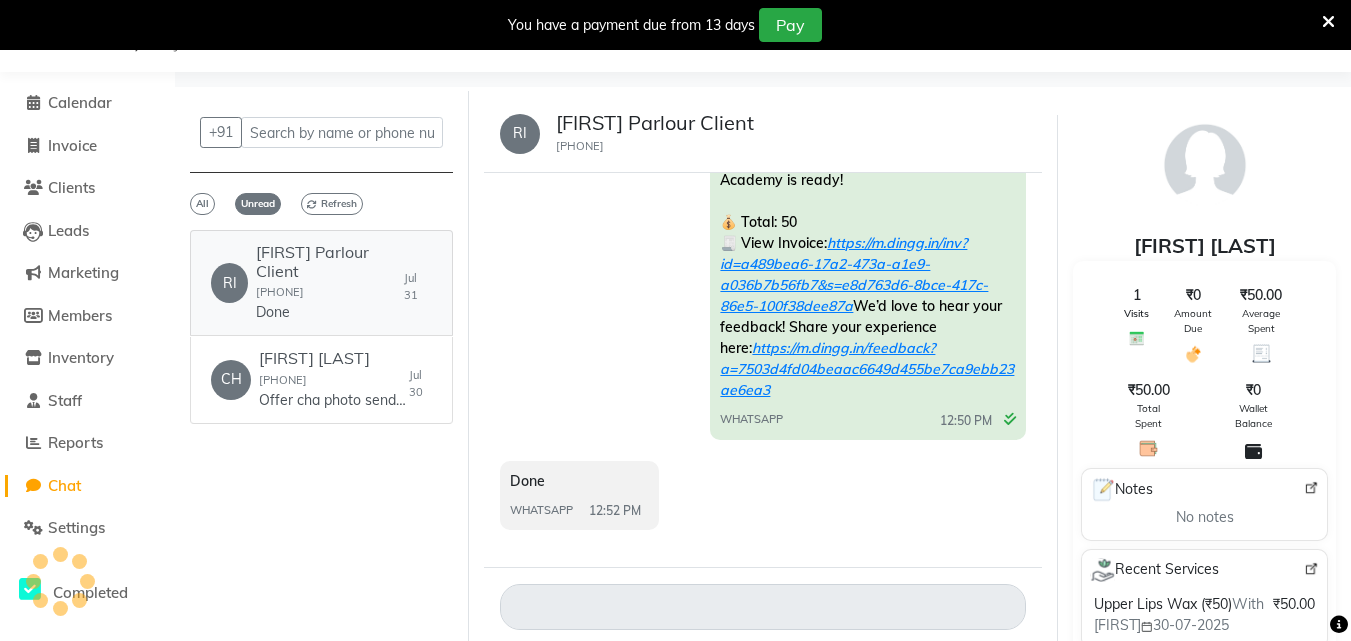 scroll, scrollTop: 150, scrollLeft: 0, axis: vertical 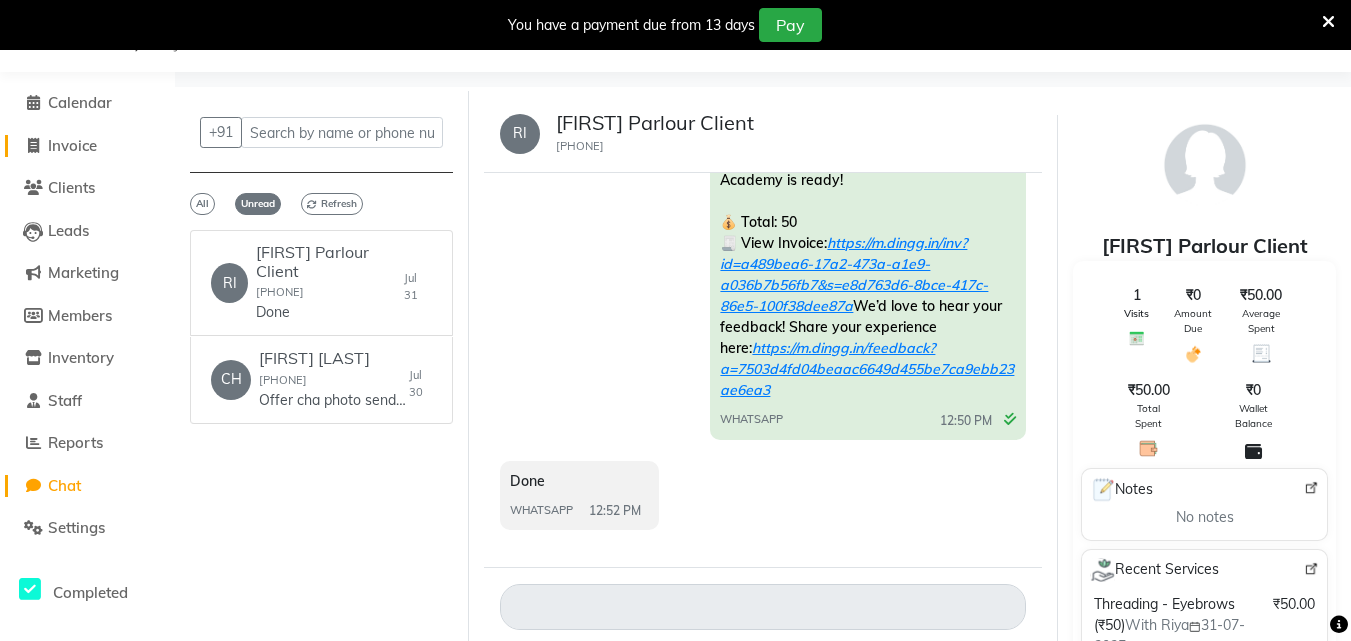 click on "Invoice" 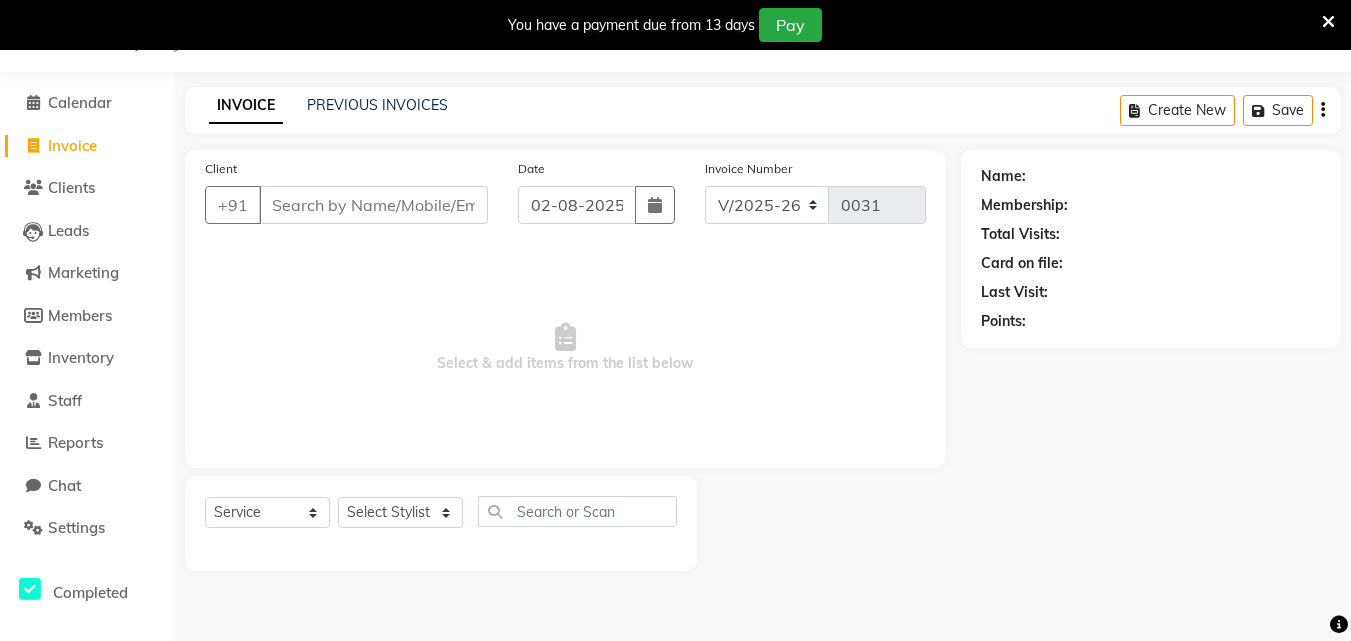 click on "Invoice" 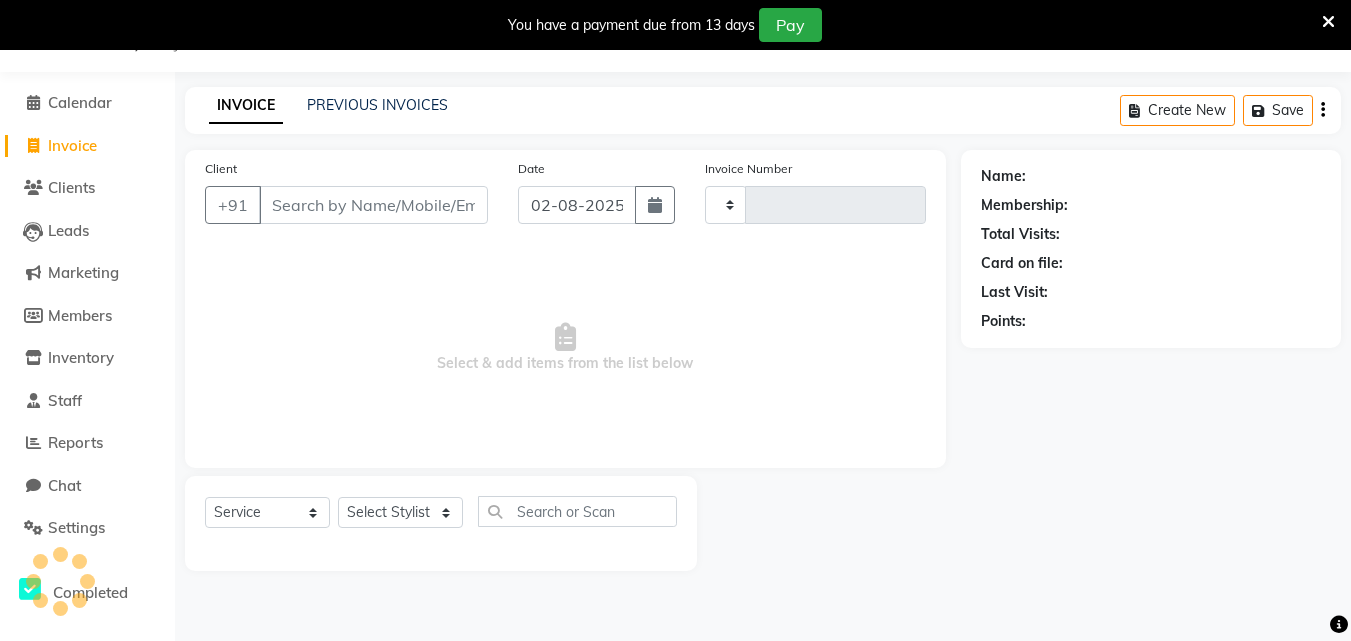 type on "0031" 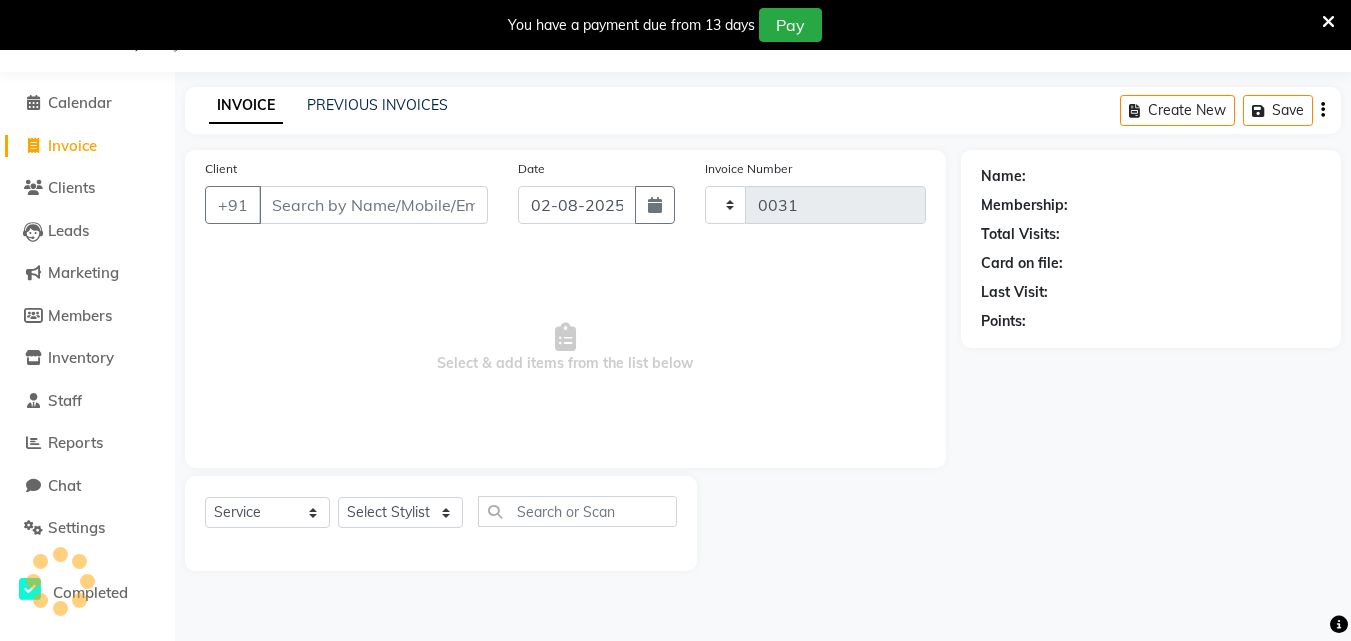 select on "8620" 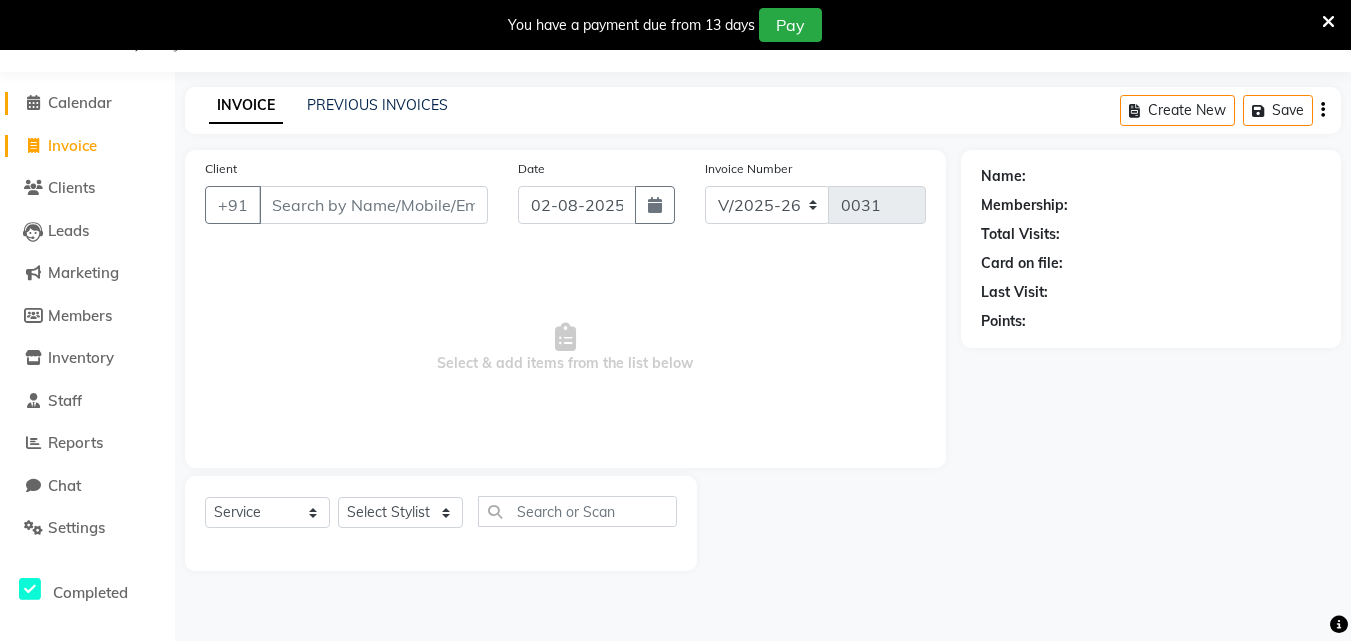 click on "Calendar" 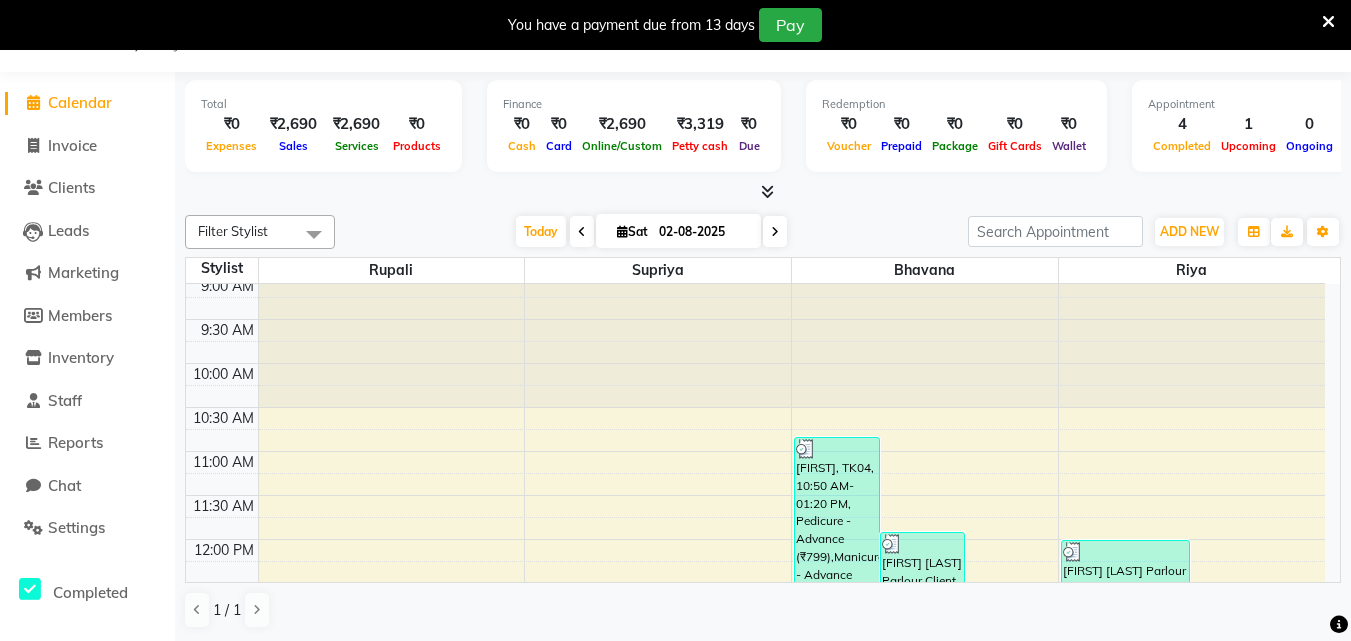 scroll, scrollTop: 0, scrollLeft: 0, axis: both 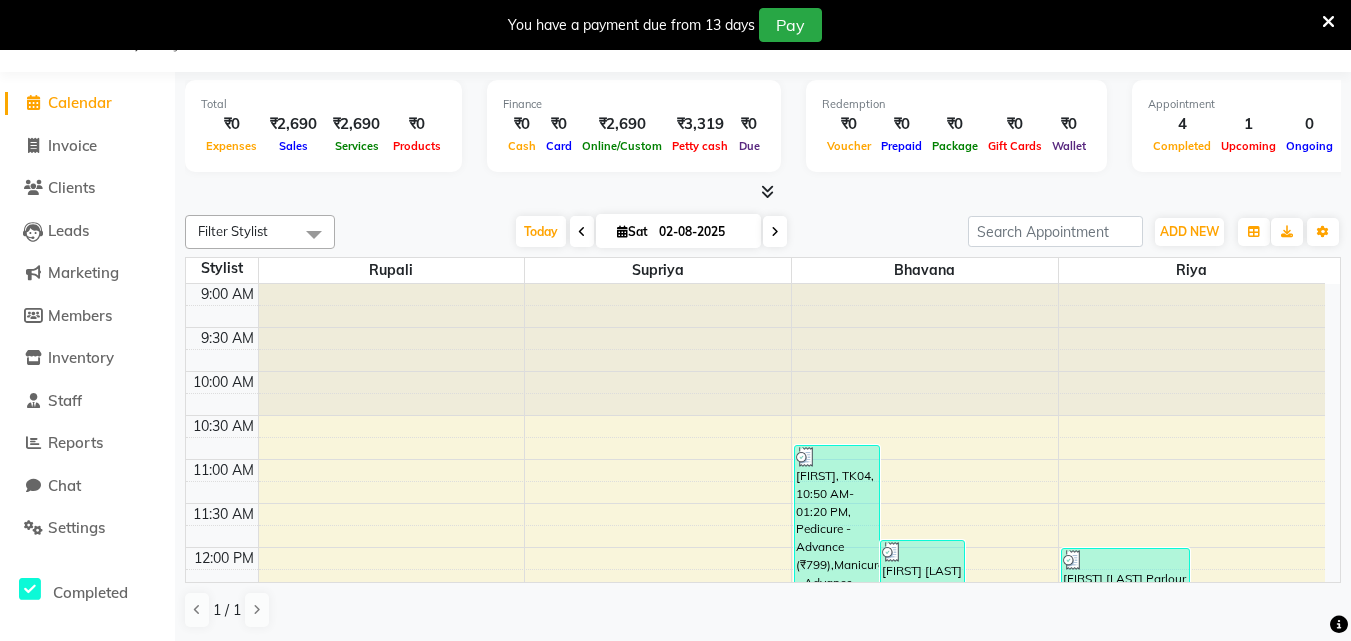 click at bounding box center (775, 232) 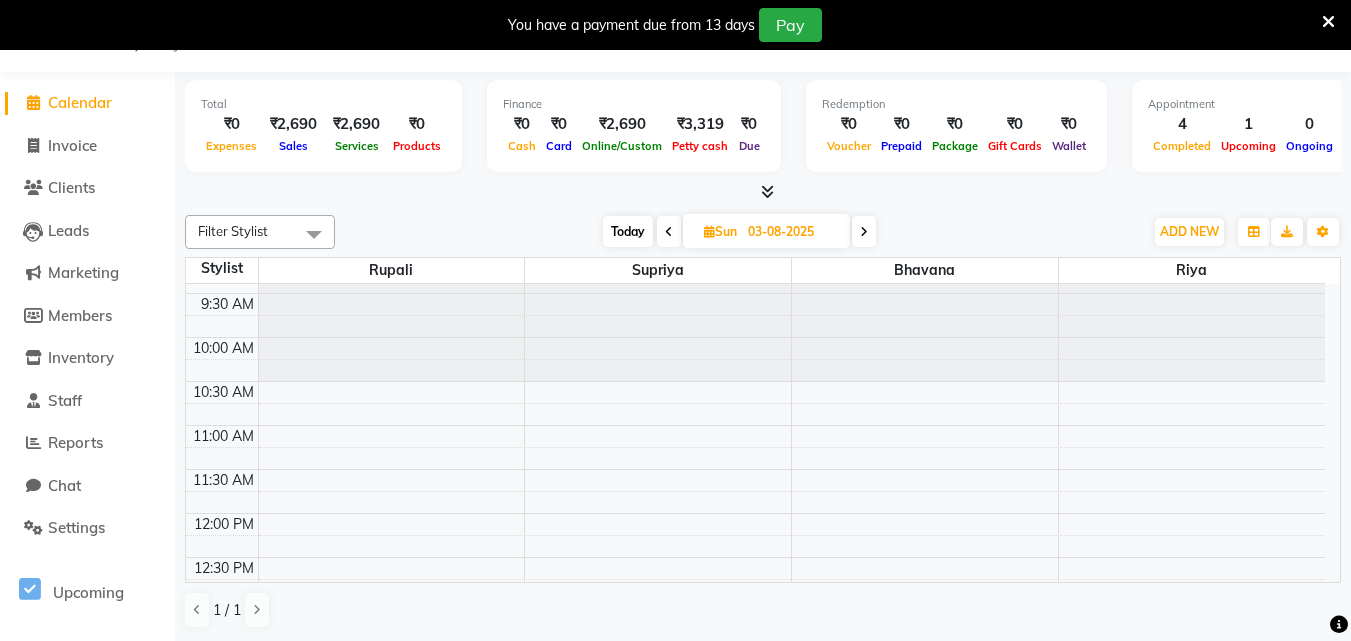 scroll, scrollTop: 0, scrollLeft: 0, axis: both 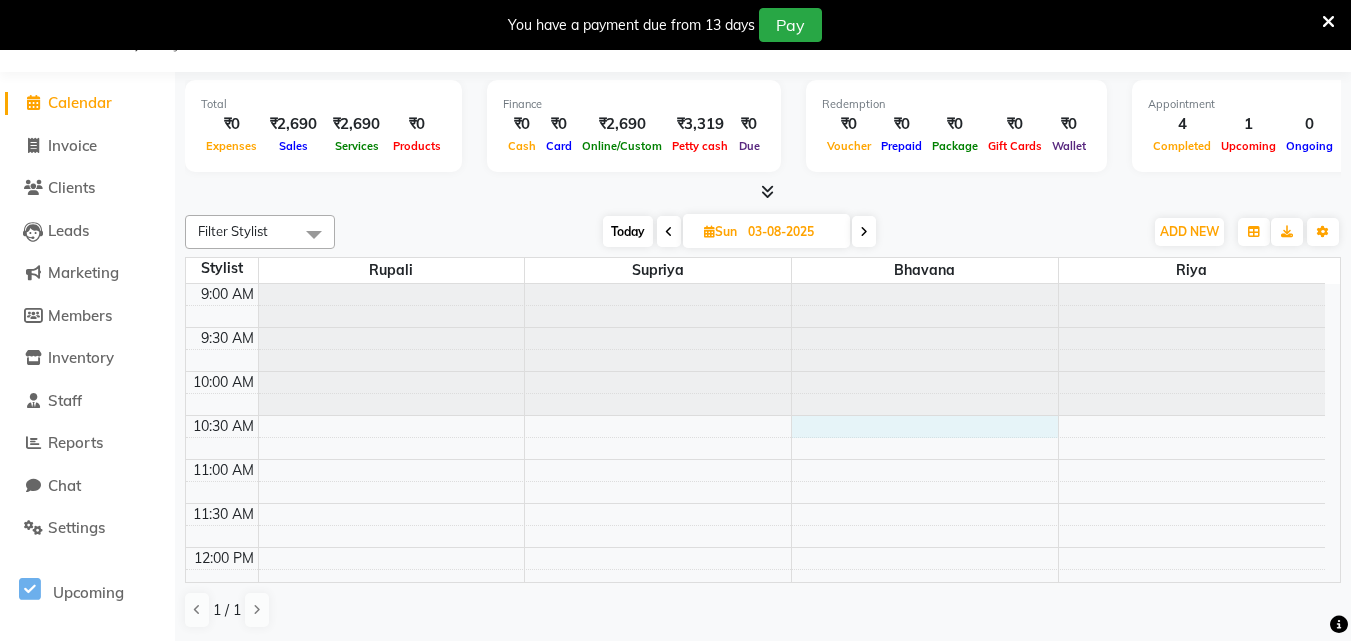 click on "9:00 AM 9:30 AM 10:00 AM 10:30 AM 11:00 AM 11:30 AM 12:00 PM 12:30 PM 1:00 PM 1:30 PM 2:00 PM 2:30 PM 3:00 PM 3:30 PM 4:00 PM 4:30 PM 5:00 PM 5:30 PM 6:00 PM 6:30 PM 7:00 PM 7:30 PM 8:00 PM 8:30 PM" at bounding box center (755, 811) 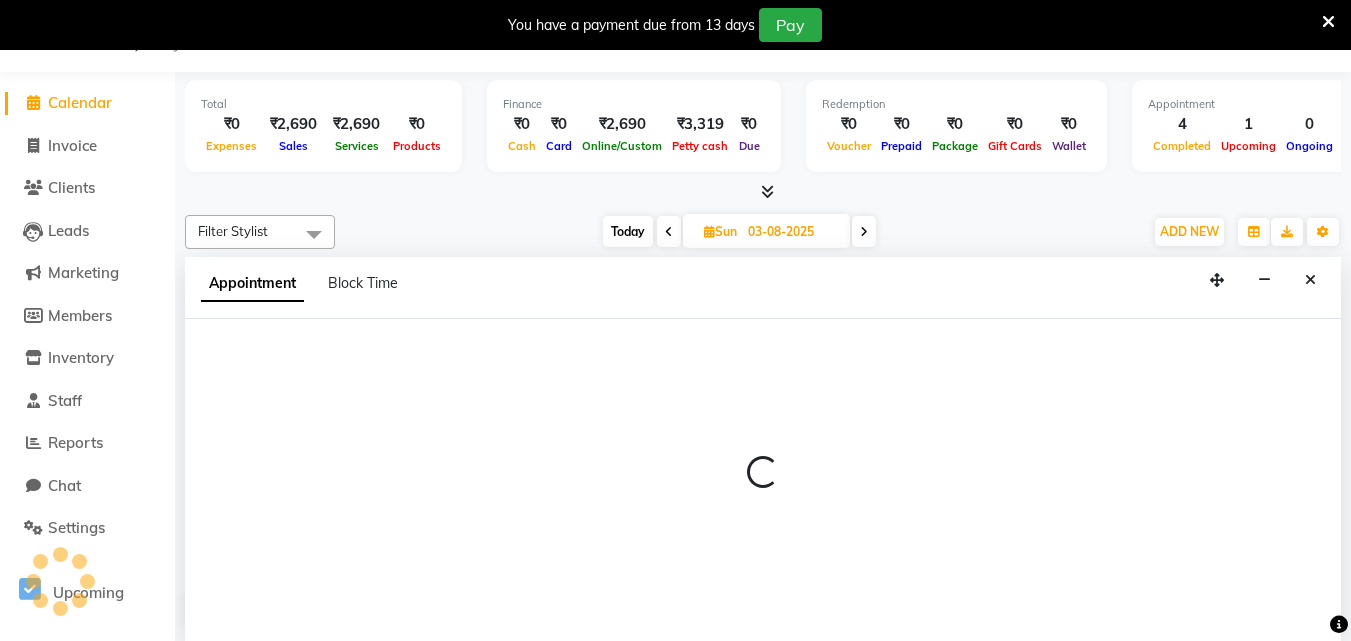select on "87285" 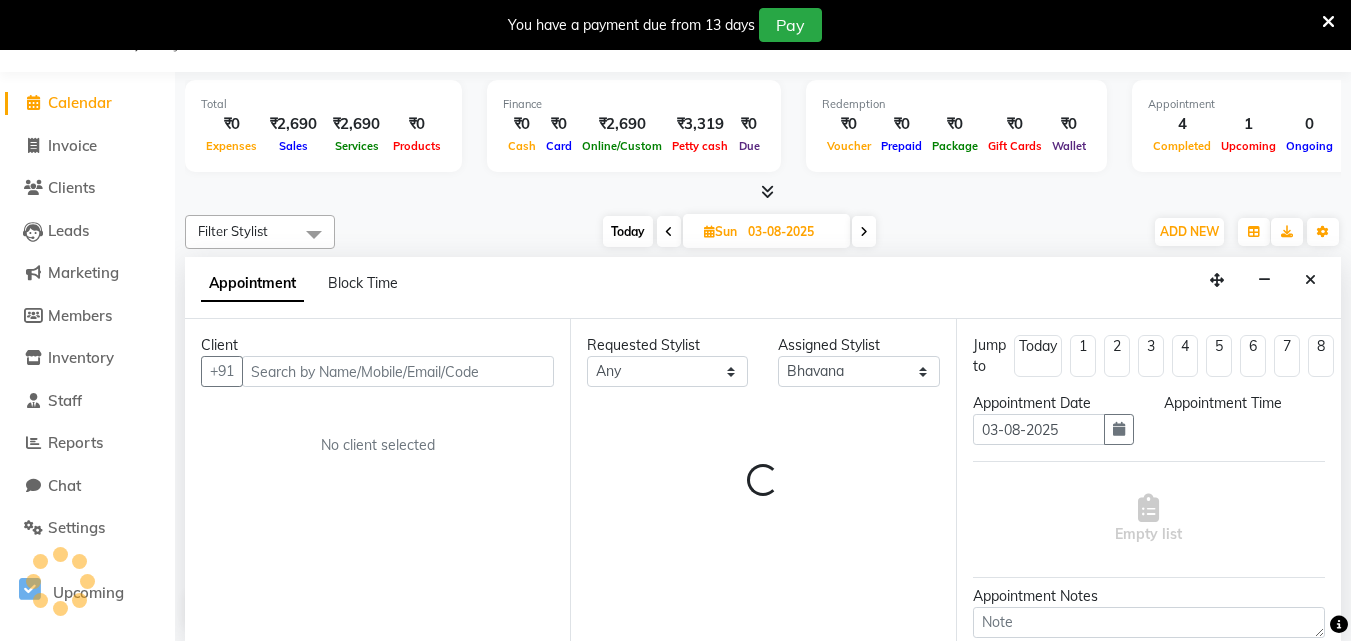 scroll, scrollTop: 51, scrollLeft: 0, axis: vertical 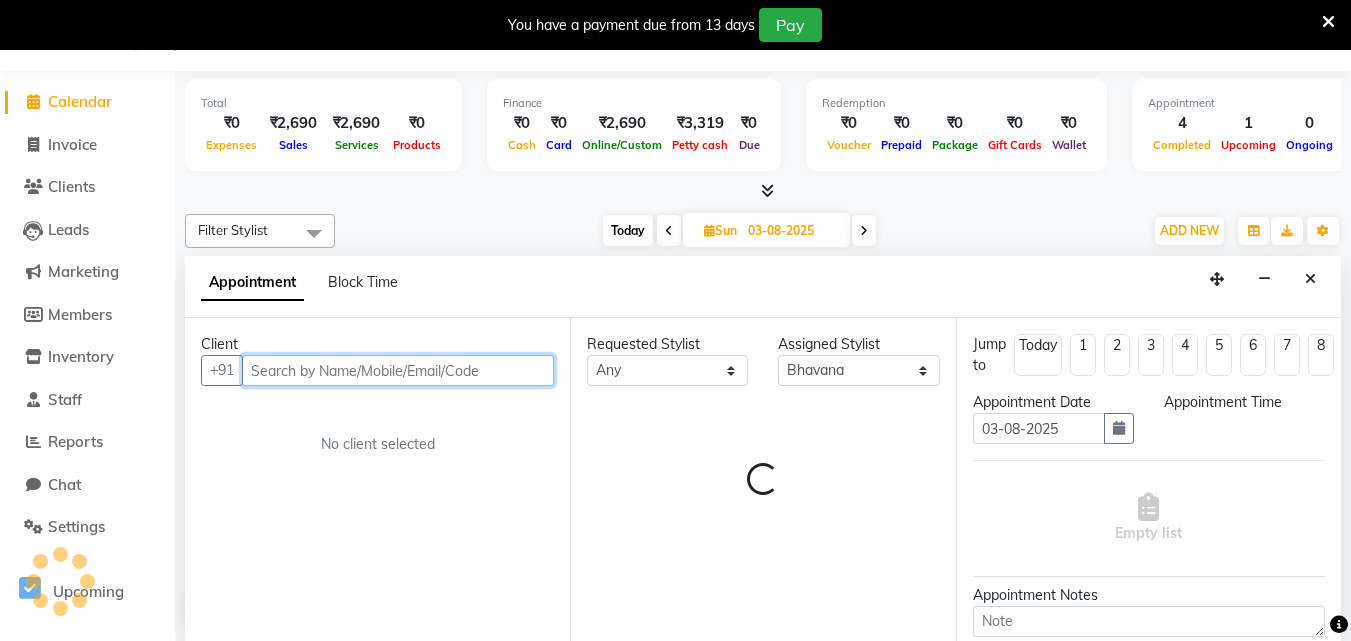 select on "630" 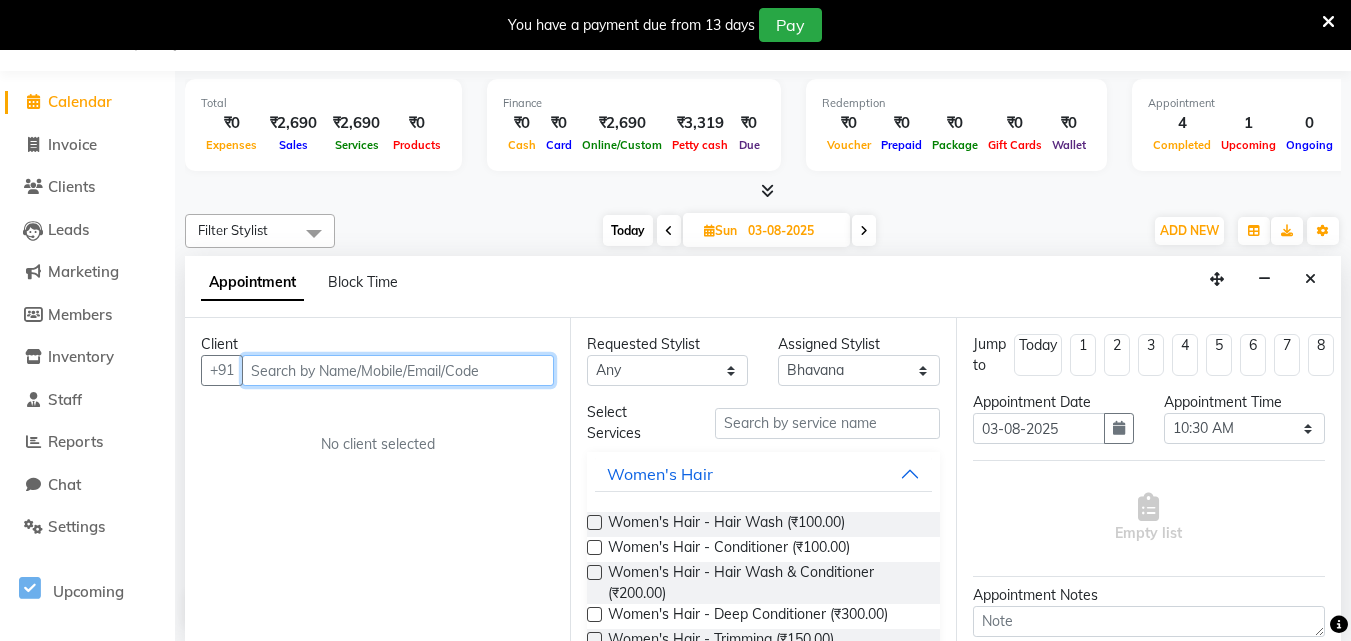 click at bounding box center [398, 370] 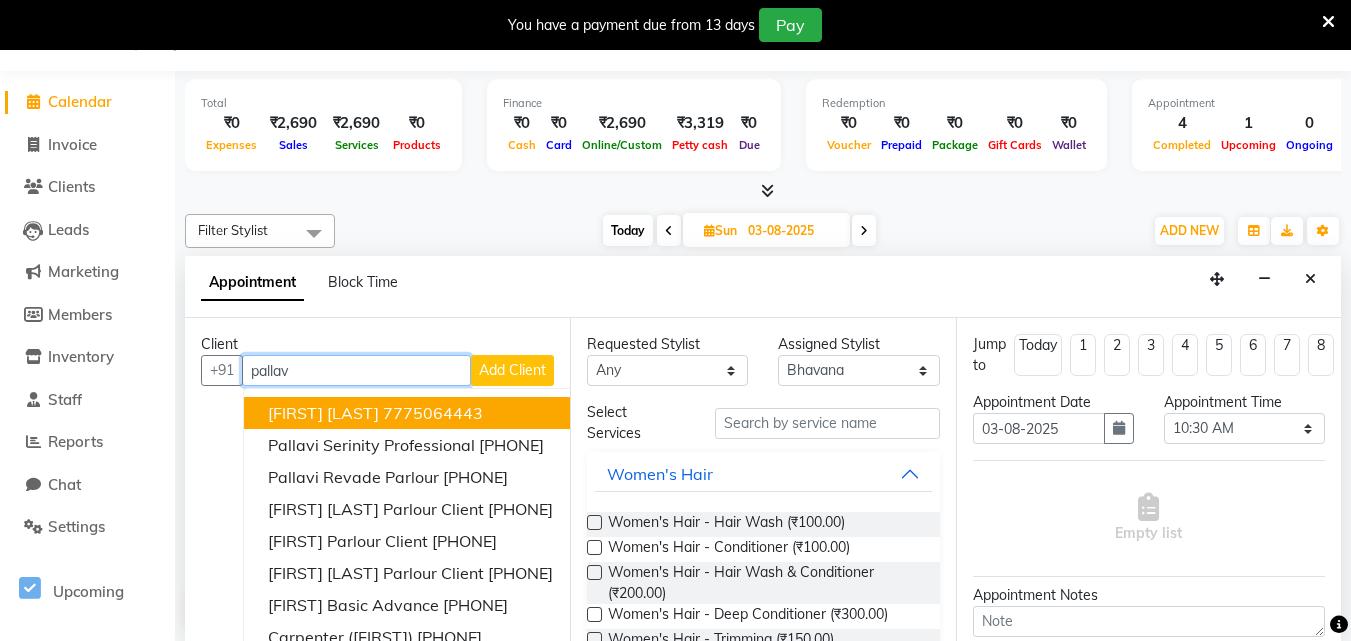 click on "7775064443" at bounding box center [433, 413] 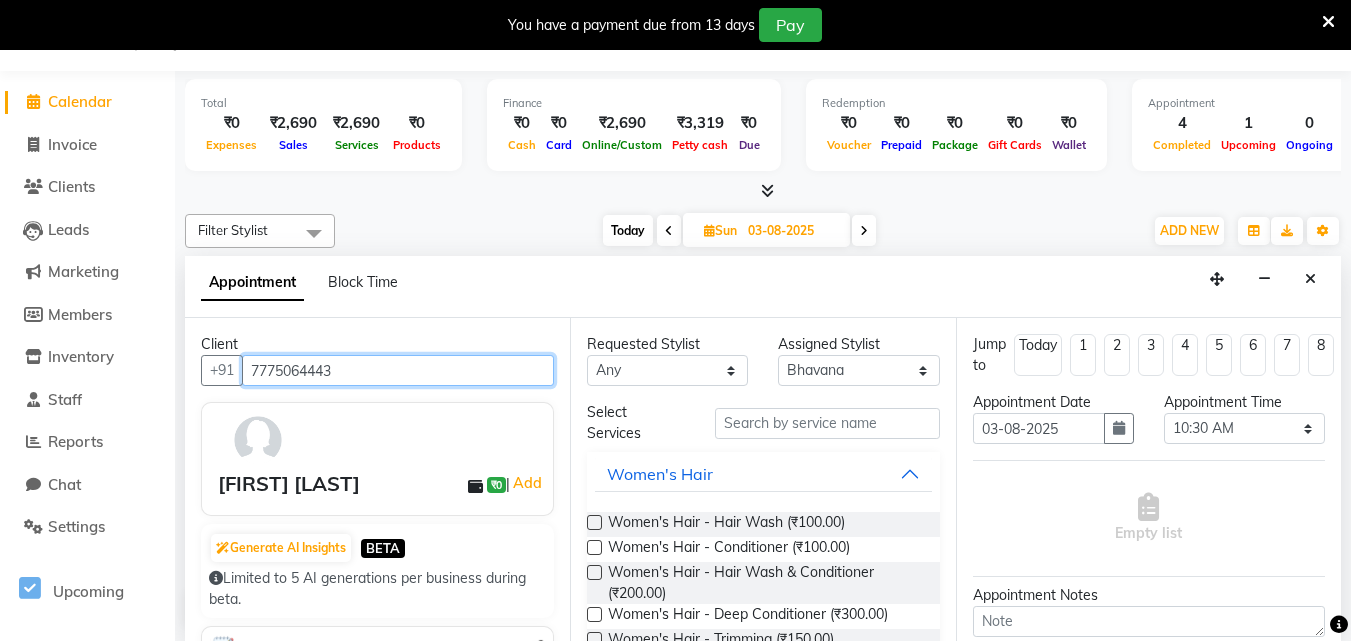 type on "7775064443" 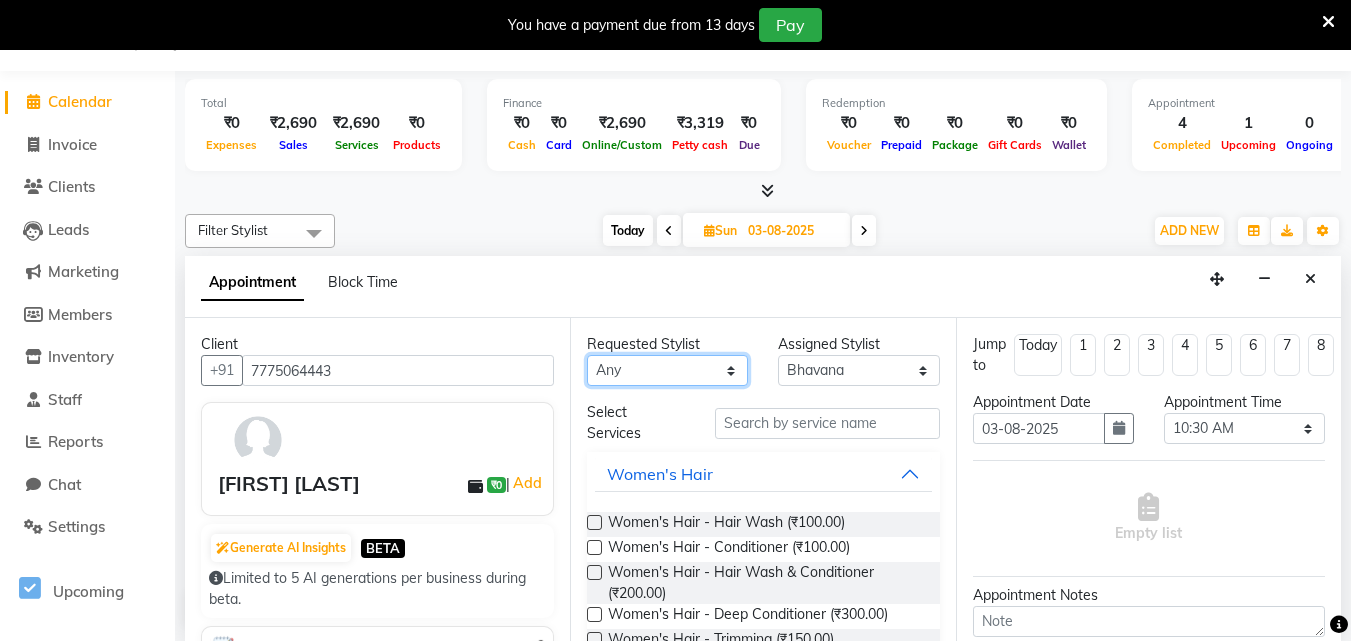 click on "Any Bhavana Riya Rupali Supriya" at bounding box center [667, 370] 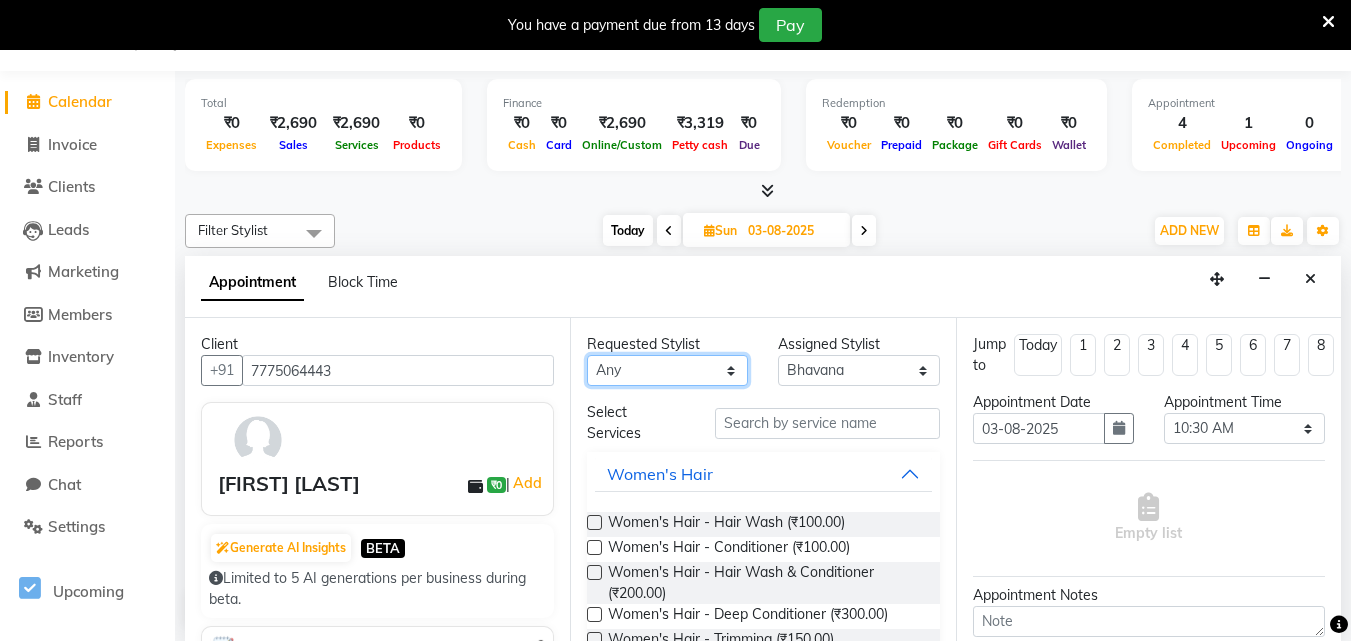 select on "87286" 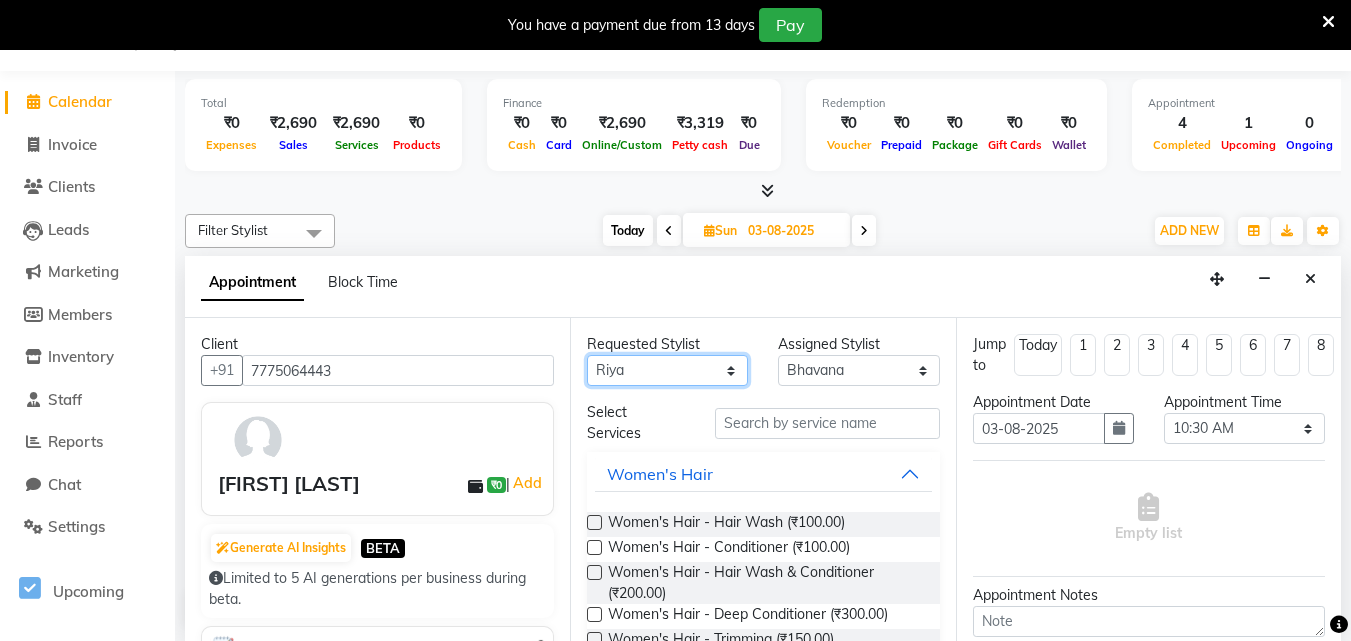 click on "Any Bhavana Riya Rupali Supriya" at bounding box center [667, 370] 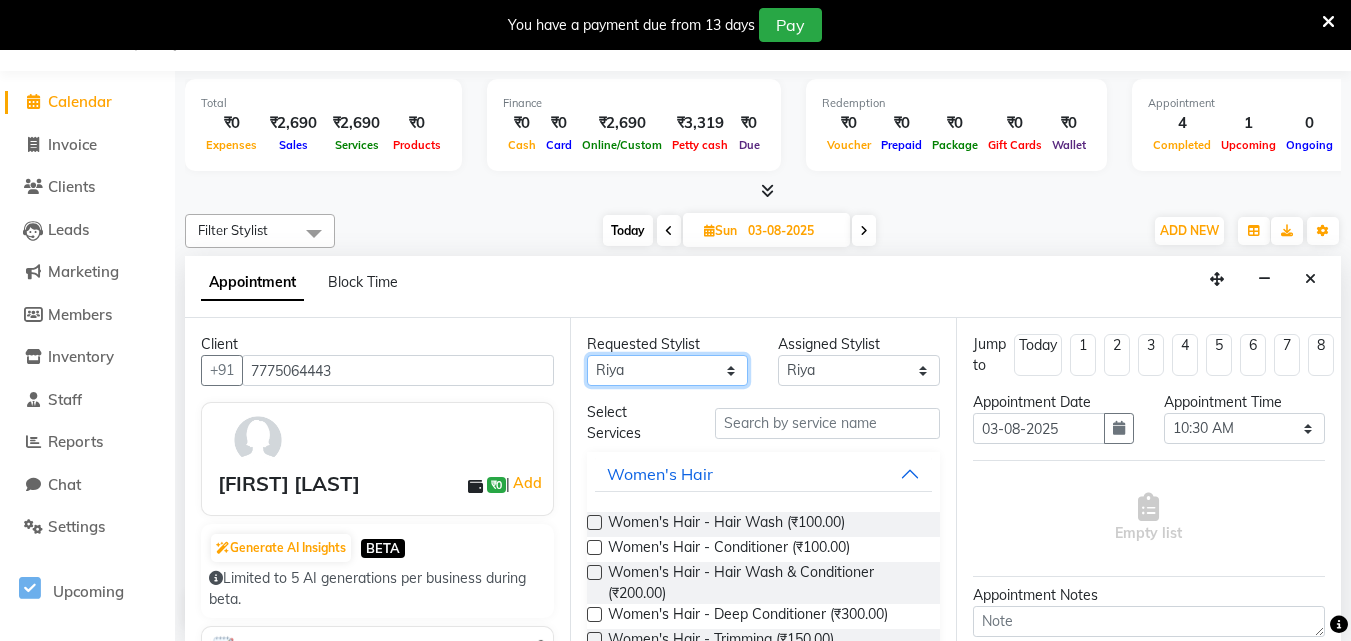 click on "Any Bhavana Riya Rupali Supriya" at bounding box center (667, 370) 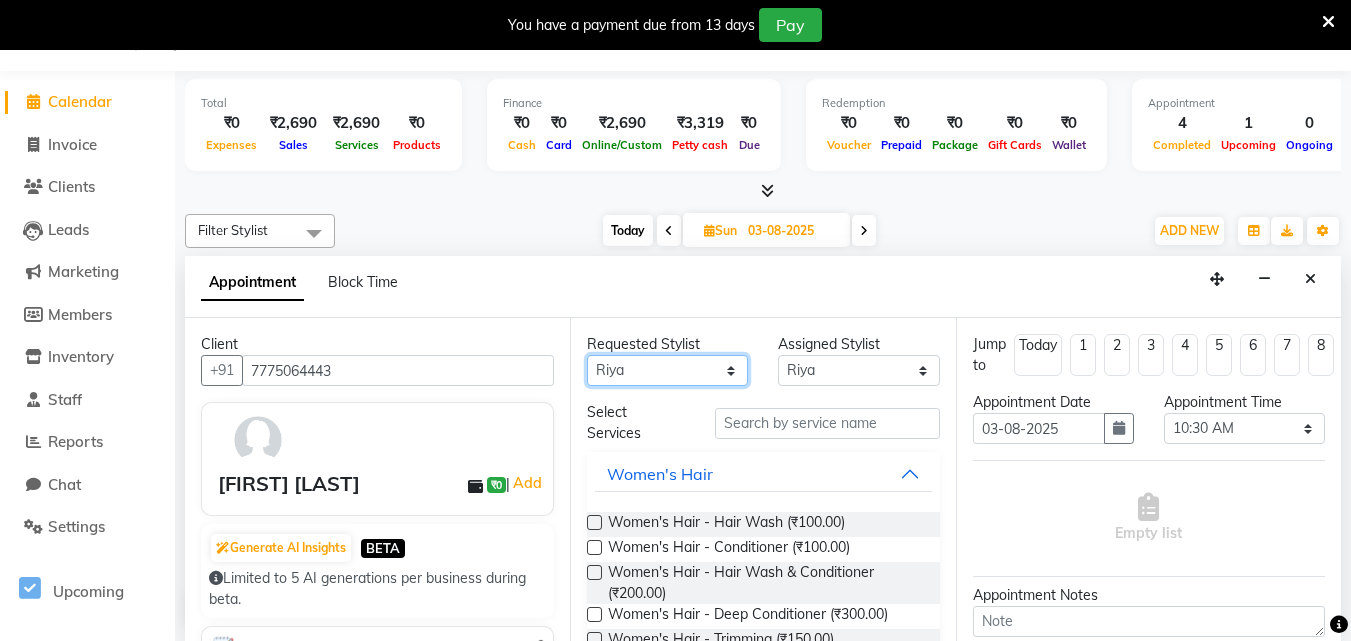 select on "87285" 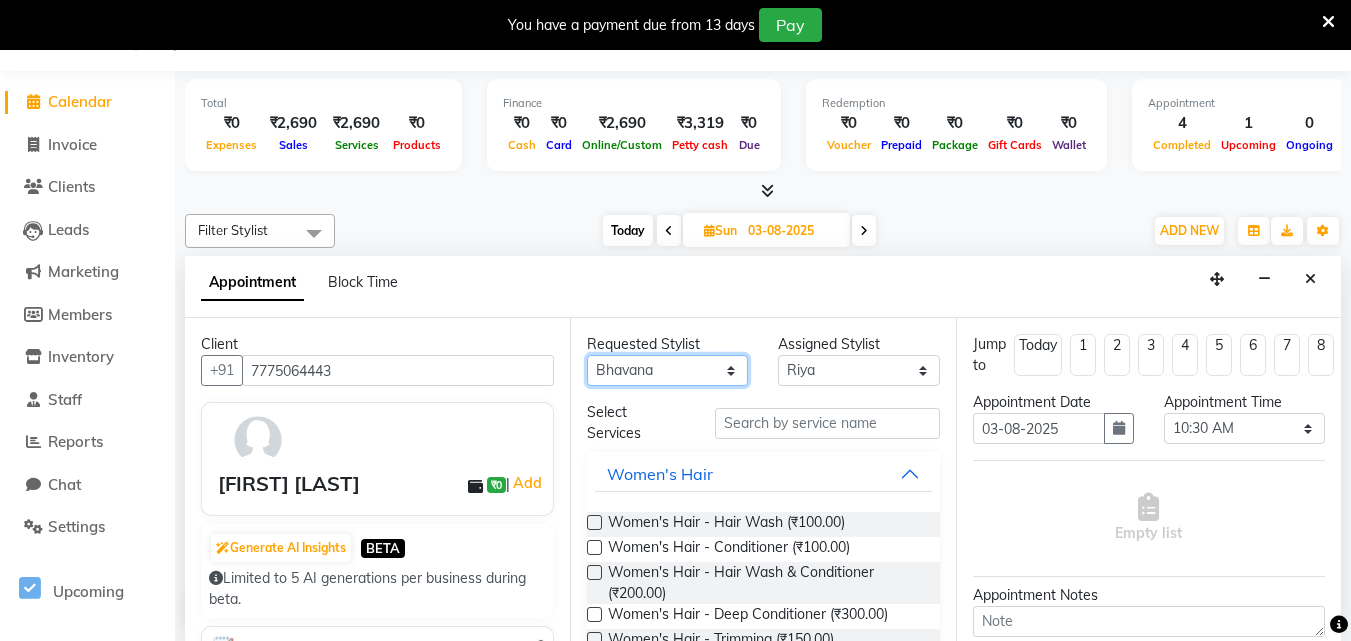 click on "Any Bhavana Riya Rupali Supriya" at bounding box center [667, 370] 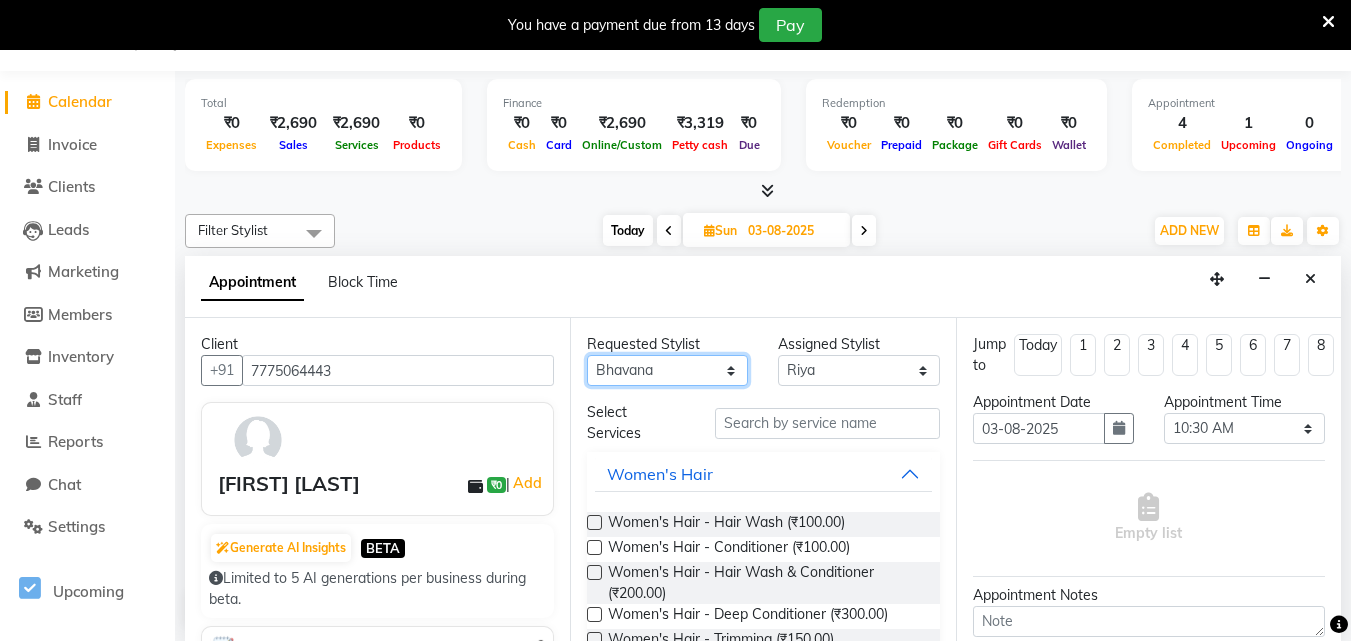 select on "87285" 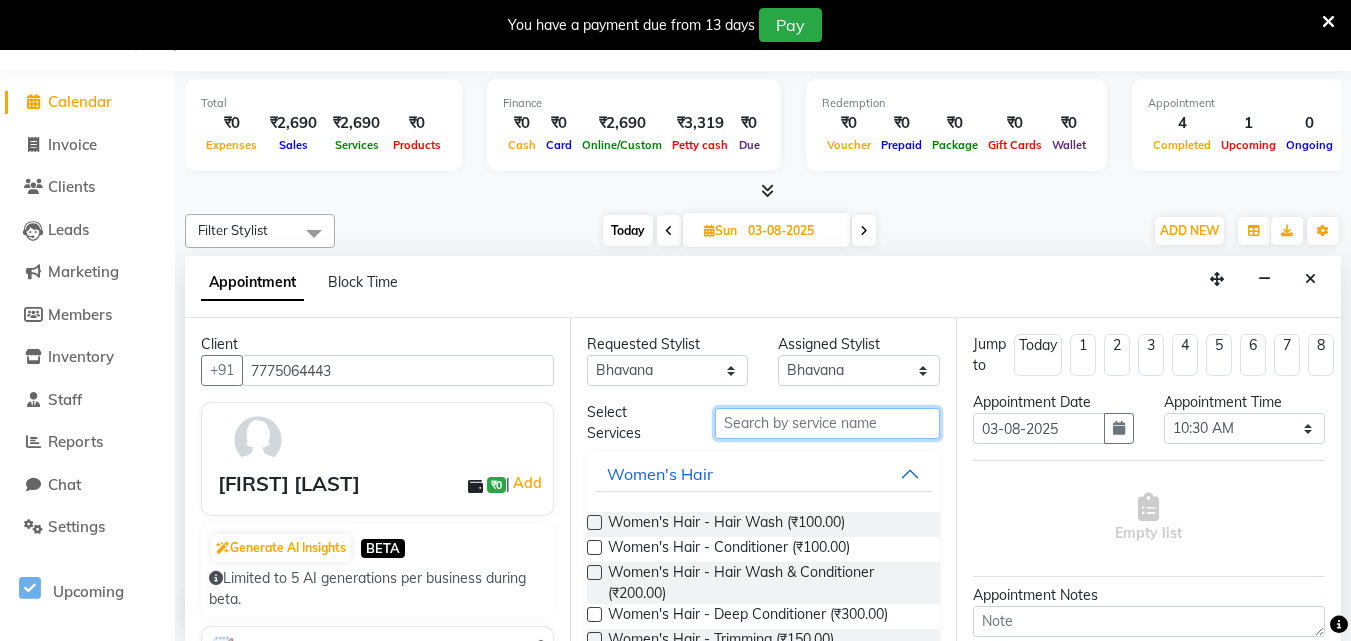 click at bounding box center [827, 423] 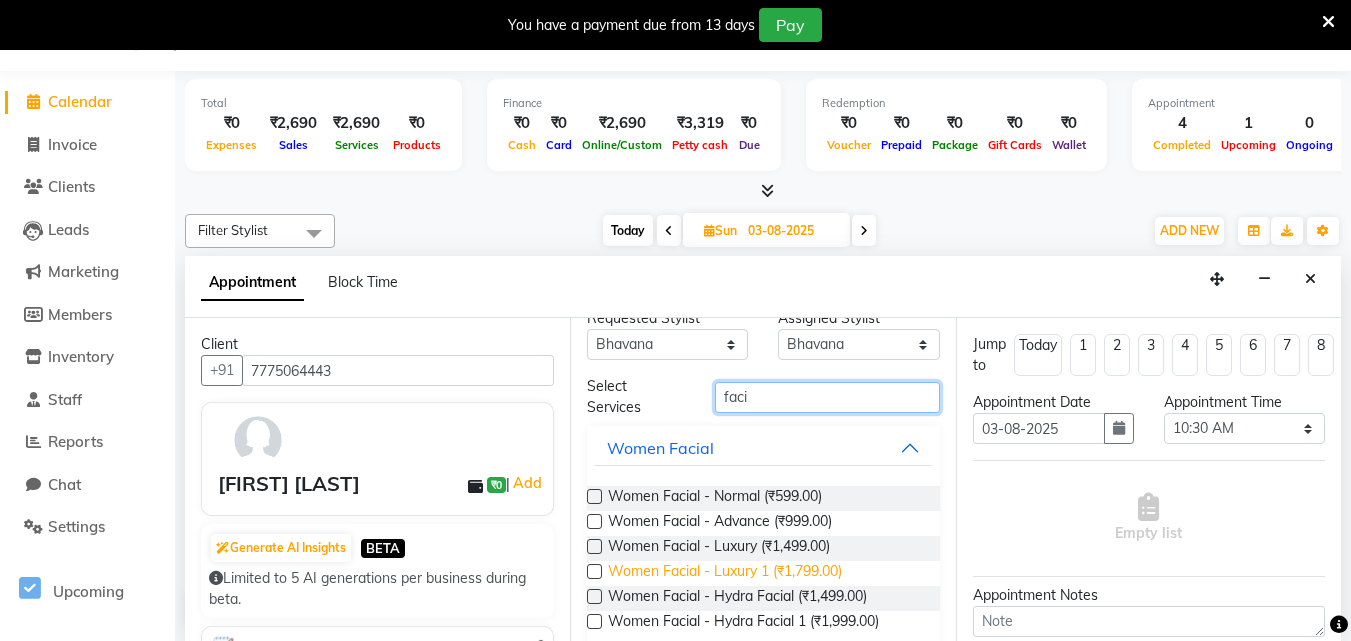 scroll, scrollTop: 53, scrollLeft: 0, axis: vertical 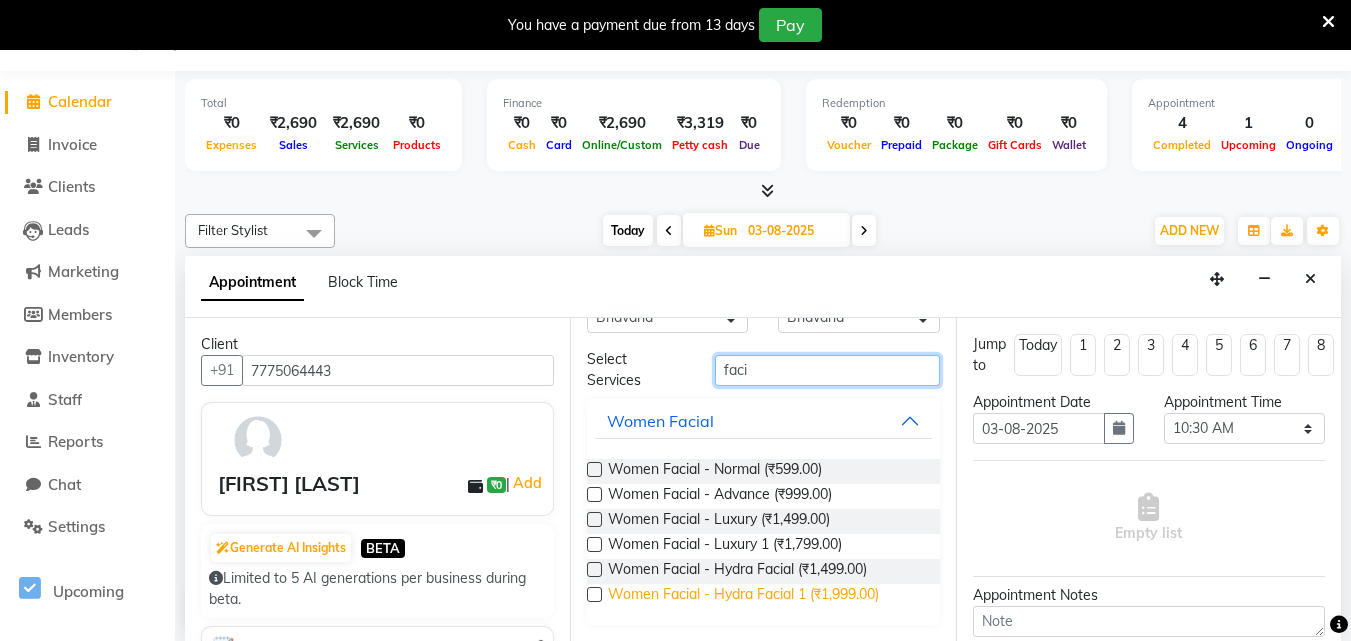 type on "faci" 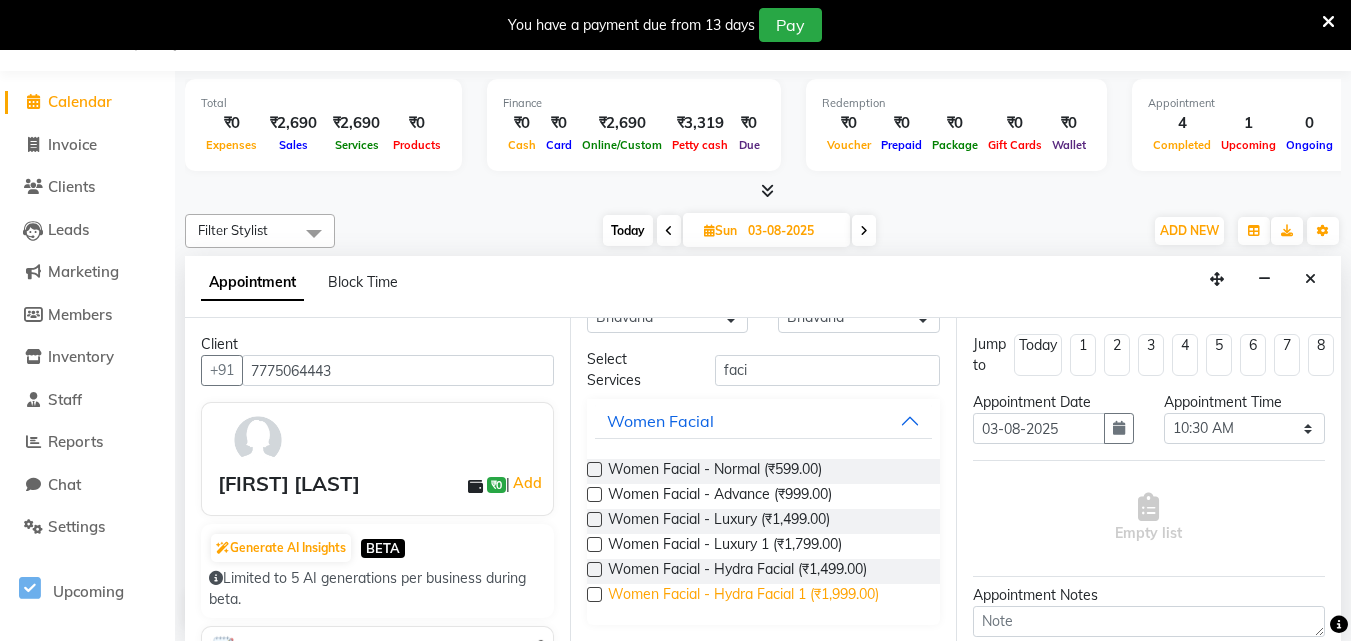 click on "Women Facial - Hydra Facial 1 (₹1,999.00)" at bounding box center (743, 596) 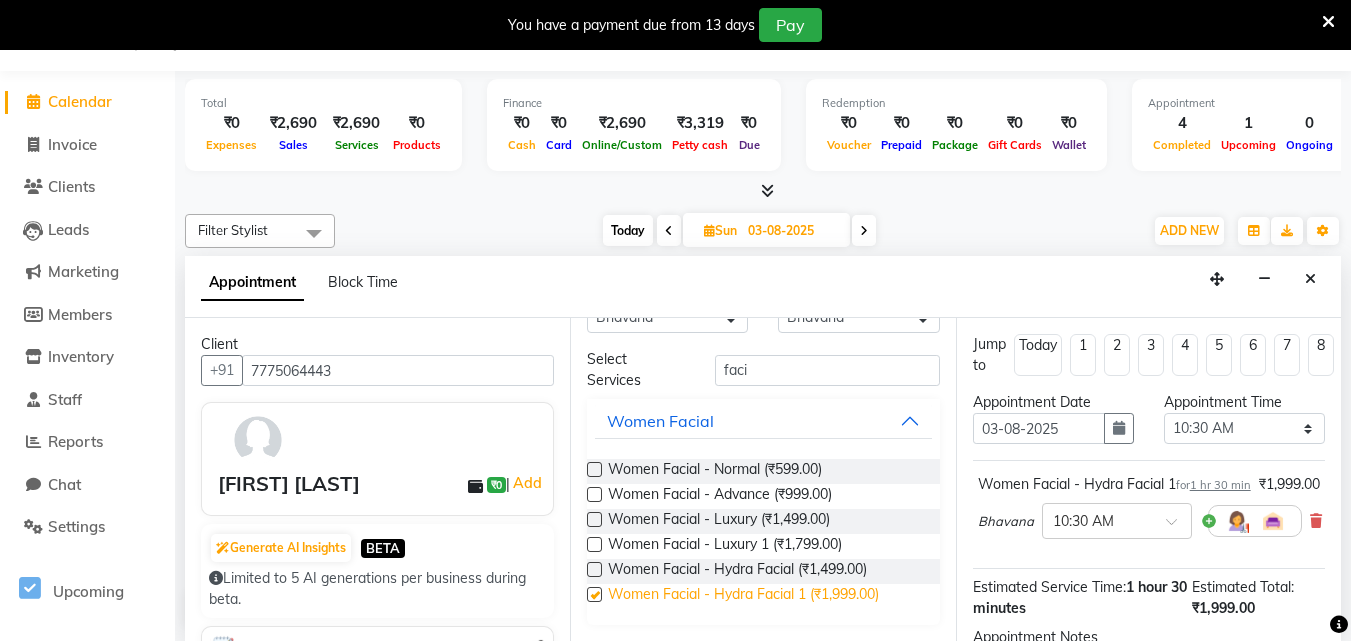 checkbox on "false" 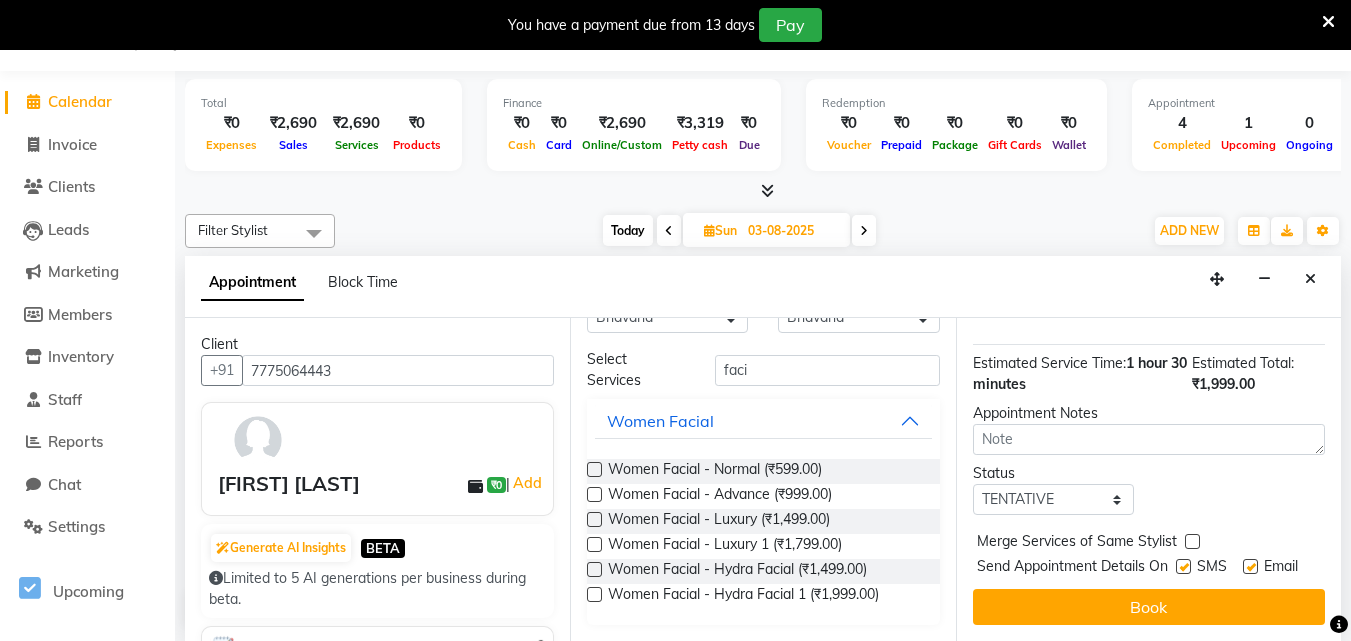 scroll, scrollTop: 277, scrollLeft: 0, axis: vertical 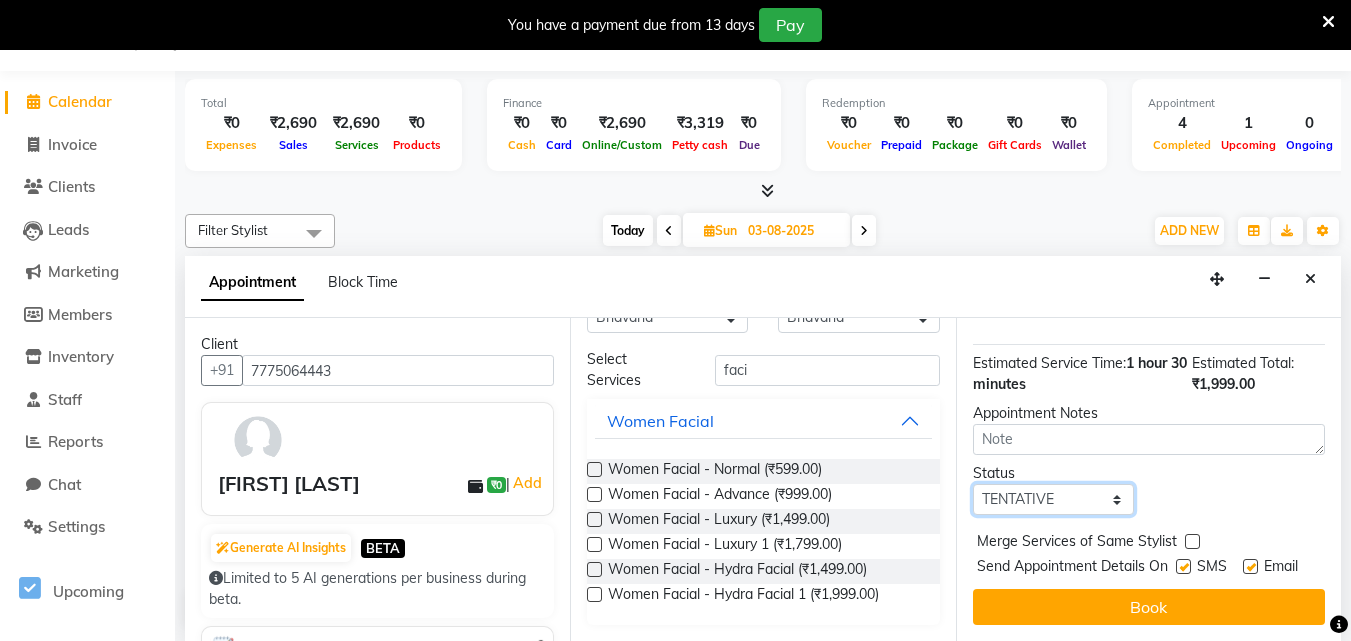 click on "Select TENTATIVE CONFIRM UPCOMING" at bounding box center [1053, 499] 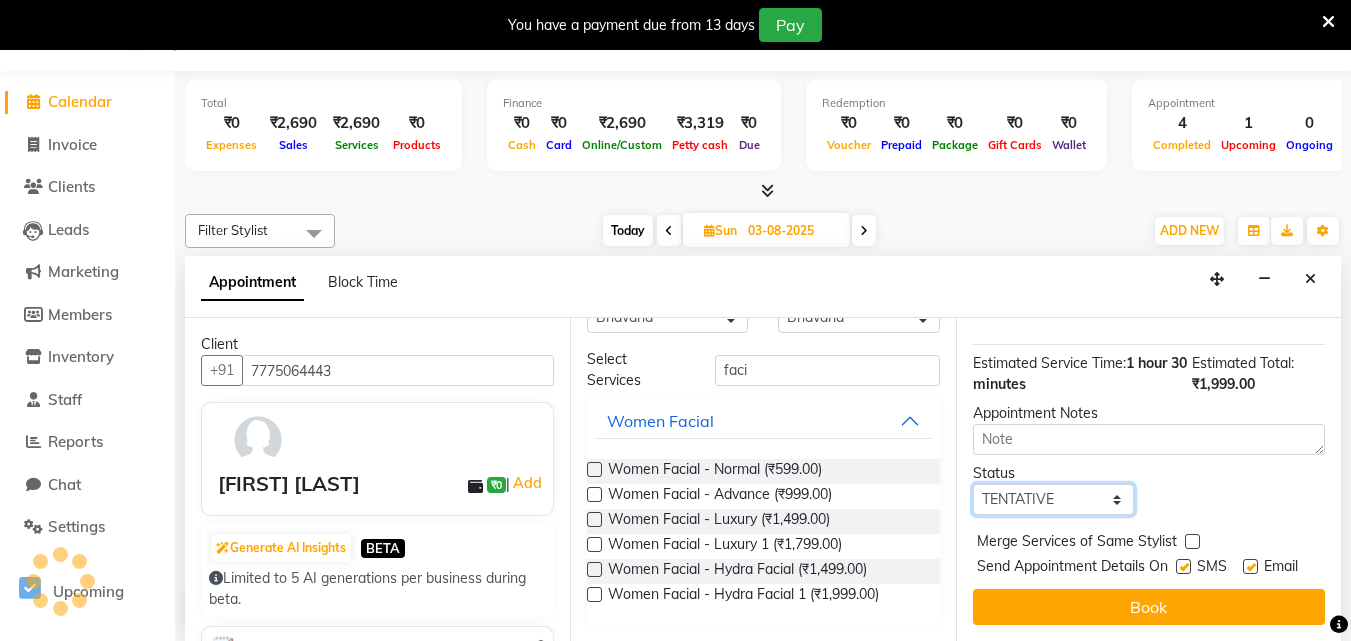 select on "confirm booking" 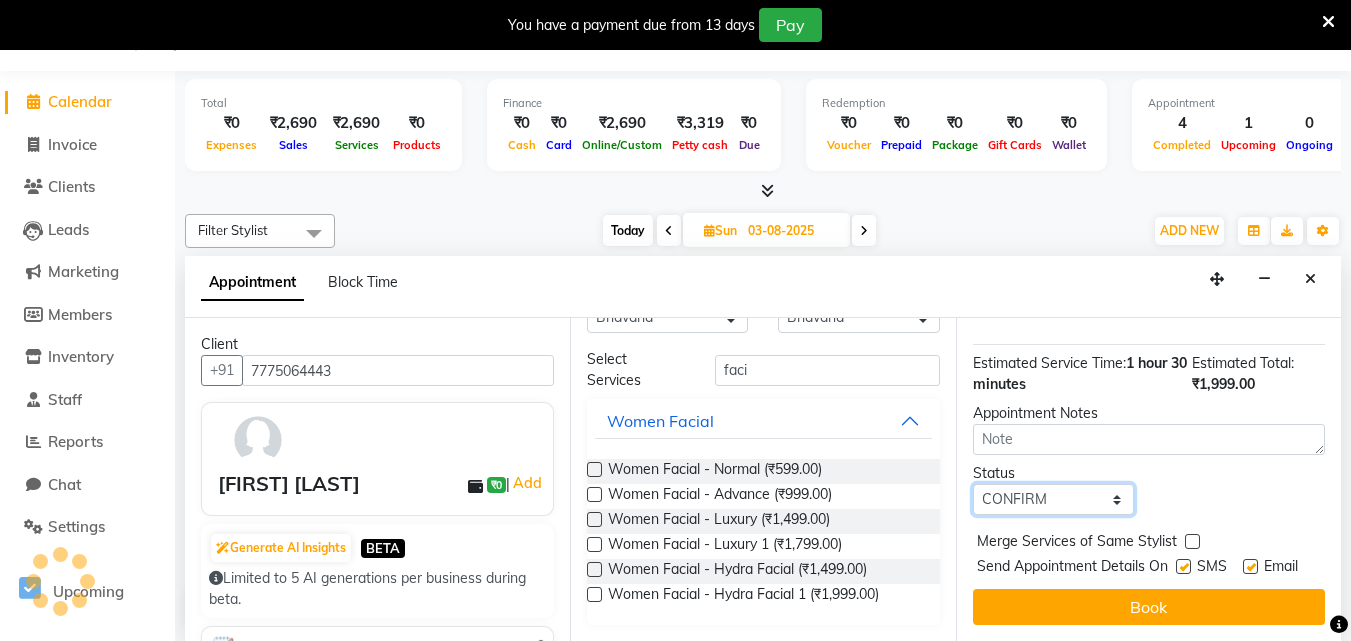 click on "Select TENTATIVE CONFIRM UPCOMING" at bounding box center (1053, 499) 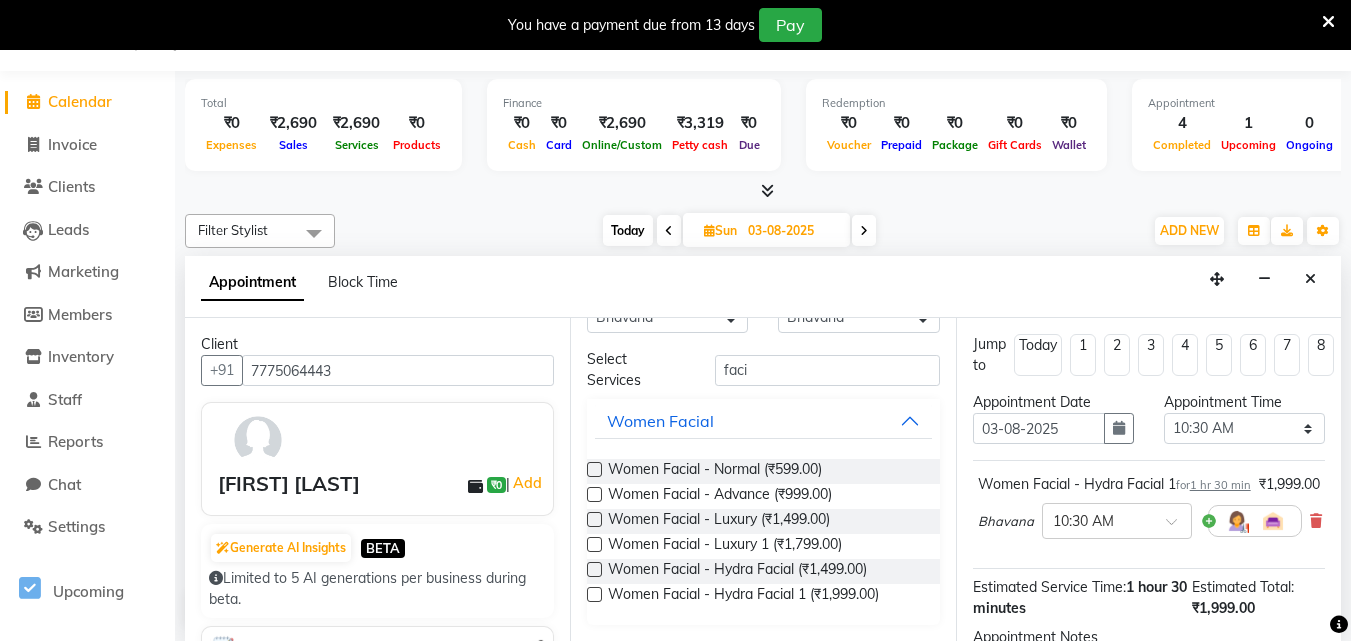 scroll, scrollTop: 277, scrollLeft: 0, axis: vertical 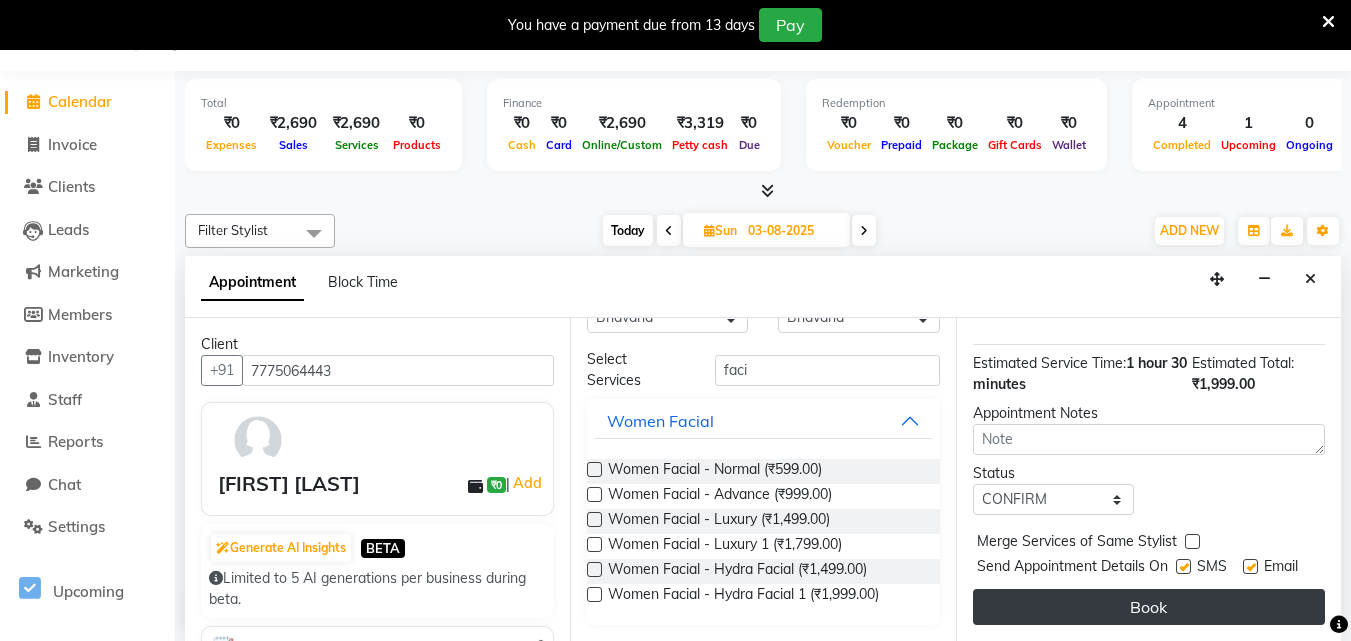 click on "Book" at bounding box center (1149, 607) 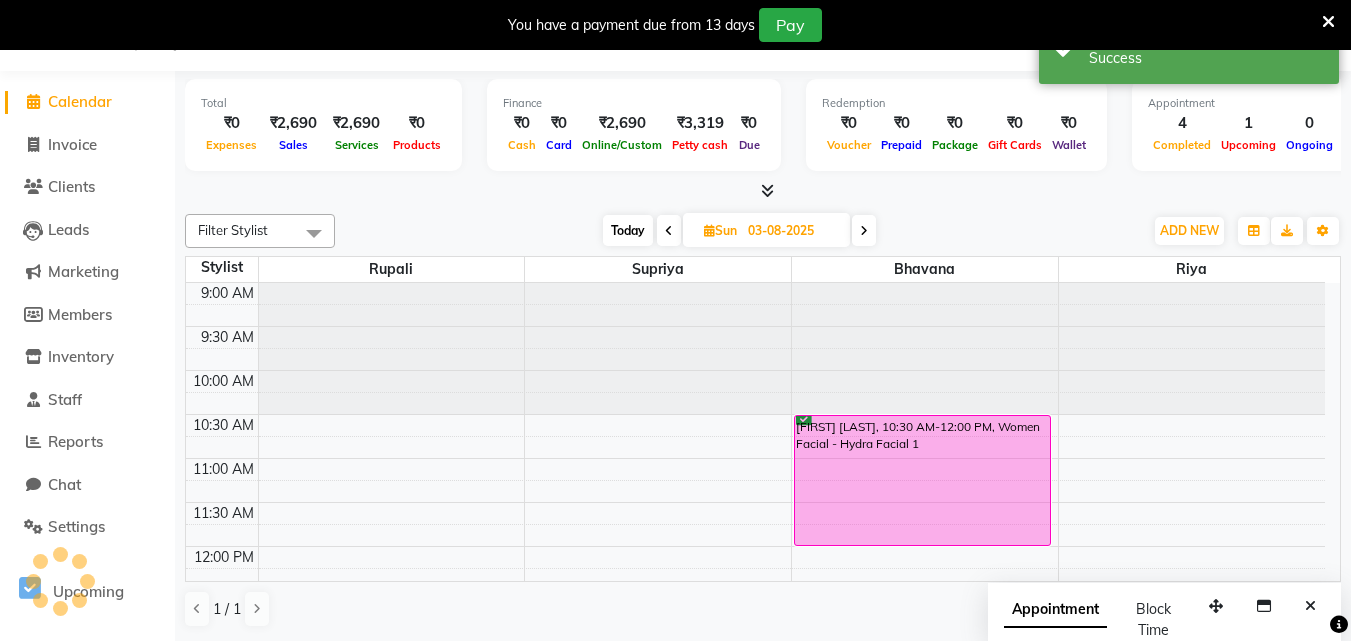 scroll, scrollTop: 0, scrollLeft: 0, axis: both 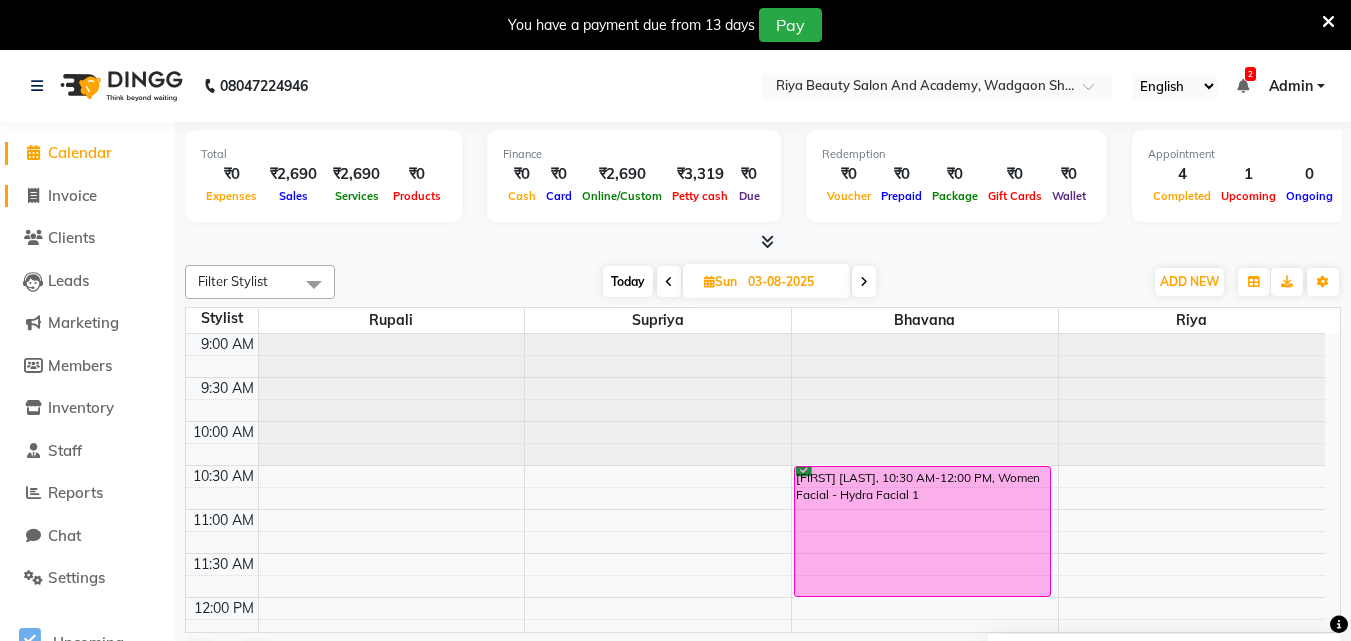 click on "Invoice" 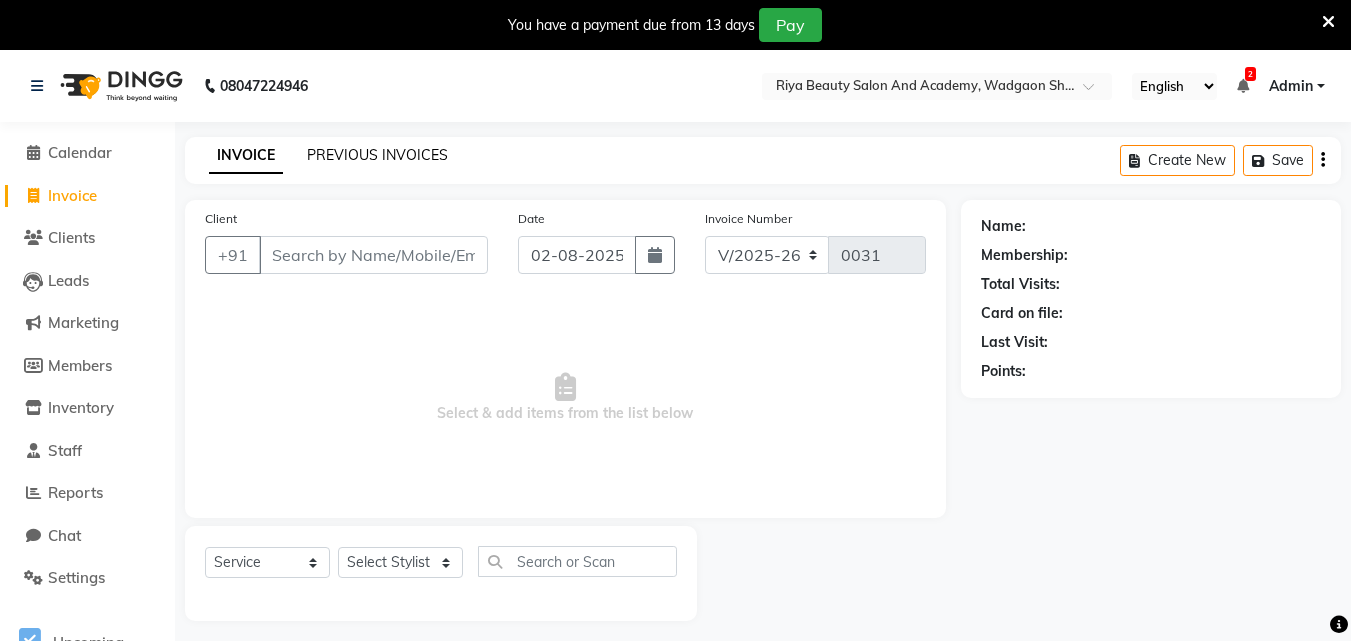 click on "PREVIOUS INVOICES" 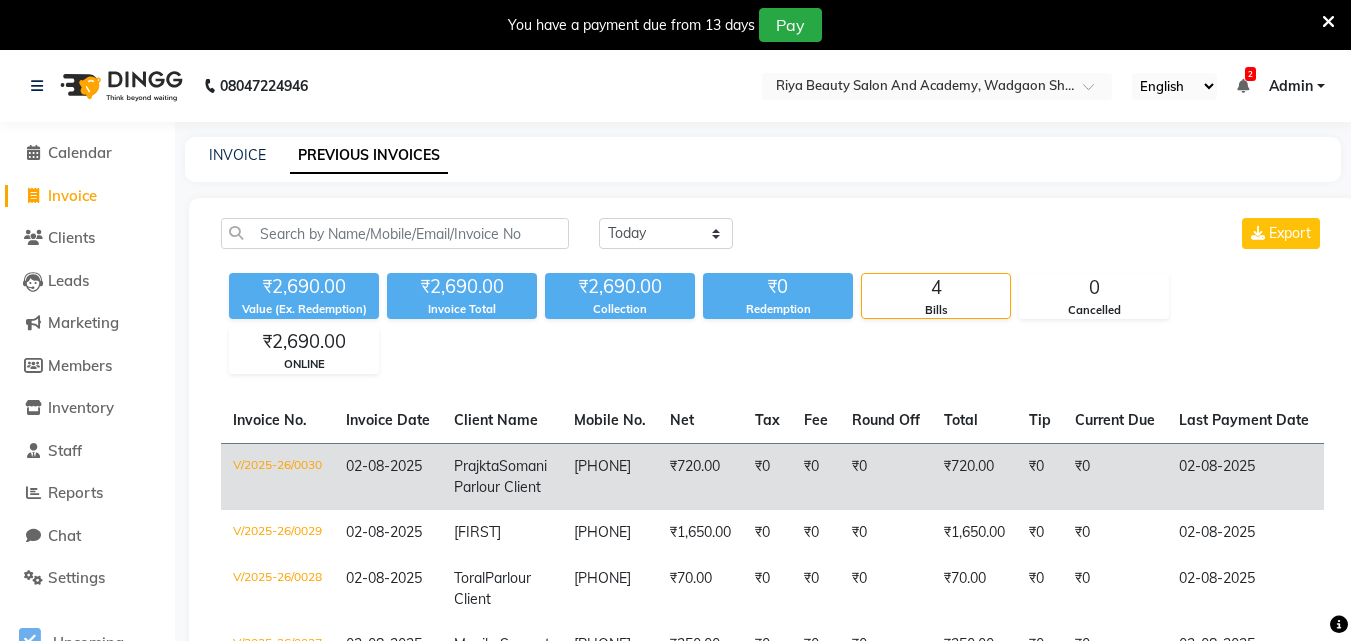 click on "9960677038" 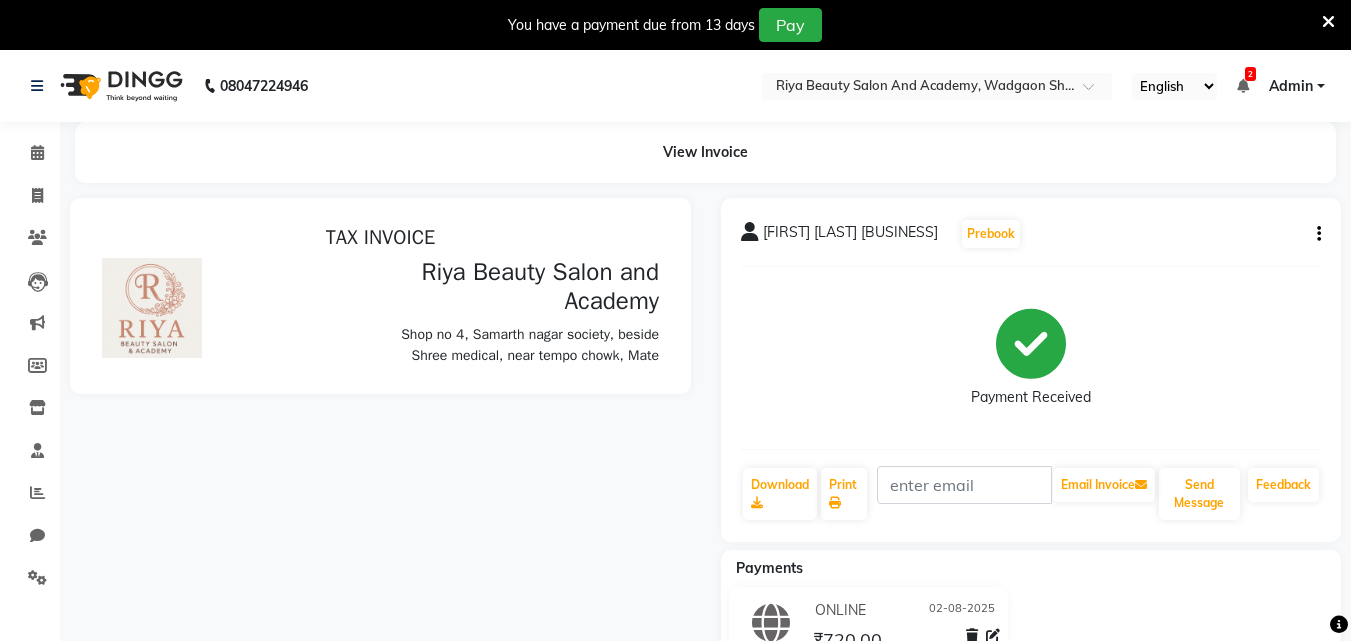 scroll, scrollTop: 0, scrollLeft: 0, axis: both 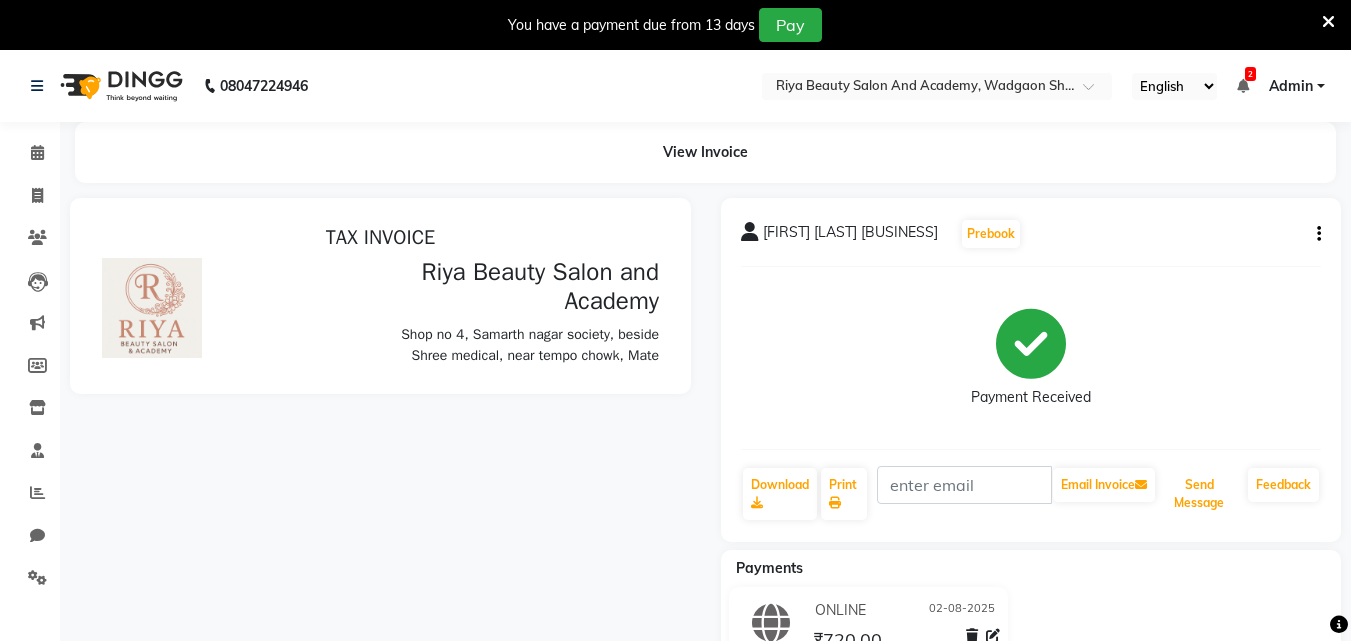 click on "Send Message" 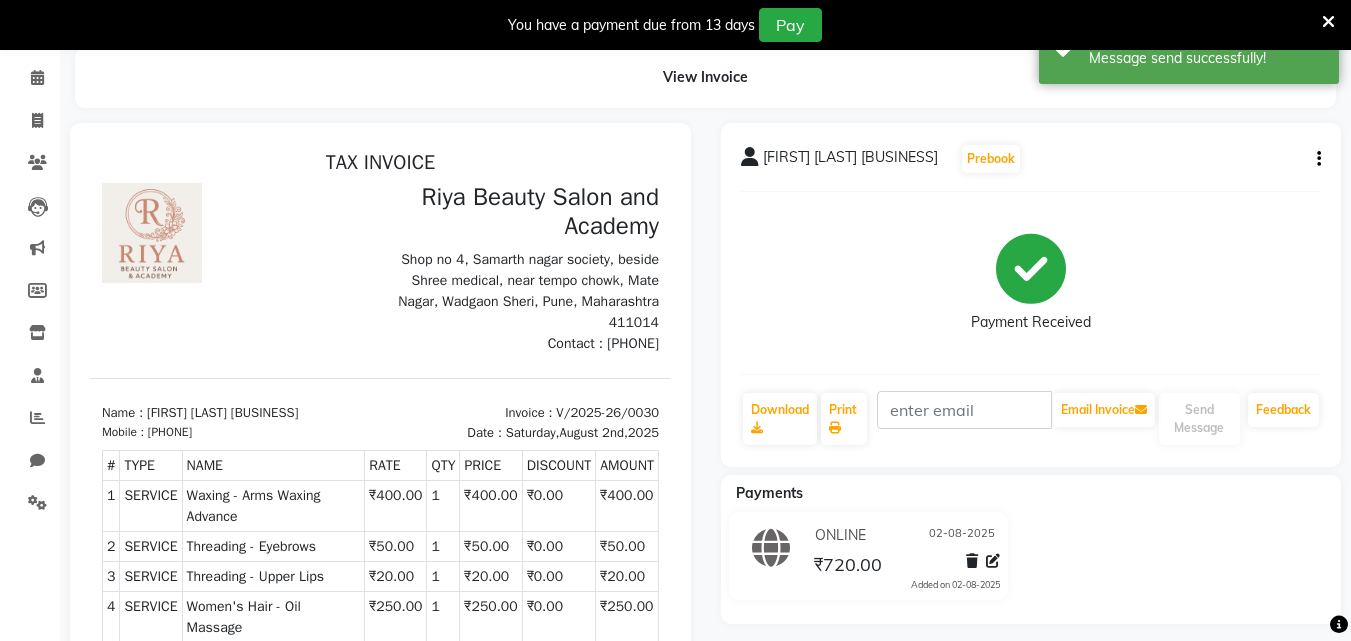 scroll, scrollTop: 73, scrollLeft: 0, axis: vertical 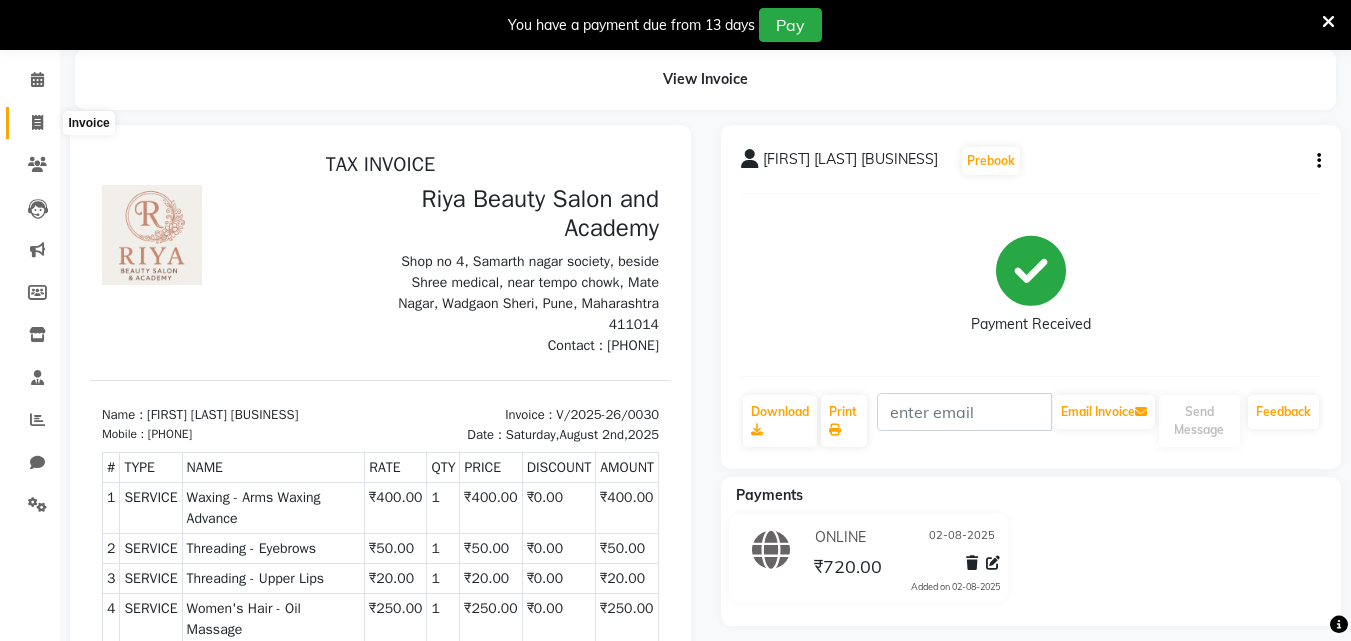 click 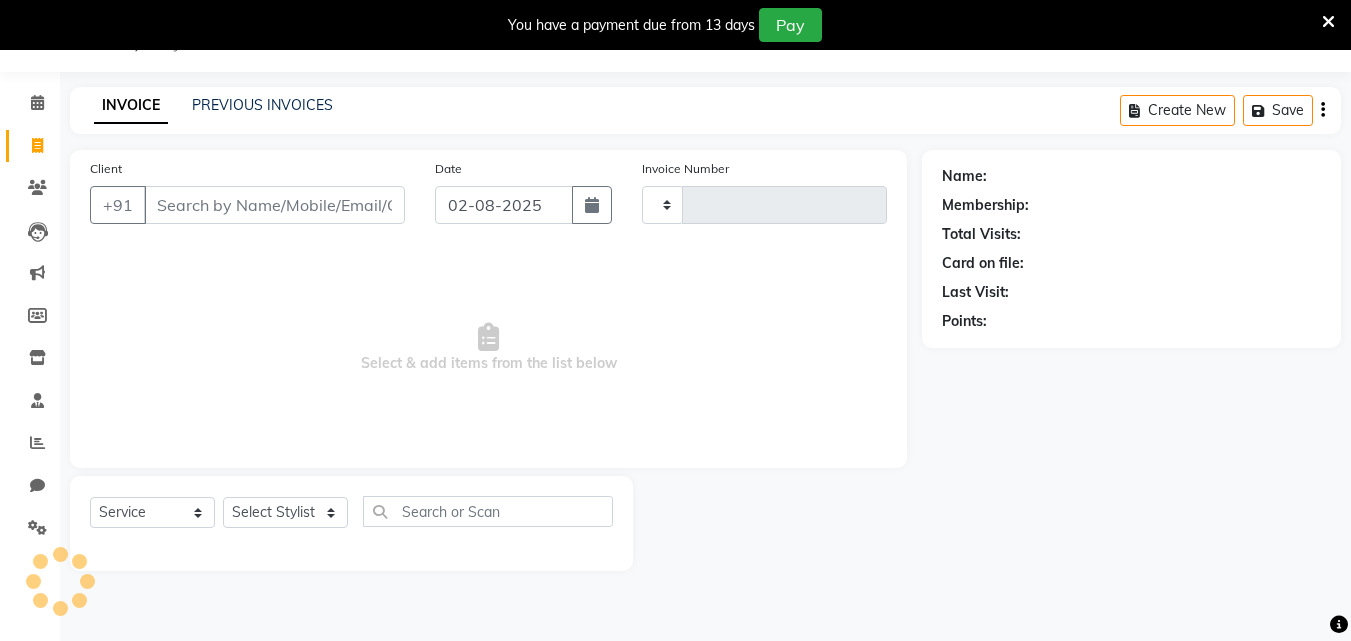 scroll, scrollTop: 50, scrollLeft: 0, axis: vertical 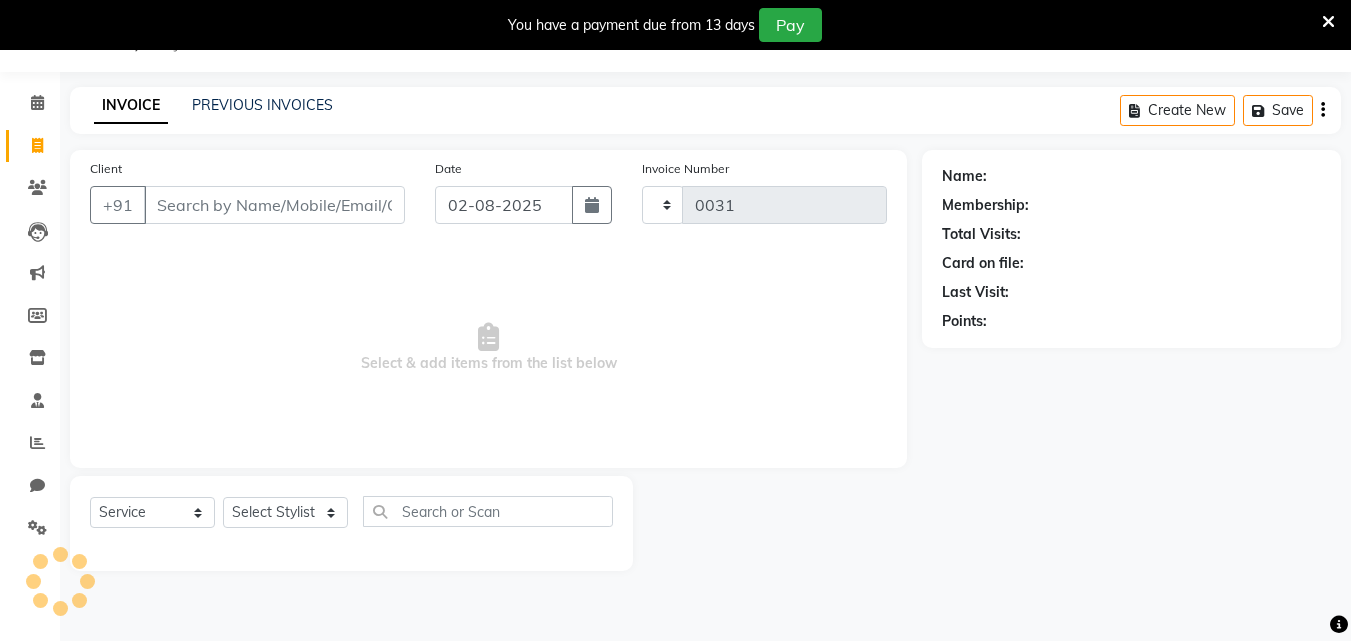 select on "8620" 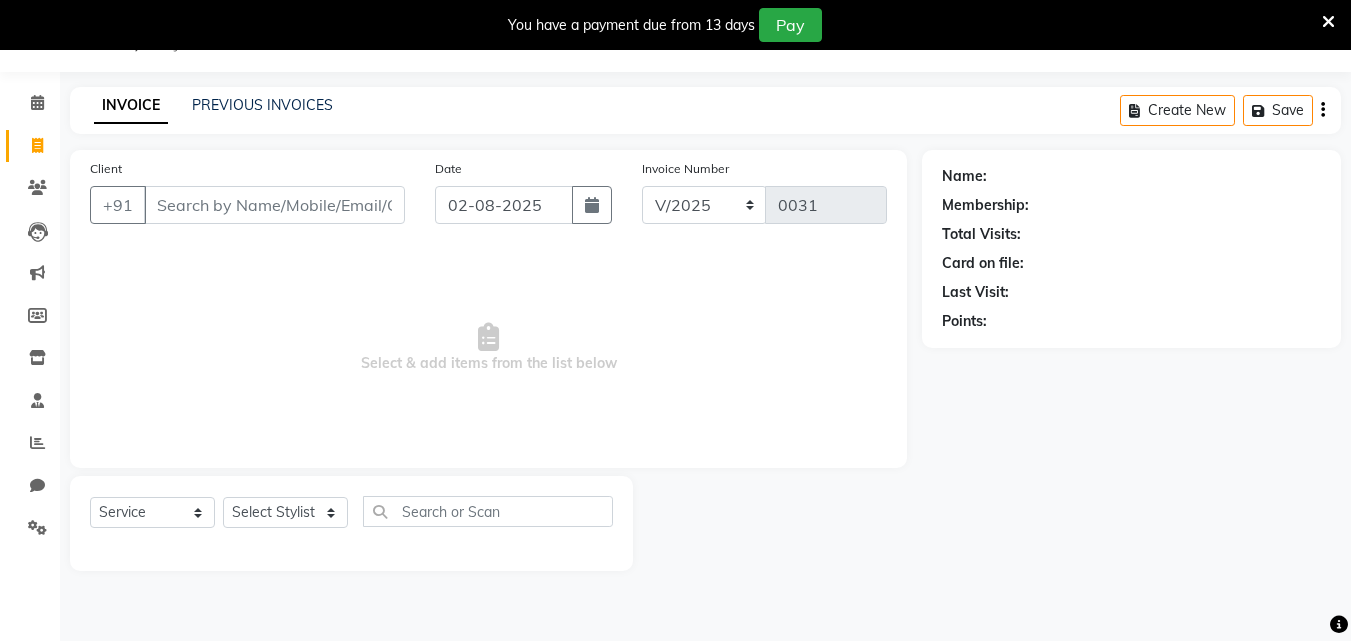 click on "Client" at bounding box center (274, 205) 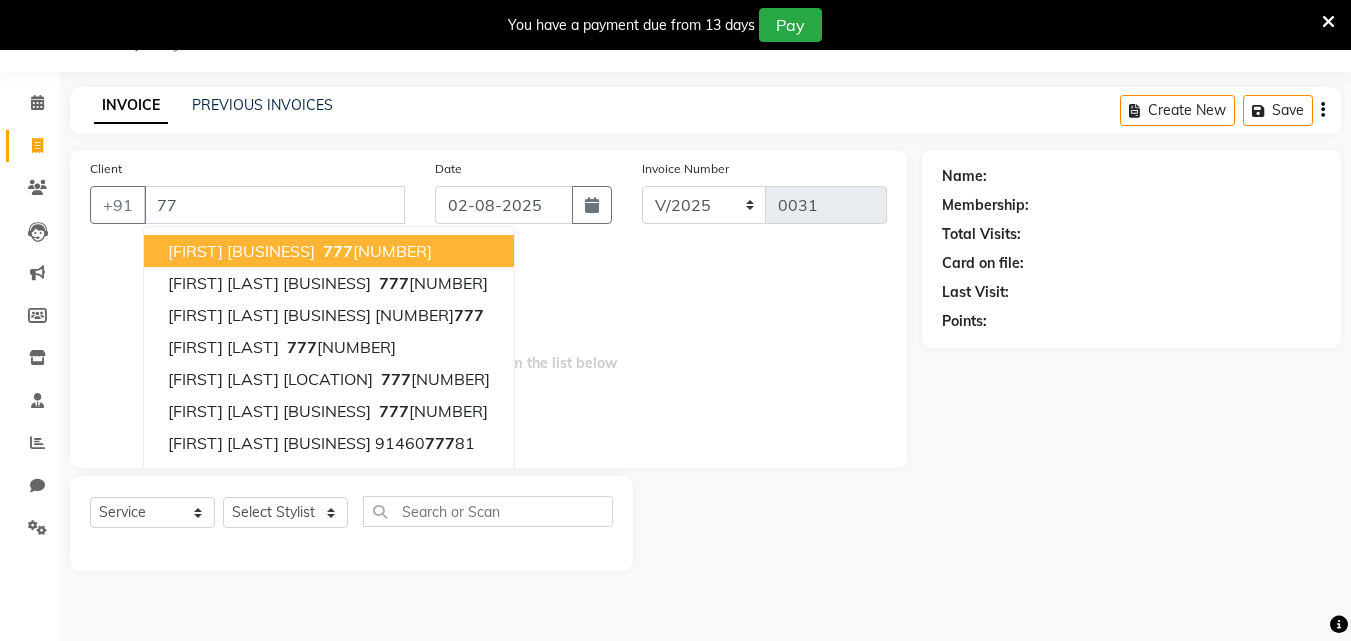 type on "7" 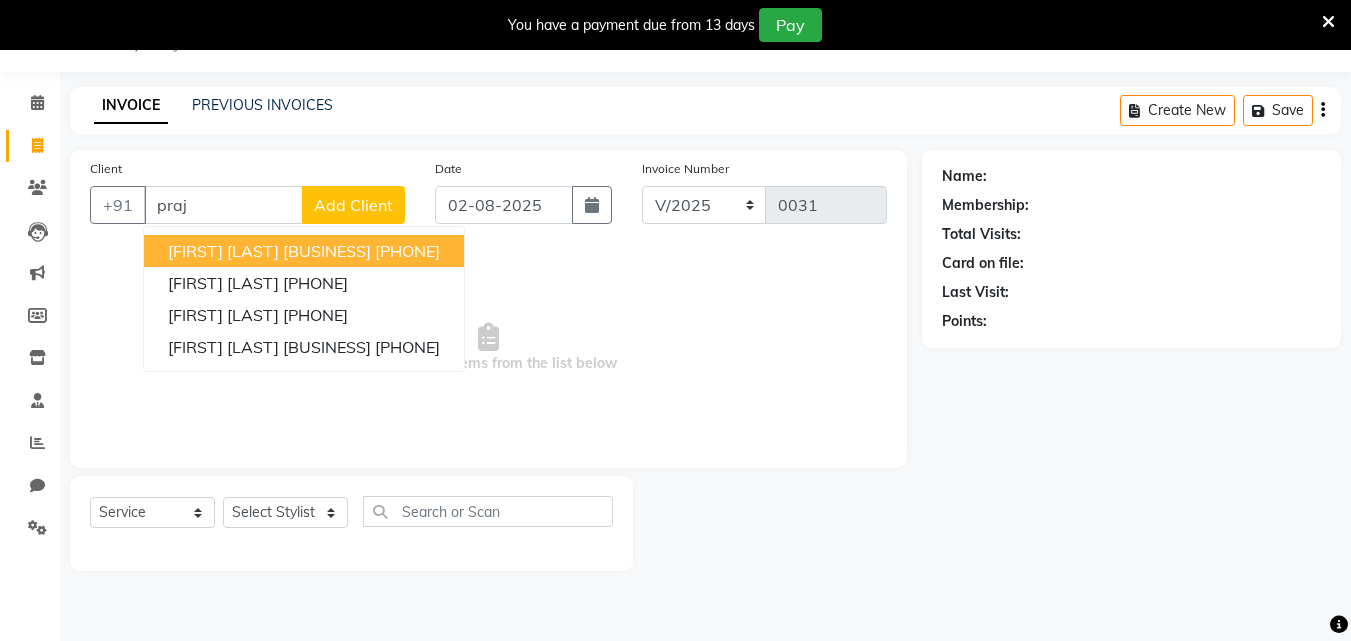 click on "[FIRST] [LAST] Parlour Client" at bounding box center [269, 251] 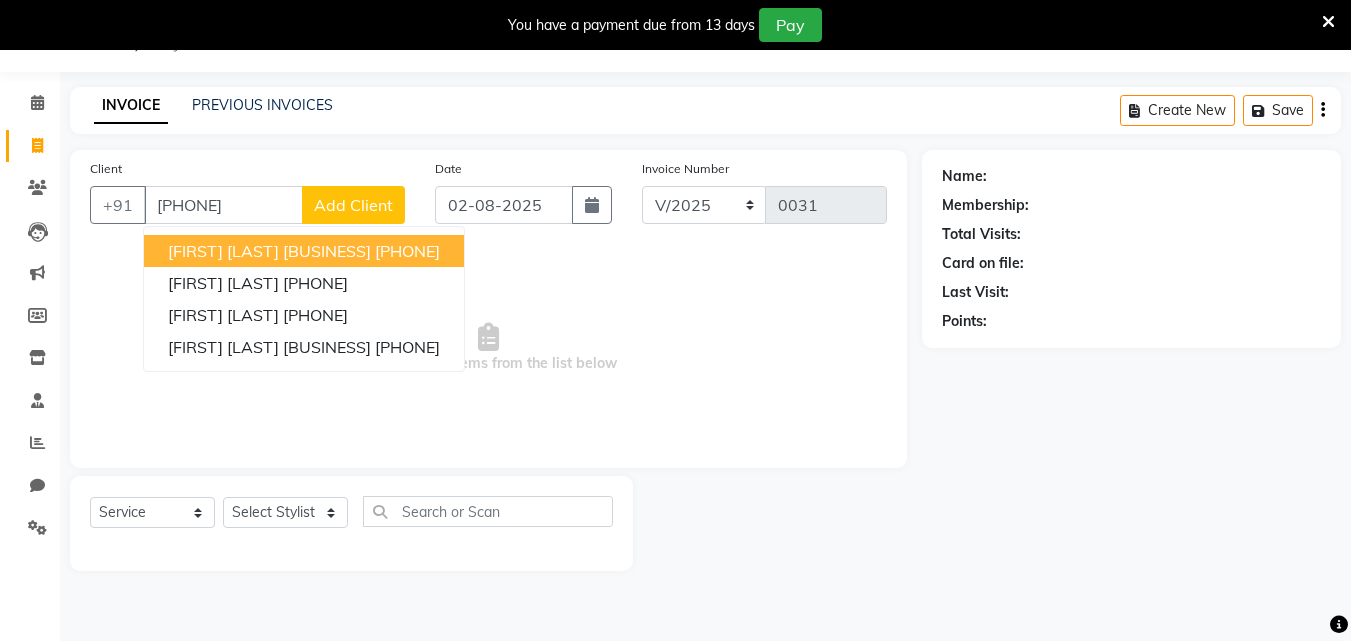 type on "[PHONE]" 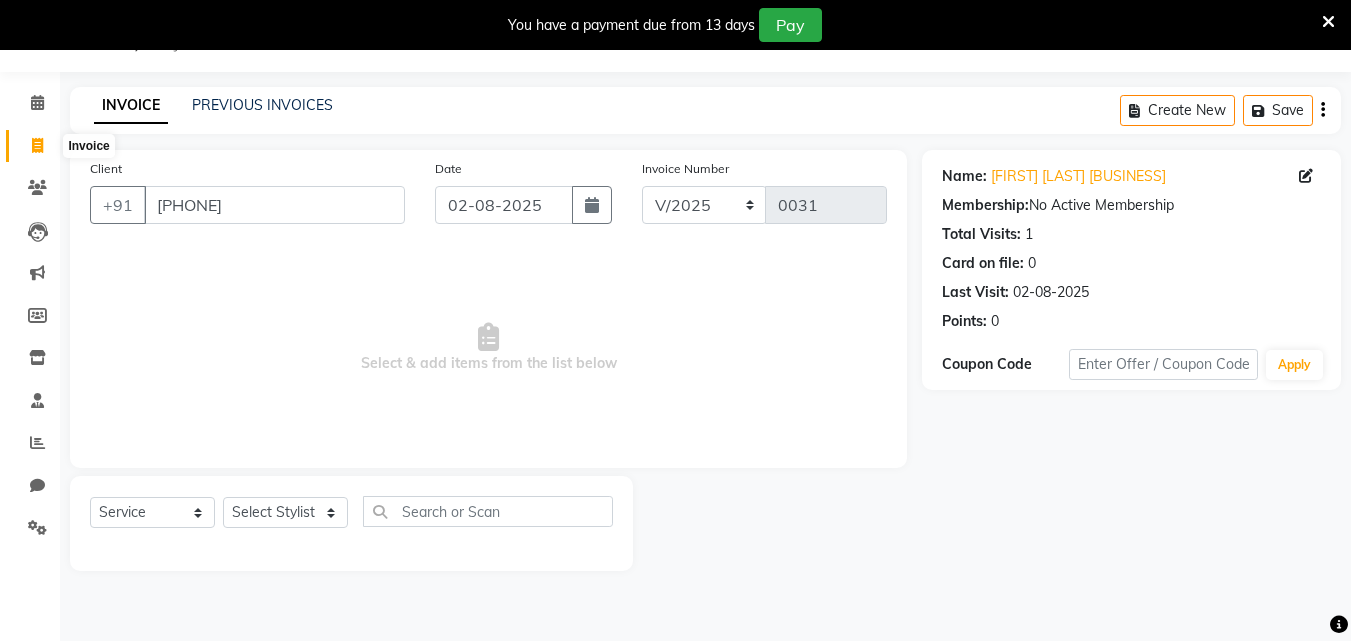 click 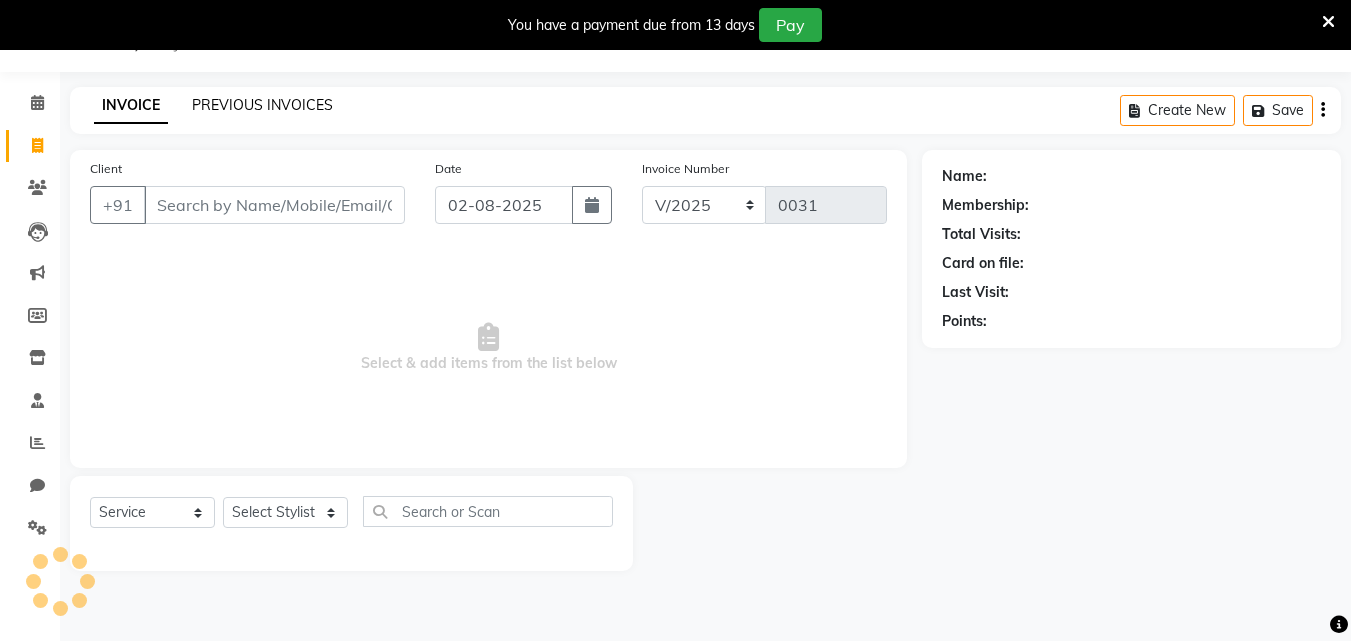 click on "PREVIOUS INVOICES" 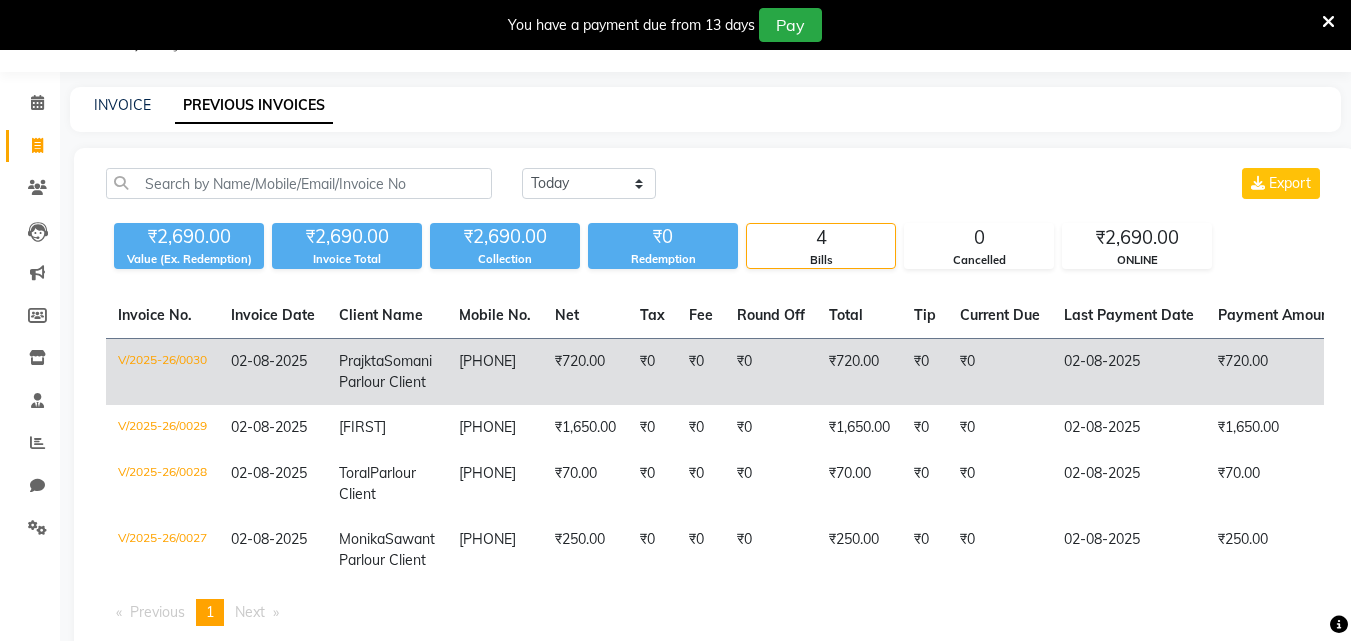 click on "₹0" 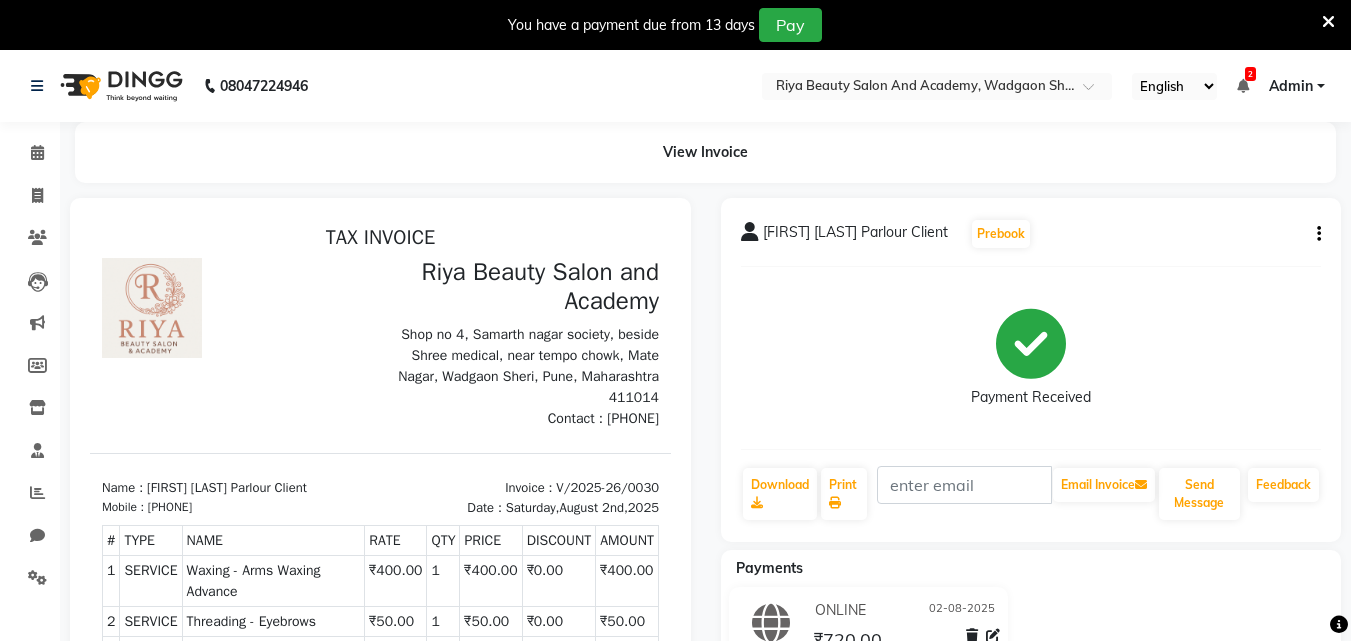 scroll, scrollTop: 0, scrollLeft: 0, axis: both 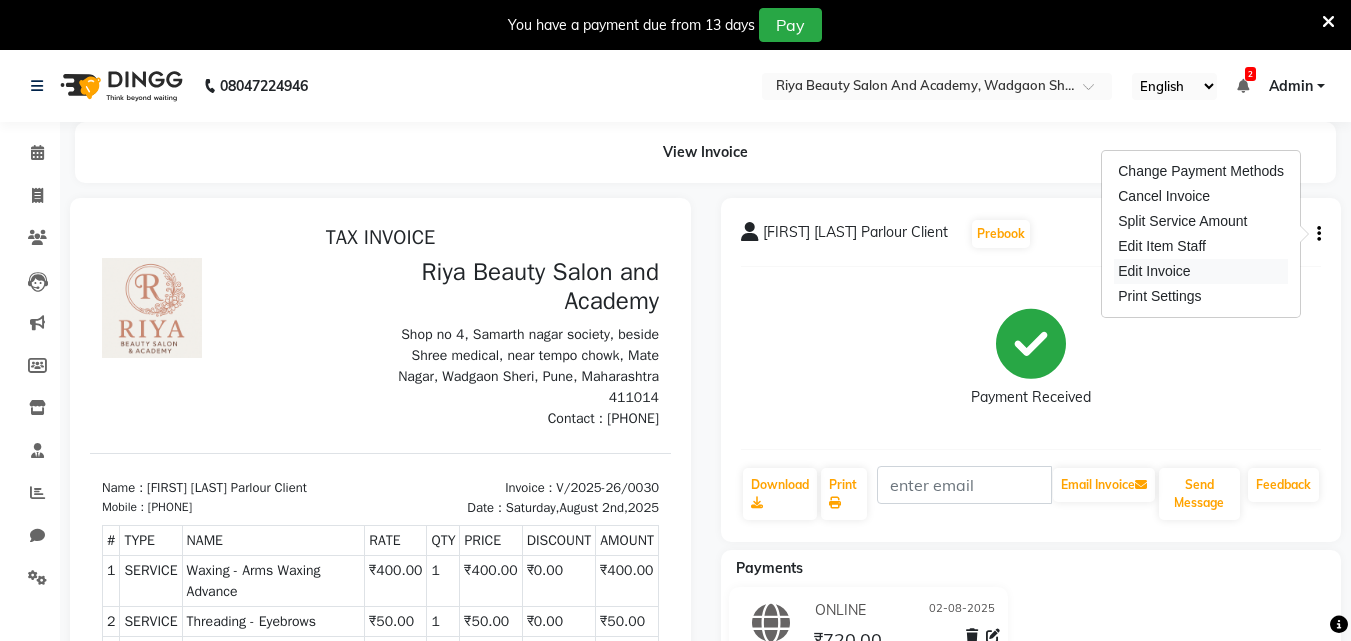 click on "Edit Invoice" at bounding box center (1201, 271) 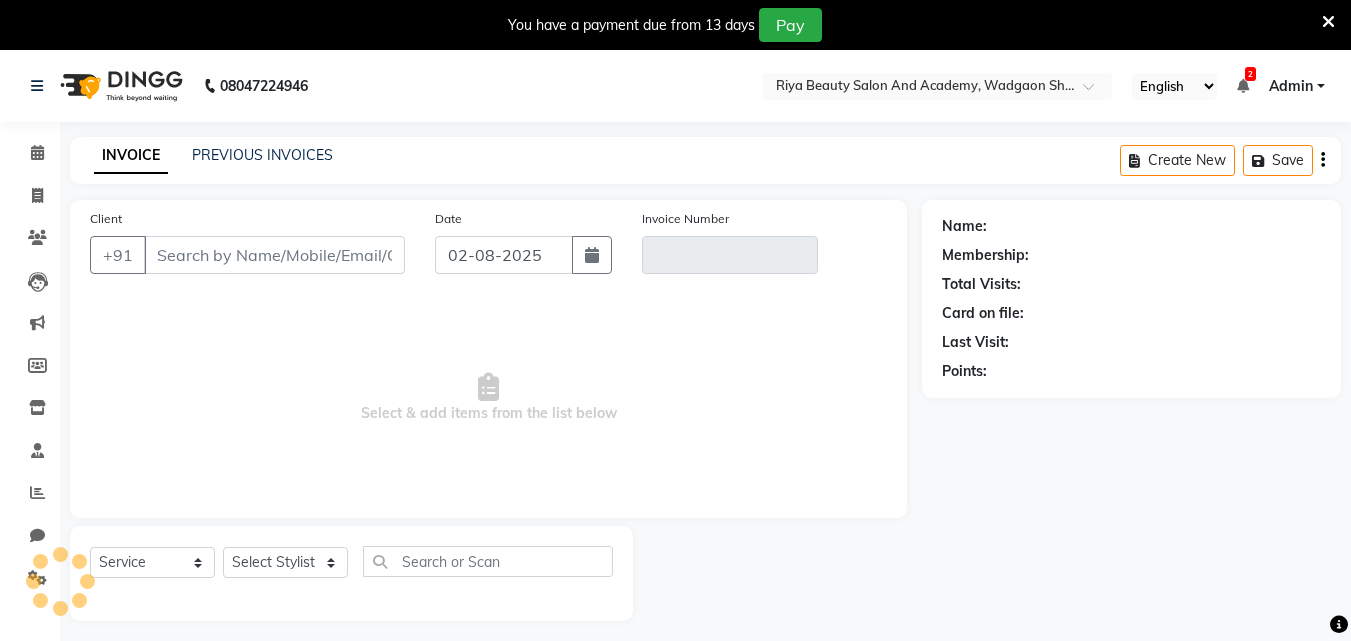 scroll, scrollTop: 50, scrollLeft: 0, axis: vertical 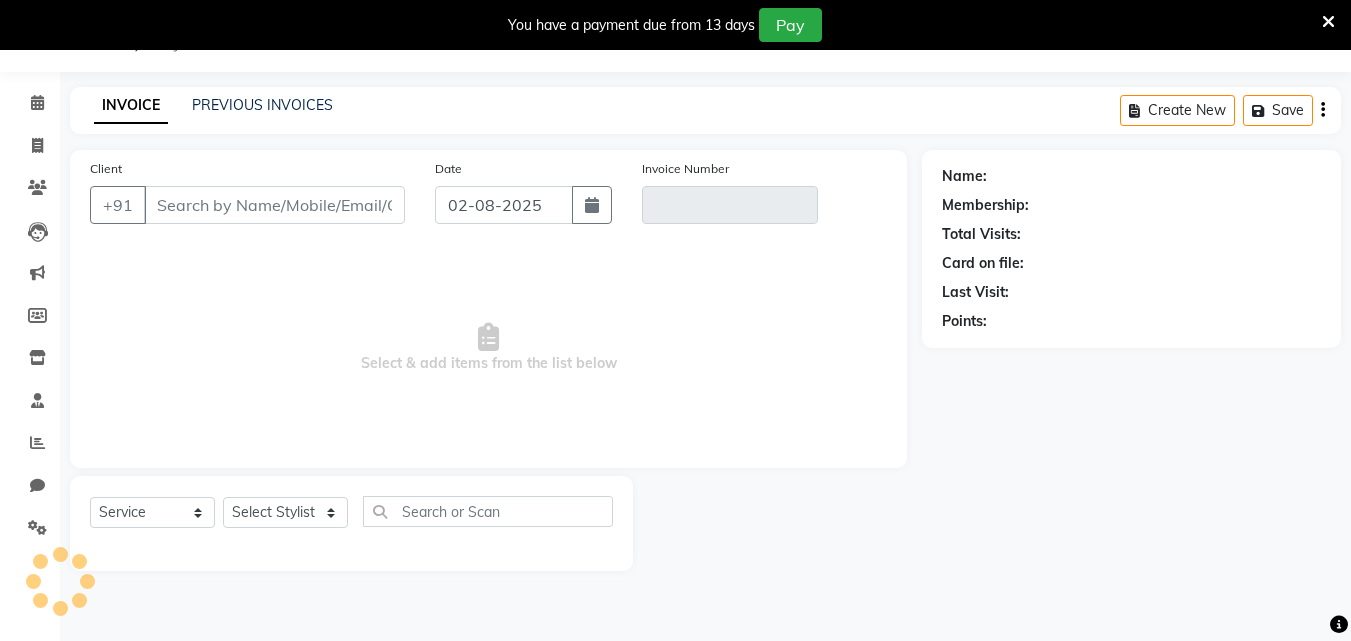 type on "[PHONE]" 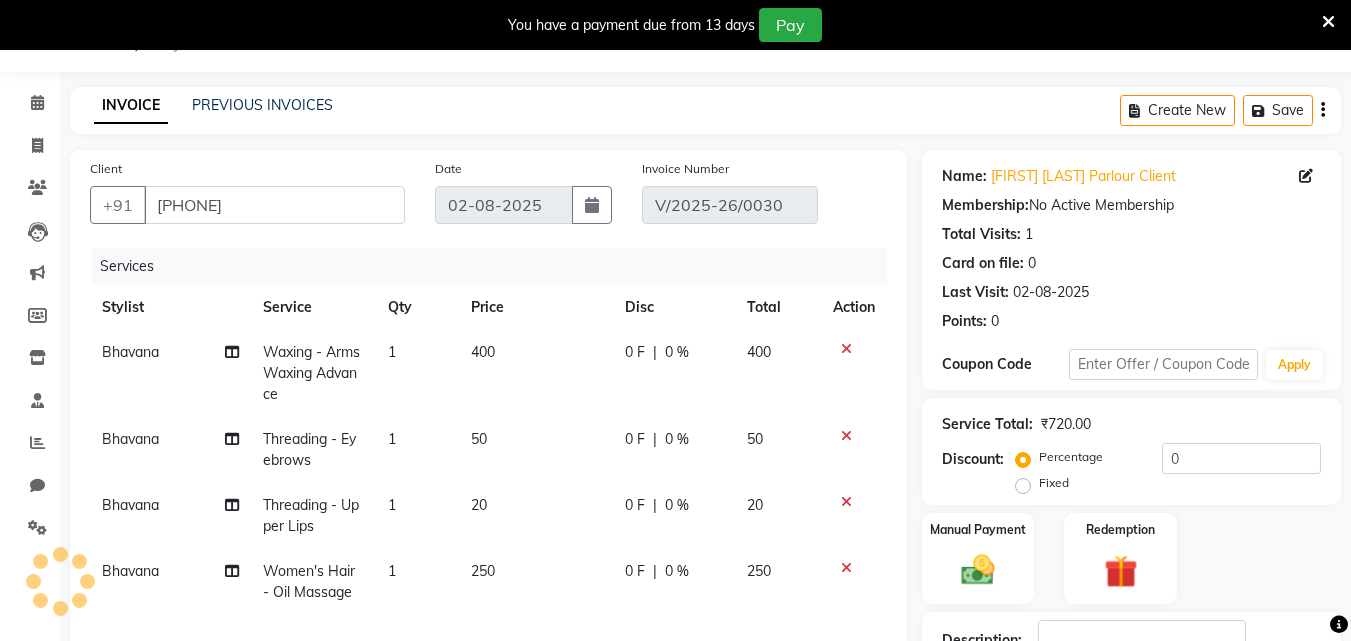 select on "select" 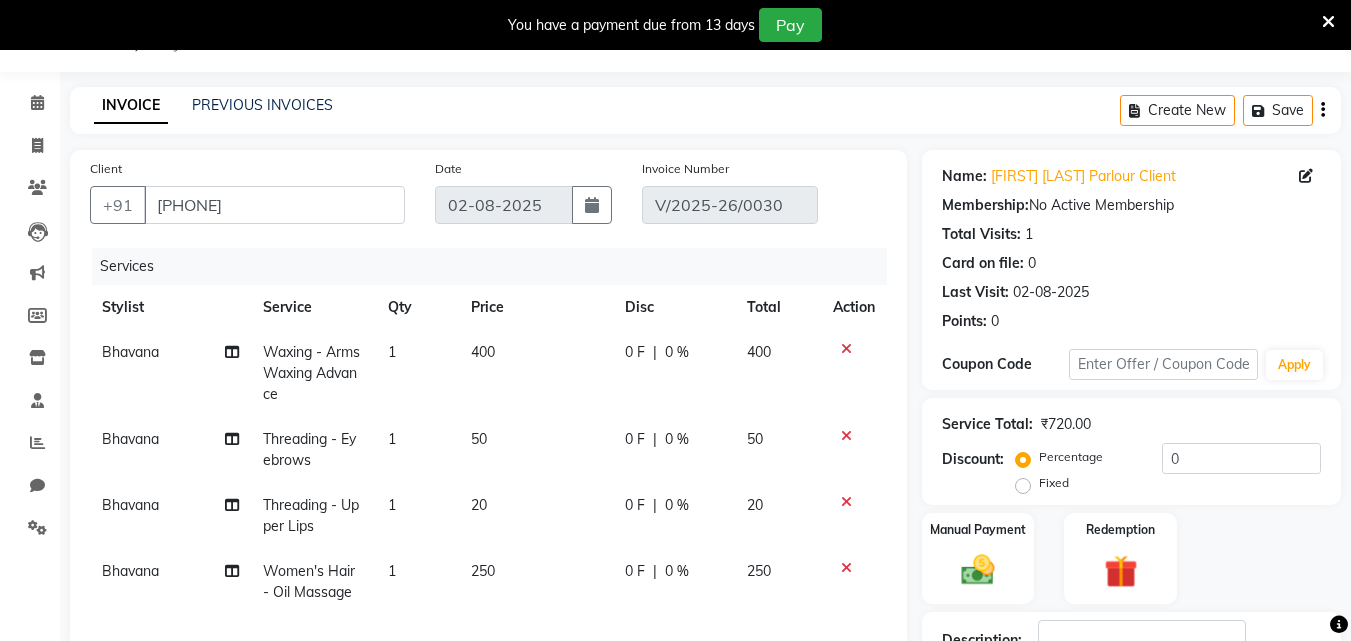 scroll, scrollTop: 407, scrollLeft: 0, axis: vertical 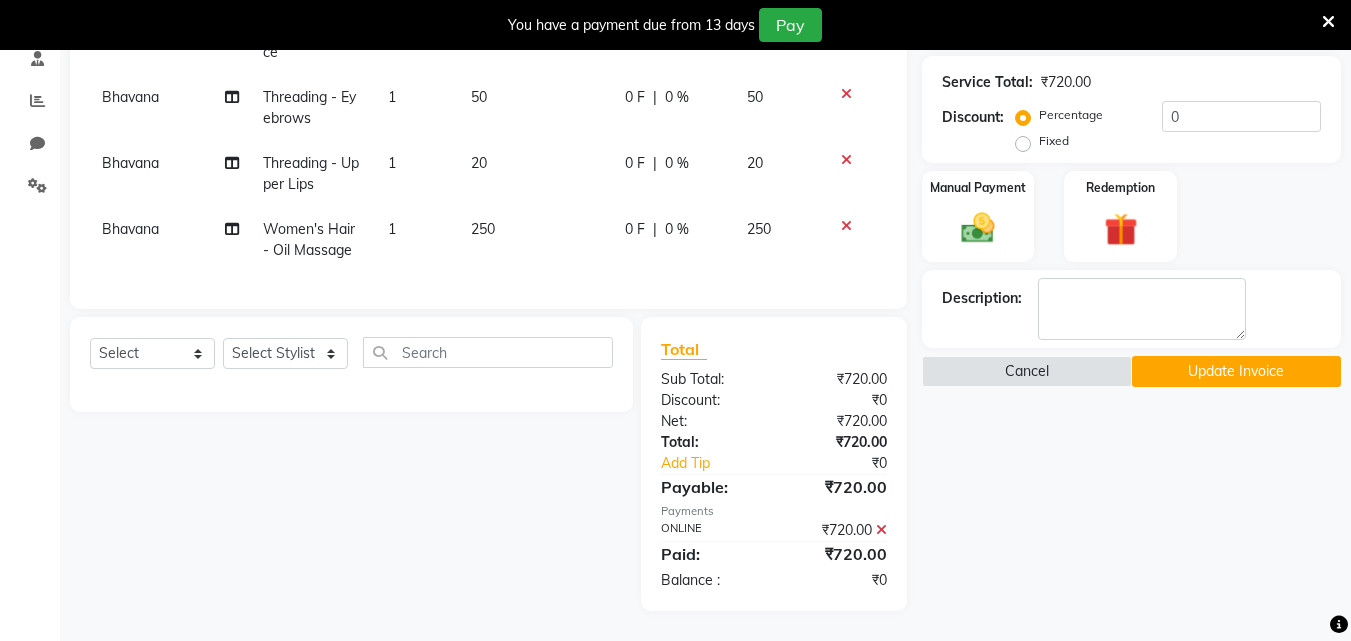 click on "Update Invoice" 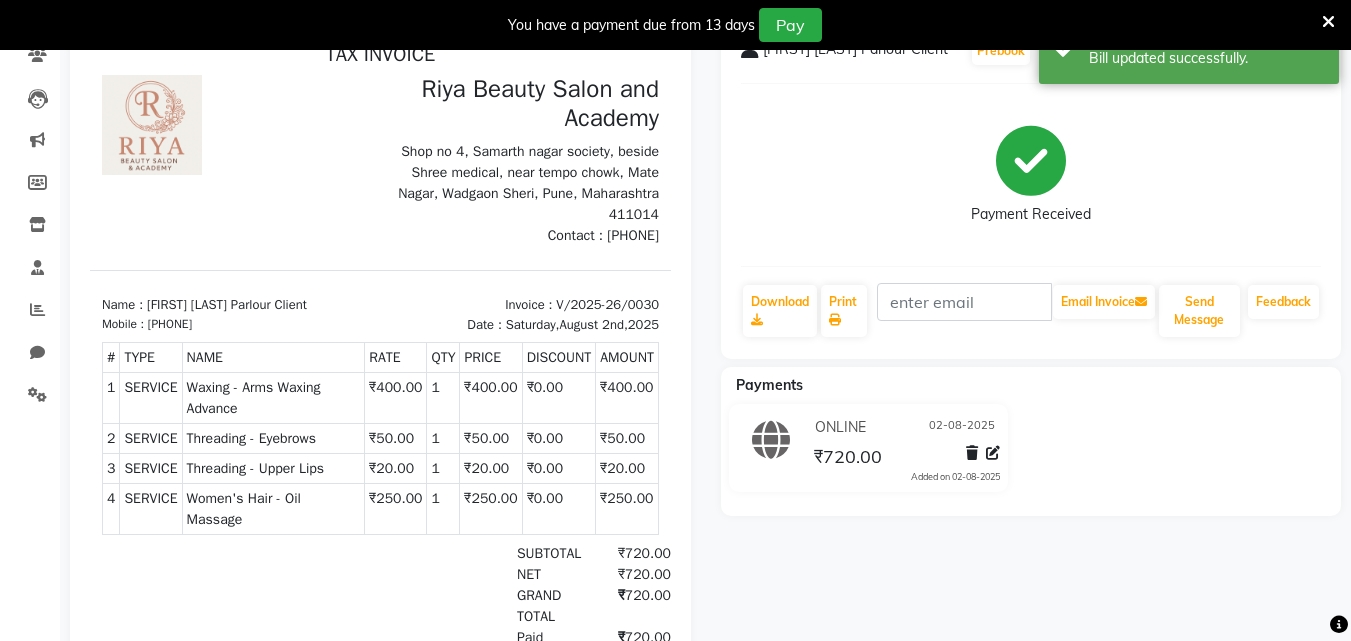 scroll, scrollTop: 0, scrollLeft: 0, axis: both 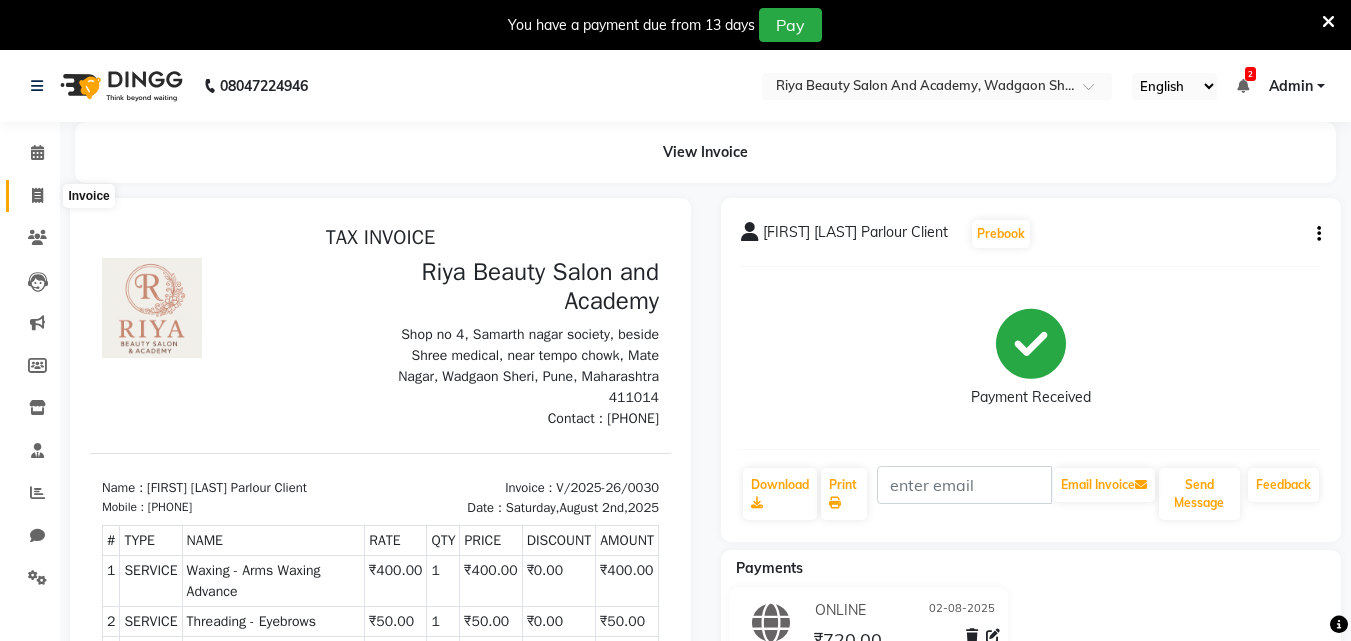 click 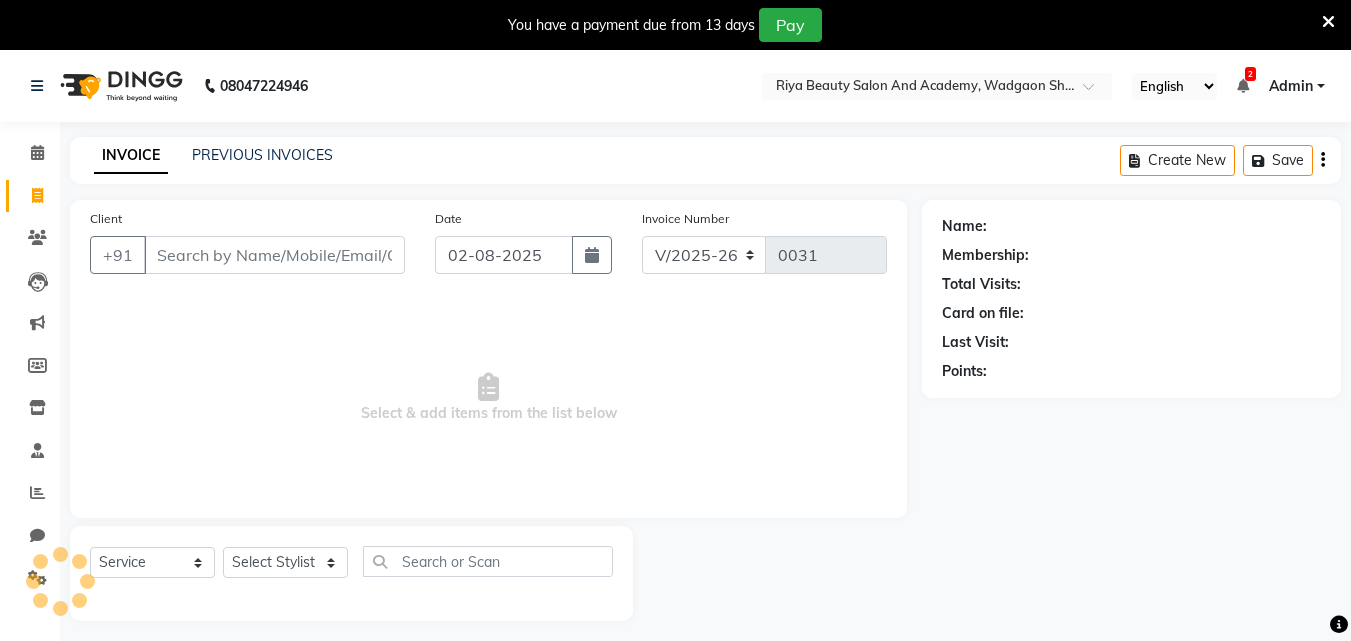 scroll, scrollTop: 50, scrollLeft: 0, axis: vertical 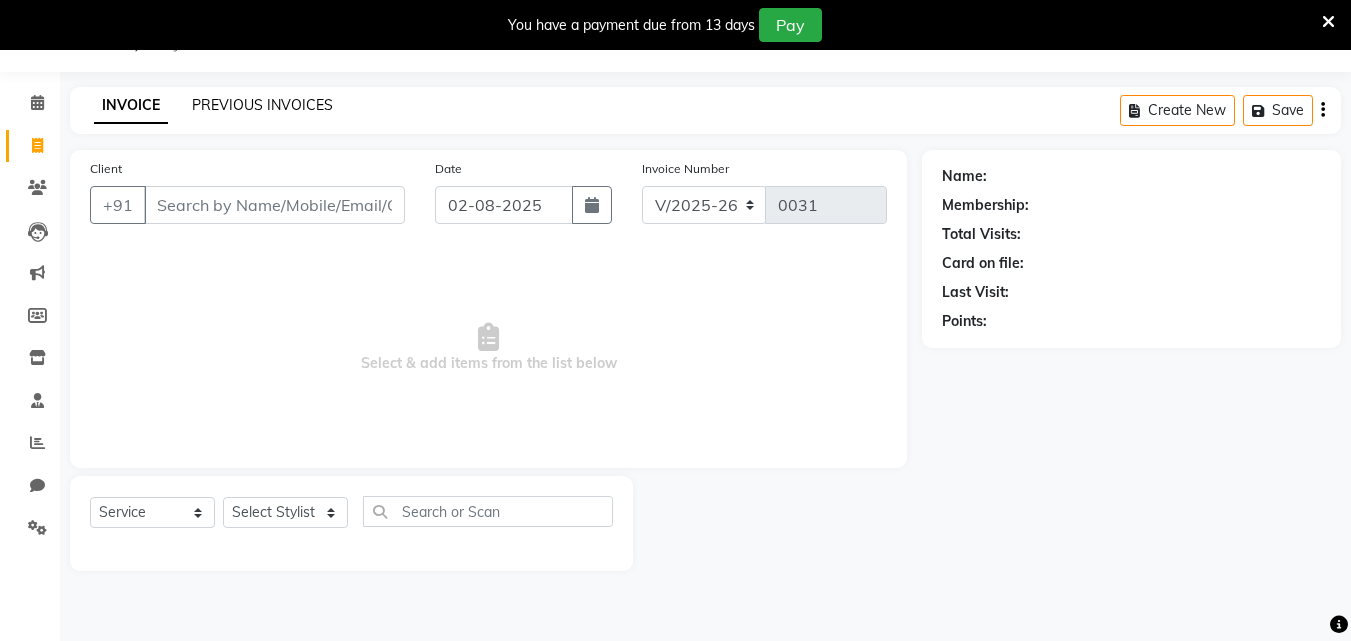click on "PREVIOUS INVOICES" 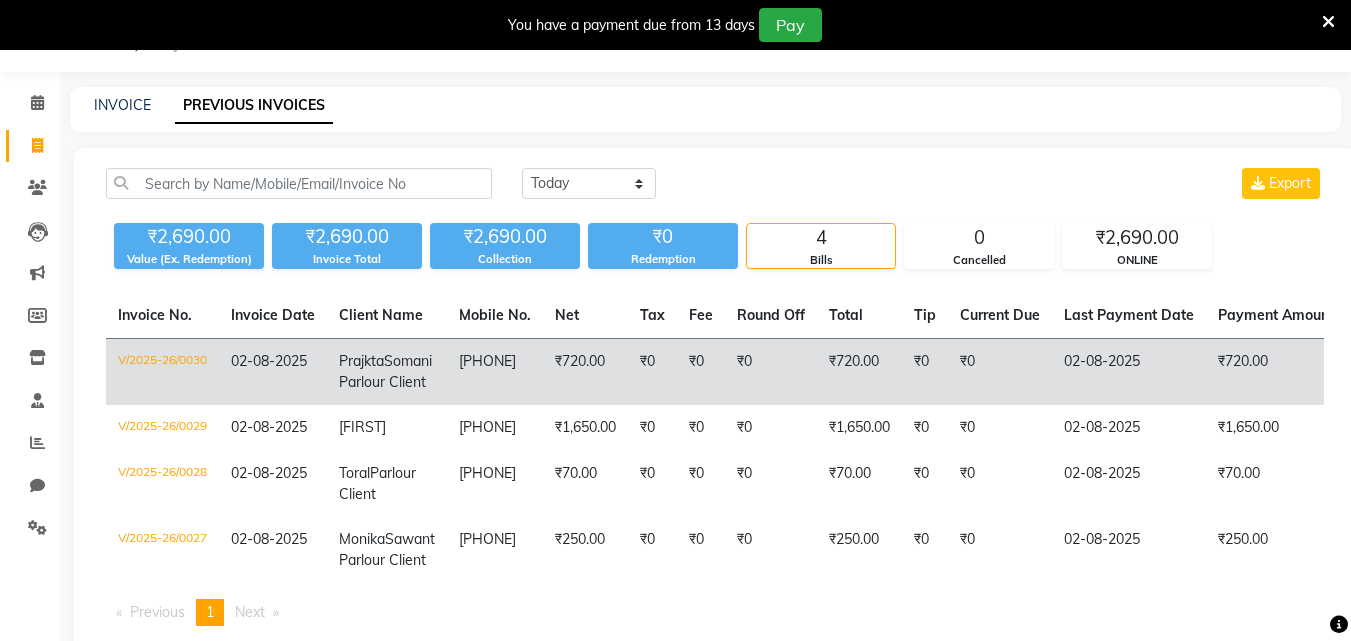drag, startPoint x: 445, startPoint y: 382, endPoint x: 599, endPoint y: 428, distance: 160.72336 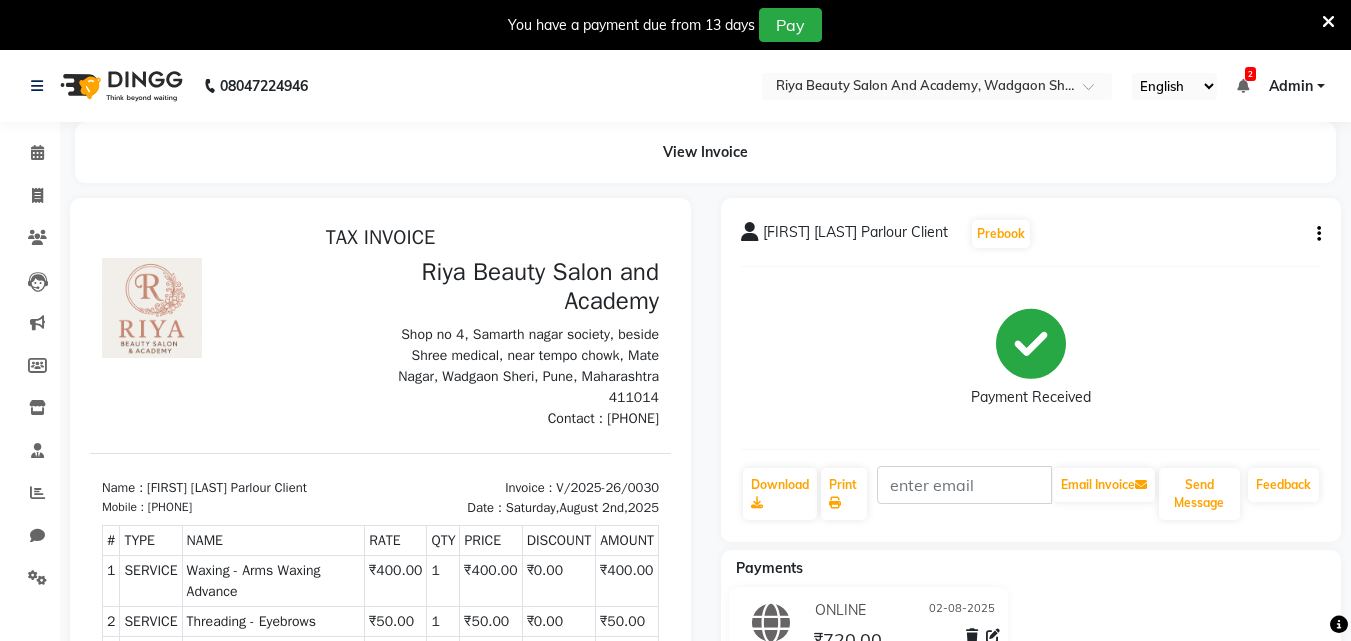 scroll, scrollTop: 0, scrollLeft: 0, axis: both 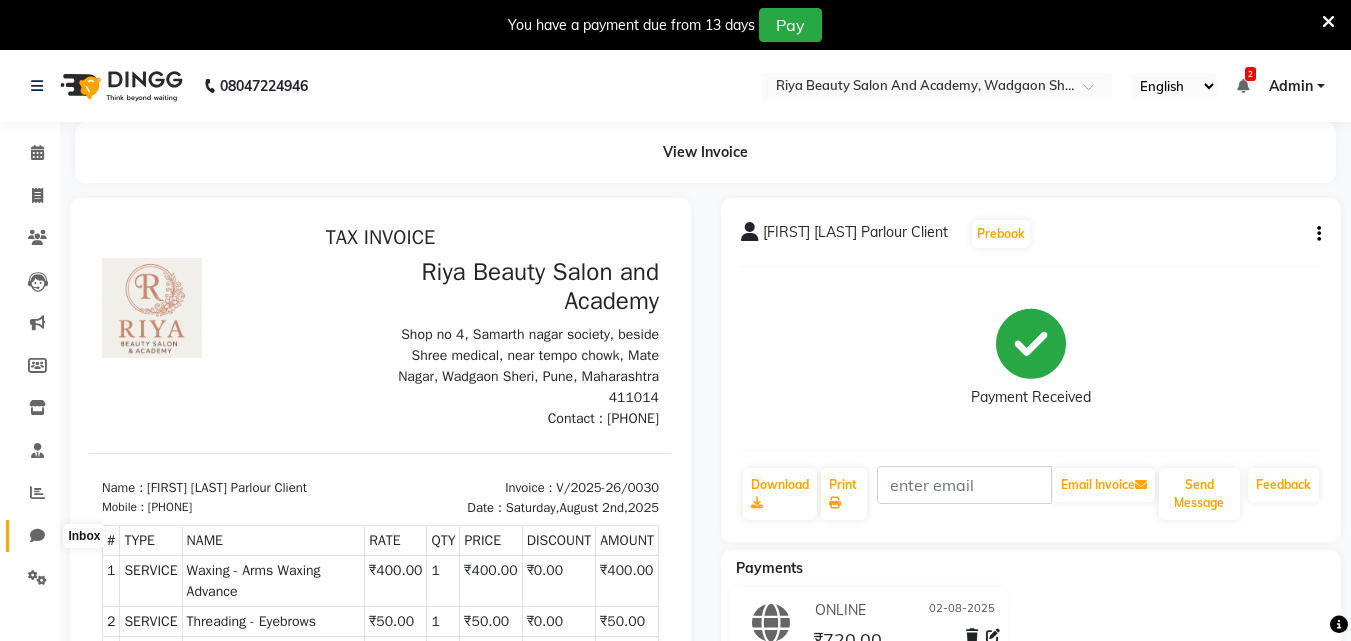 click 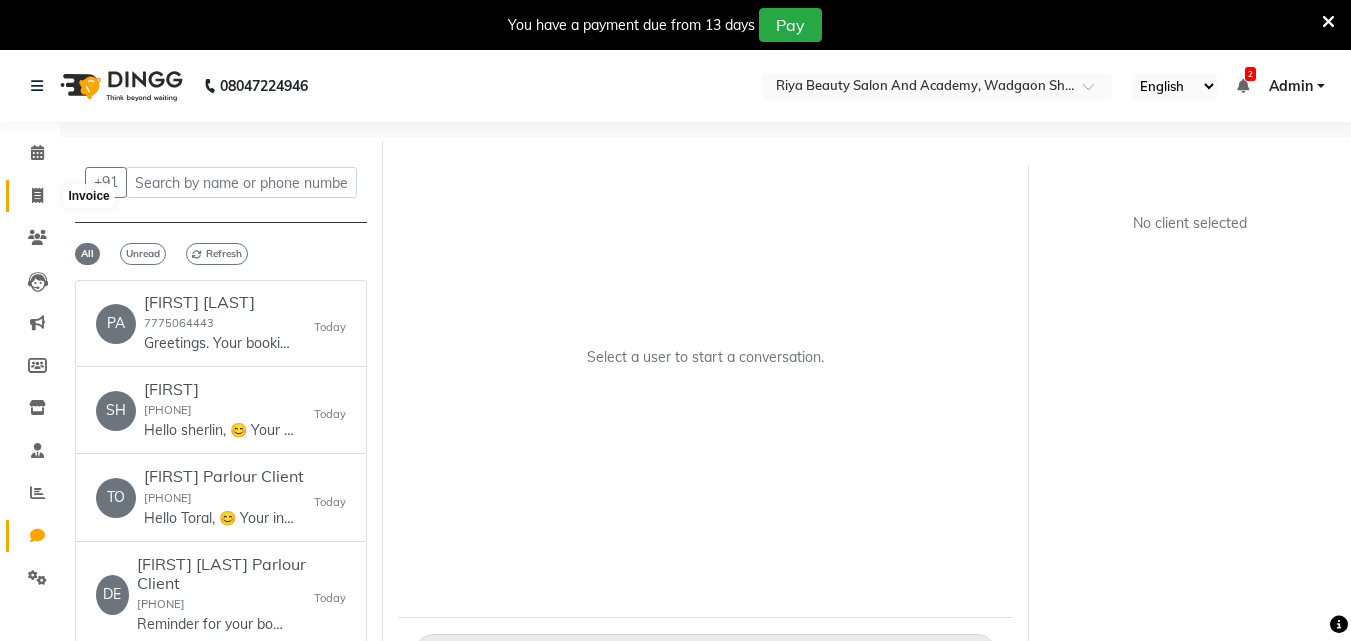 click 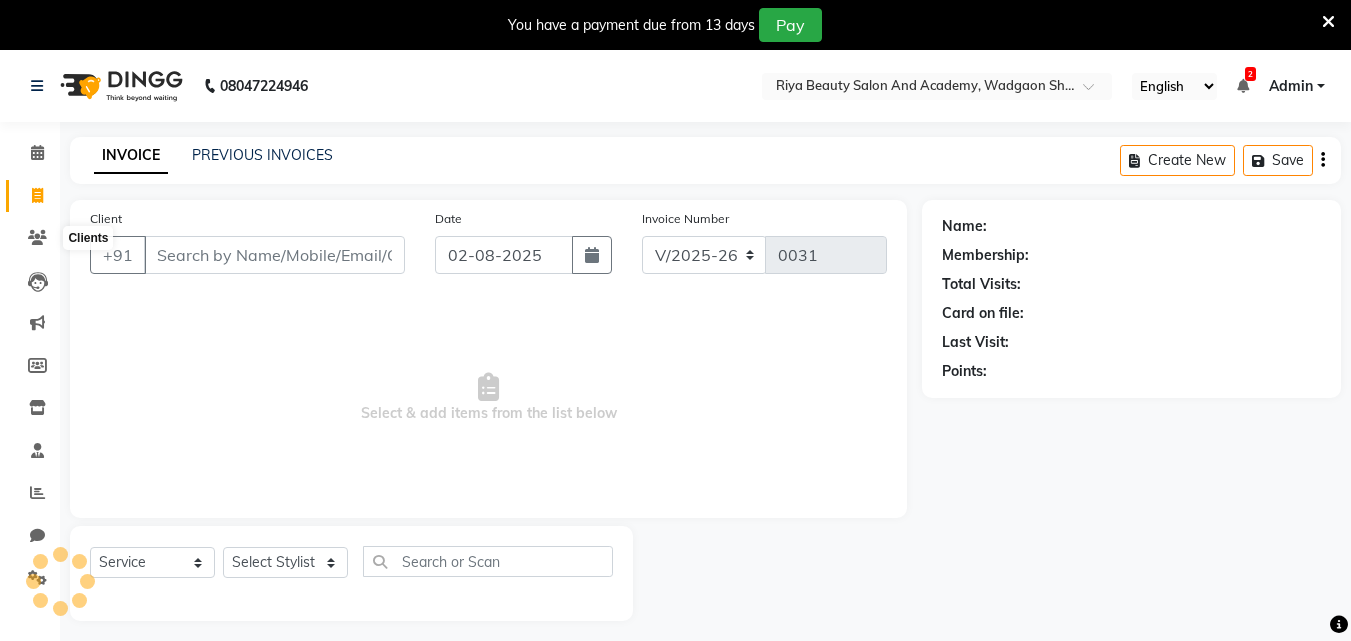 scroll, scrollTop: 50, scrollLeft: 0, axis: vertical 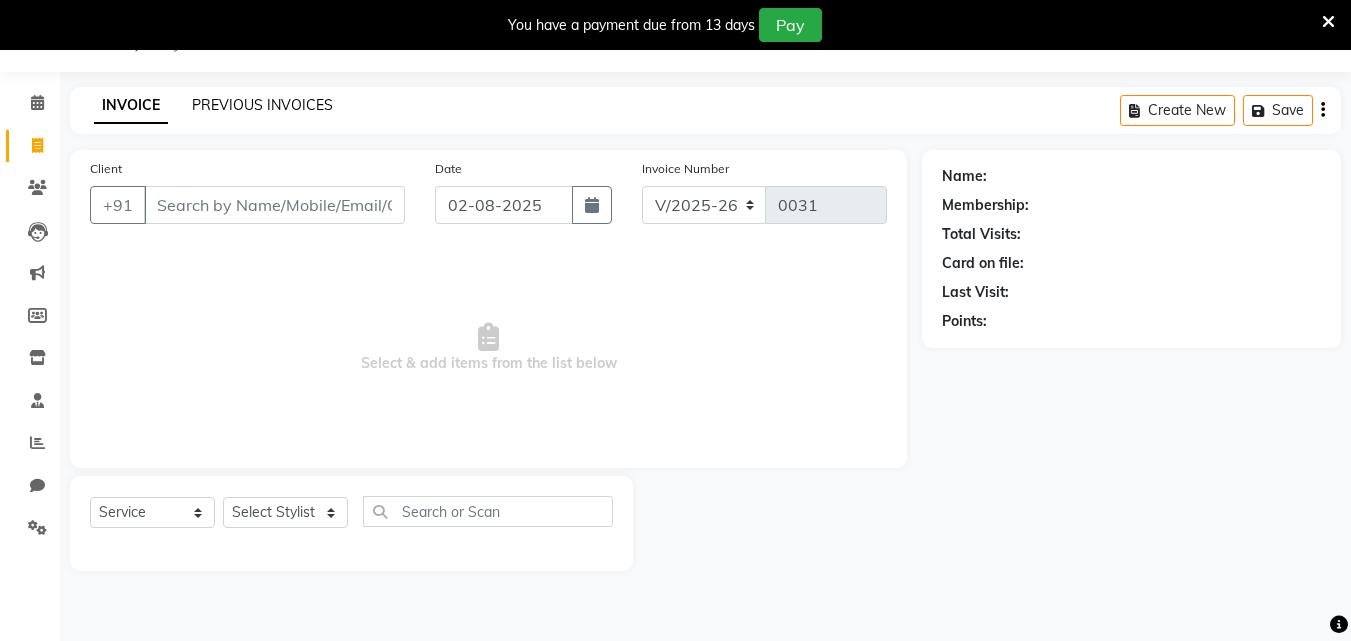 click on "PREVIOUS INVOICES" 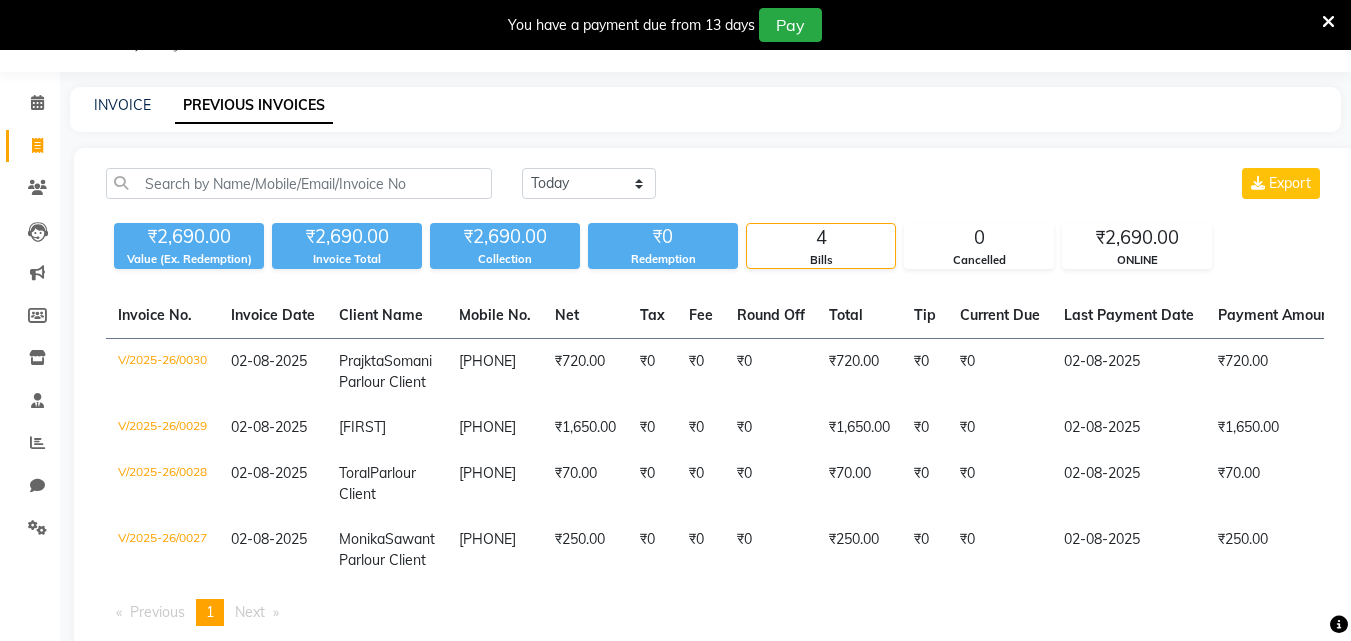 drag, startPoint x: 831, startPoint y: 363, endPoint x: 762, endPoint y: 159, distance: 215.3532 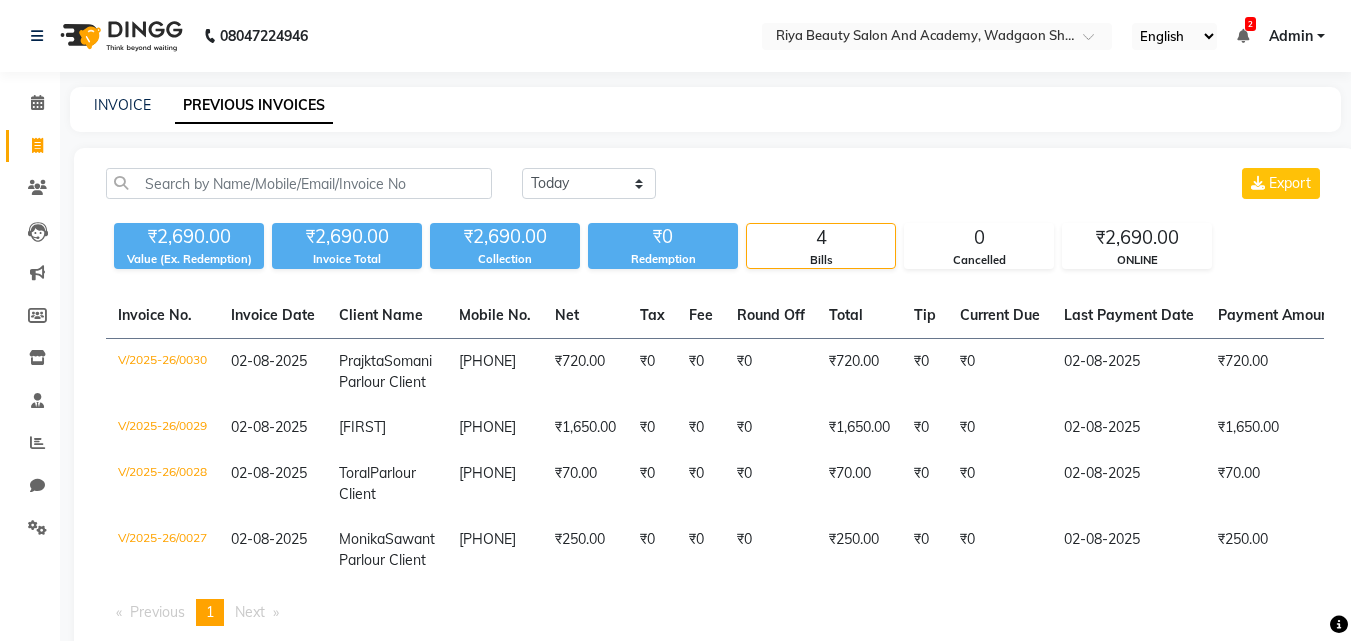 drag, startPoint x: 343, startPoint y: 372, endPoint x: 505, endPoint y: 36, distance: 373.01474 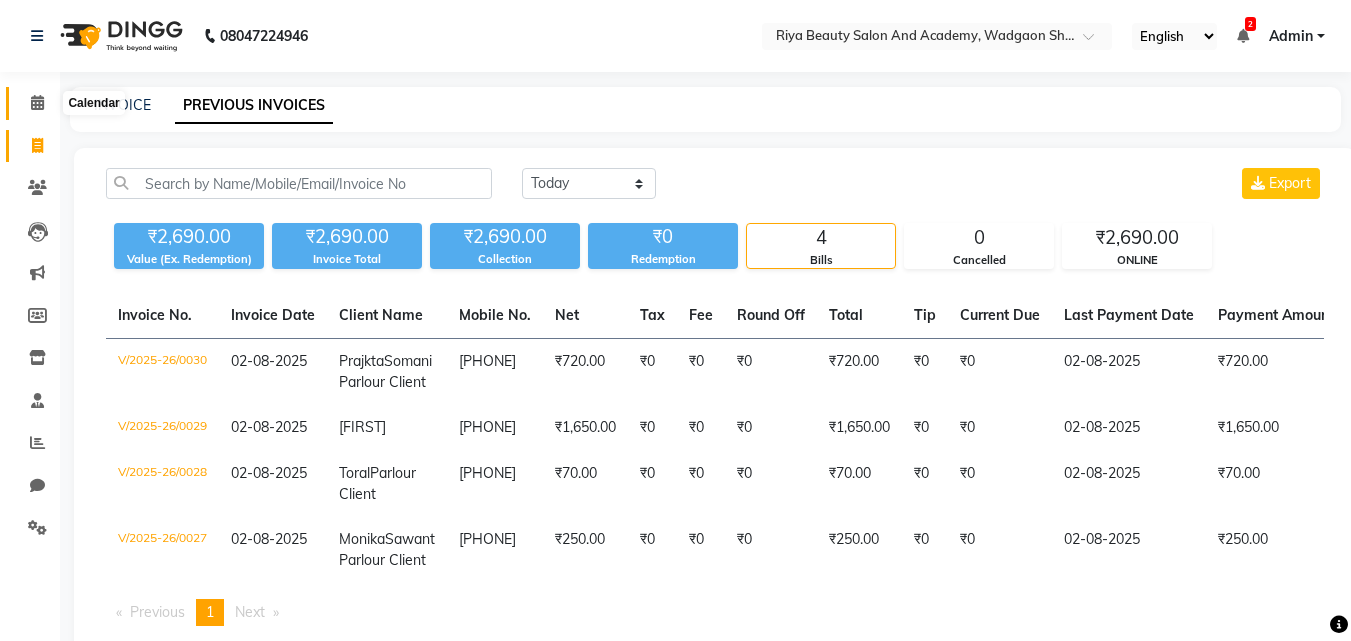click 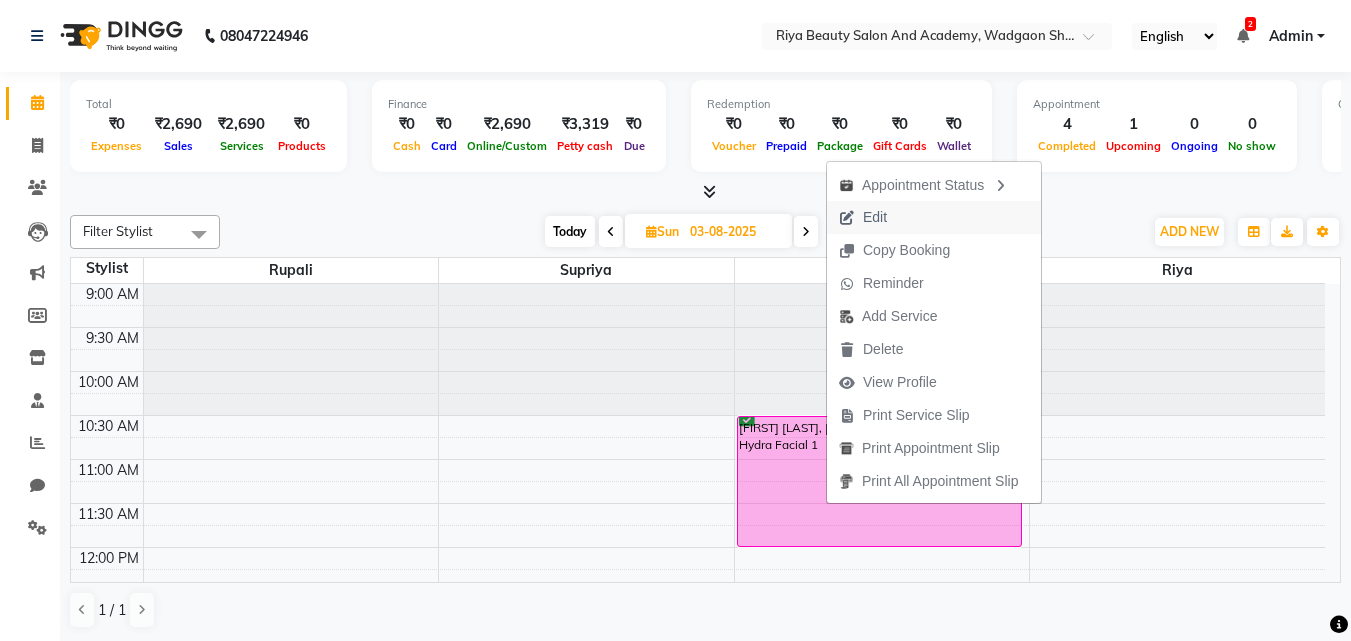 click on "Edit" at bounding box center [863, 217] 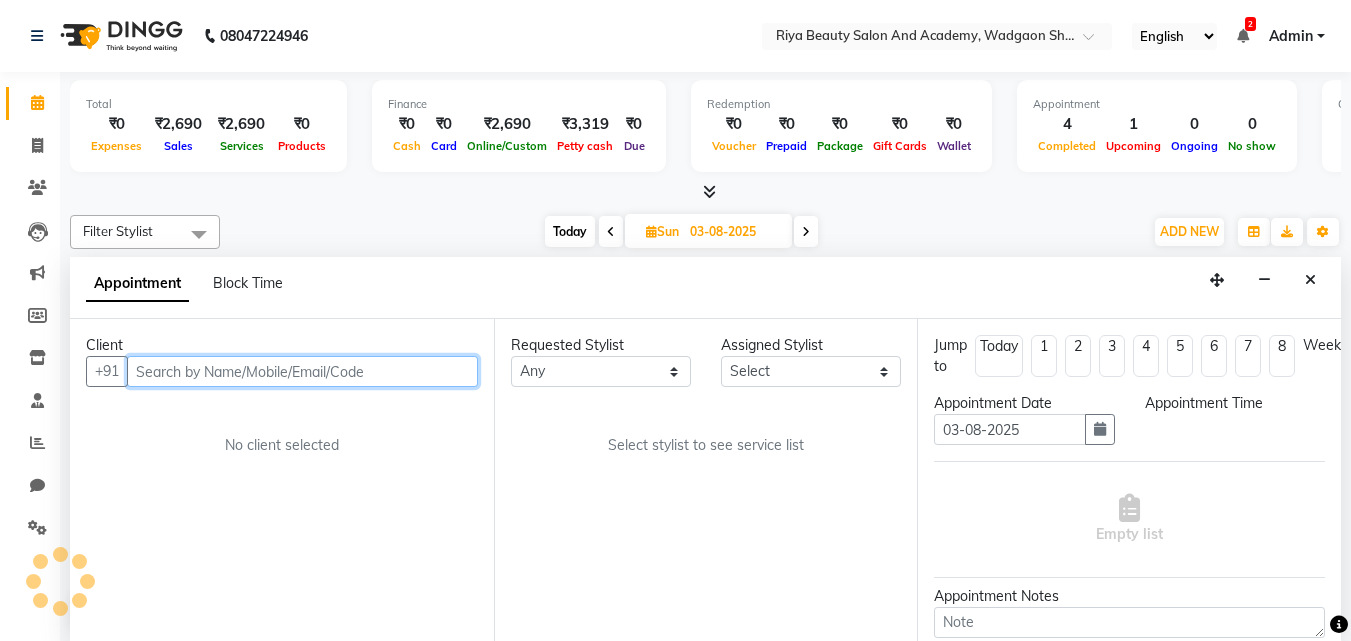 select on "87285" 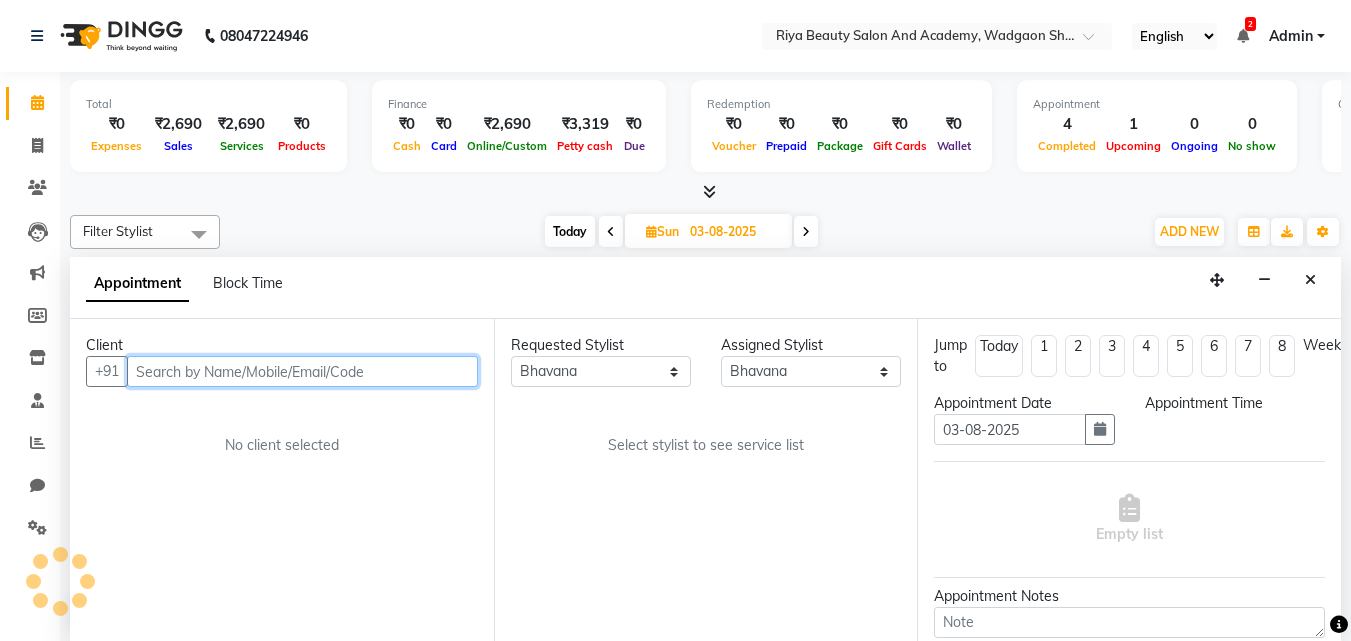 select on "630" 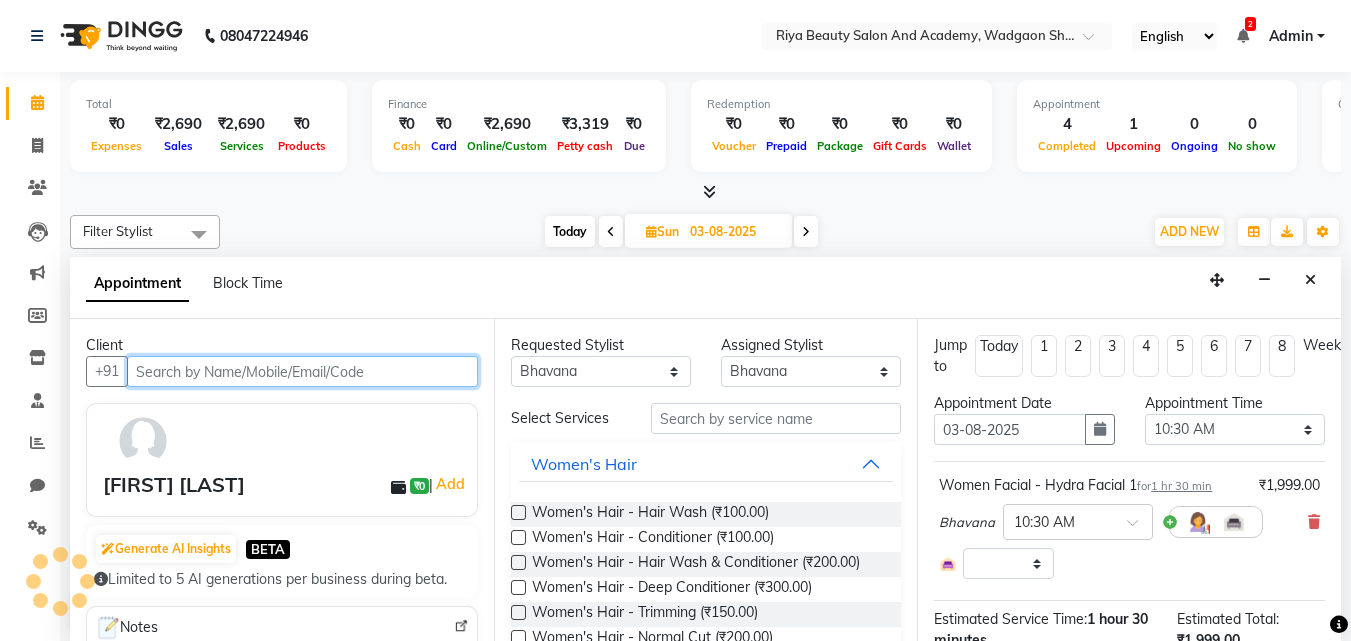 scroll, scrollTop: 1, scrollLeft: 0, axis: vertical 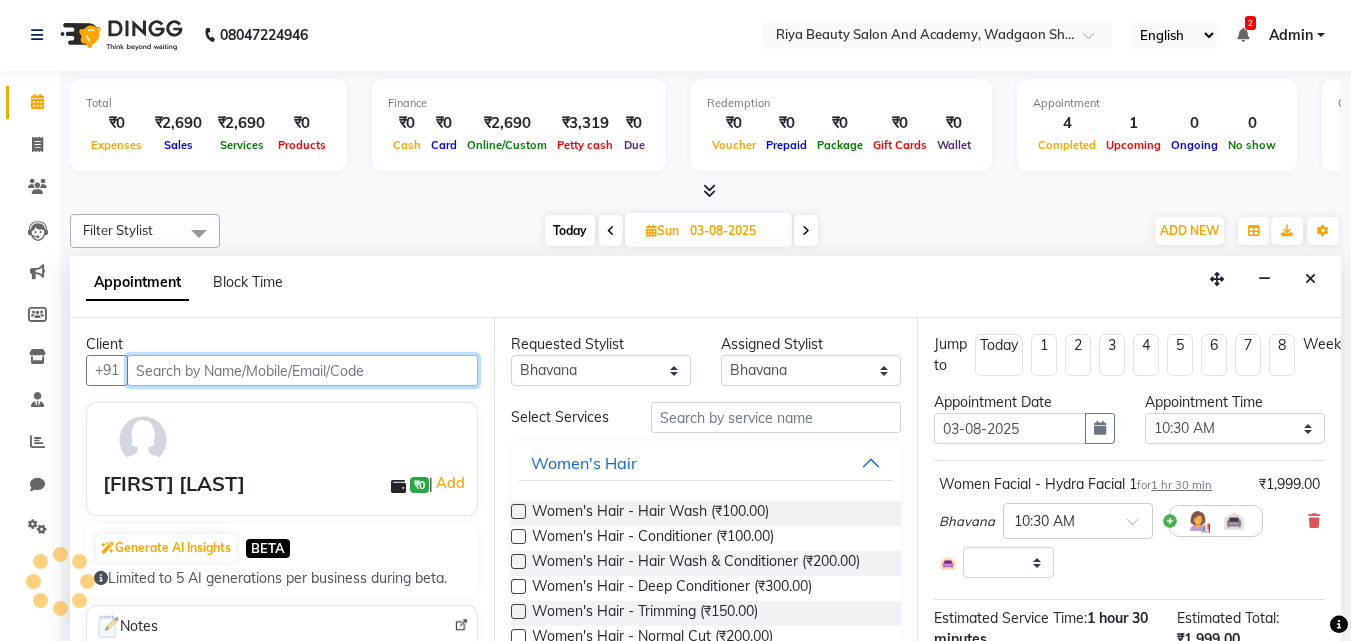 select on "4361" 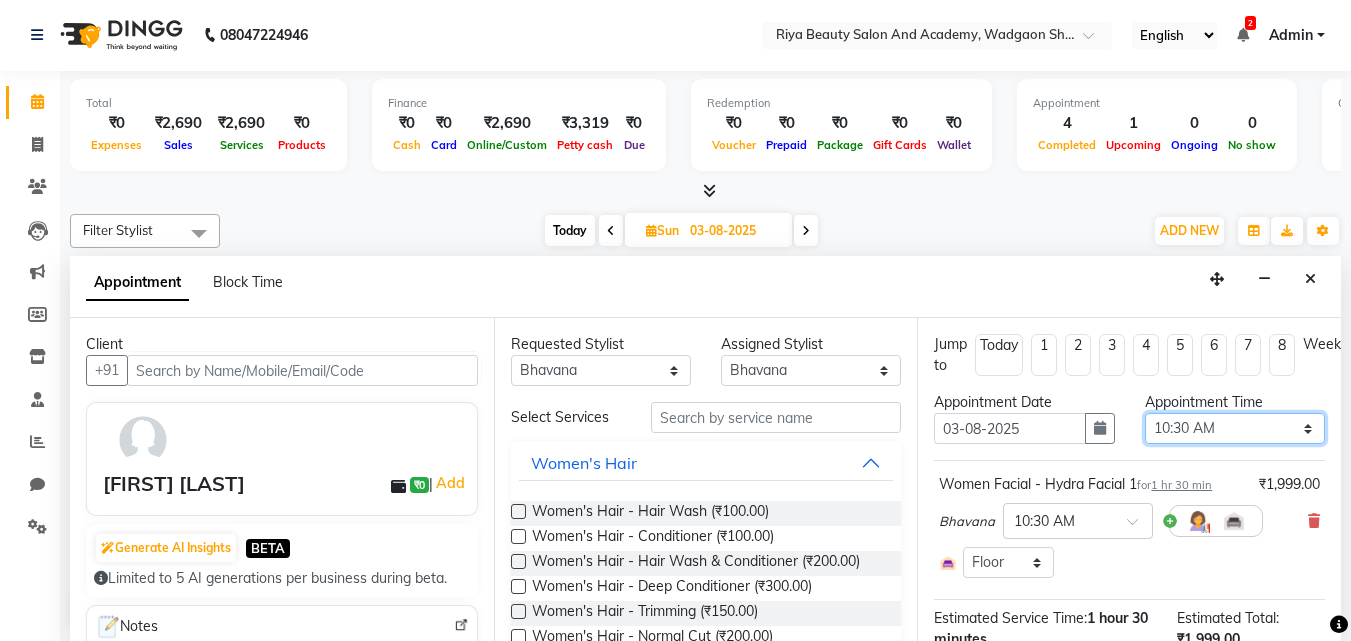 click on "Select 10:00 AM 10:15 AM 10:30 AM 10:45 AM 11:00 AM 11:15 AM 11:30 AM 11:45 AM 12:00 PM 12:15 PM 12:30 PM 12:45 PM 01:00 PM 01:15 PM 01:30 PM 01:45 PM 02:00 PM 02:15 PM 02:30 PM 02:45 PM 03:00 PM 03:15 PM 03:30 PM 03:45 PM 04:00 PM 04:15 PM 04:30 PM 04:45 PM 05:00 PM 05:15 PM 05:30 PM 05:45 PM 06:00 PM 06:15 PM 06:30 PM 06:45 PM 07:00 PM 07:15 PM 07:30 PM 07:45 PM 08:00 PM 08:15 PM 08:30 PM" at bounding box center (1235, 428) 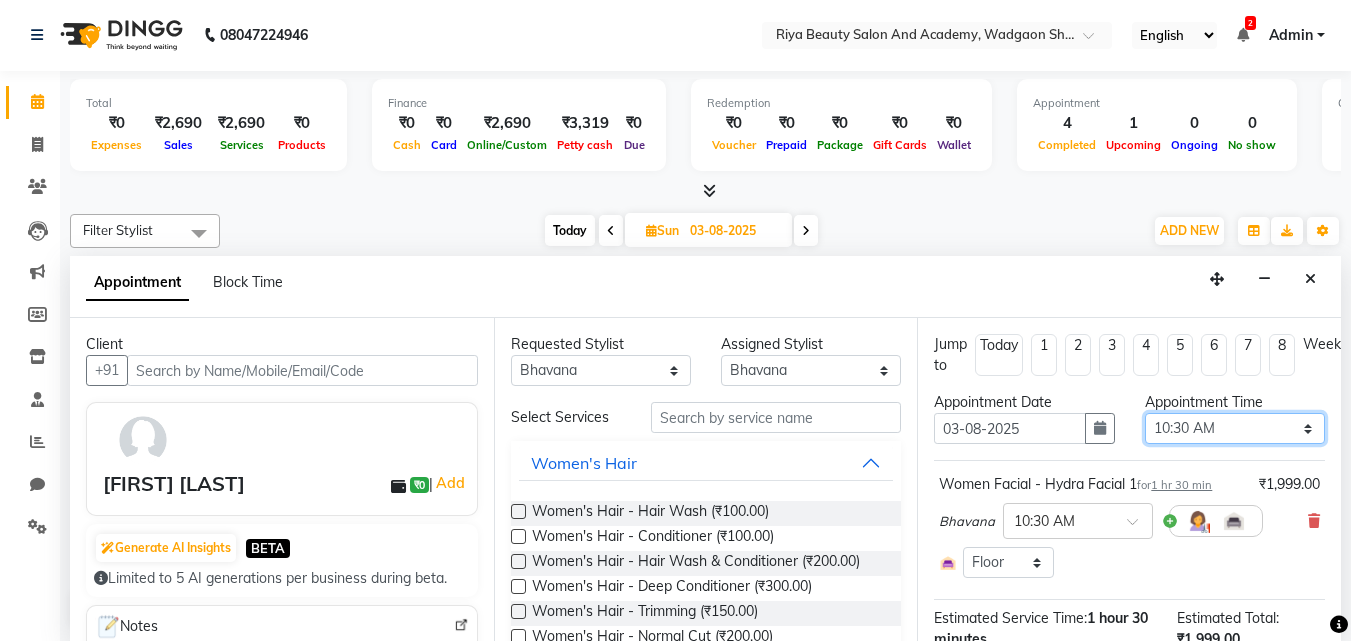 select on "645" 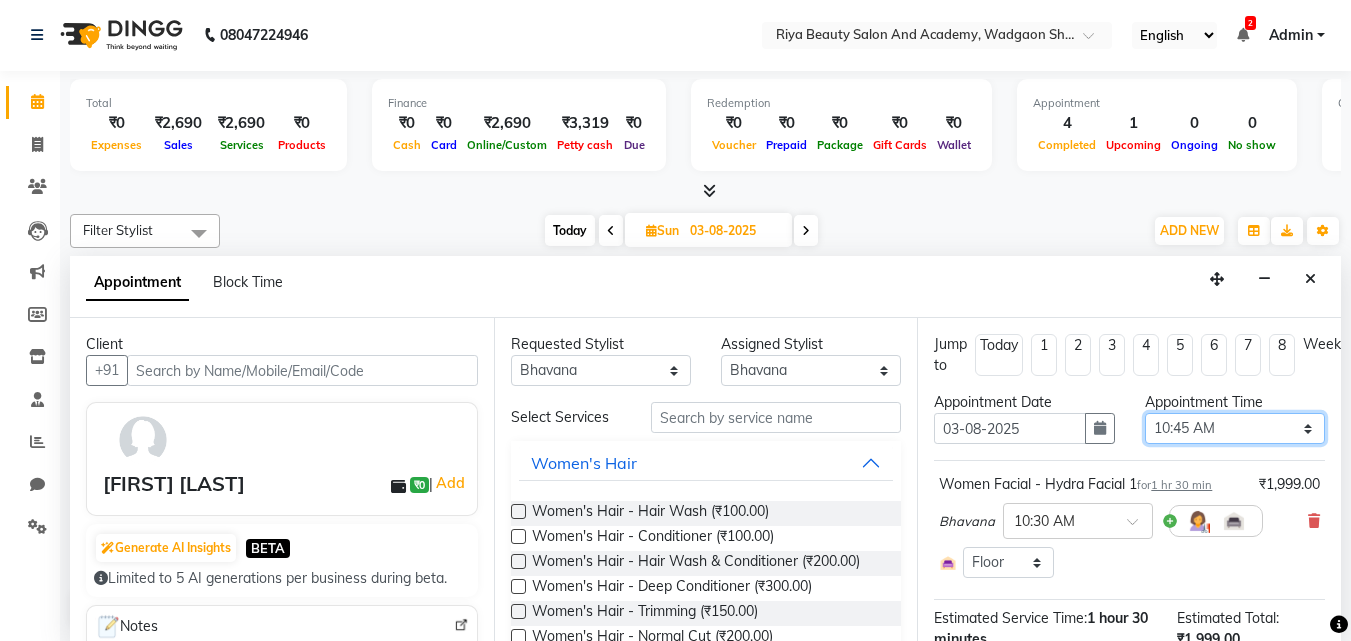 click on "Select 10:00 AM 10:15 AM 10:30 AM 10:45 AM 11:00 AM 11:15 AM 11:30 AM 11:45 AM 12:00 PM 12:15 PM 12:30 PM 12:45 PM 01:00 PM 01:15 PM 01:30 PM 01:45 PM 02:00 PM 02:15 PM 02:30 PM 02:45 PM 03:00 PM 03:15 PM 03:30 PM 03:45 PM 04:00 PM 04:15 PM 04:30 PM 04:45 PM 05:00 PM 05:15 PM 05:30 PM 05:45 PM 06:00 PM 06:15 PM 06:30 PM 06:45 PM 07:00 PM 07:15 PM 07:30 PM 07:45 PM 08:00 PM 08:15 PM 08:30 PM" at bounding box center [1235, 428] 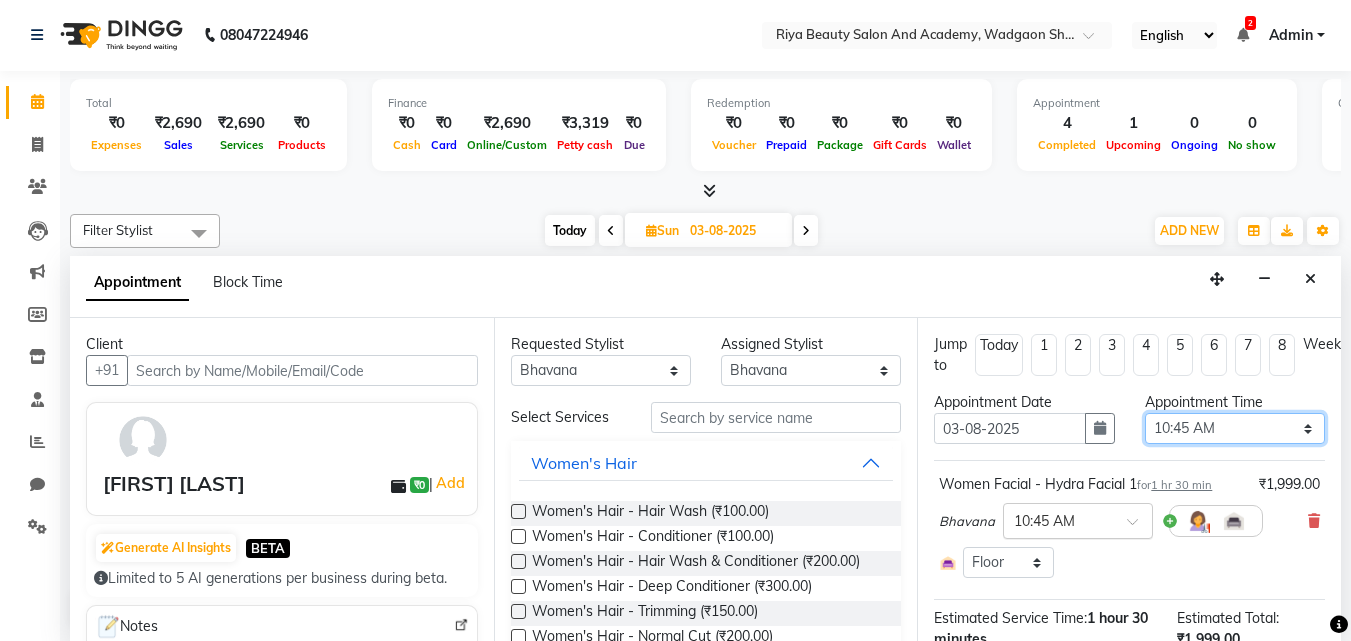 scroll, scrollTop: 212, scrollLeft: 0, axis: vertical 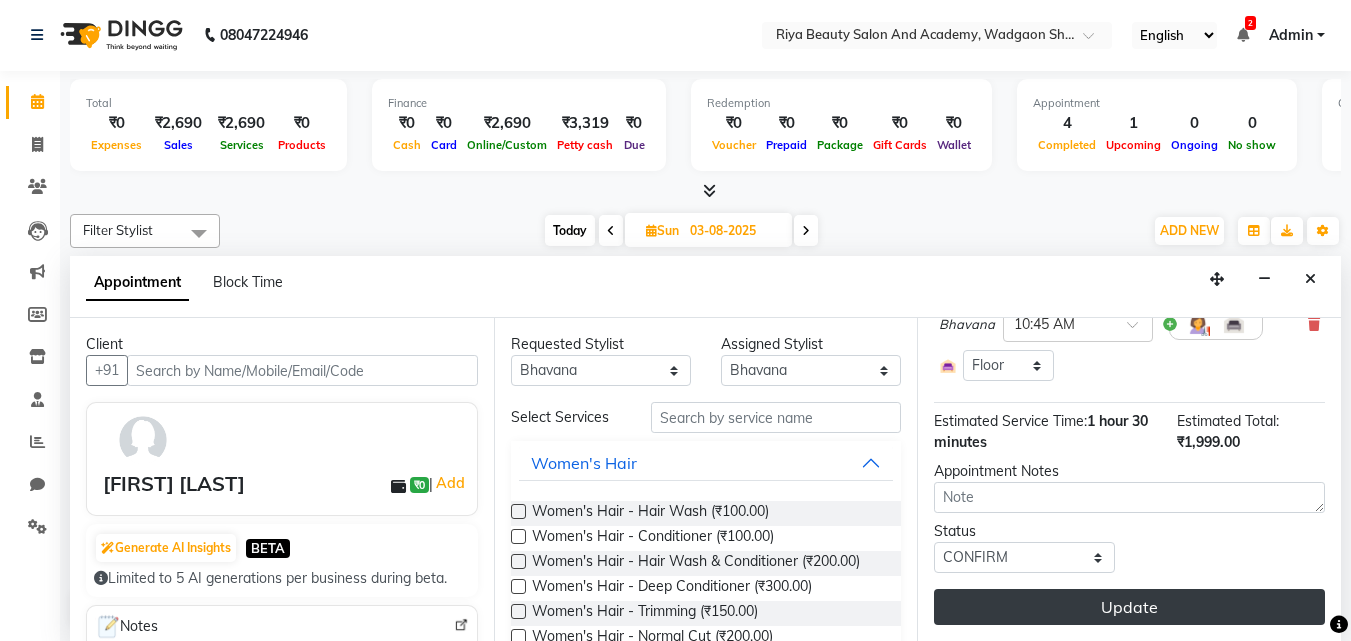 click on "Update" at bounding box center [1129, 607] 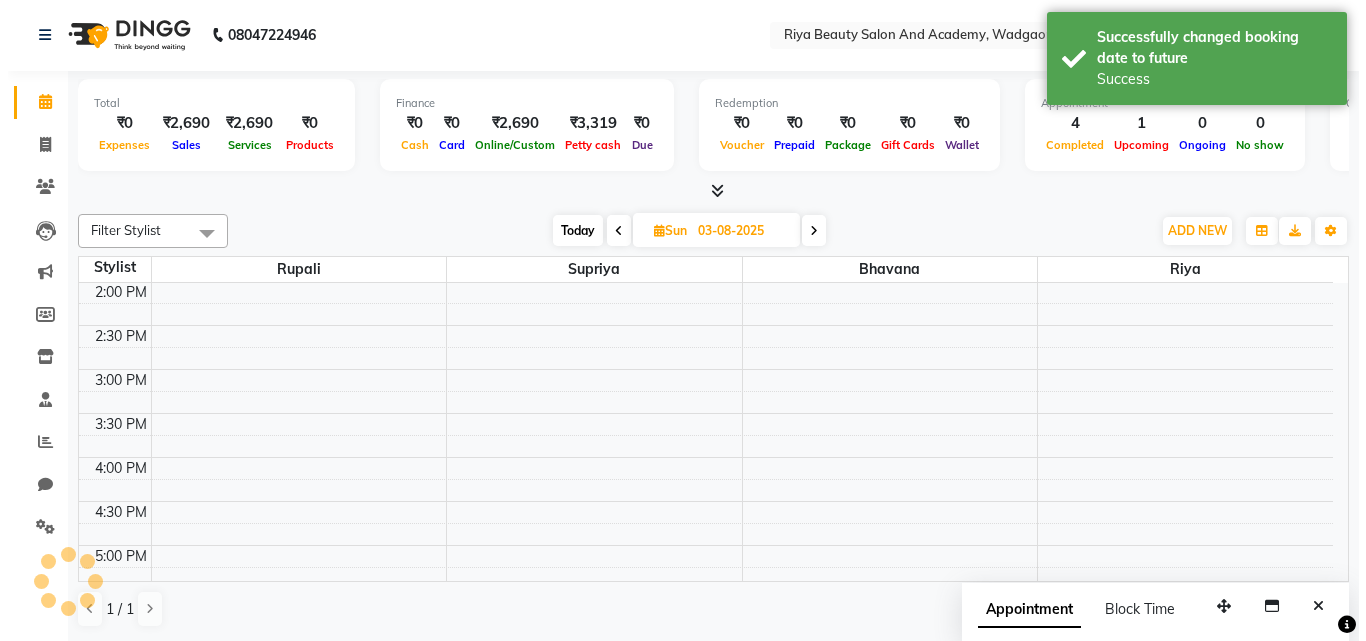 scroll, scrollTop: 0, scrollLeft: 0, axis: both 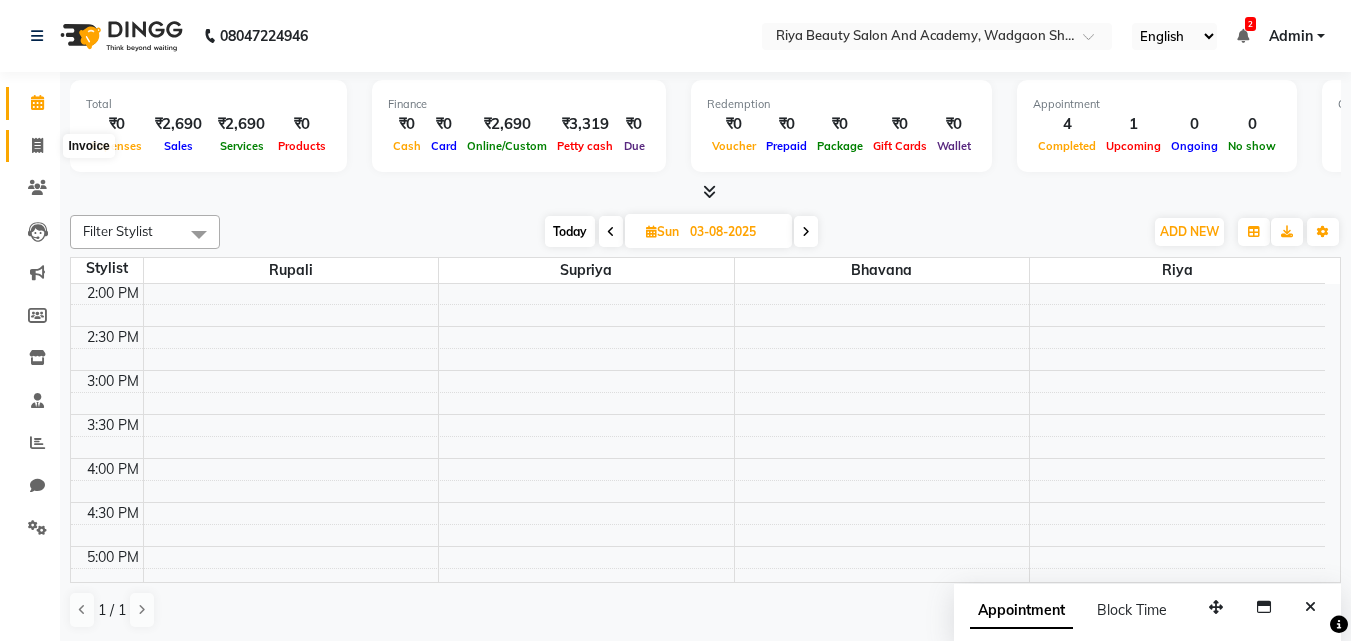 click 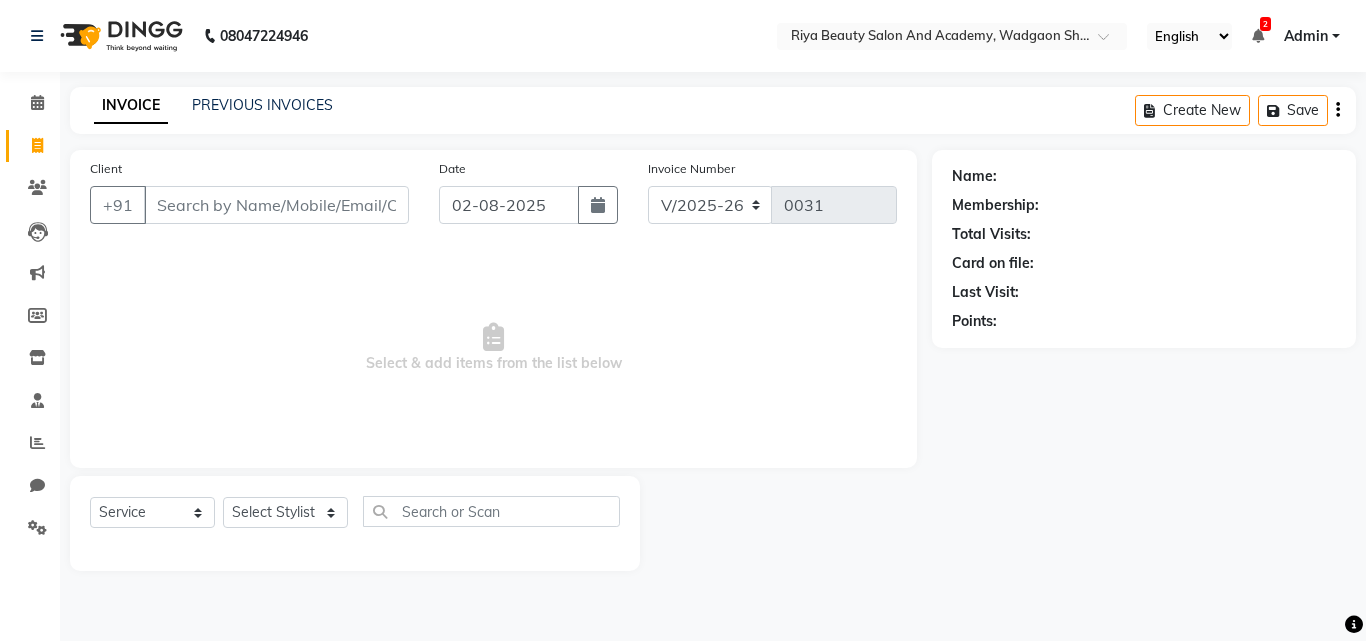 click on "Client" at bounding box center (276, 205) 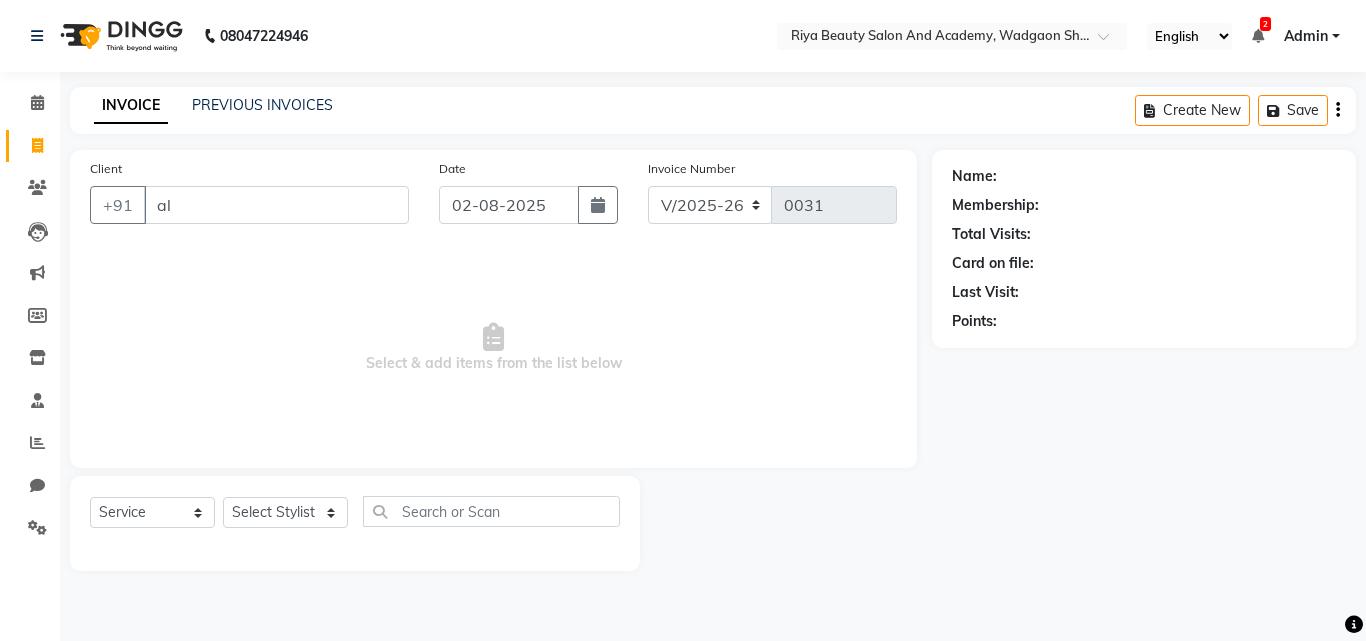 type on "a" 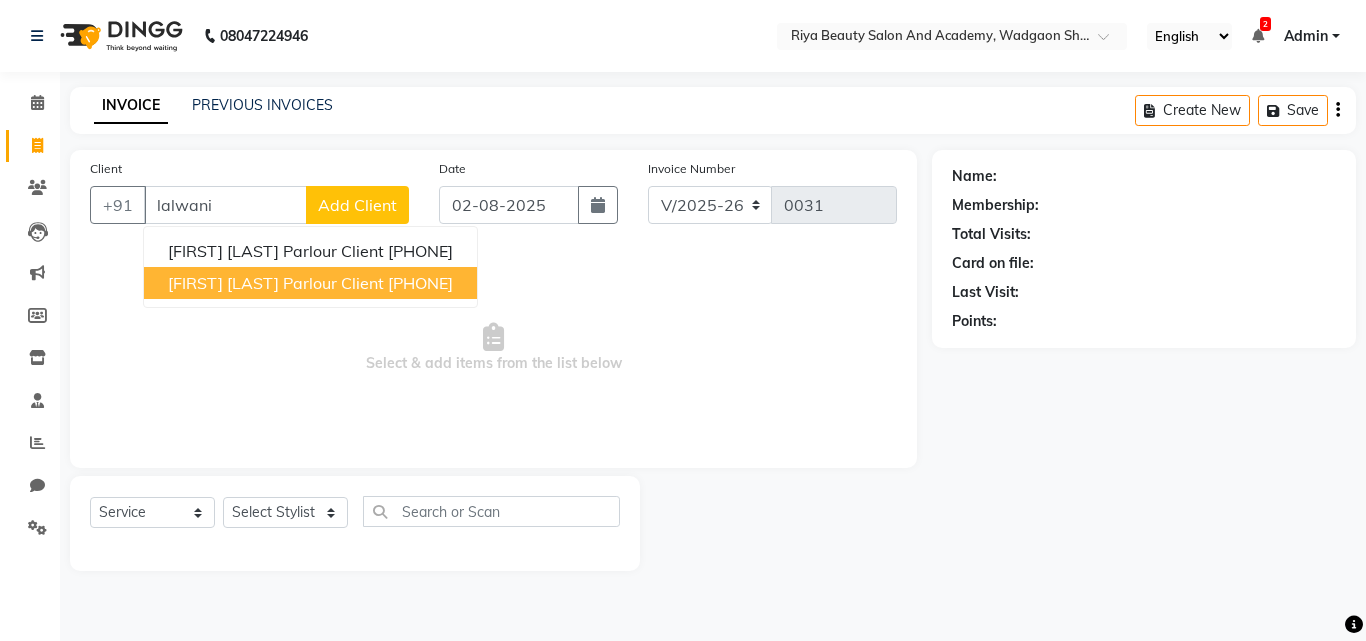 click on "[FIRST] [LAST] Parlour Client" at bounding box center (276, 283) 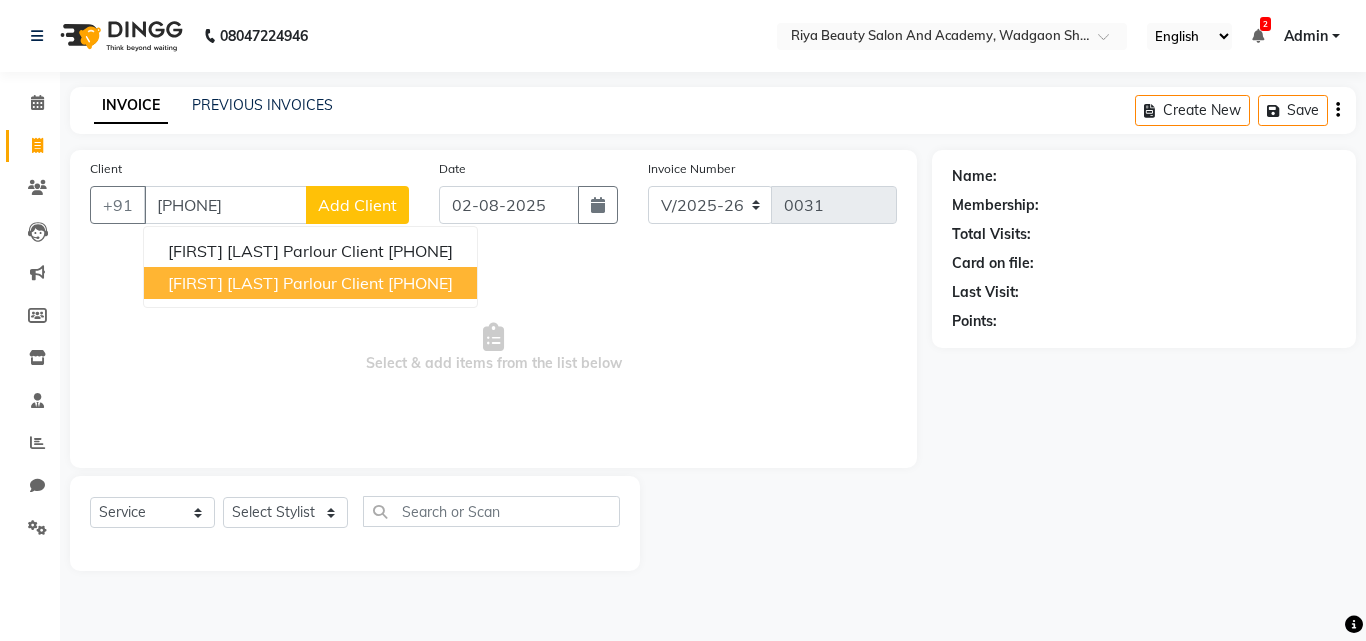type on "[PHONE]" 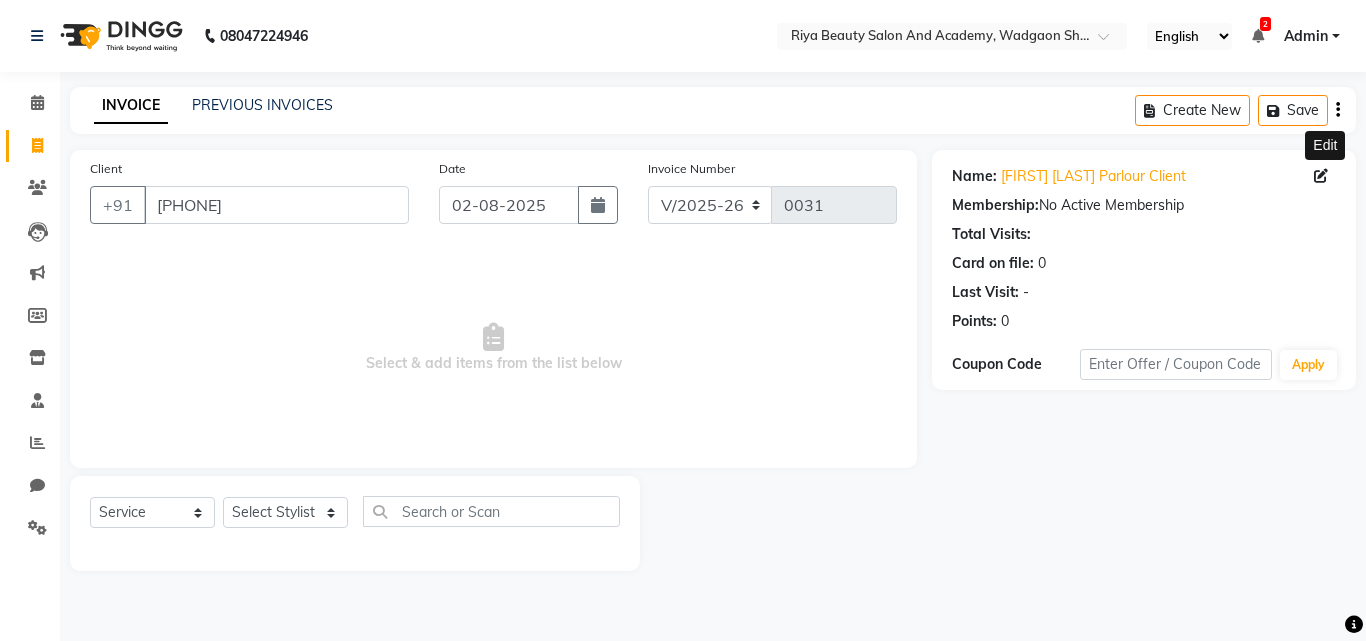 click 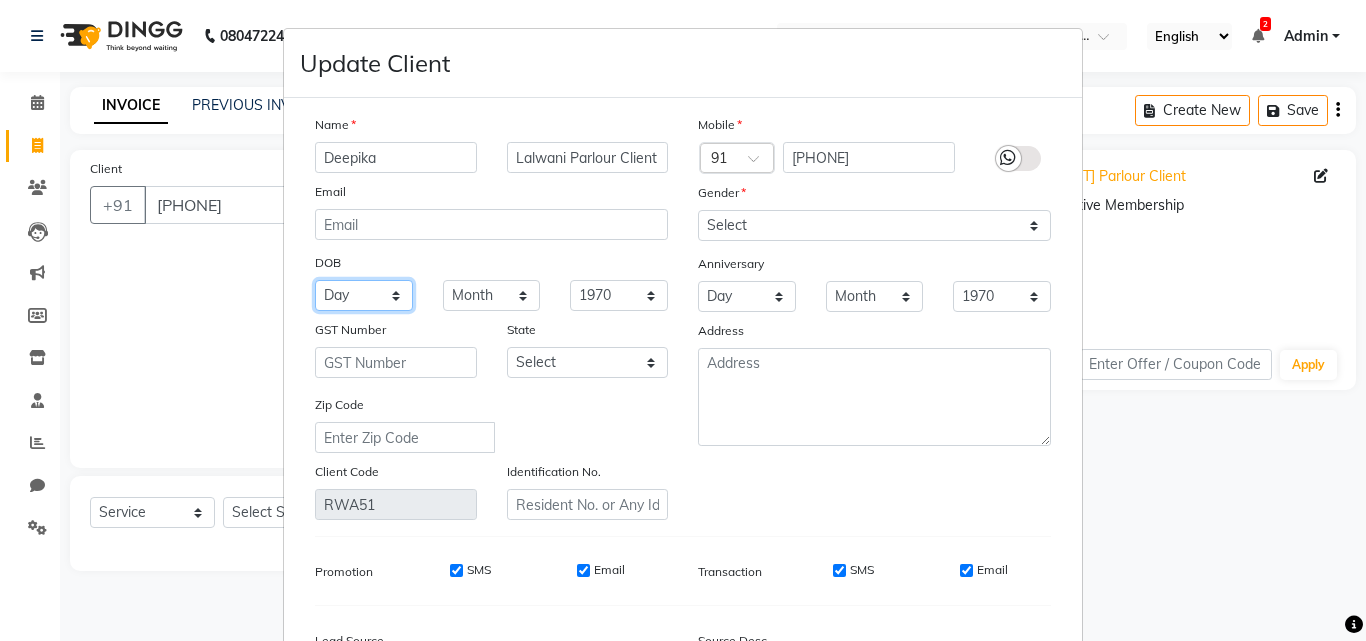 click on "Day 01 02 03 04 05 06 07 08 09 10 11 12 13 14 15 16 17 18 19 20 21 22 23 24 25 26 27 28 29 30 31" at bounding box center (364, 295) 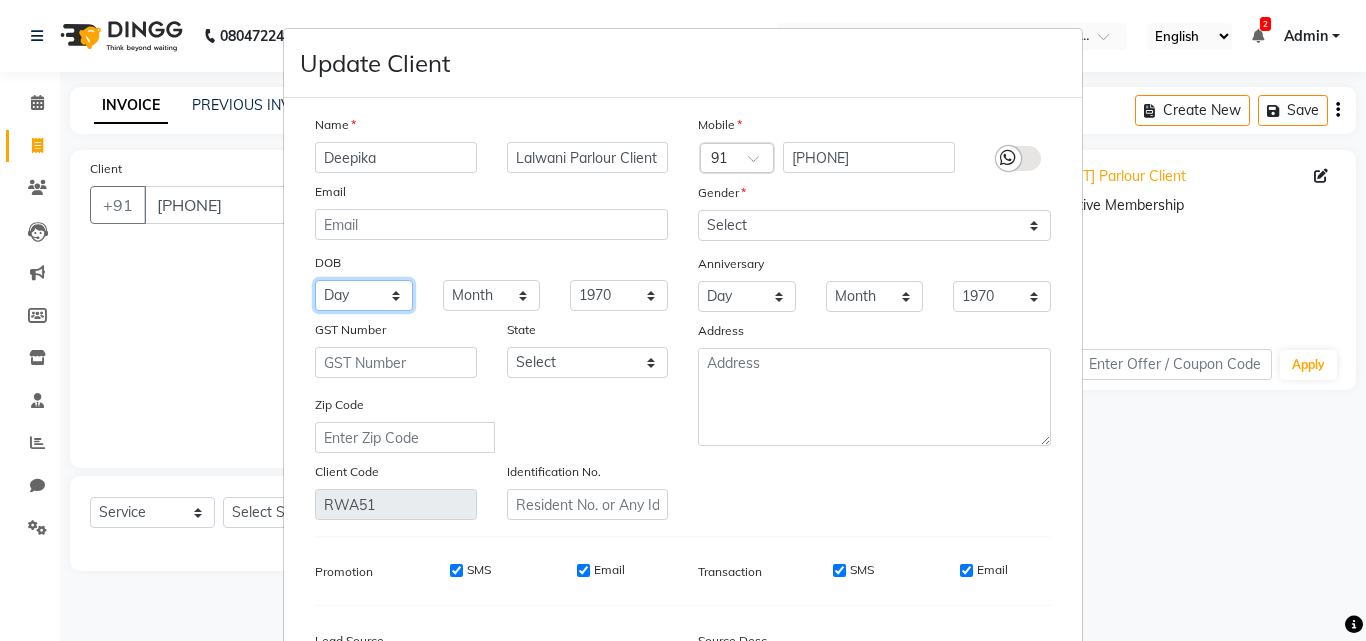 select on "29" 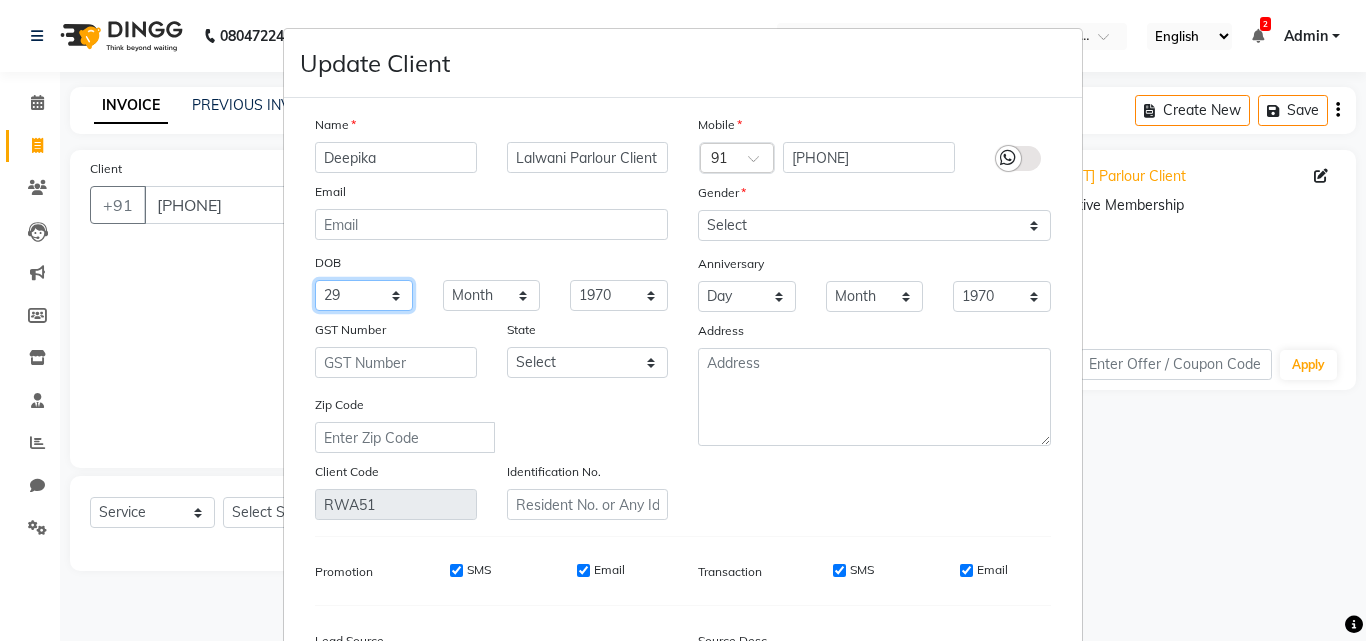 click on "Day 01 02 03 04 05 06 07 08 09 10 11 12 13 14 15 16 17 18 19 20 21 22 23 24 25 26 27 28 29 30 31" at bounding box center (364, 295) 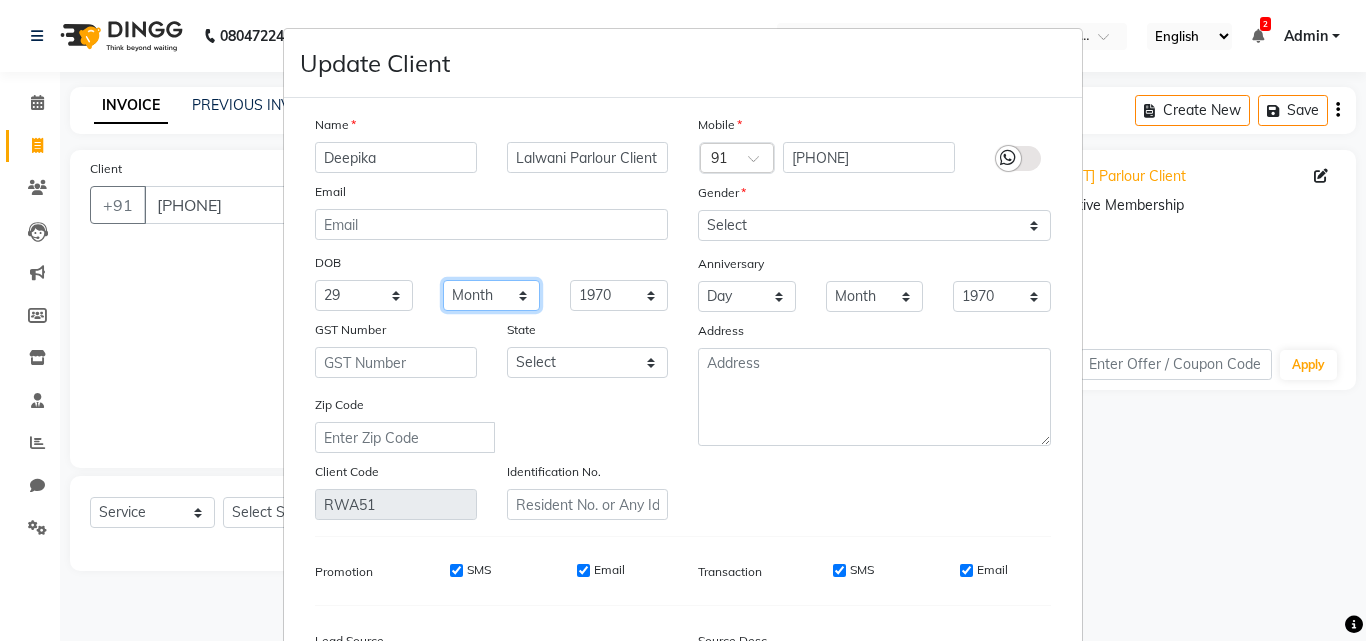 click on "Month January February March April May June July August September October November December" at bounding box center (492, 295) 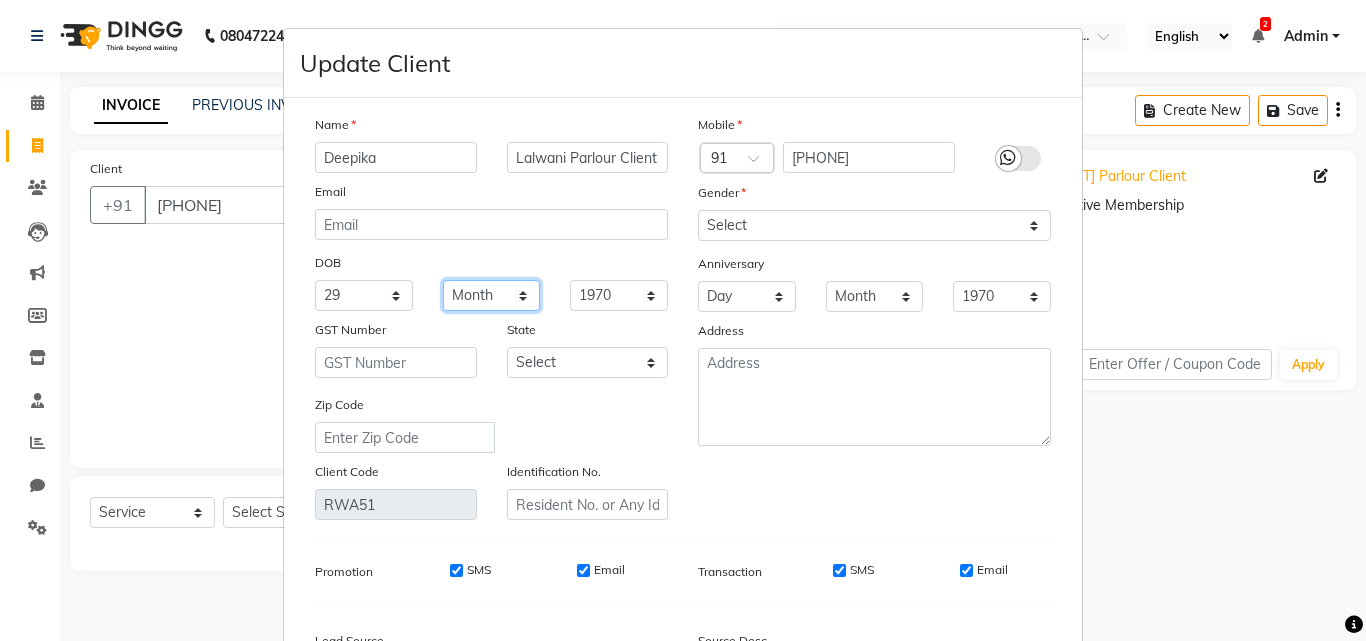 click on "Month January February March April May June July August September October November December" at bounding box center [492, 295] 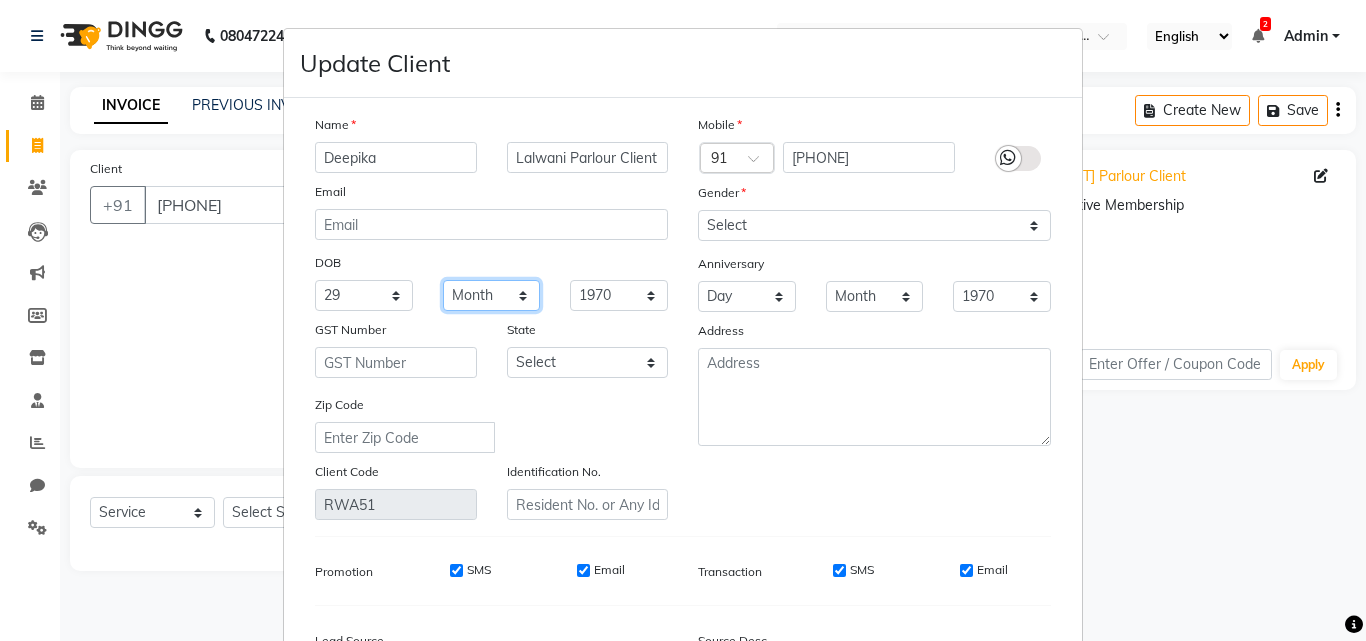 select on "10" 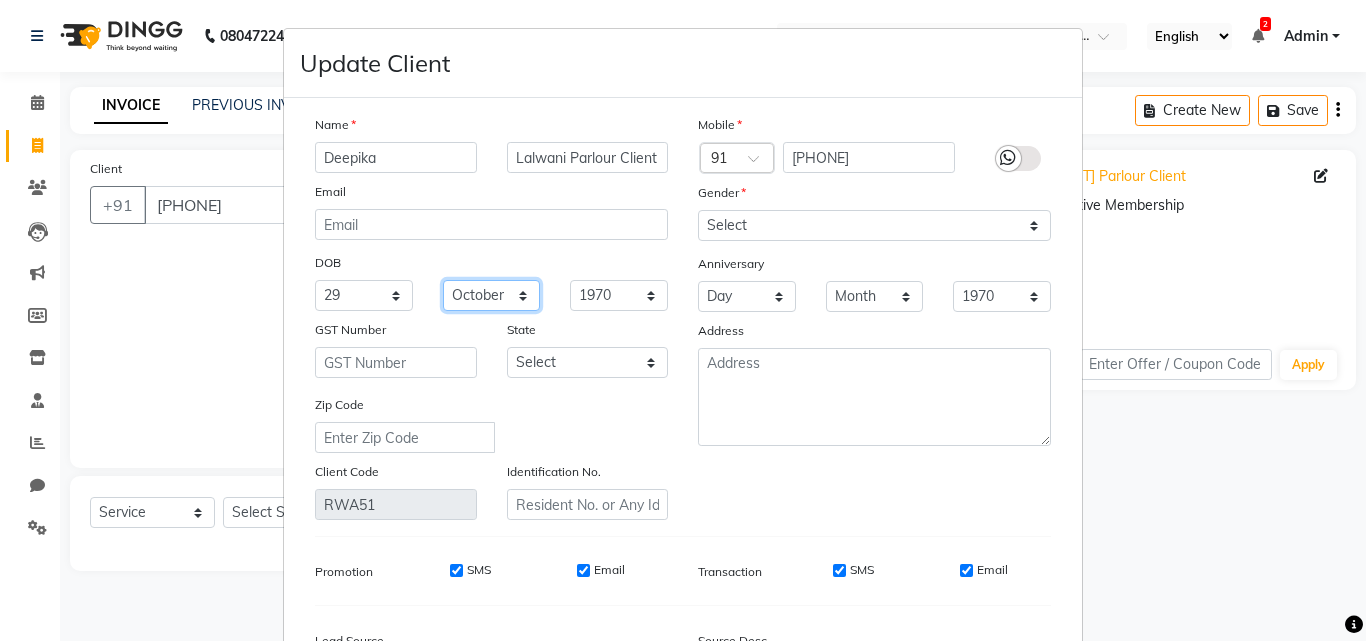 click on "Month January February March April May June July August September October November December" at bounding box center (492, 295) 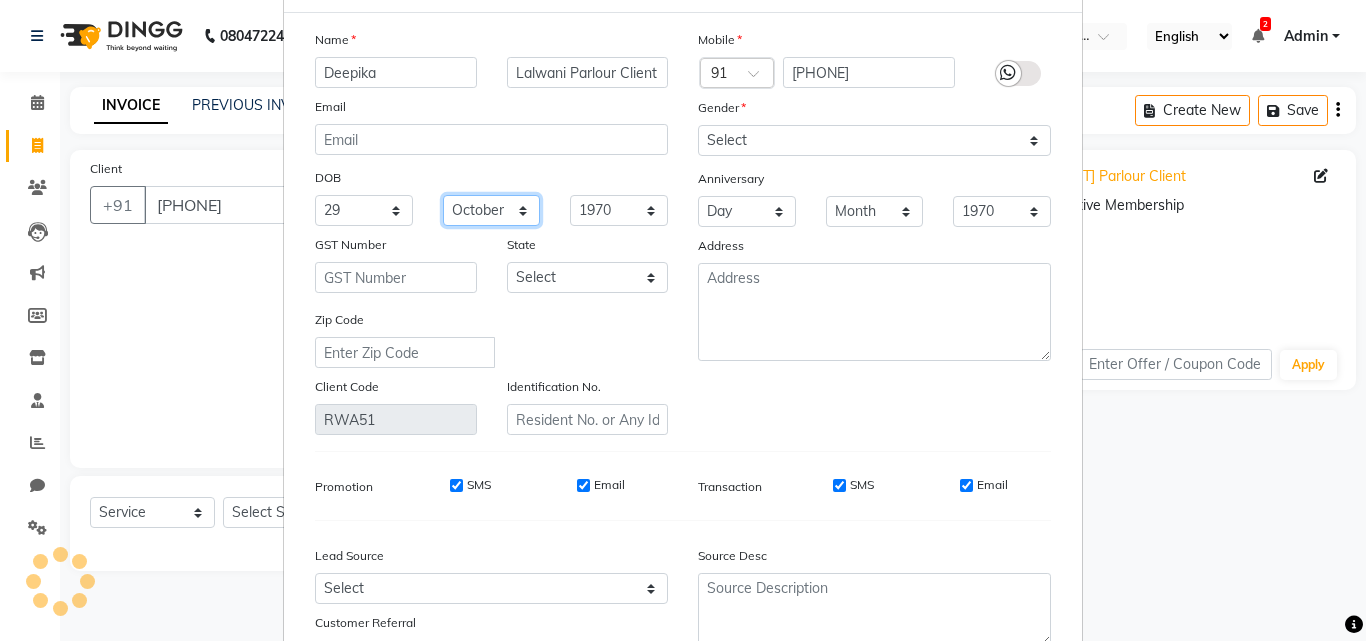 scroll, scrollTop: 167, scrollLeft: 0, axis: vertical 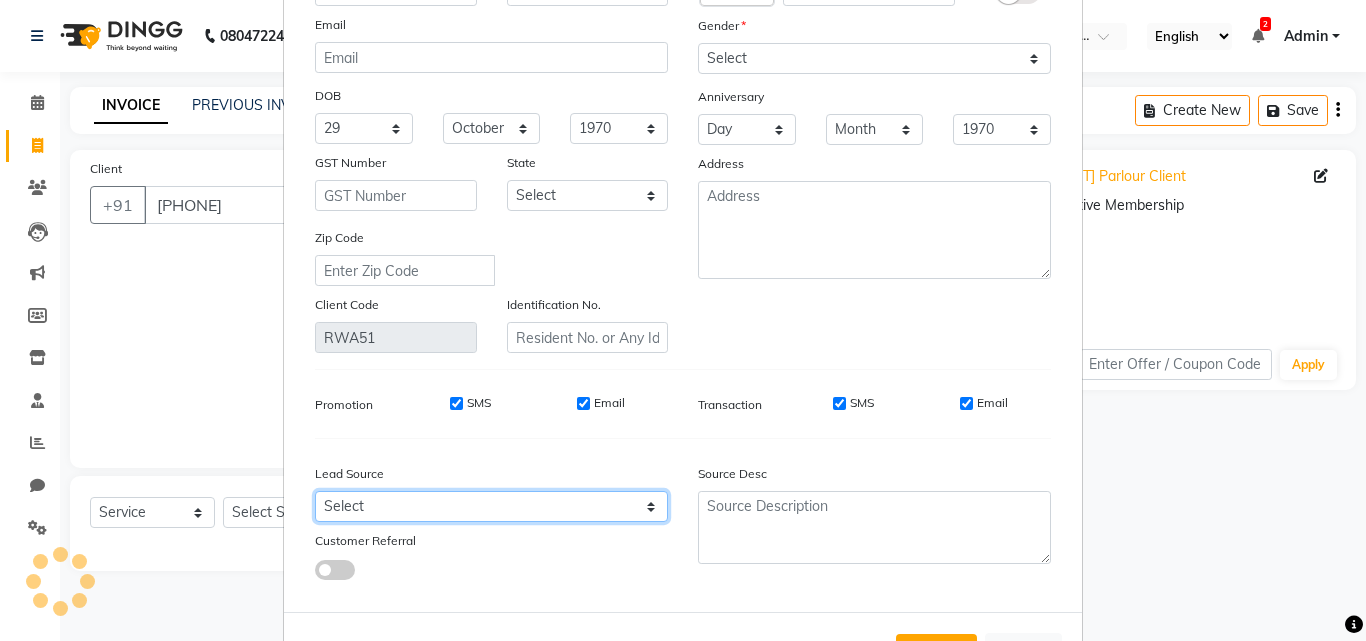 click on "Select Walk-in Referral Internet Friend Word of Mouth Advertisement Facebook JustDial Google Other" at bounding box center [491, 506] 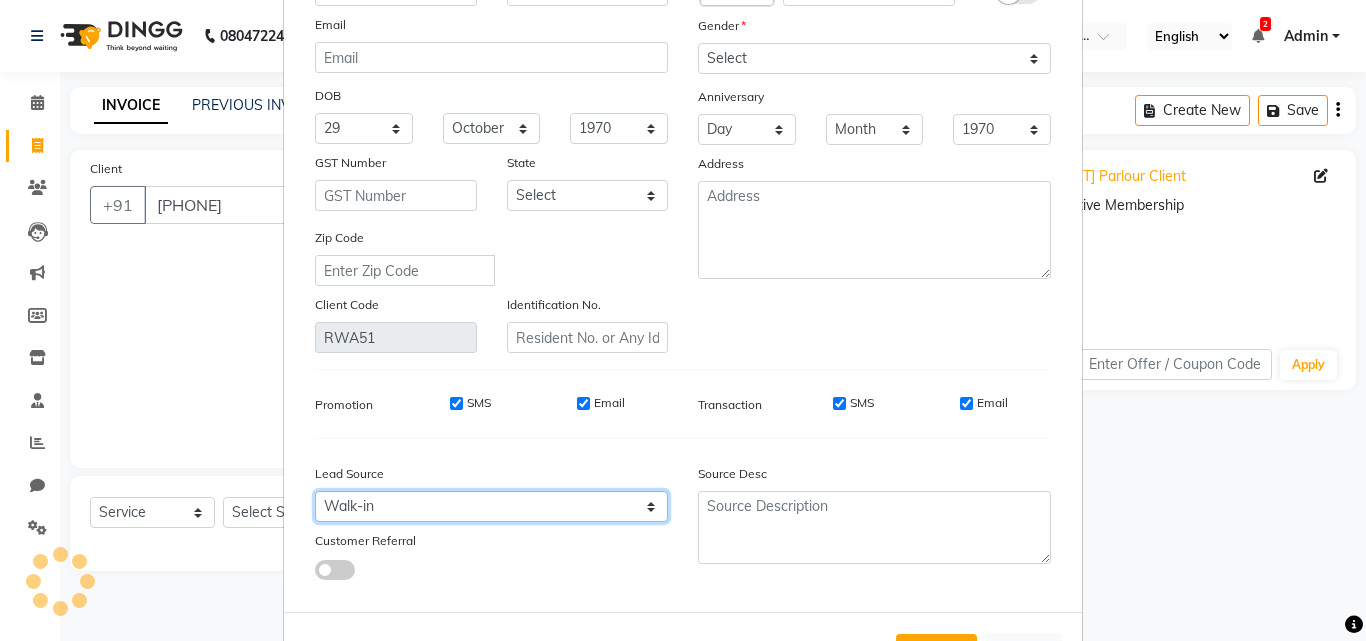 click on "Select Walk-in Referral Internet Friend Word of Mouth Advertisement Facebook JustDial Google Other" at bounding box center (491, 506) 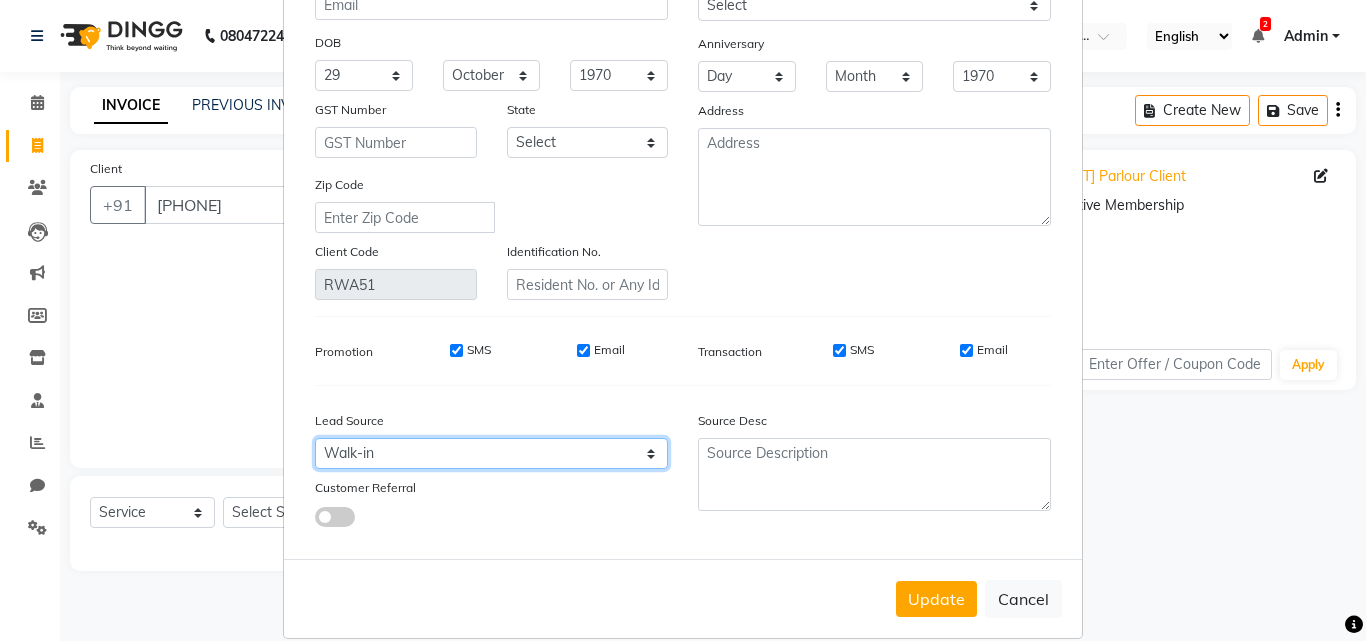 scroll, scrollTop: 246, scrollLeft: 0, axis: vertical 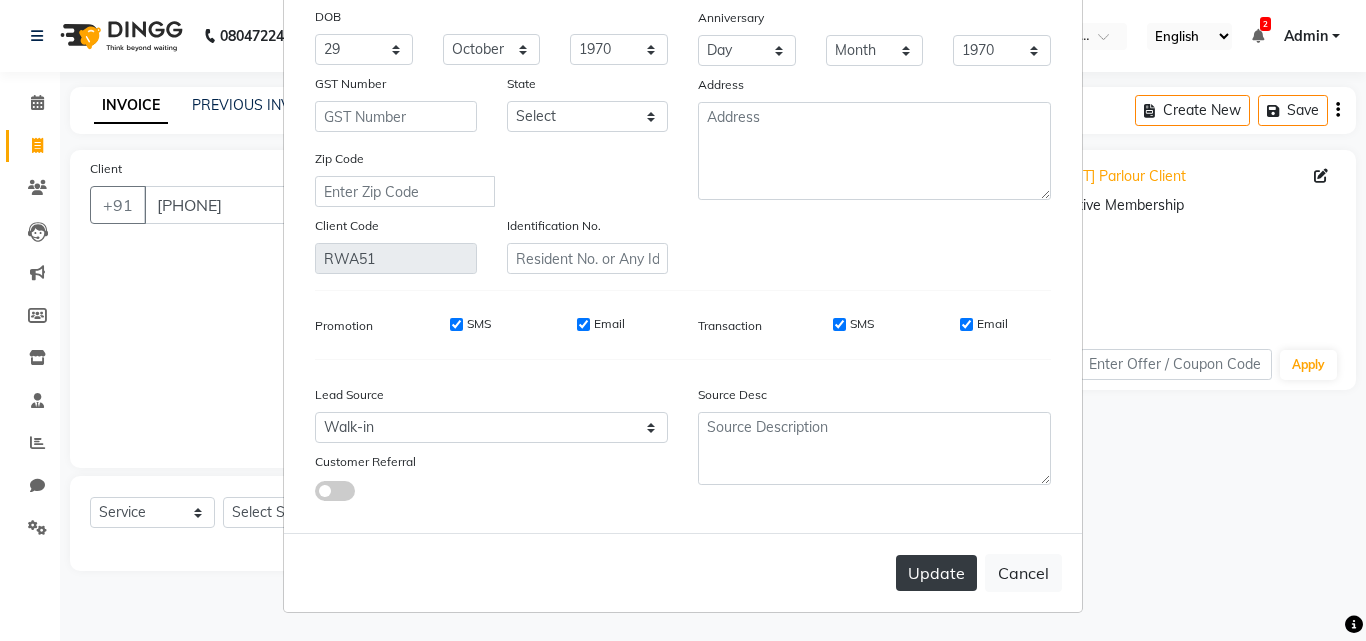 click on "Update" at bounding box center (936, 573) 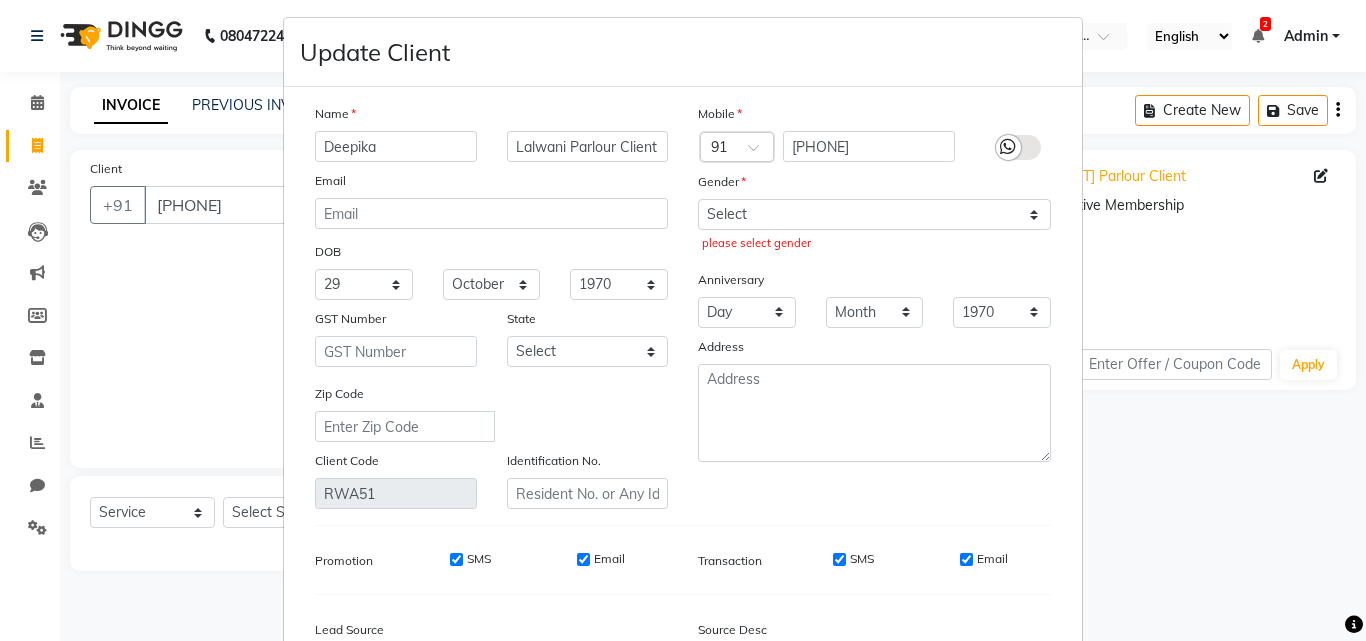 scroll, scrollTop: 0, scrollLeft: 0, axis: both 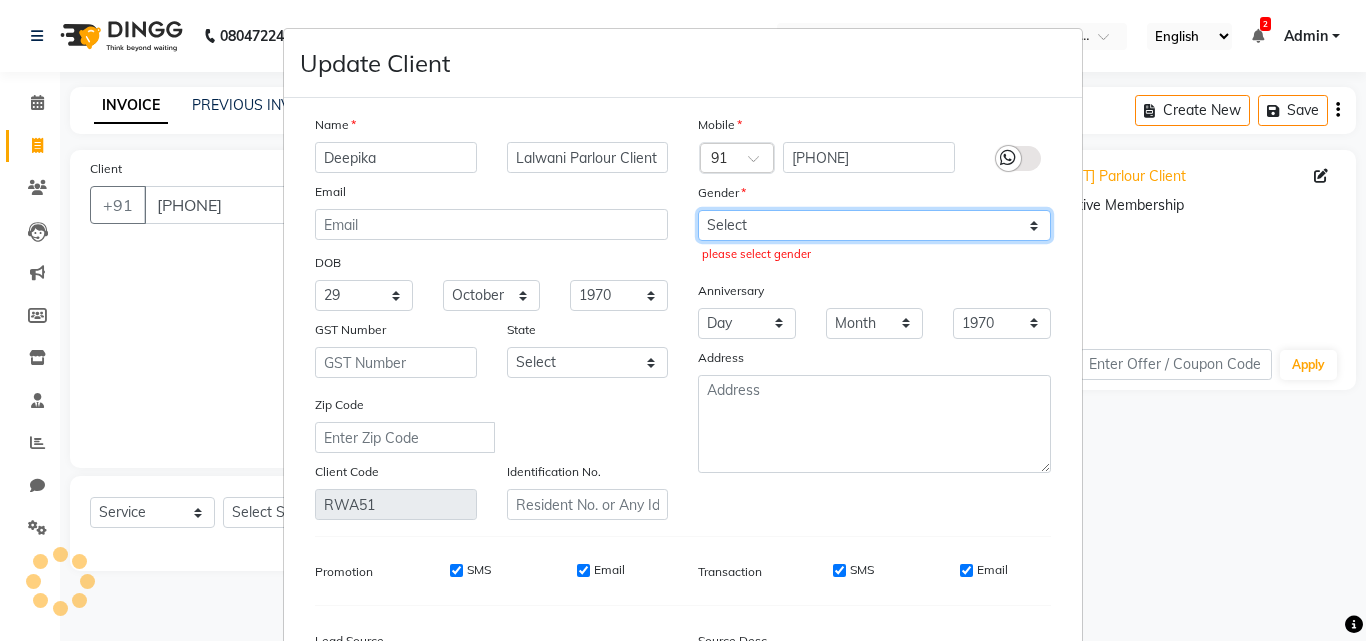 click on "Select Male Female Other Prefer Not To Say" at bounding box center (874, 225) 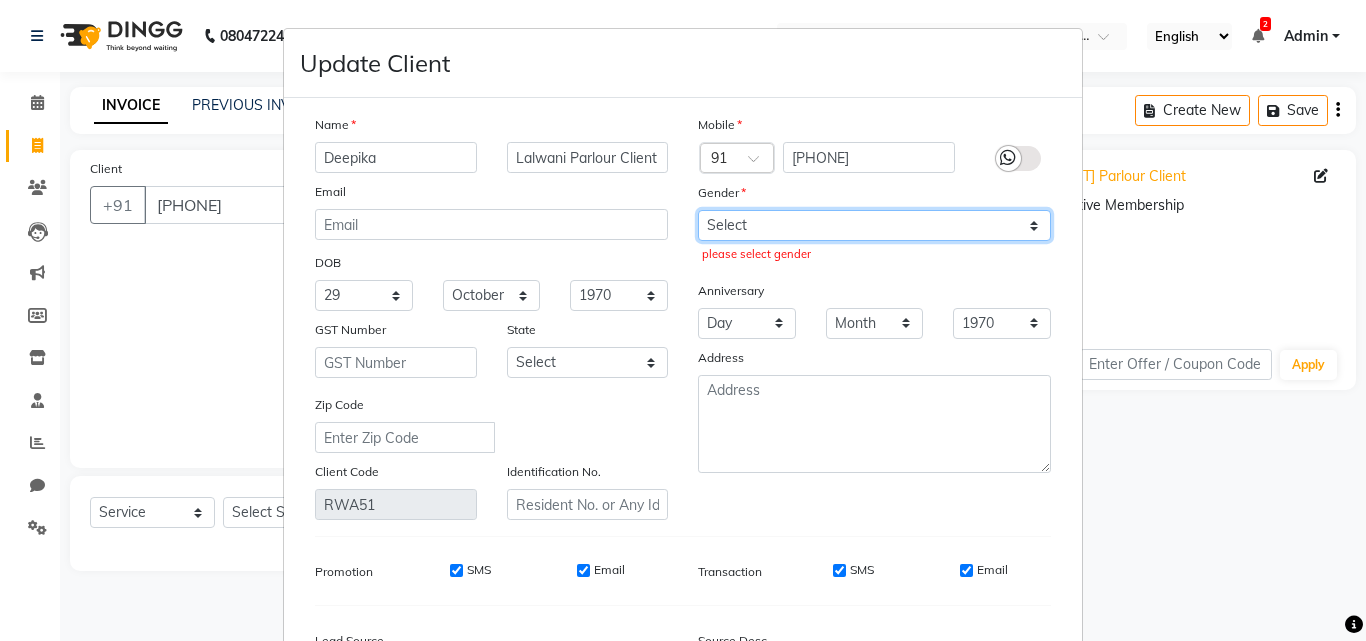 select on "female" 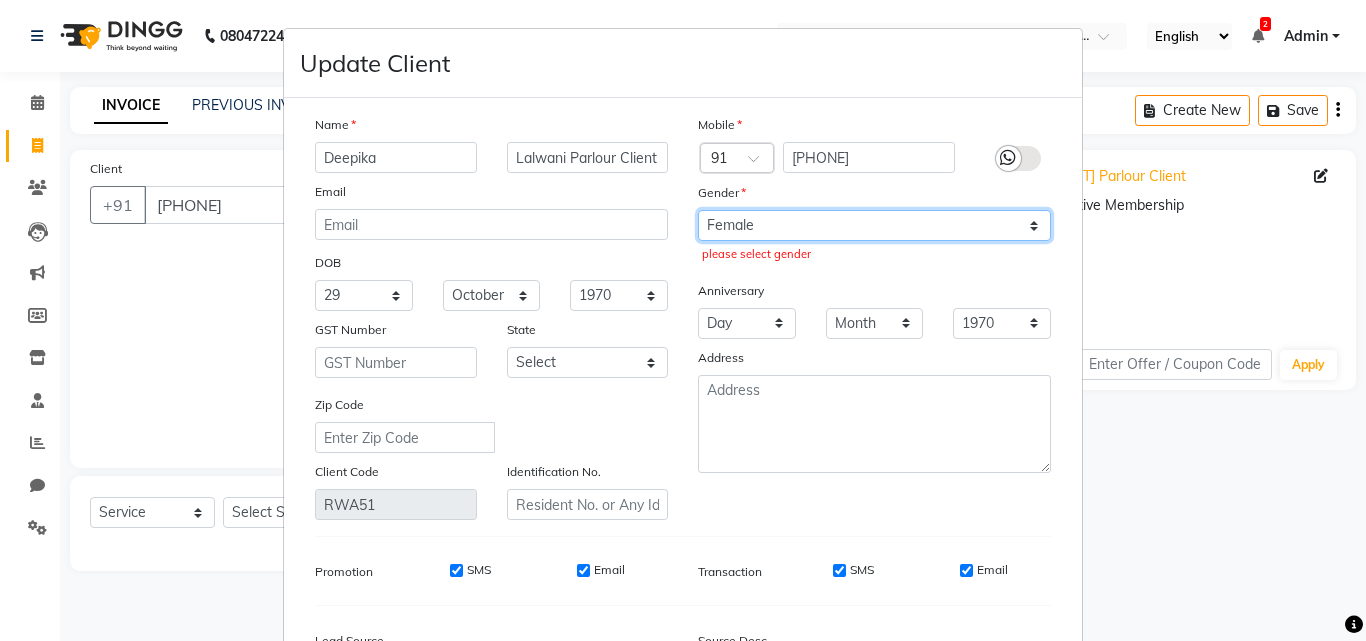 click on "Select Male Female Other Prefer Not To Say" at bounding box center (874, 225) 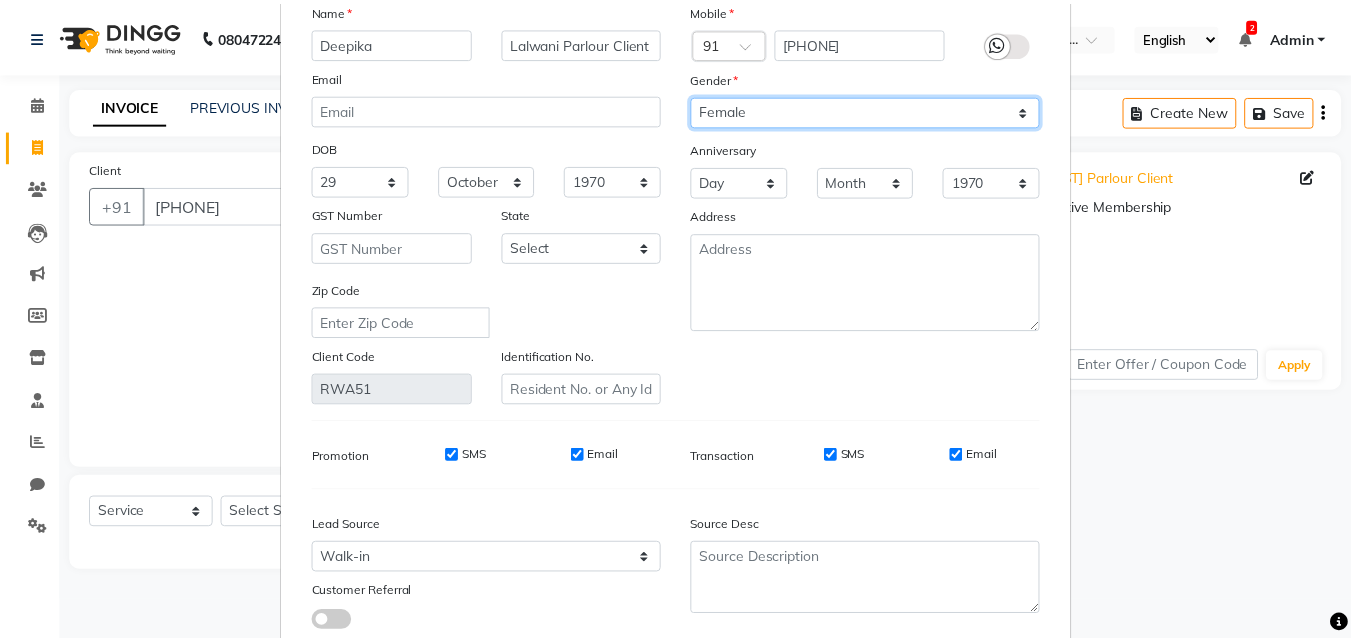 scroll, scrollTop: 246, scrollLeft: 0, axis: vertical 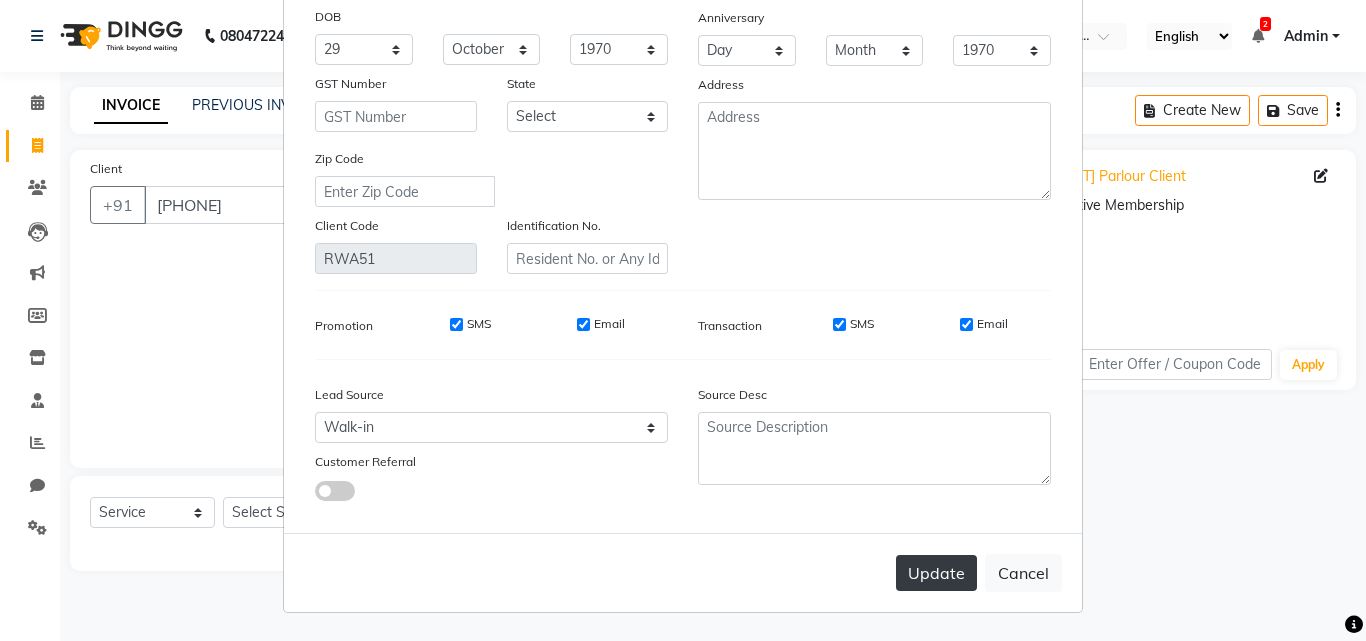click on "Update" at bounding box center [936, 573] 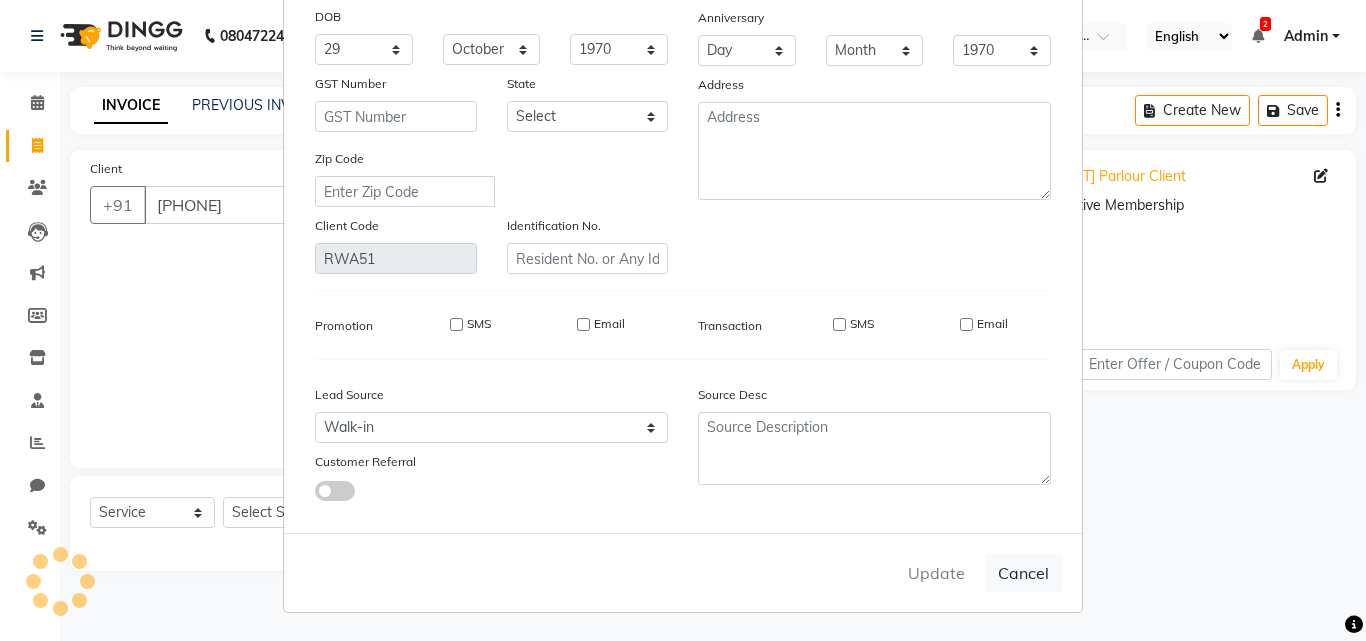 type 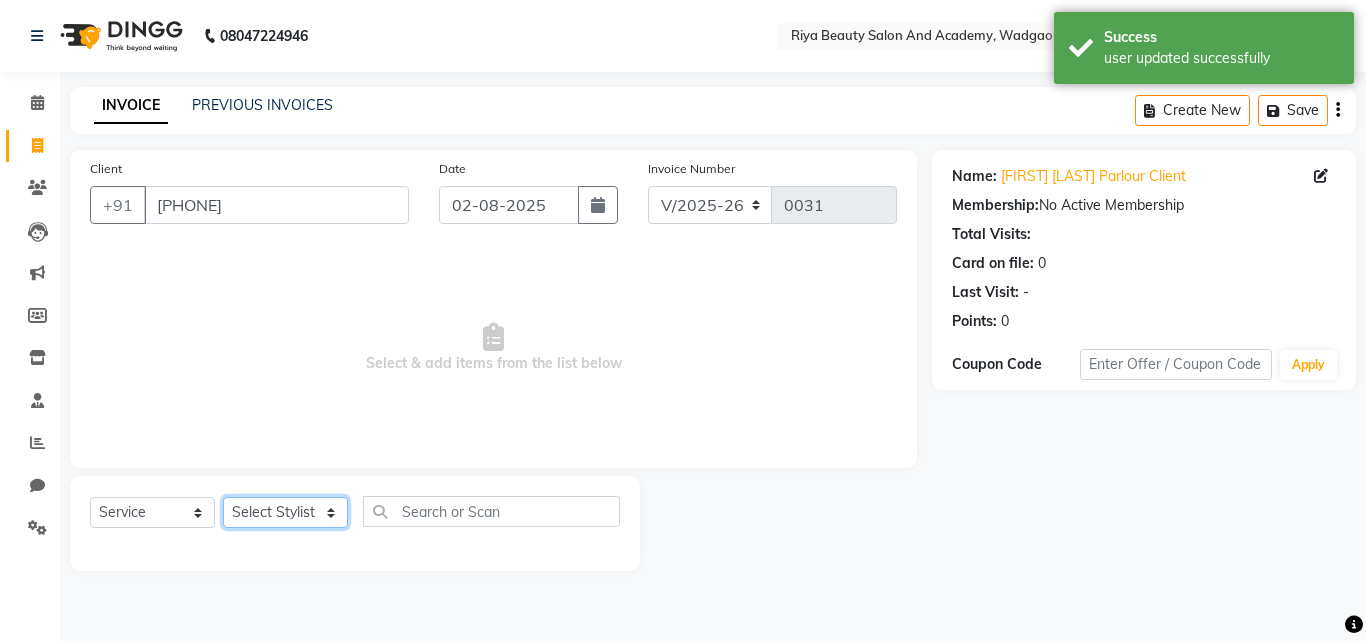 click on "Select Stylist Bhavana Riya Rupali Supriya" 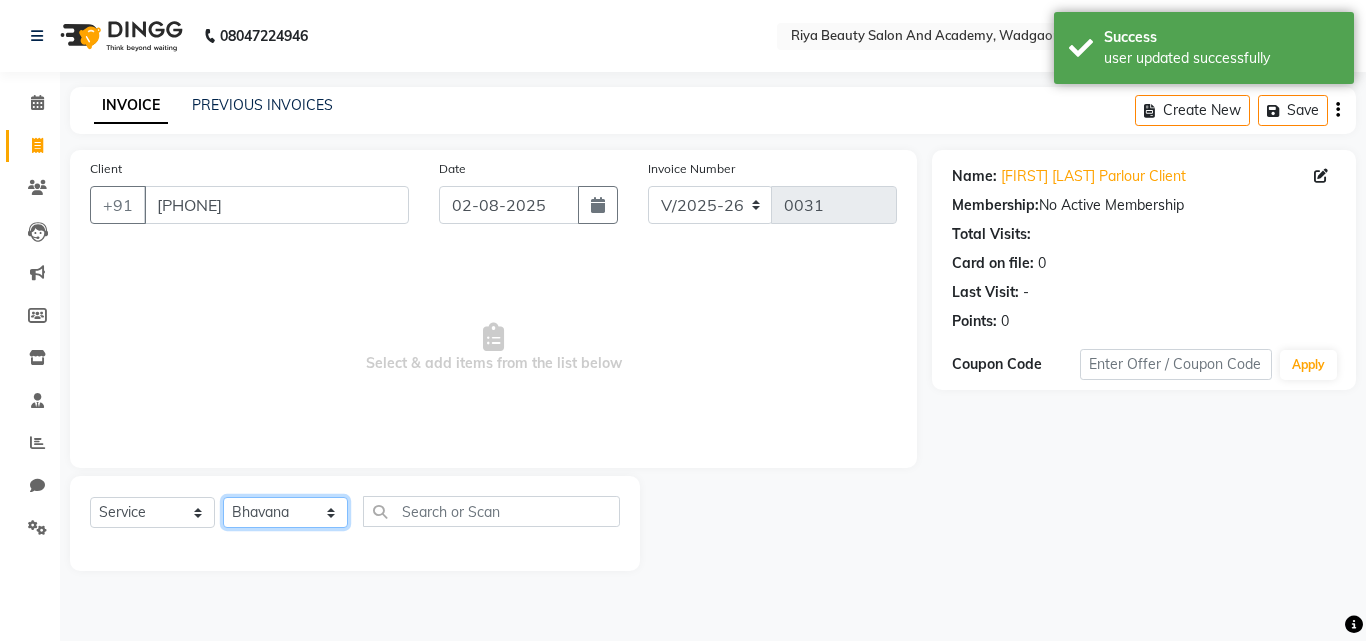 click on "Select Stylist Bhavana Riya Rupali Supriya" 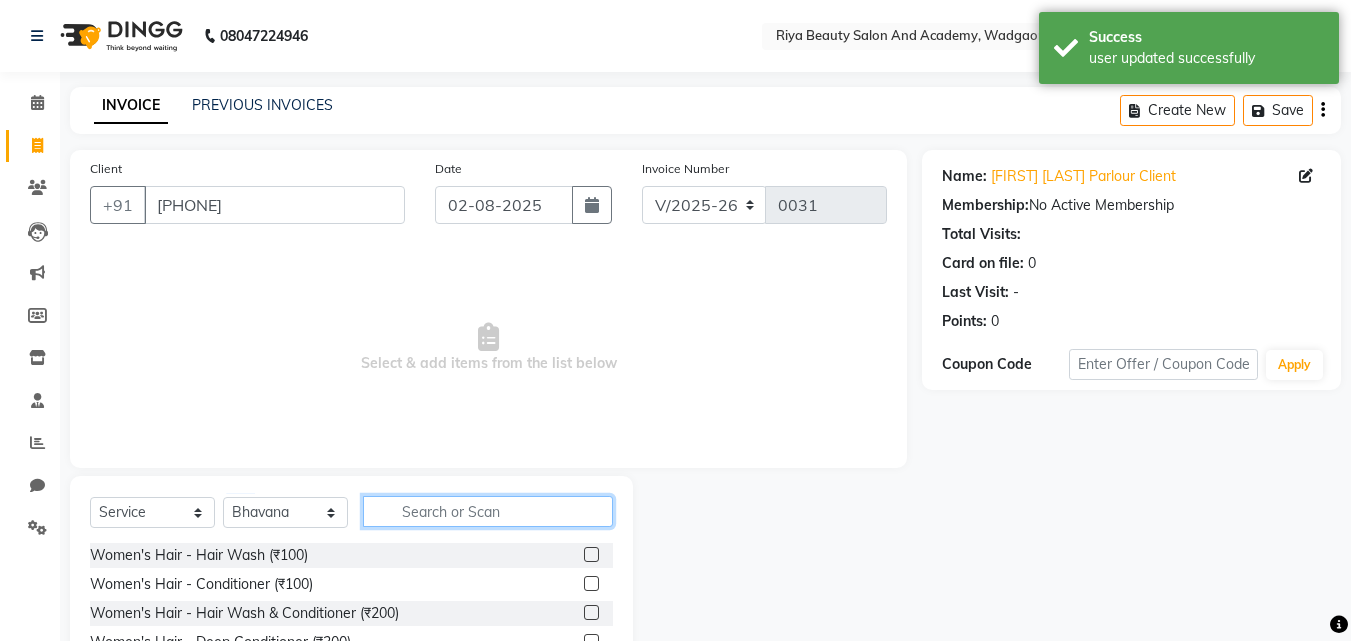 click 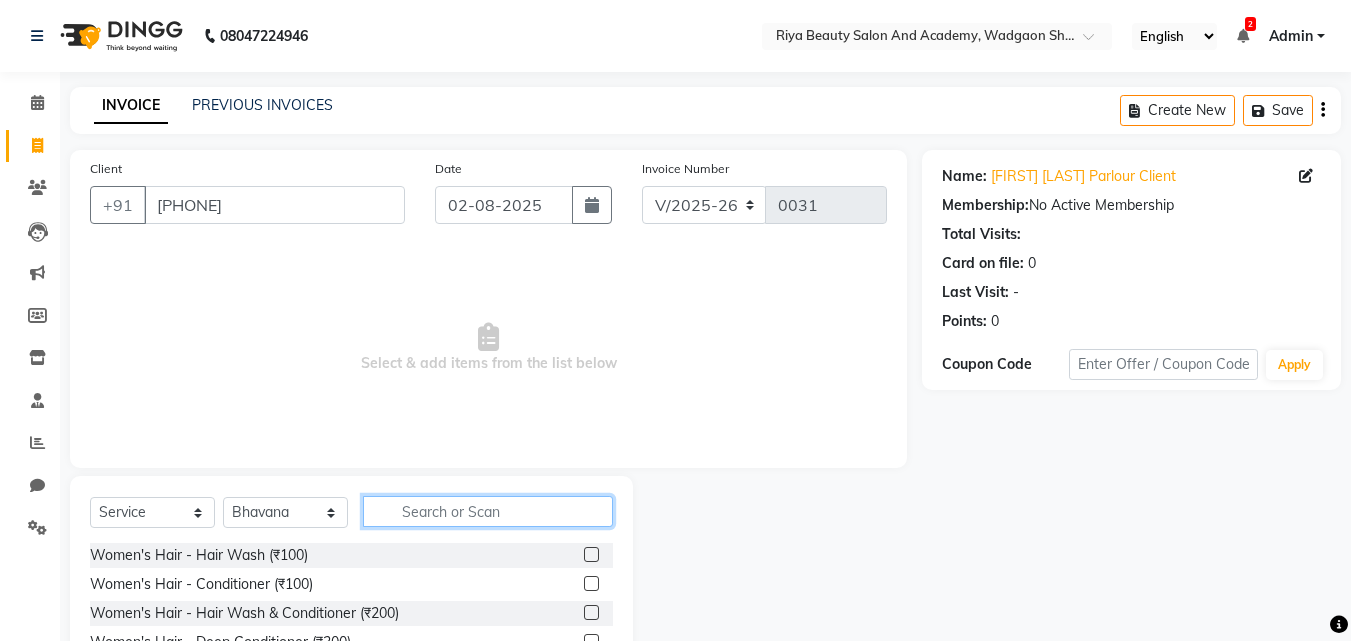 click 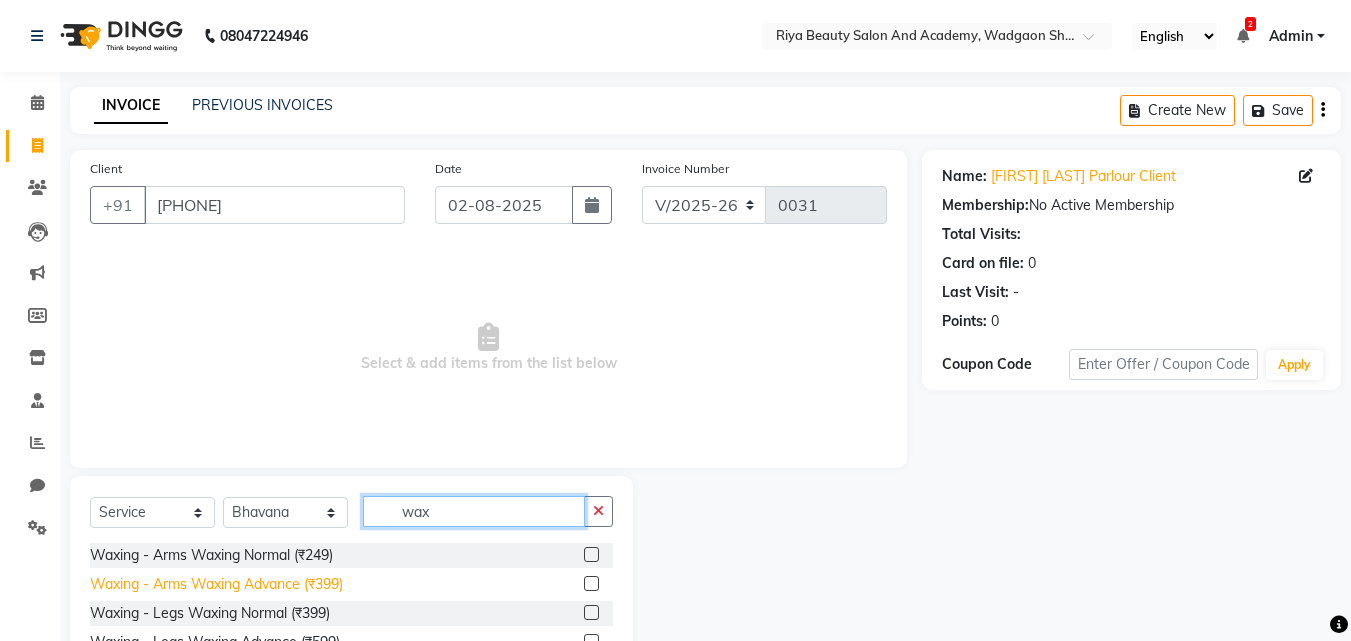 type on "wax" 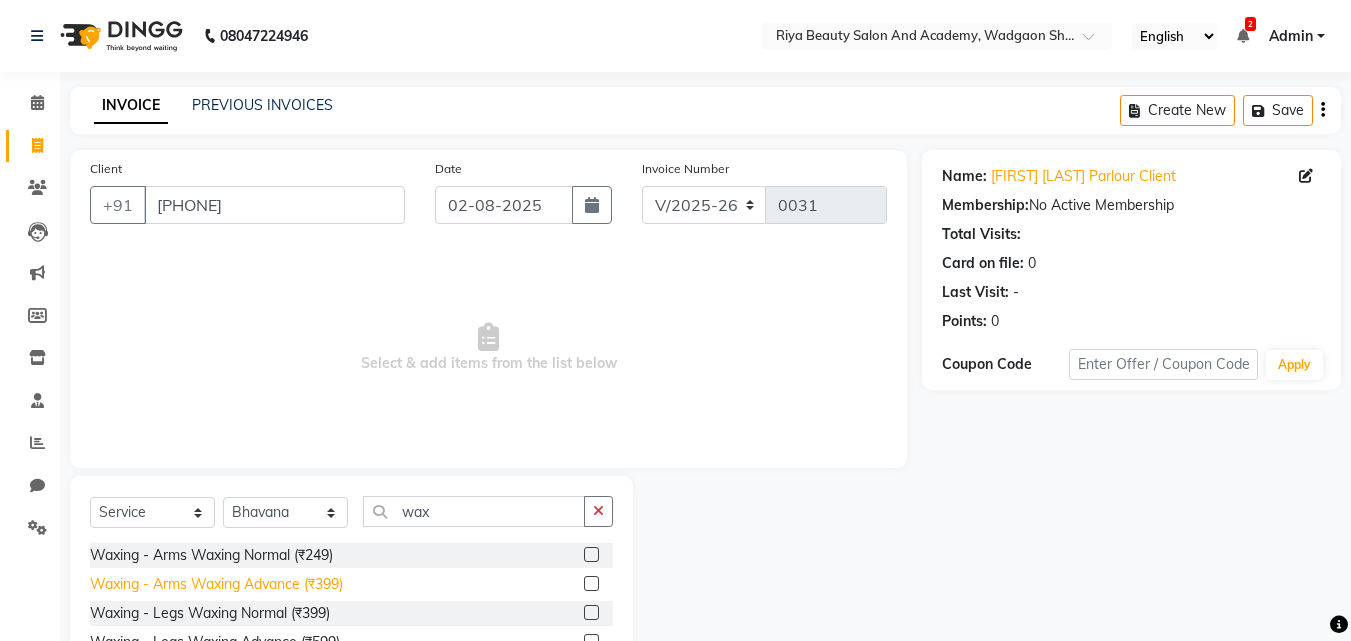 click on "Waxing - Arms Waxing Advance (₹399)" 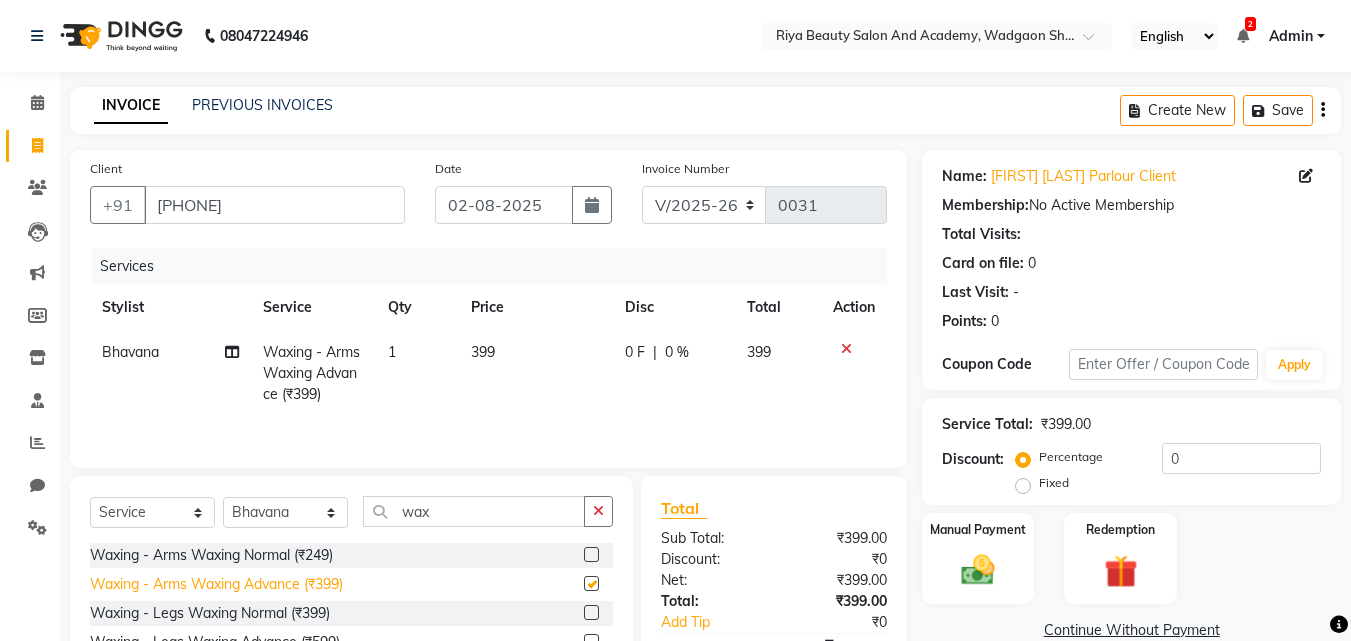 checkbox on "false" 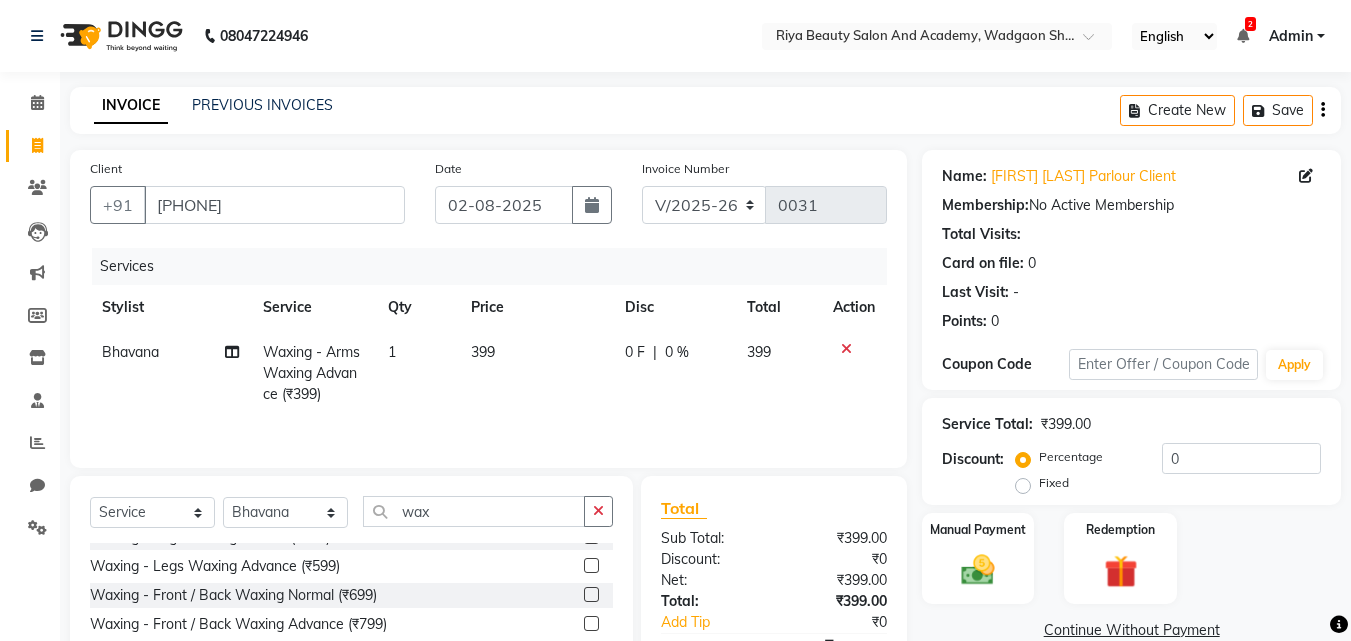 scroll, scrollTop: 73, scrollLeft: 0, axis: vertical 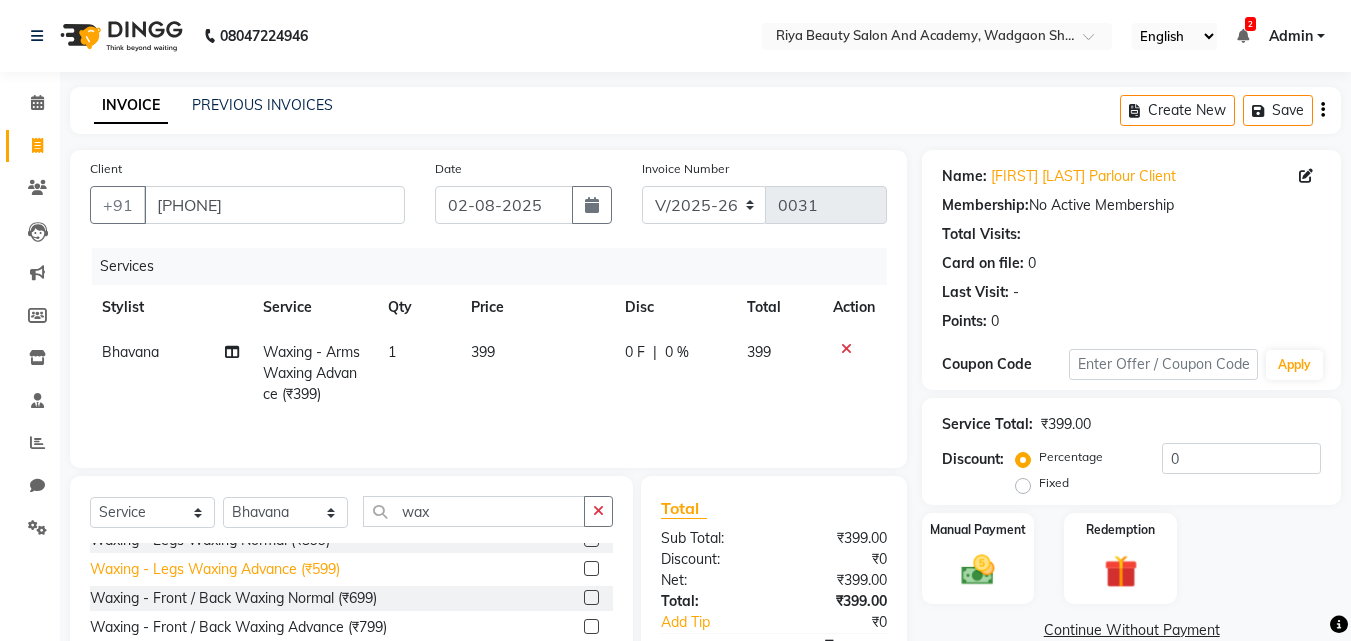 click on "Waxing - Legs Waxing Advance (₹599)" 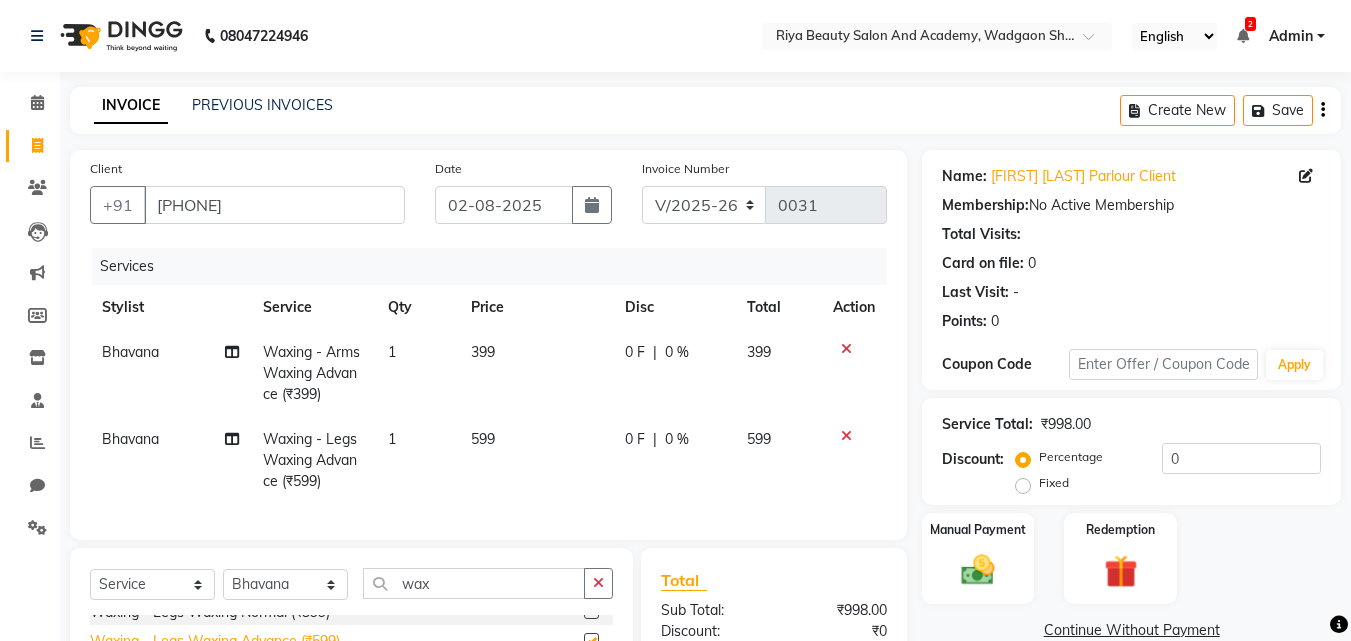 checkbox on "false" 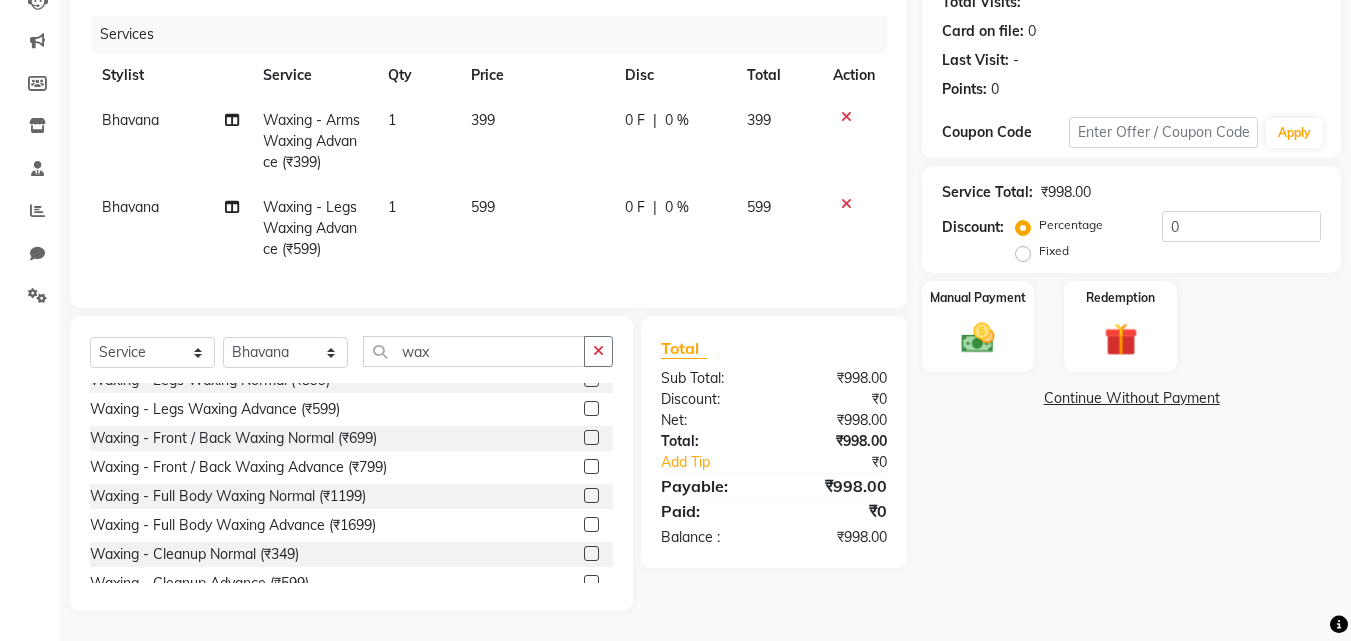 scroll, scrollTop: 247, scrollLeft: 0, axis: vertical 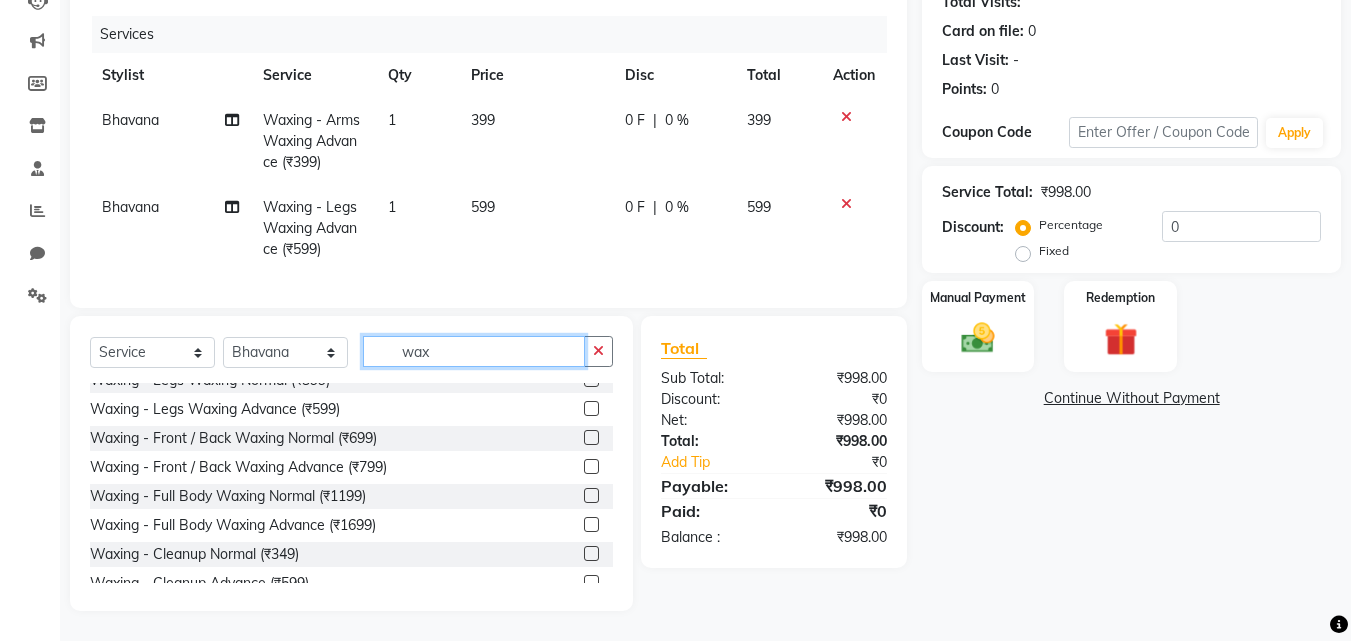 click on "wax" 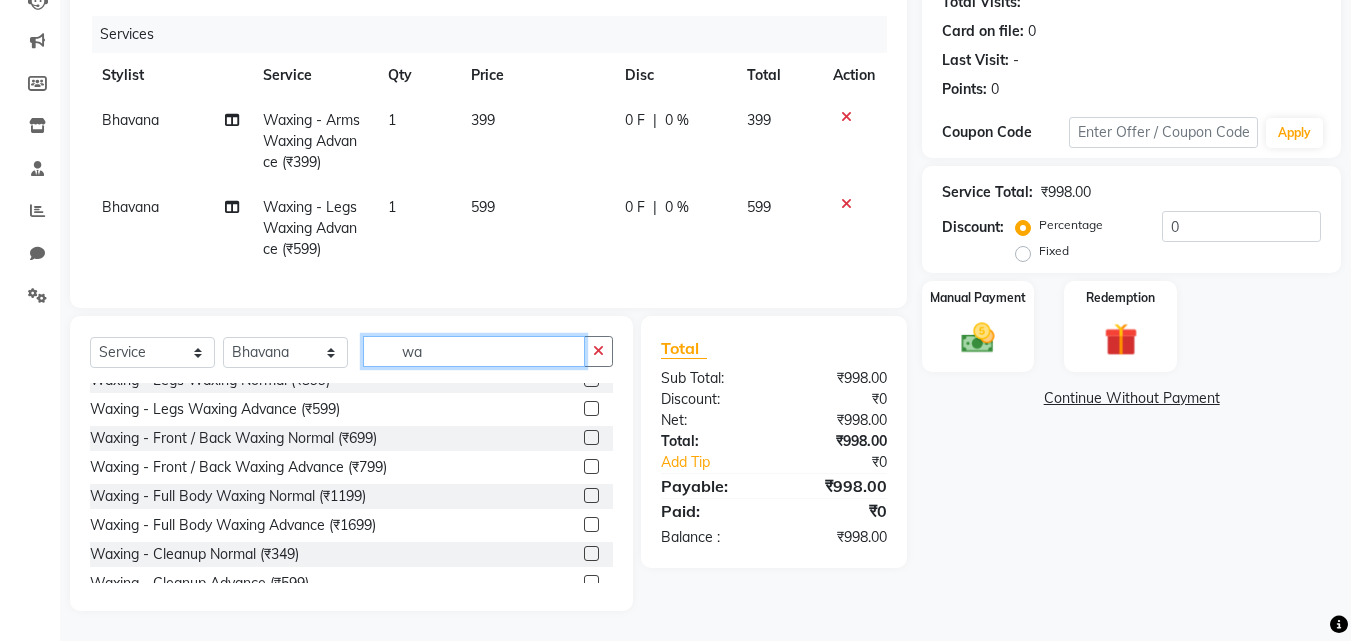 type on "w" 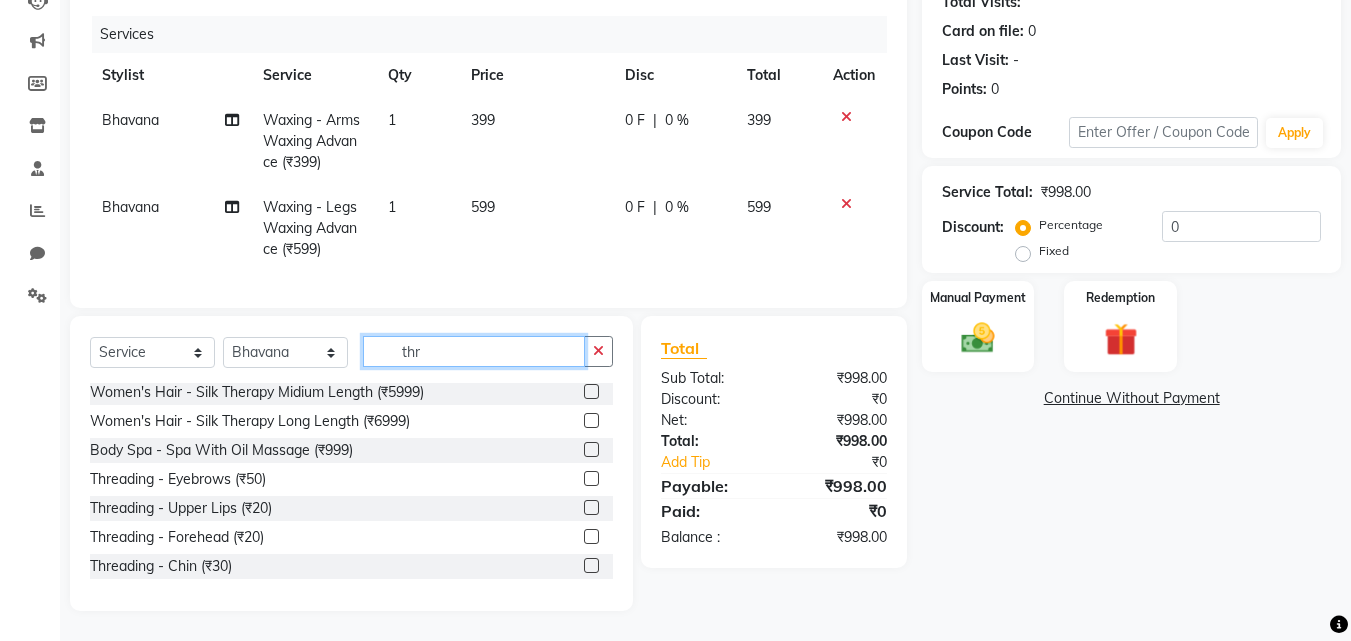 scroll, scrollTop: 0, scrollLeft: 0, axis: both 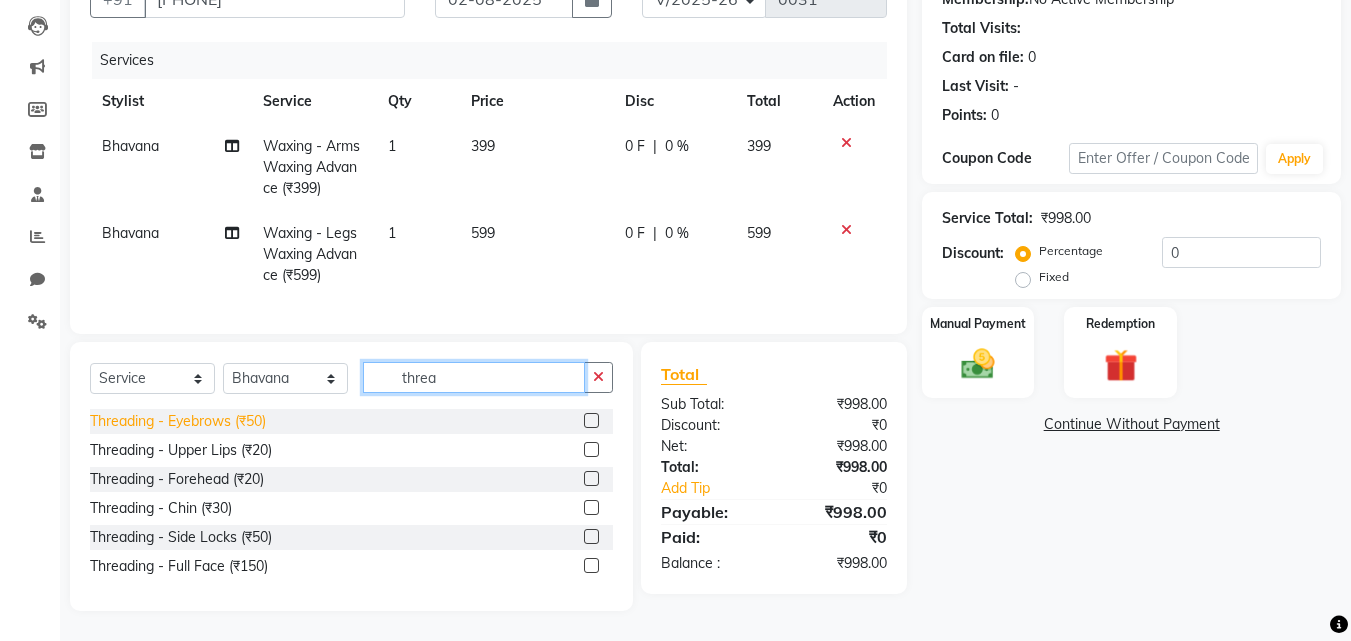 type on "threa" 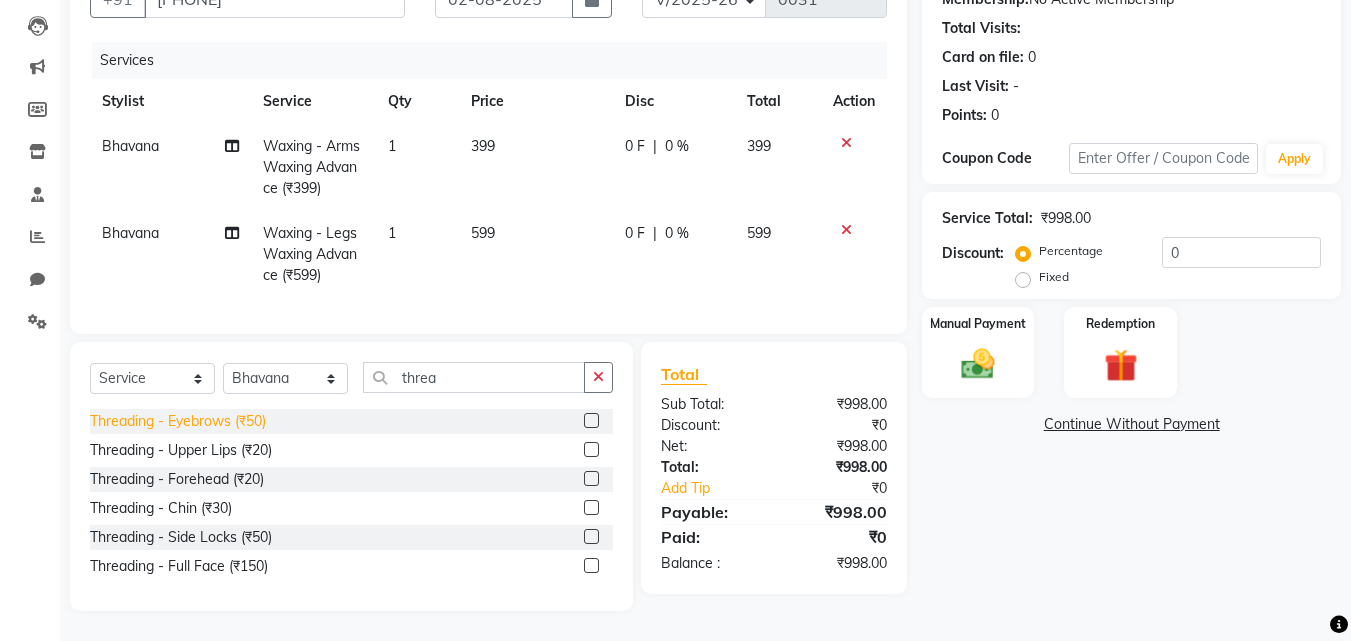 click on "Threading - Eyebrows (₹50)" 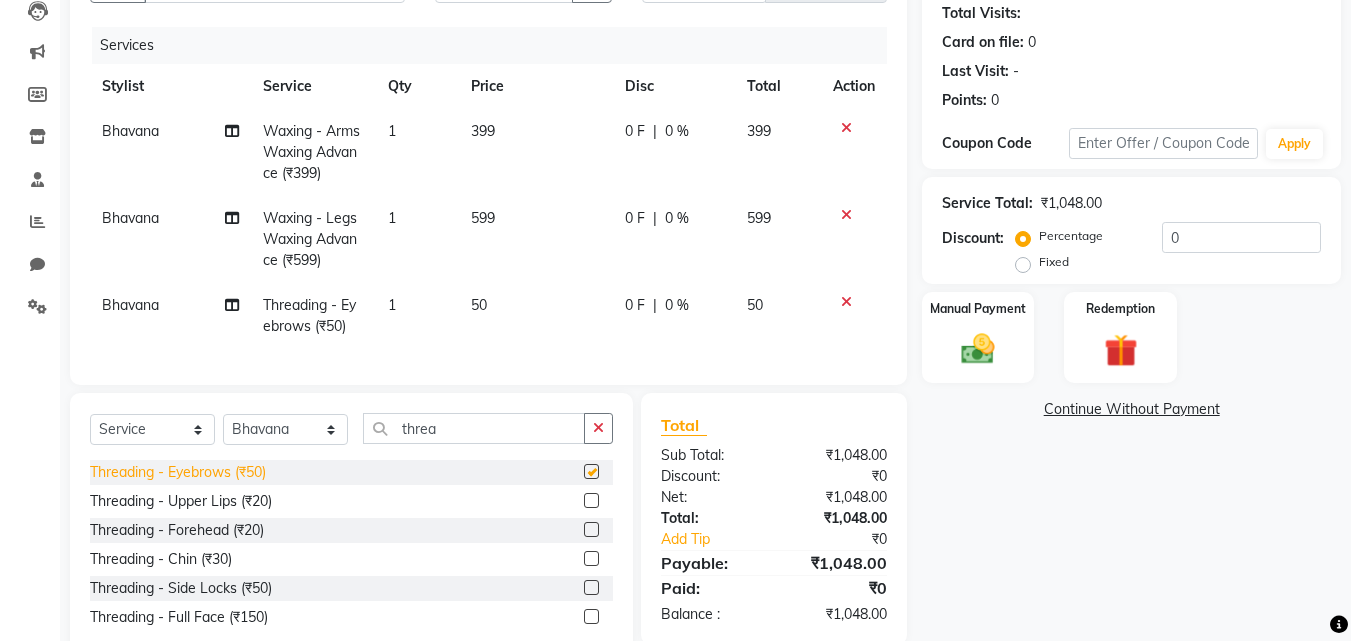 checkbox on "false" 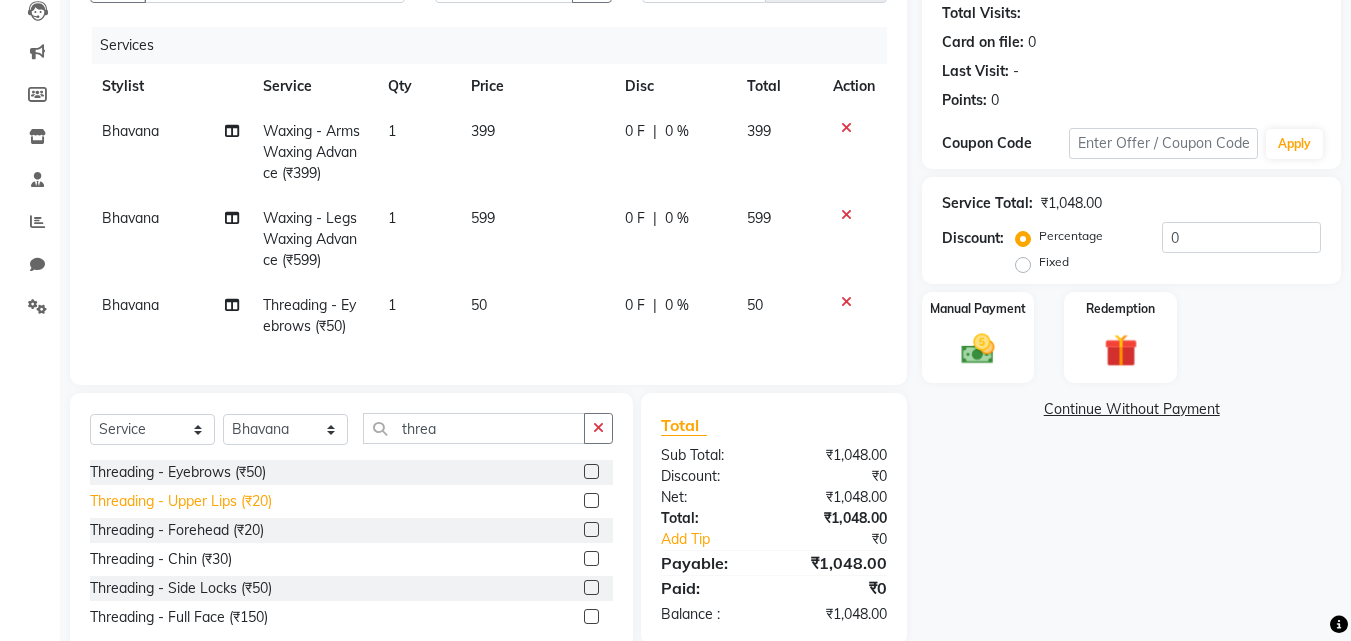 click on "Threading - Upper Lips (₹20)" 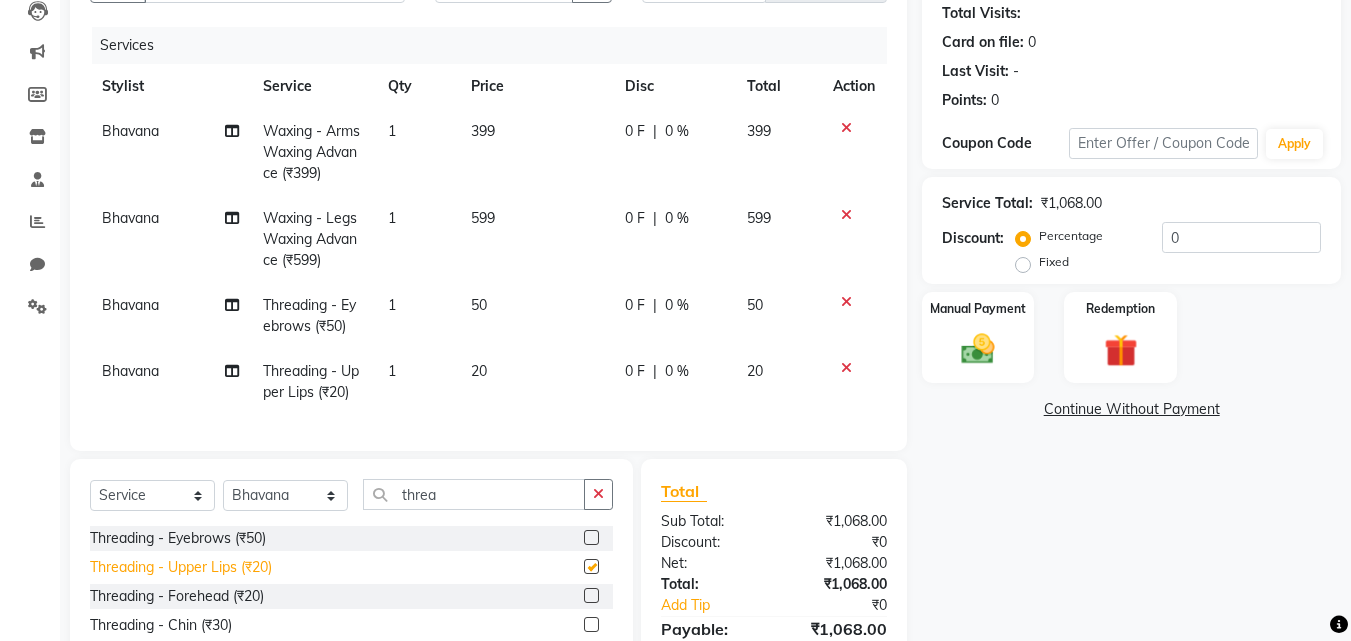 checkbox on "false" 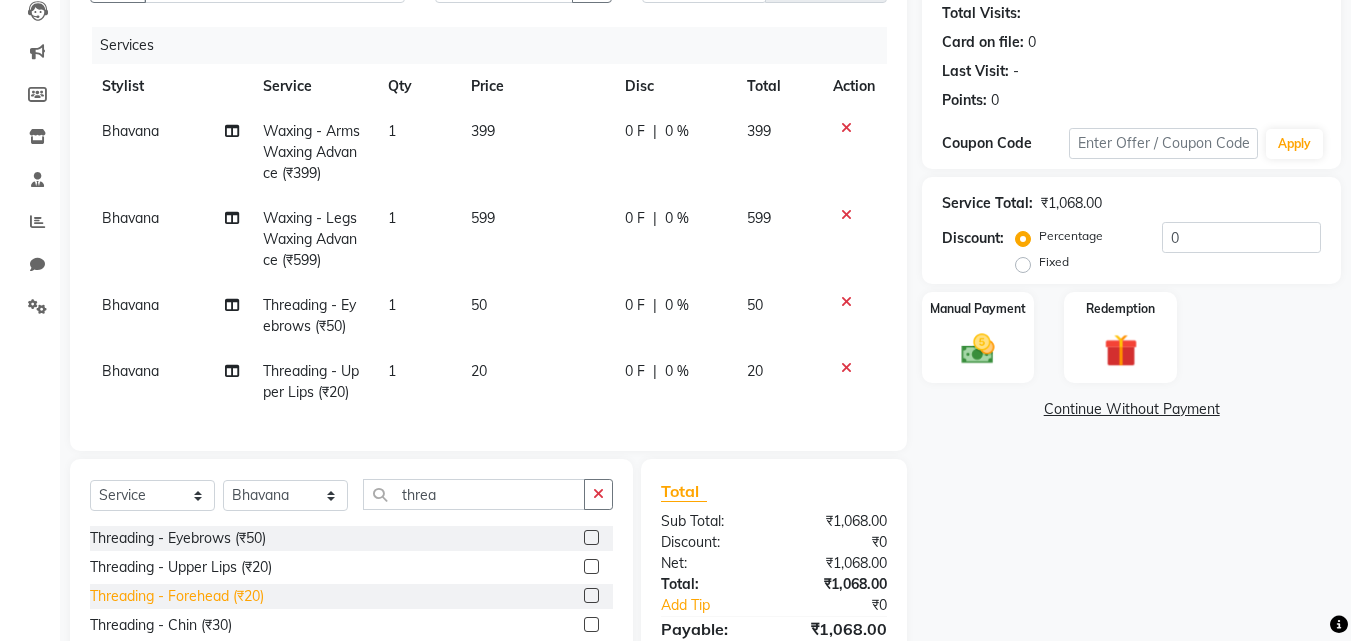 click on "Threading - Forehead (₹20)" 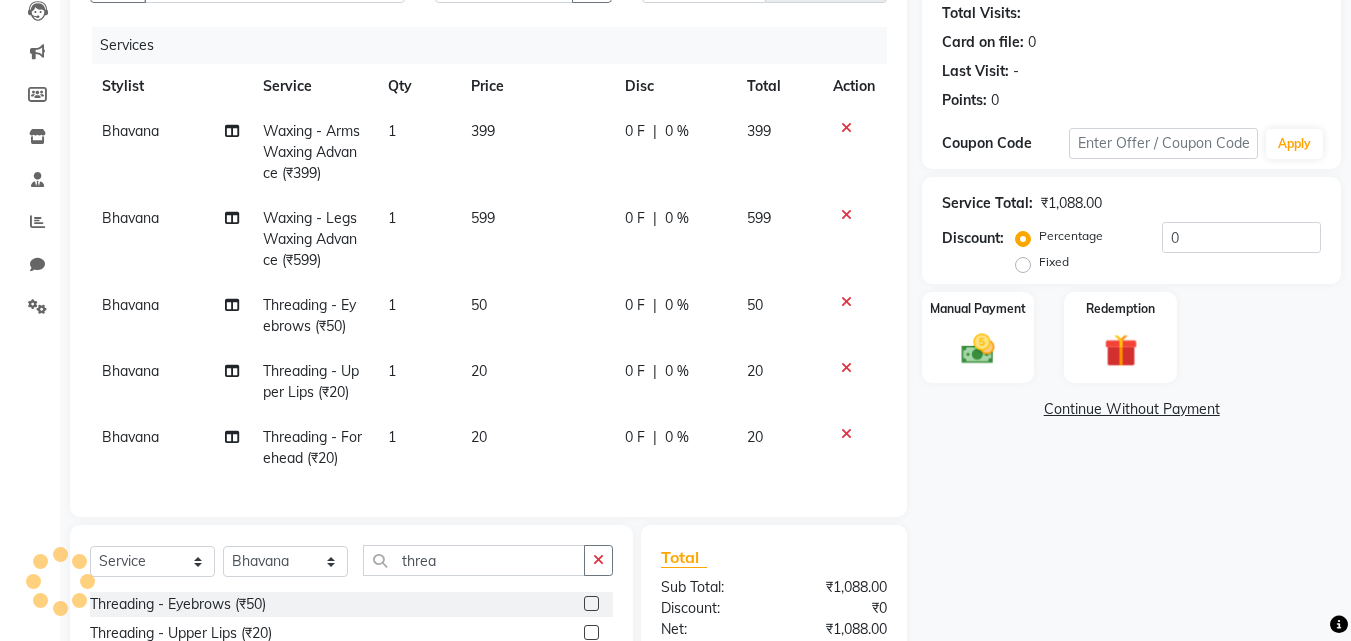 checkbox on "false" 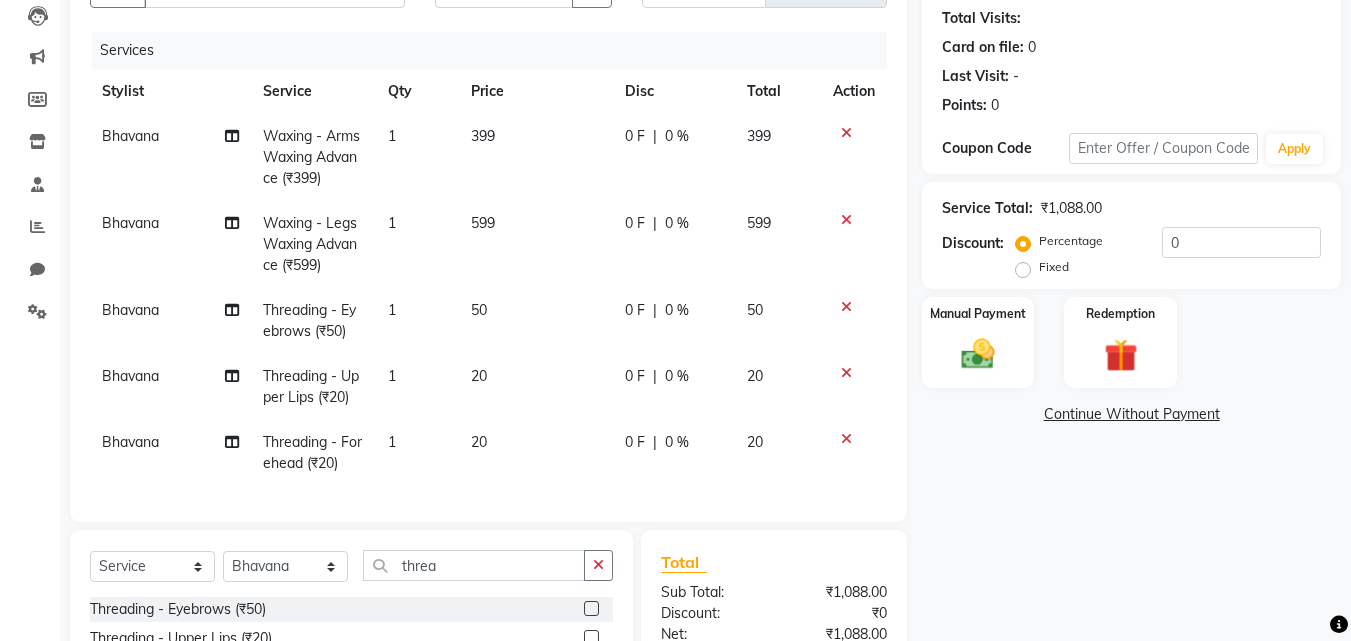 scroll, scrollTop: 212, scrollLeft: 0, axis: vertical 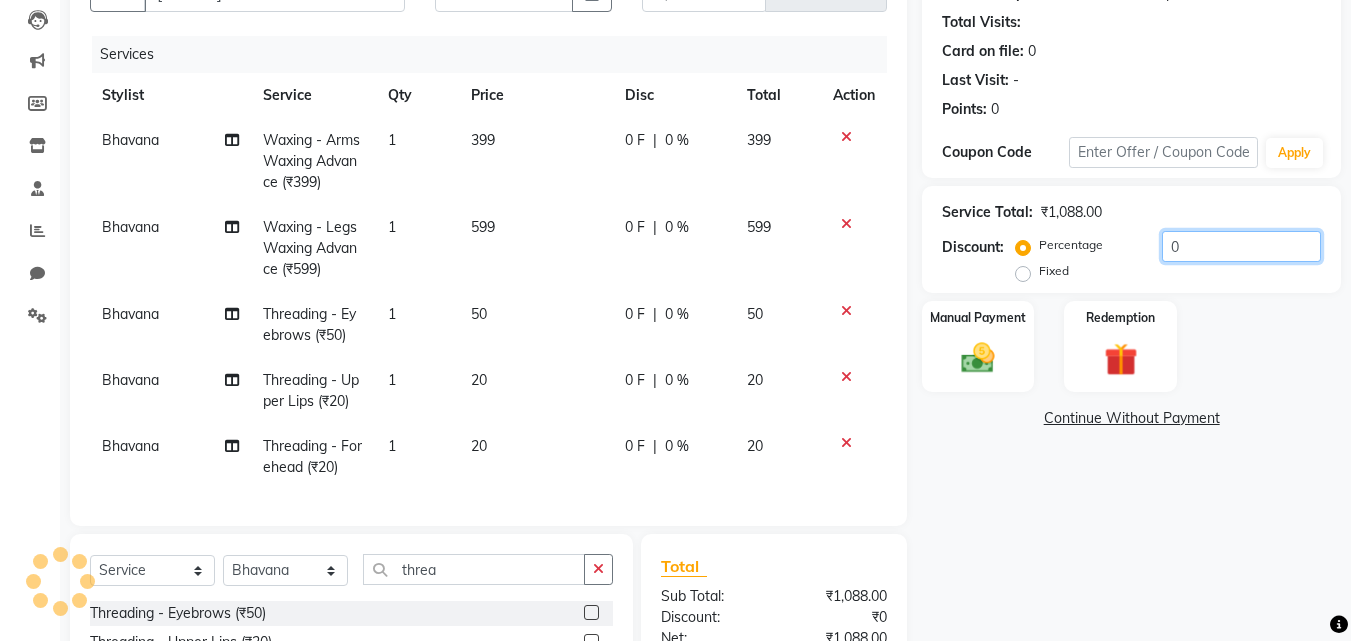 click on "0" 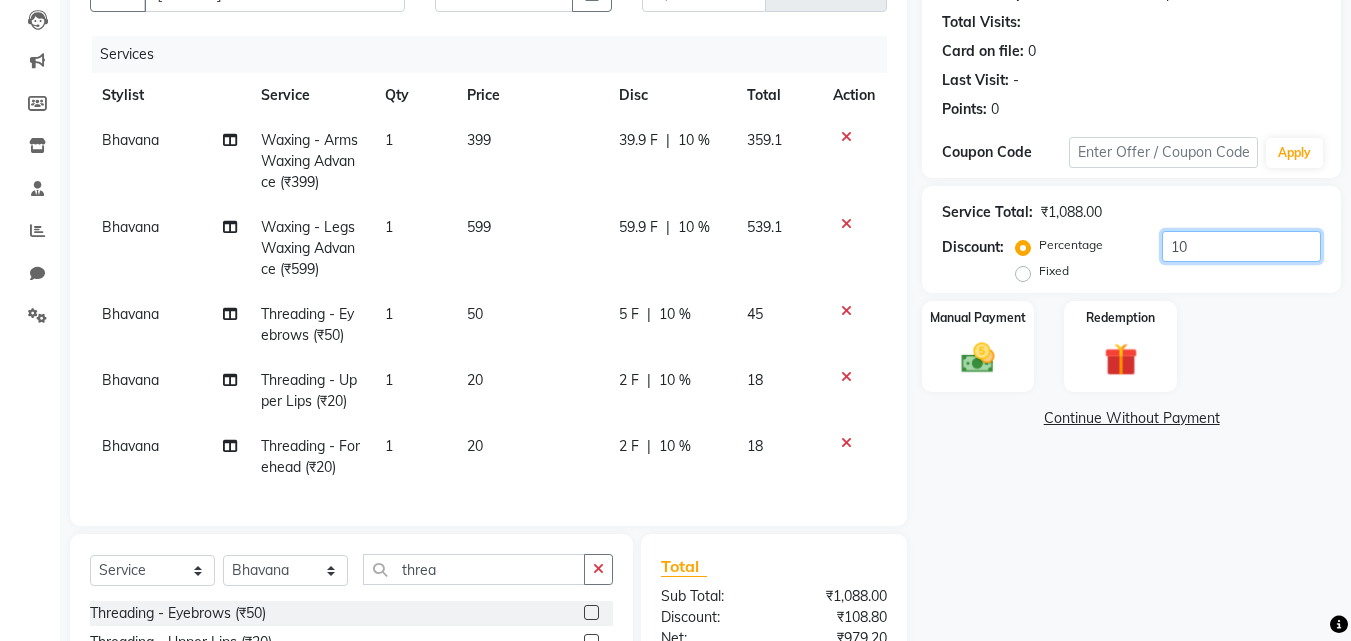 type on "1" 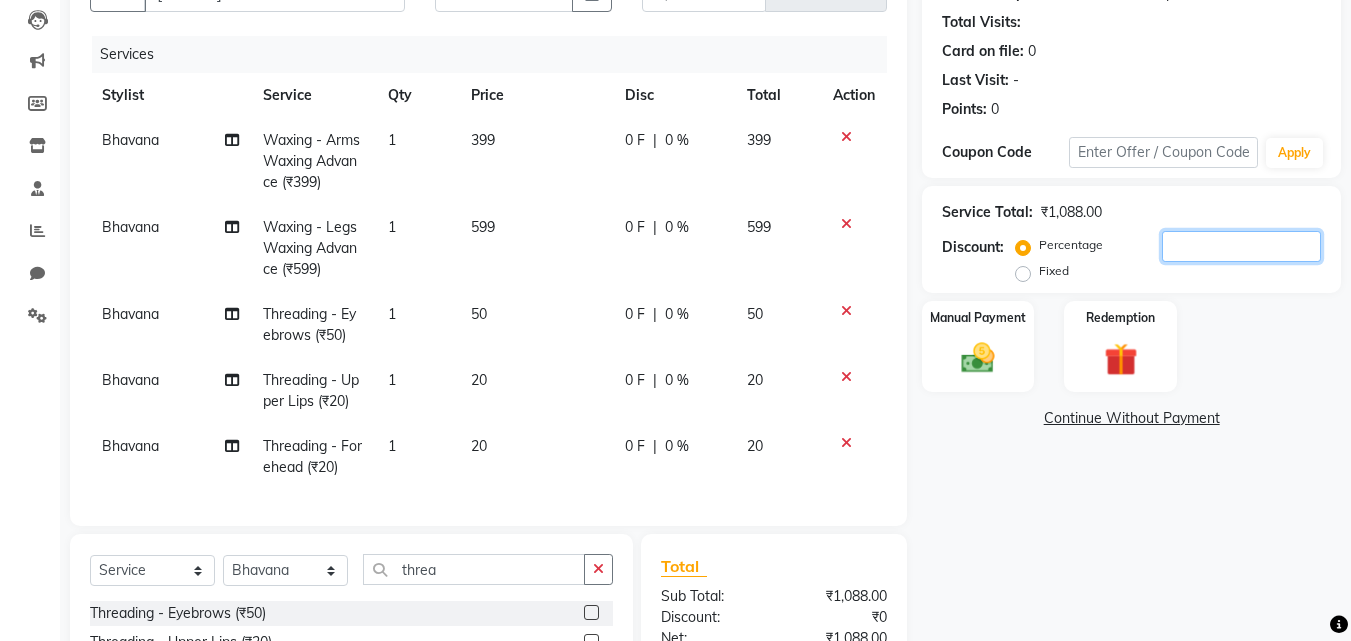 type 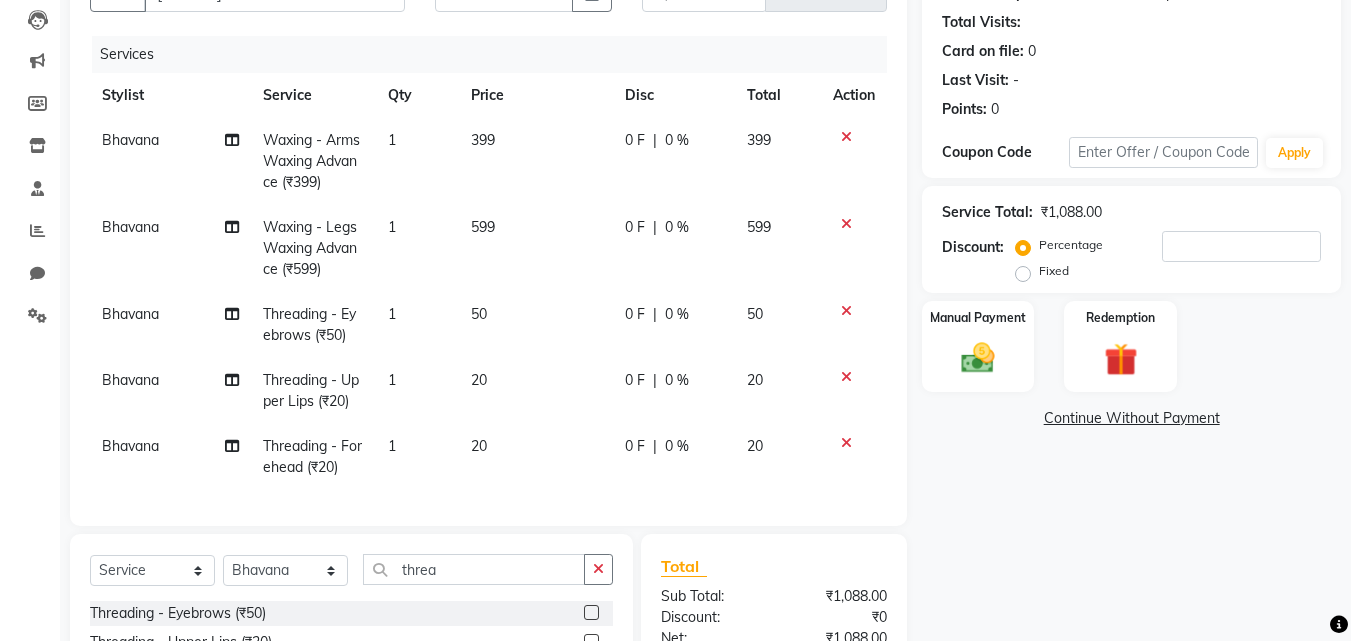click on "Fixed" 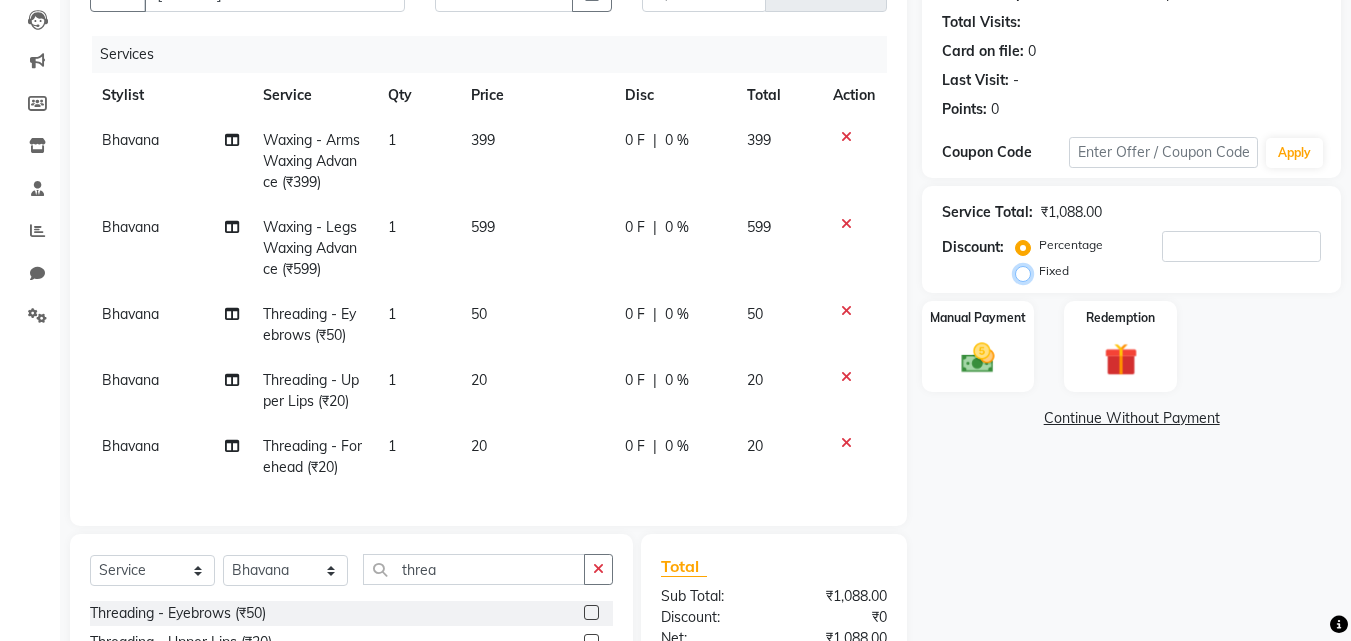click on "Fixed" at bounding box center (1027, 271) 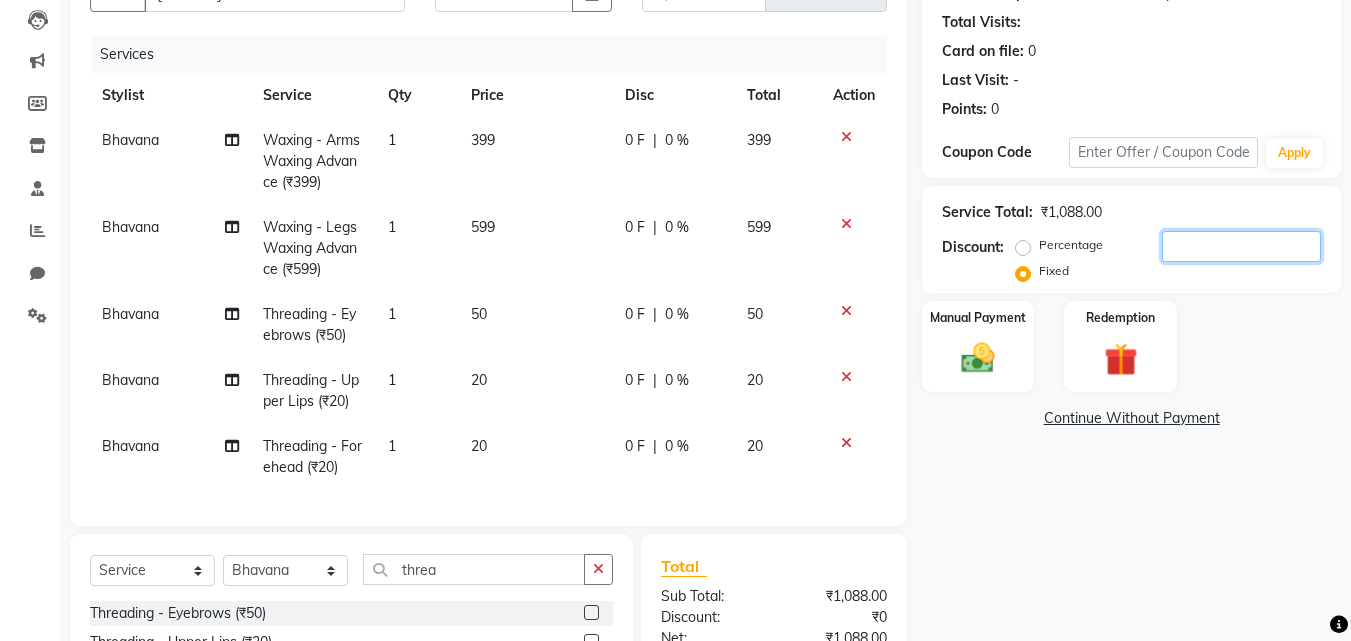 click 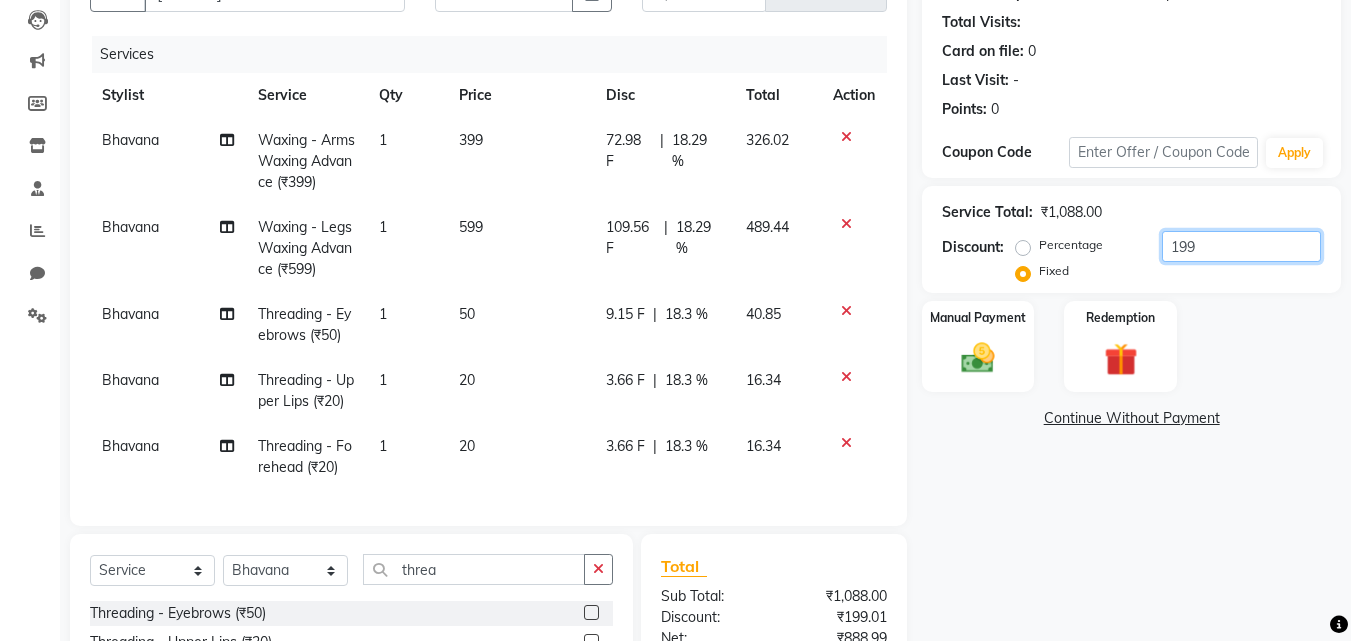 type on "199" 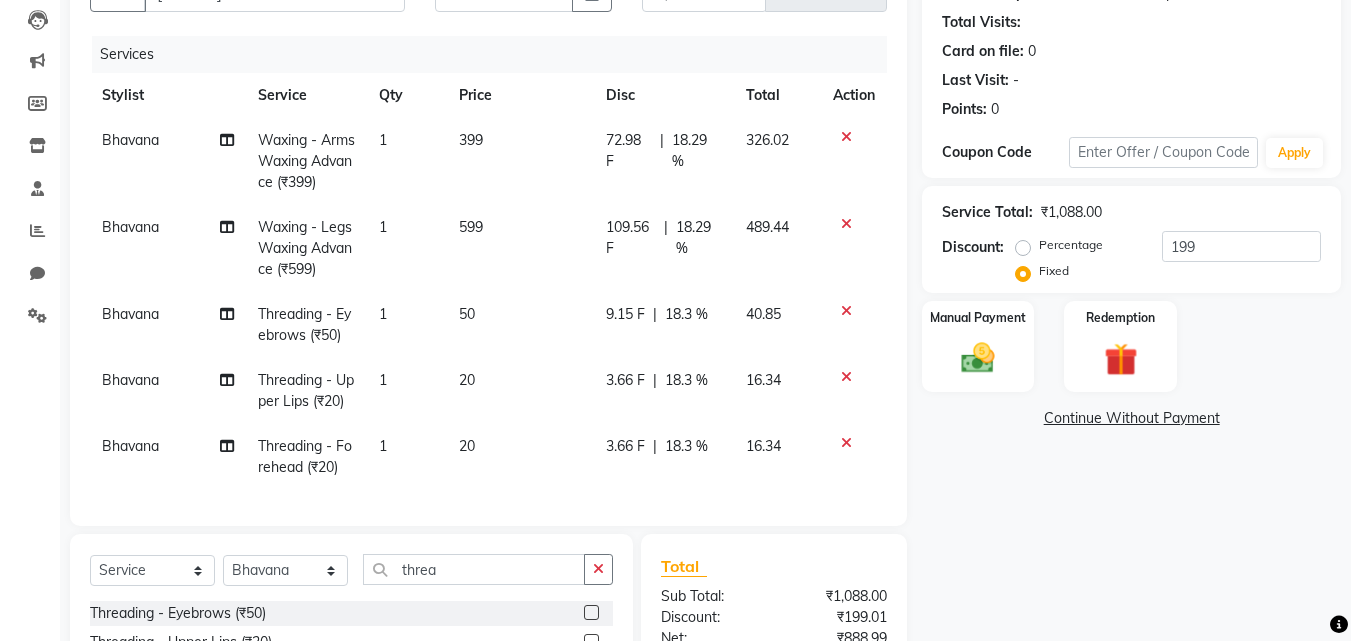 click on "Name: Deepika Lalwani Parlour Client Membership:  No Active Membership  Total Visits:   Card on file:  0 Last Visit:   - Points:   0  Coupon Code Apply Service Total:  ₹1,088.00  Discount:  Percentage   Fixed  199 Manual Payment Redemption  Continue Without Payment" 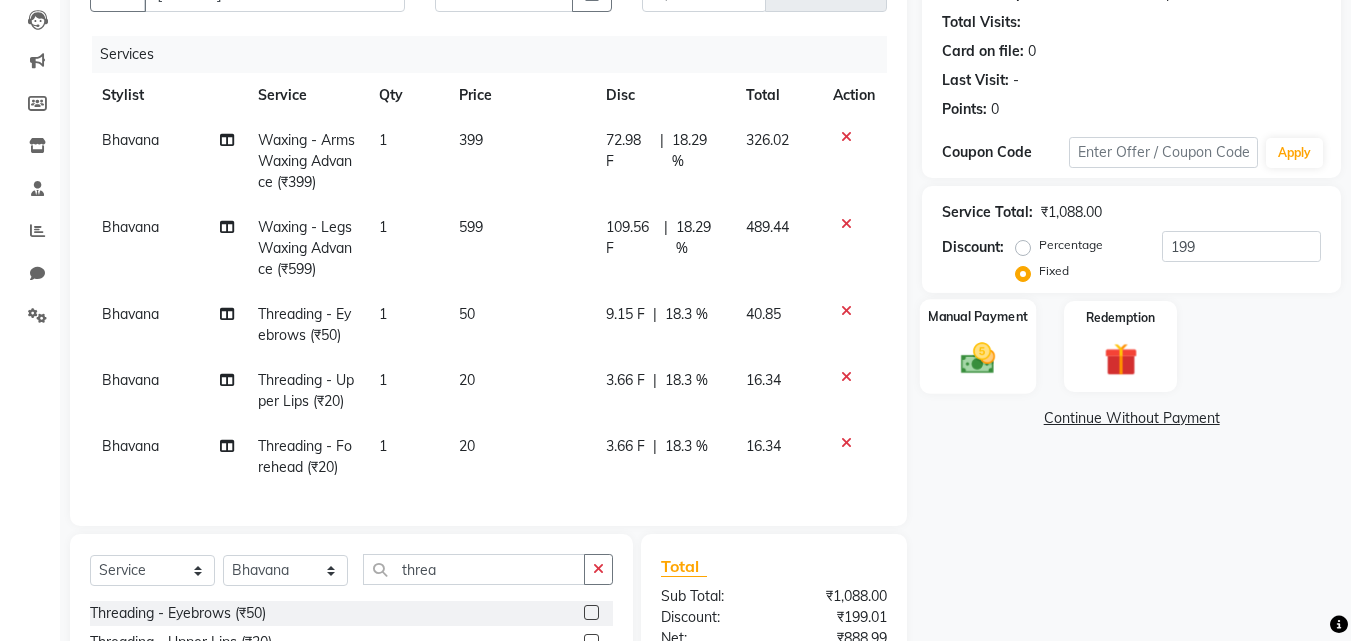 click 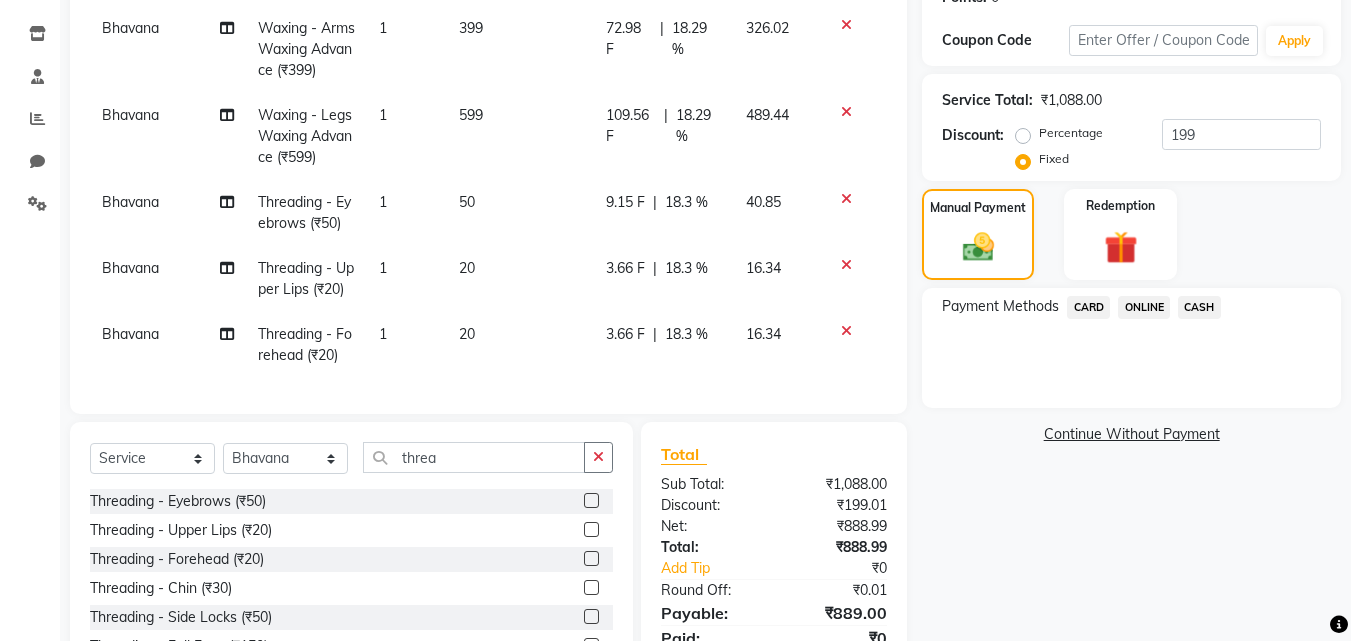 scroll, scrollTop: 432, scrollLeft: 0, axis: vertical 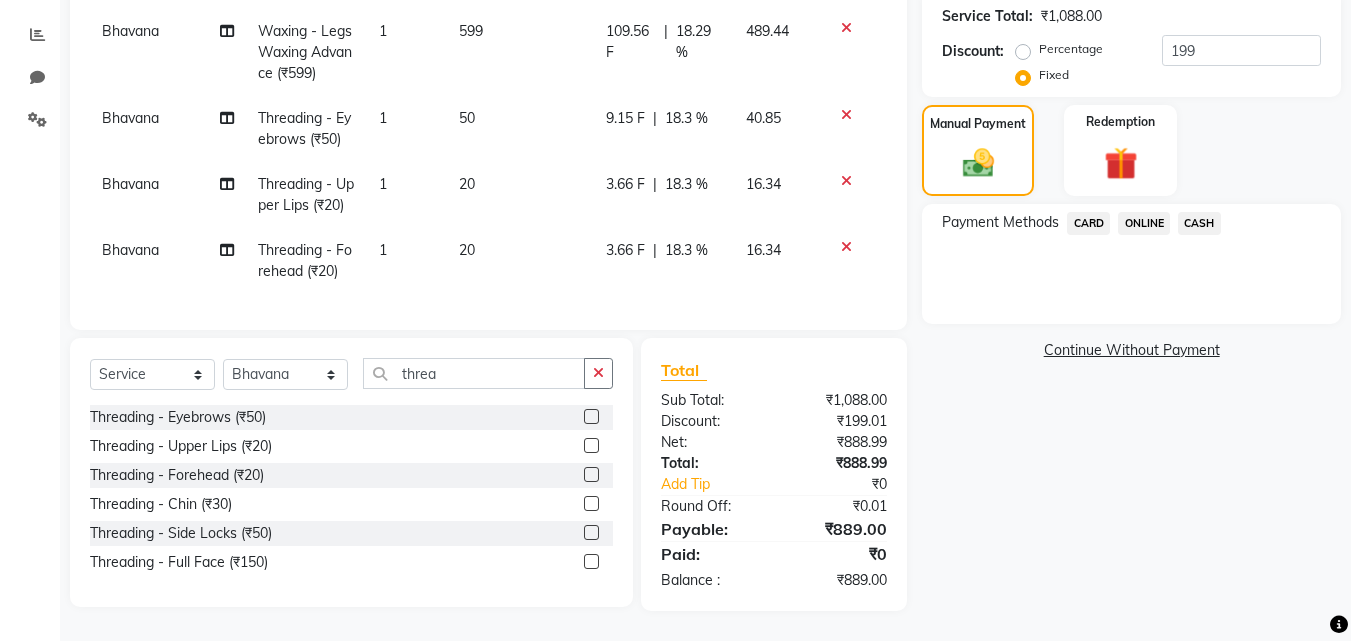 click on "CASH" 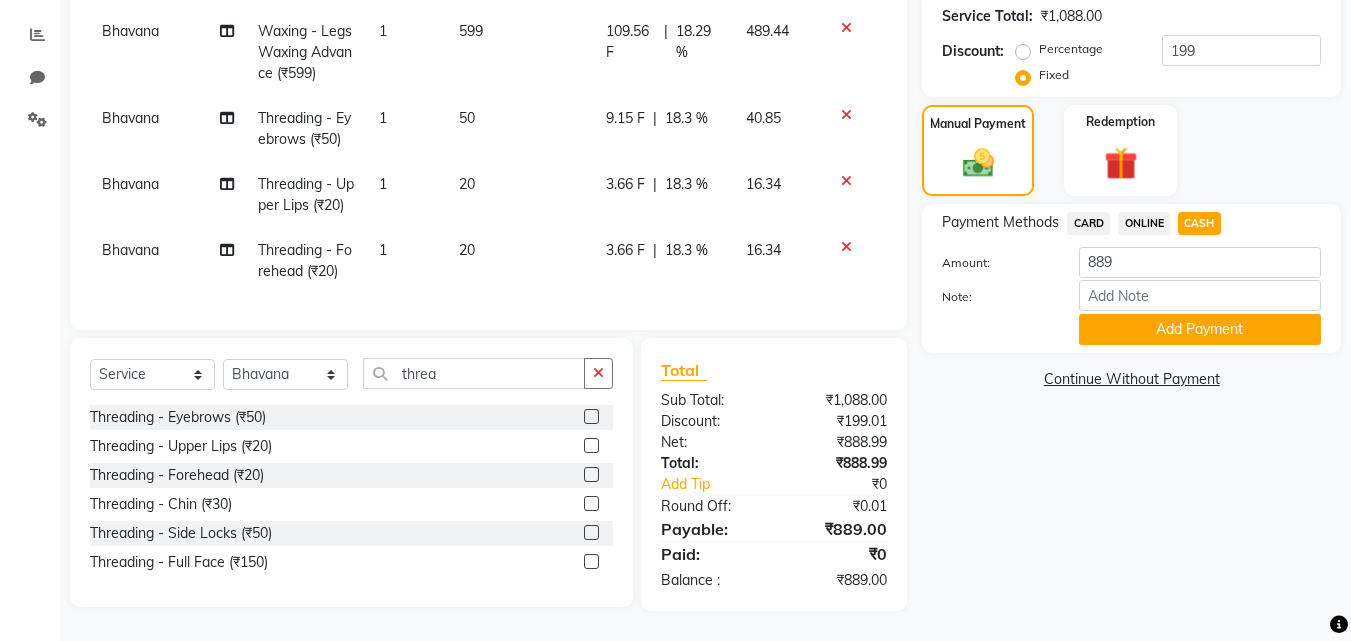 click on "ONLINE" 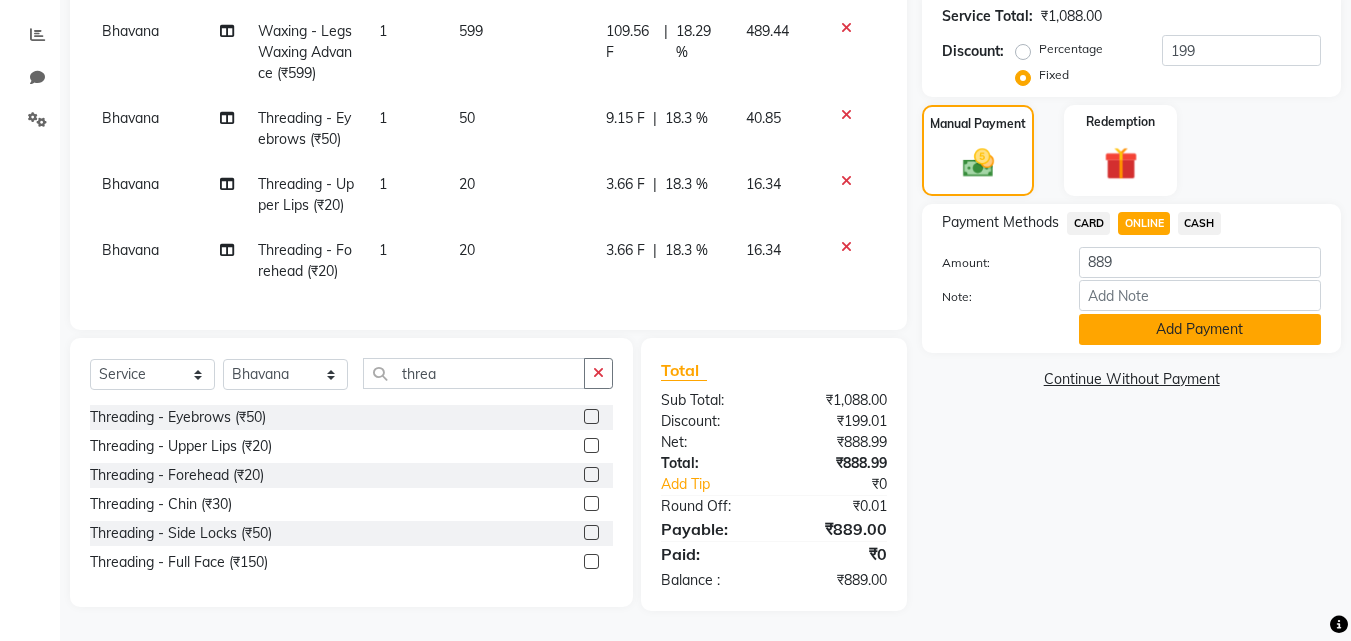 click on "Add Payment" 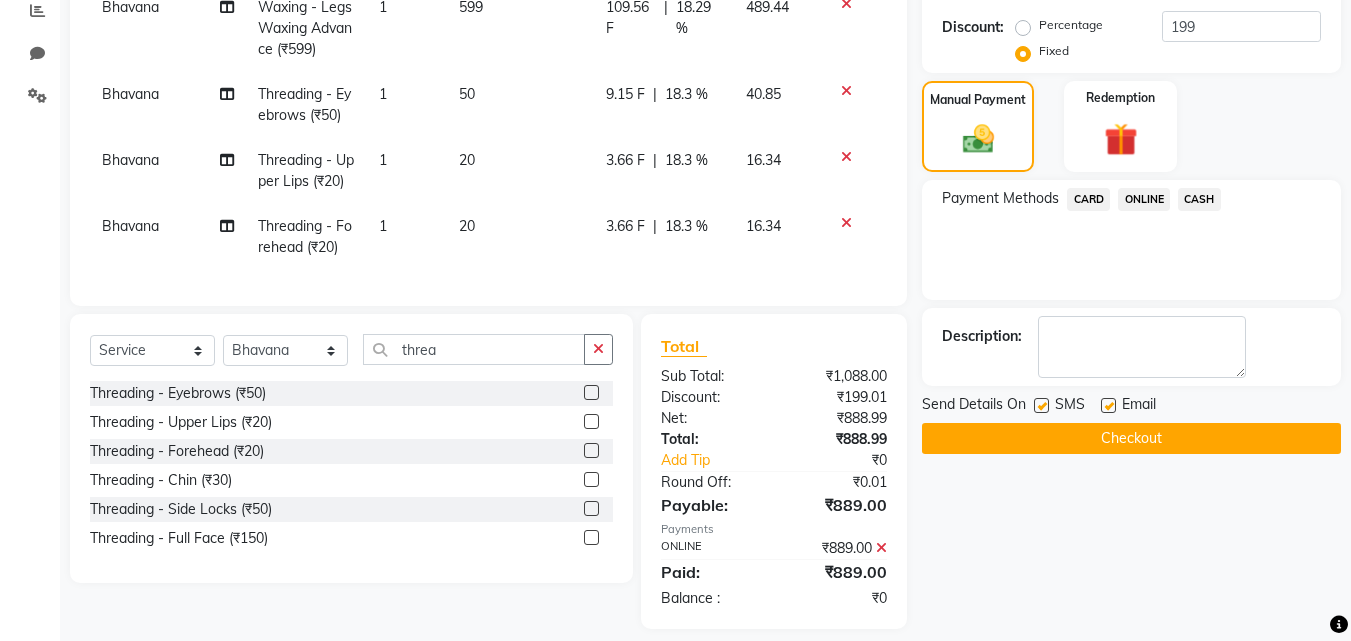 click on "Checkout" 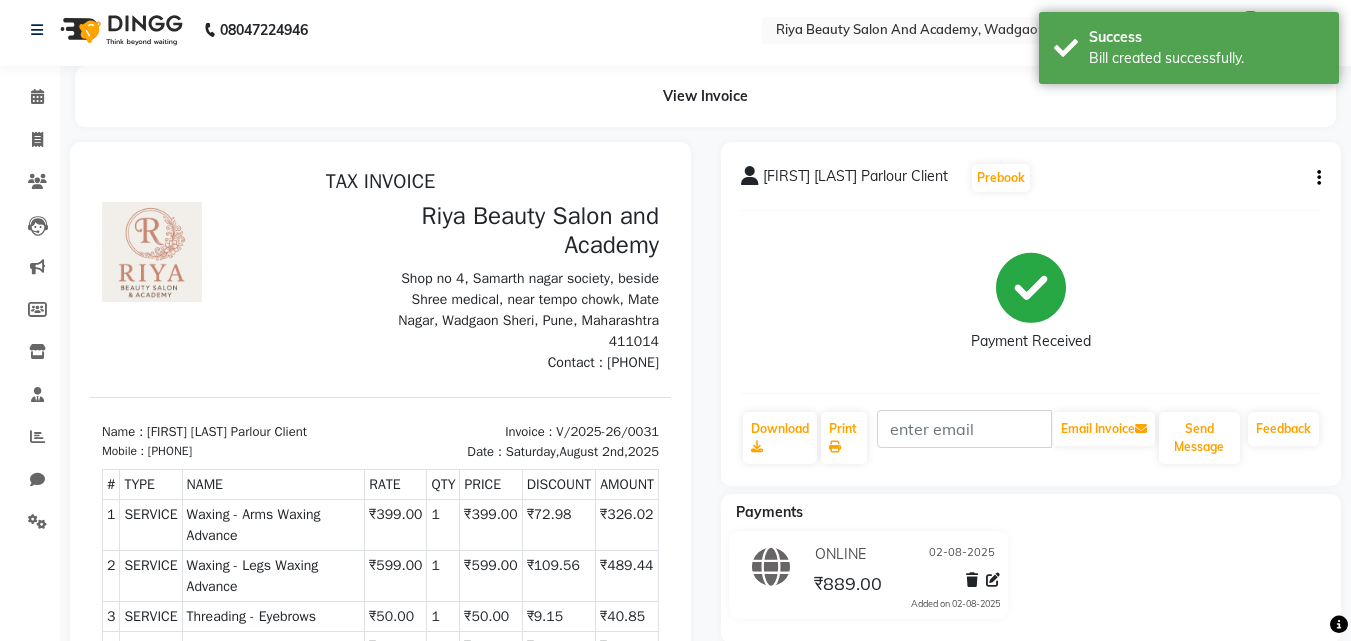 scroll, scrollTop: 0, scrollLeft: 0, axis: both 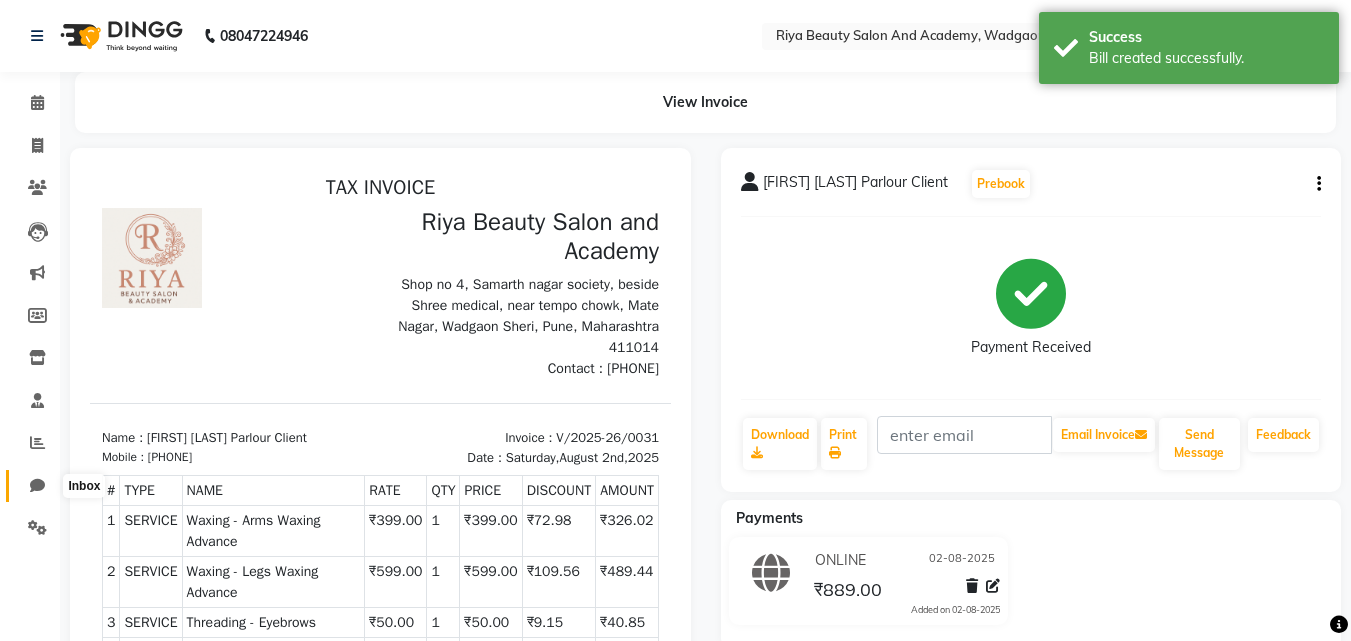 click 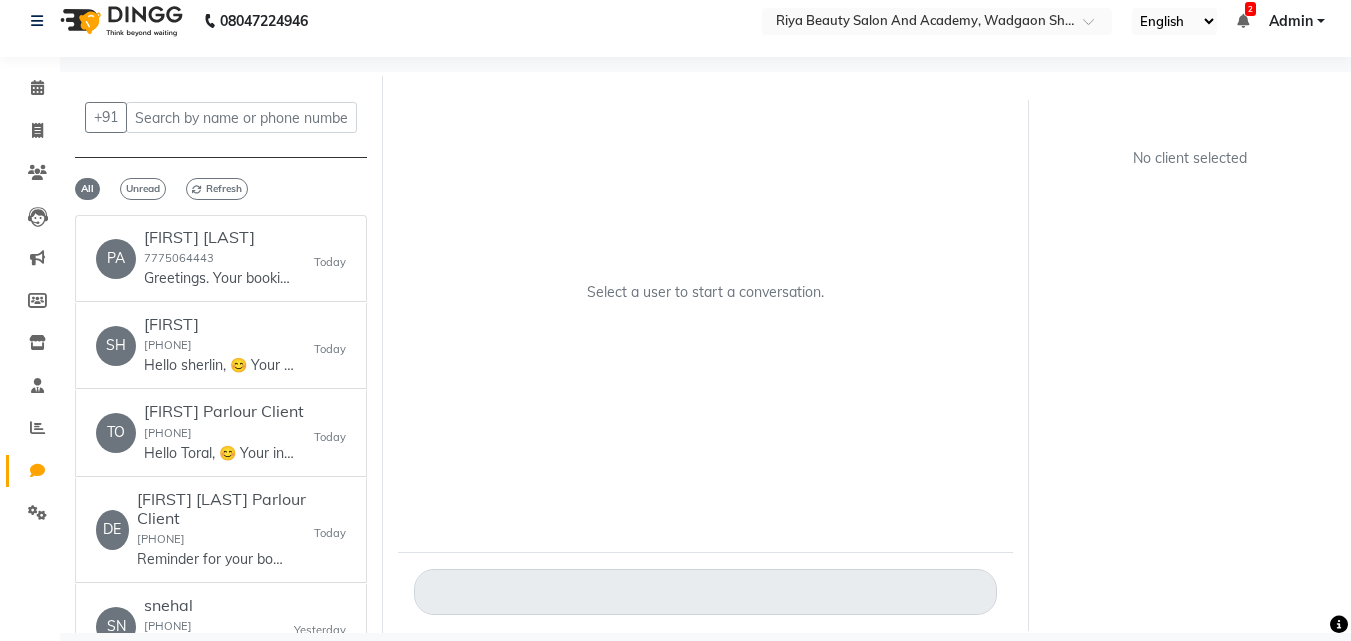 scroll, scrollTop: 0, scrollLeft: 0, axis: both 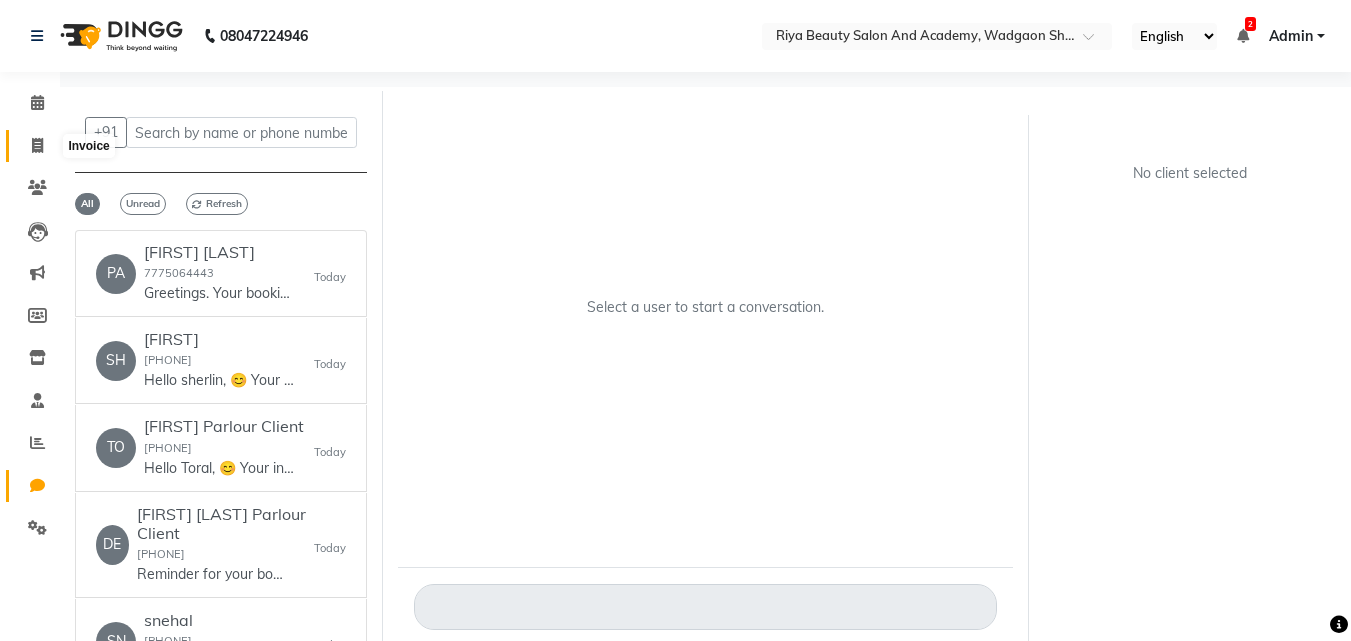 click 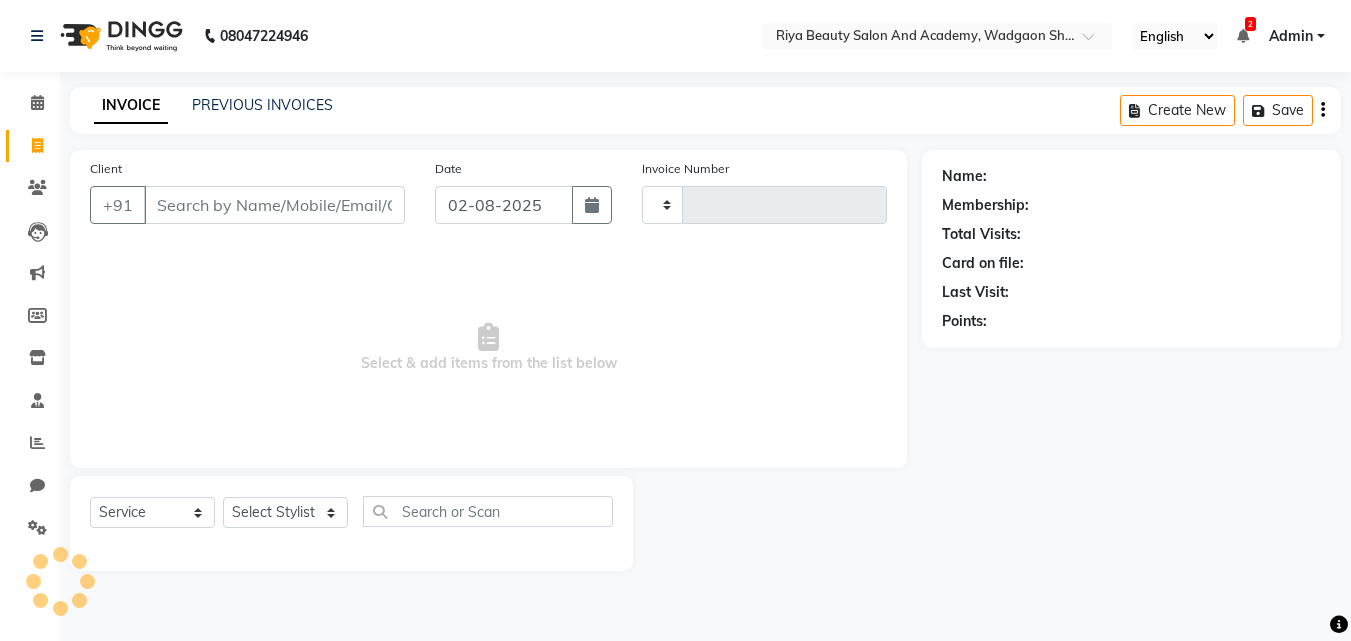 type on "0032" 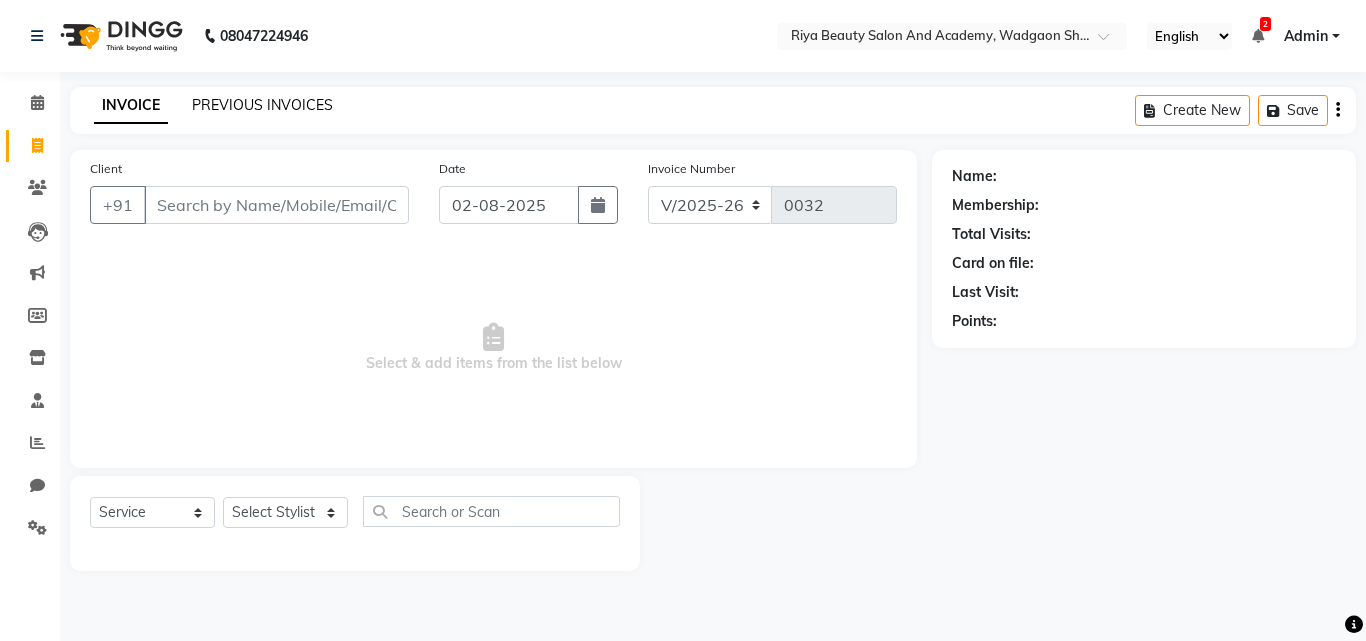 click on "PREVIOUS INVOICES" 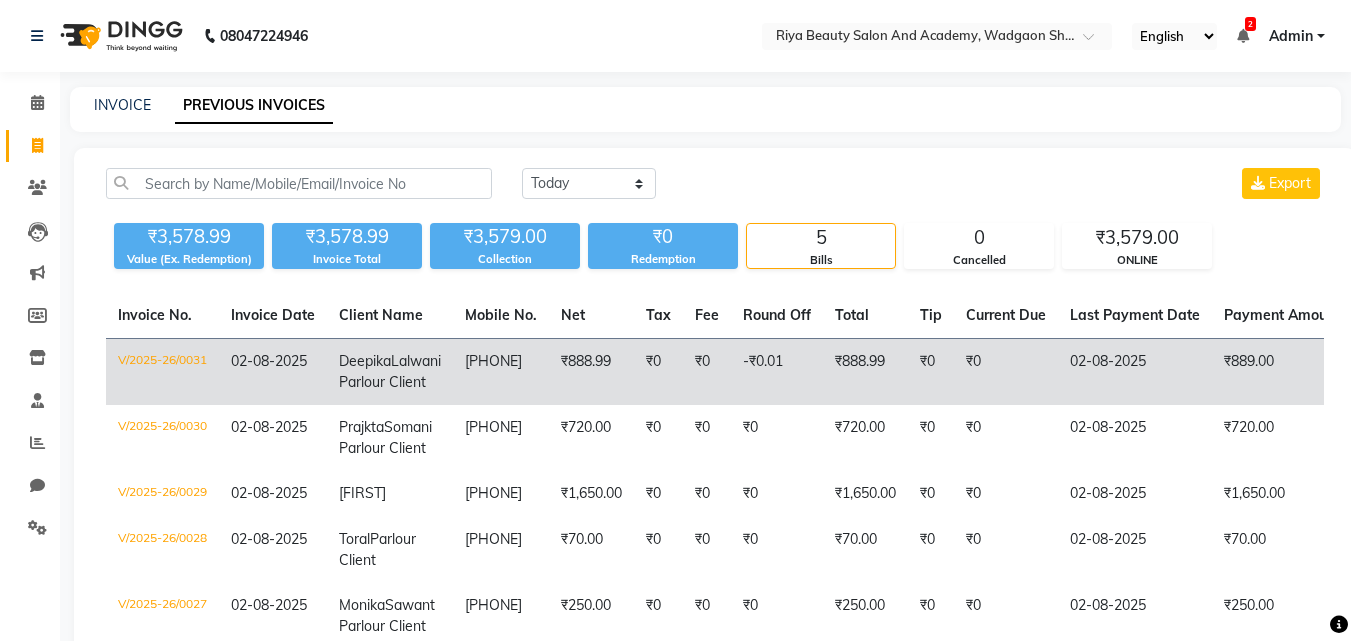 click on "₹0" 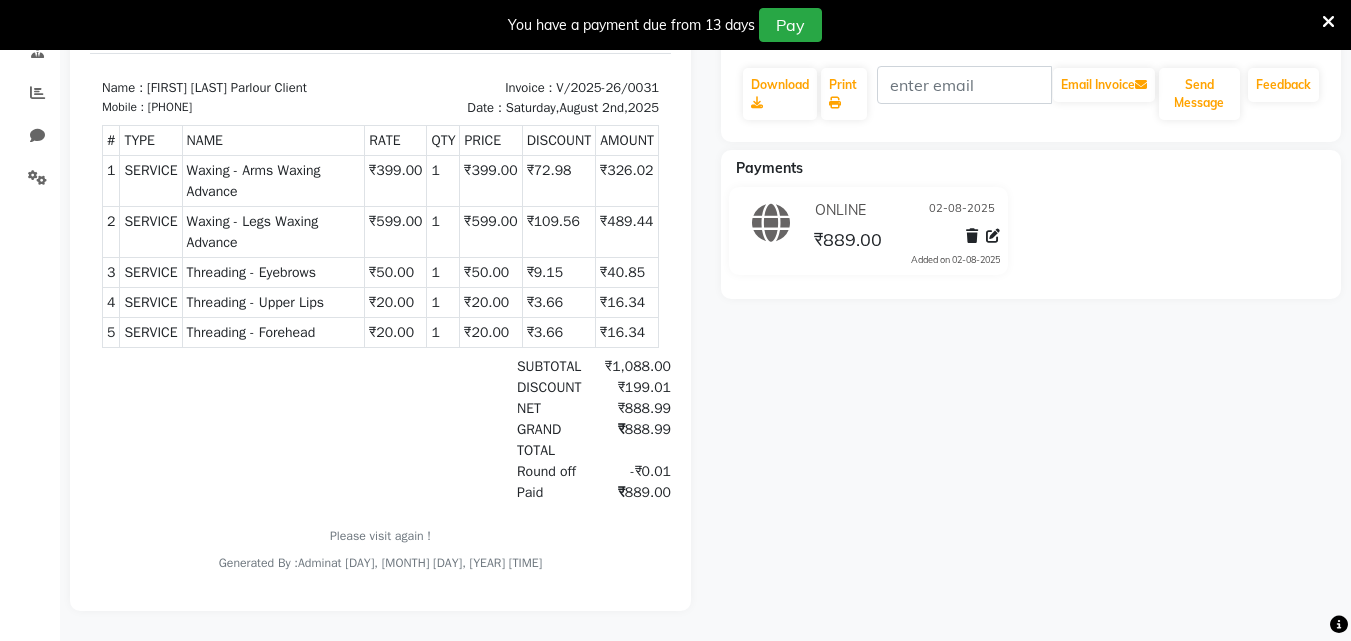 scroll, scrollTop: 0, scrollLeft: 0, axis: both 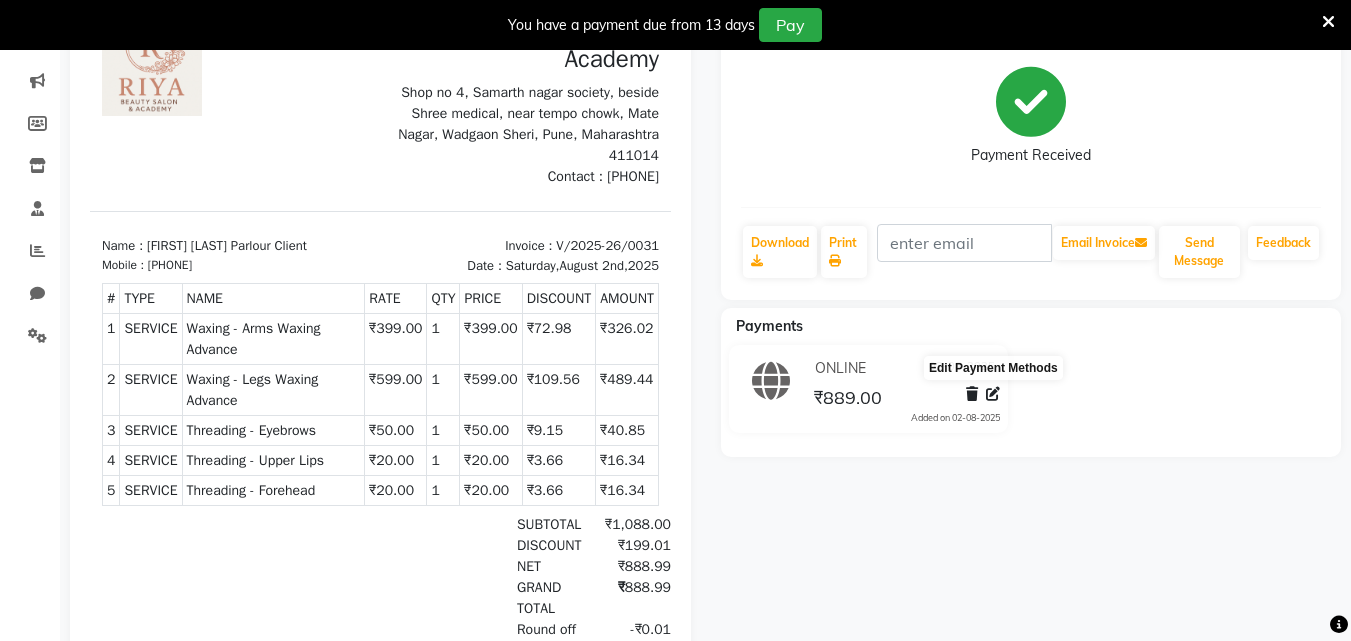 click 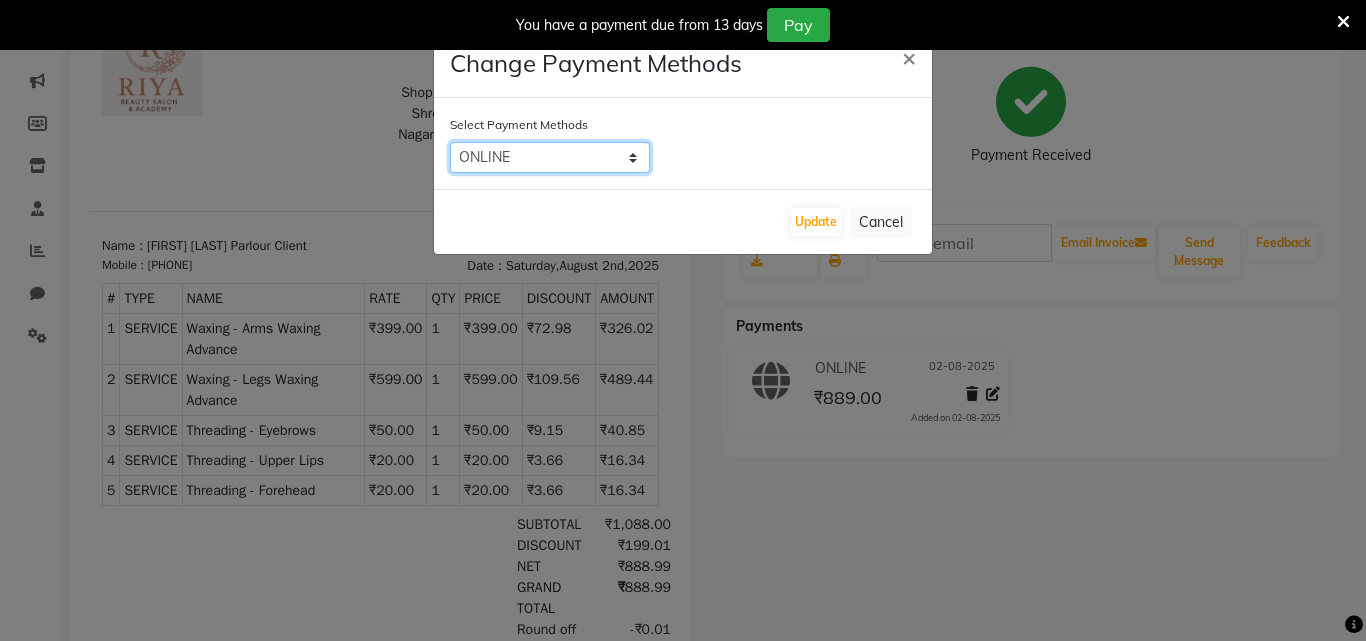 click on "CARD   ONLINE   CASH" 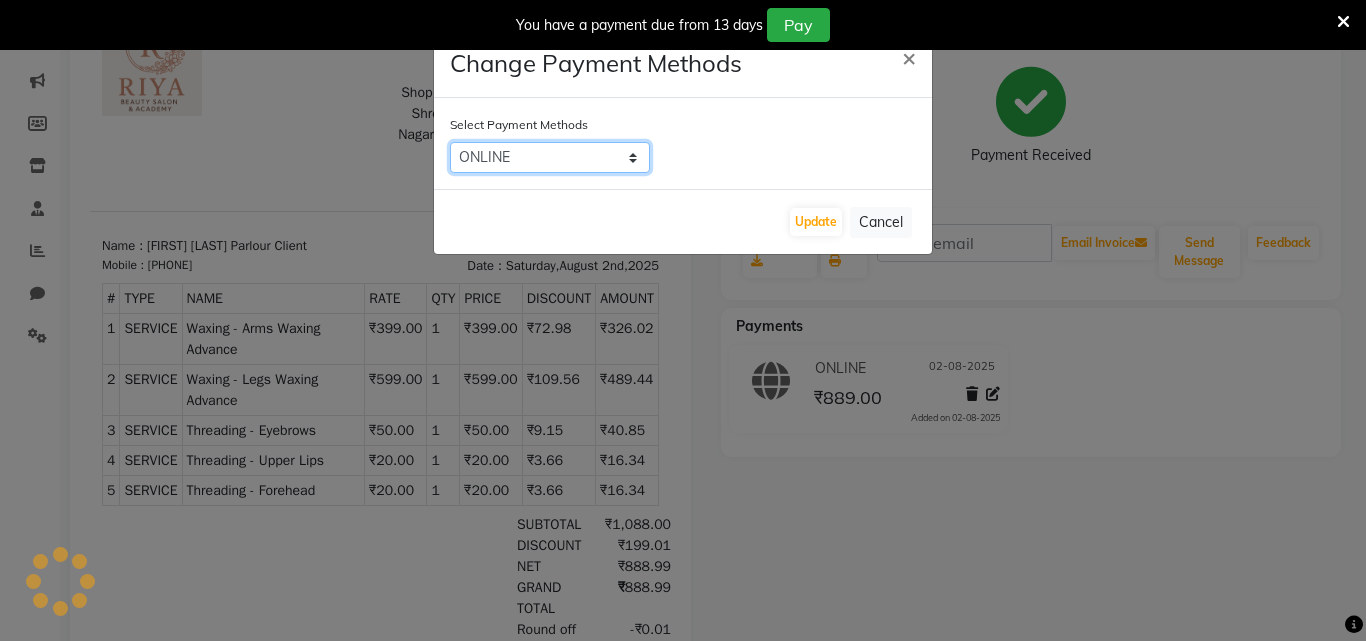 click on "CARD   ONLINE   CASH" 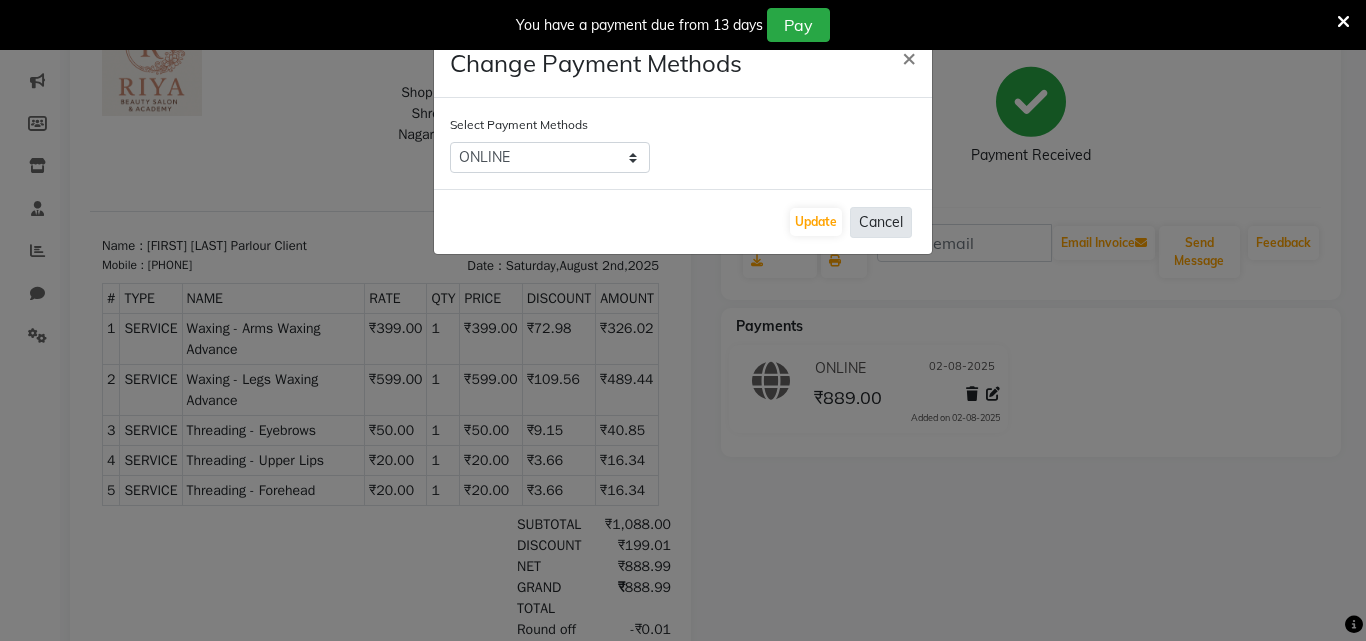 click on "Cancel" 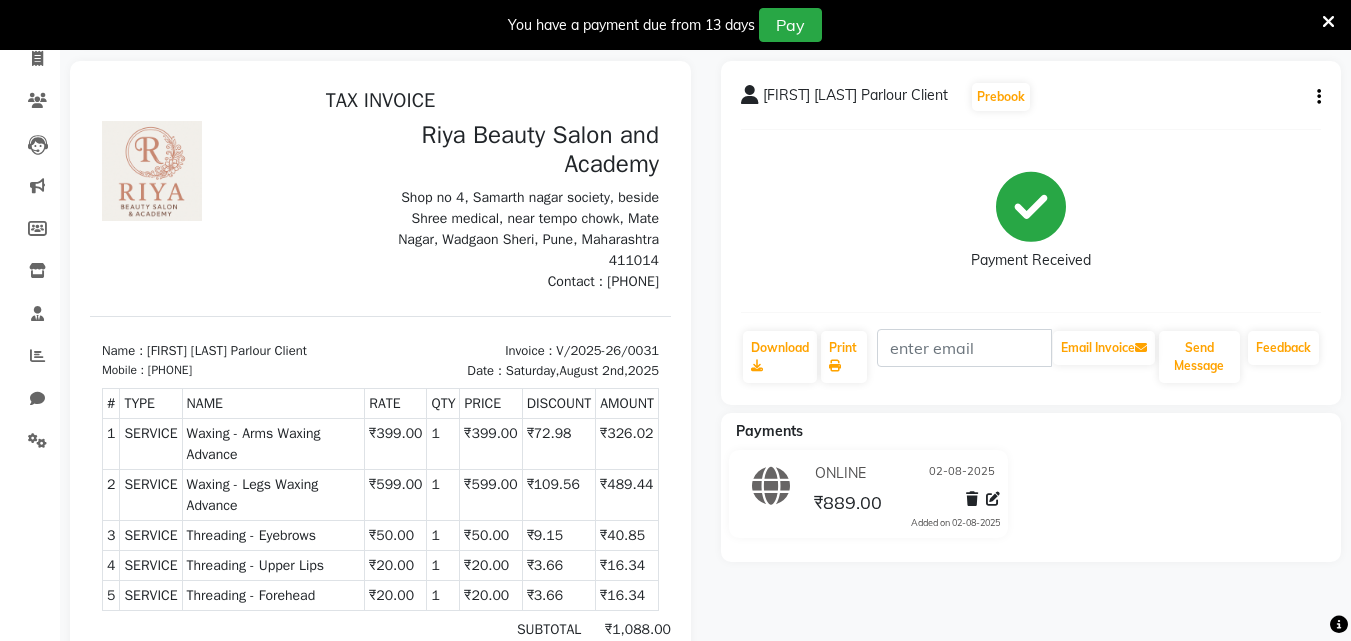 scroll, scrollTop: 0, scrollLeft: 0, axis: both 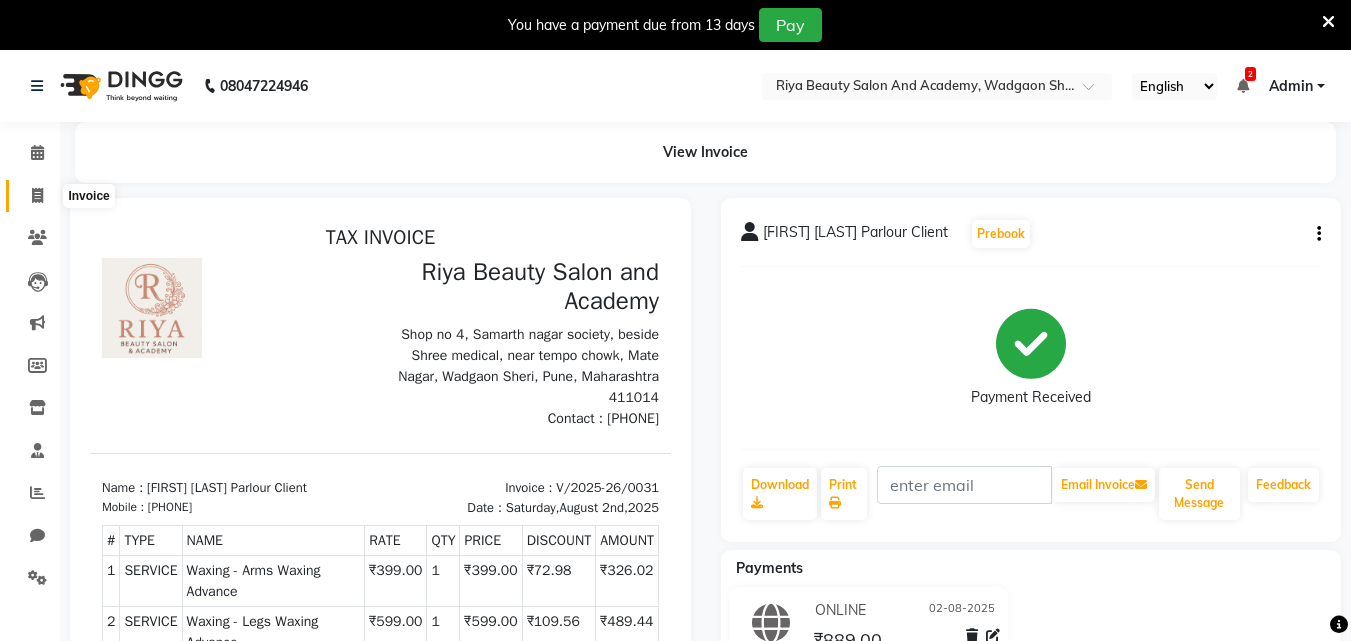 click 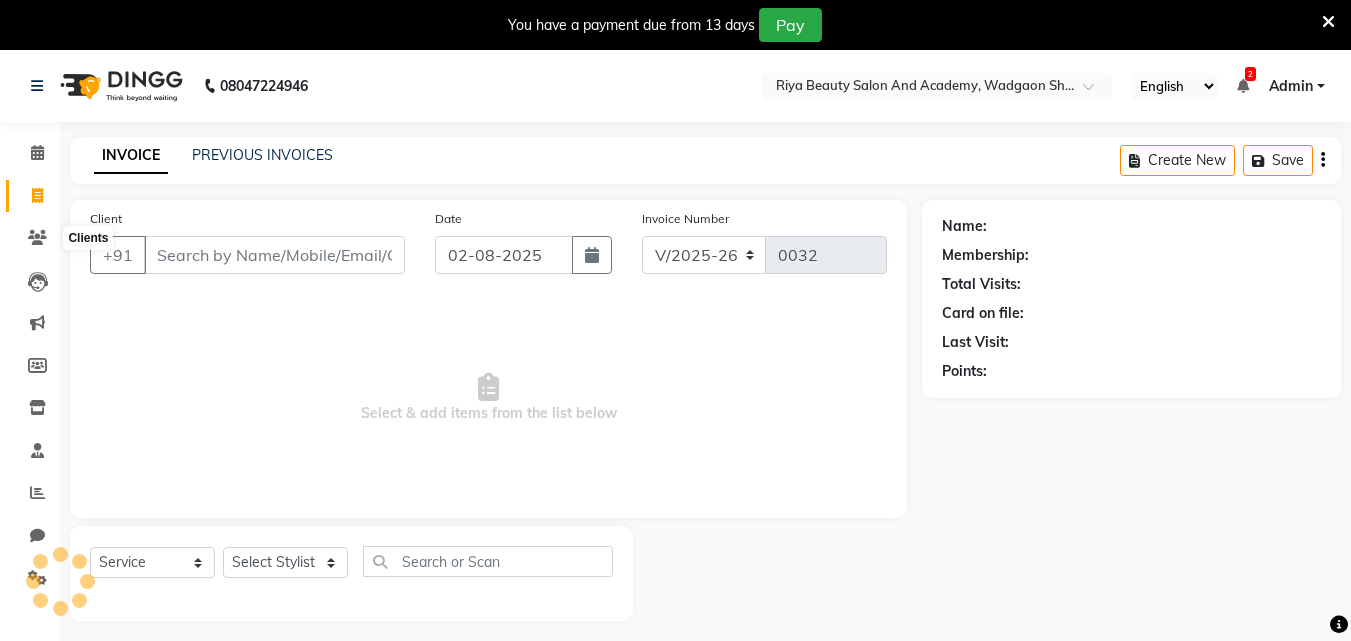 scroll, scrollTop: 50, scrollLeft: 0, axis: vertical 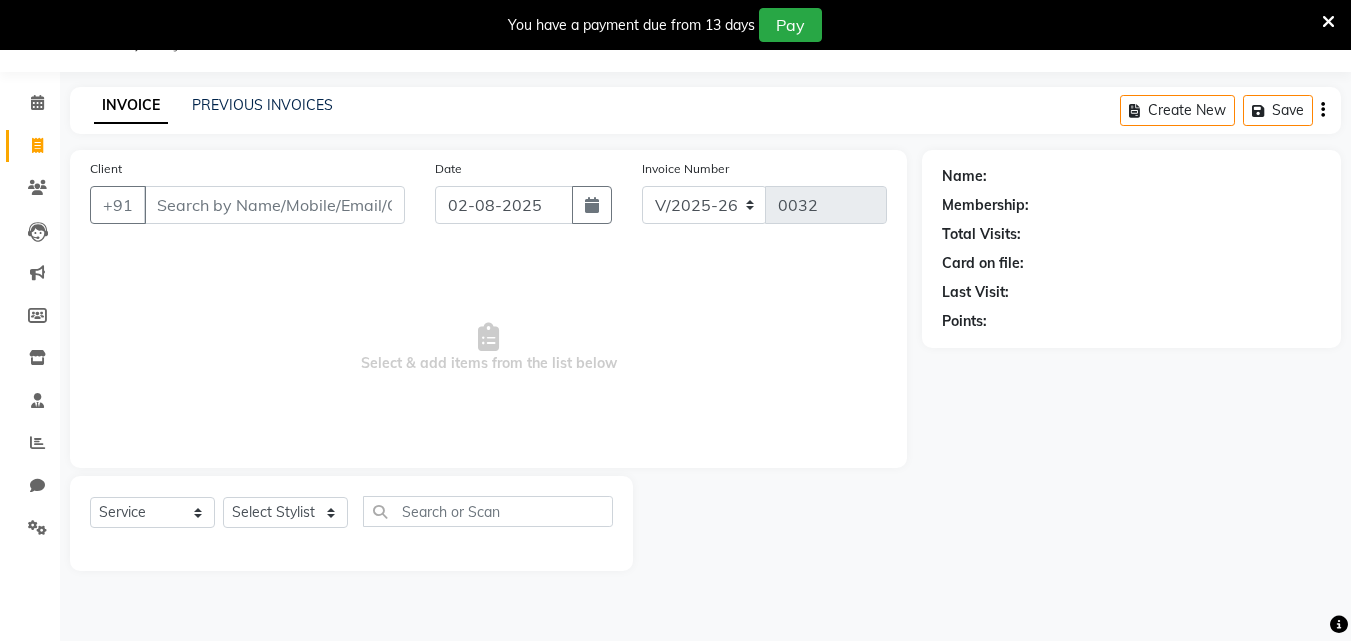 click at bounding box center (1328, 22) 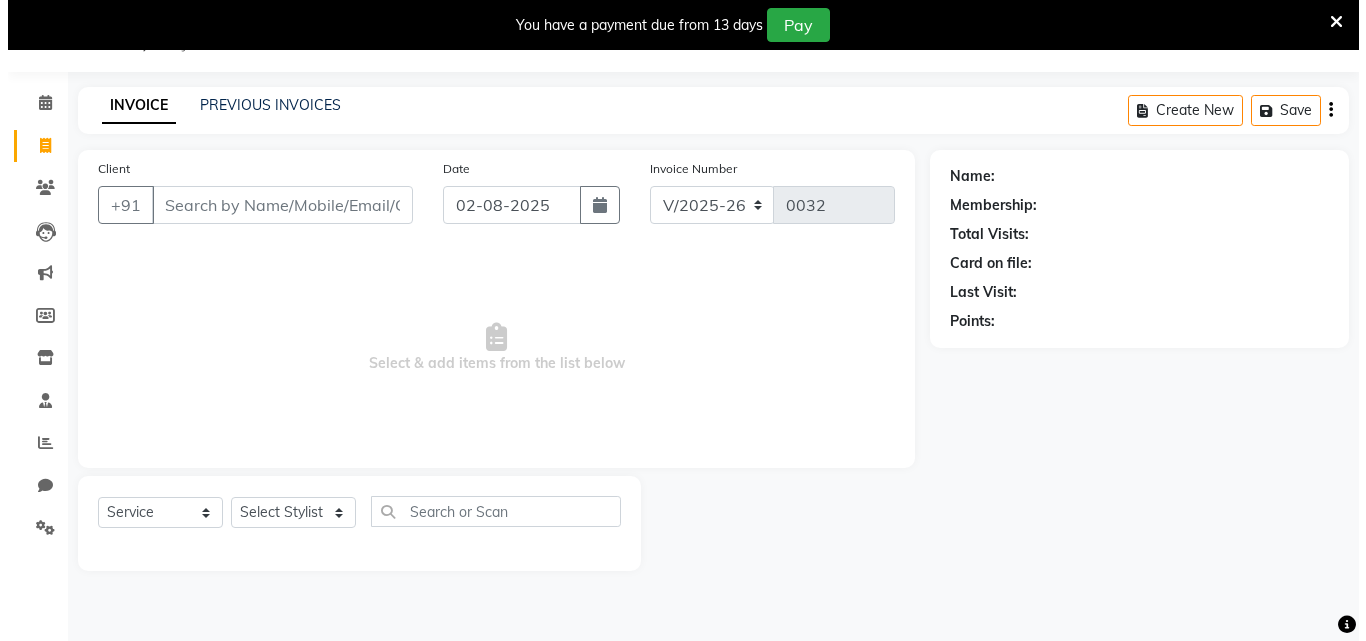 scroll, scrollTop: 0, scrollLeft: 0, axis: both 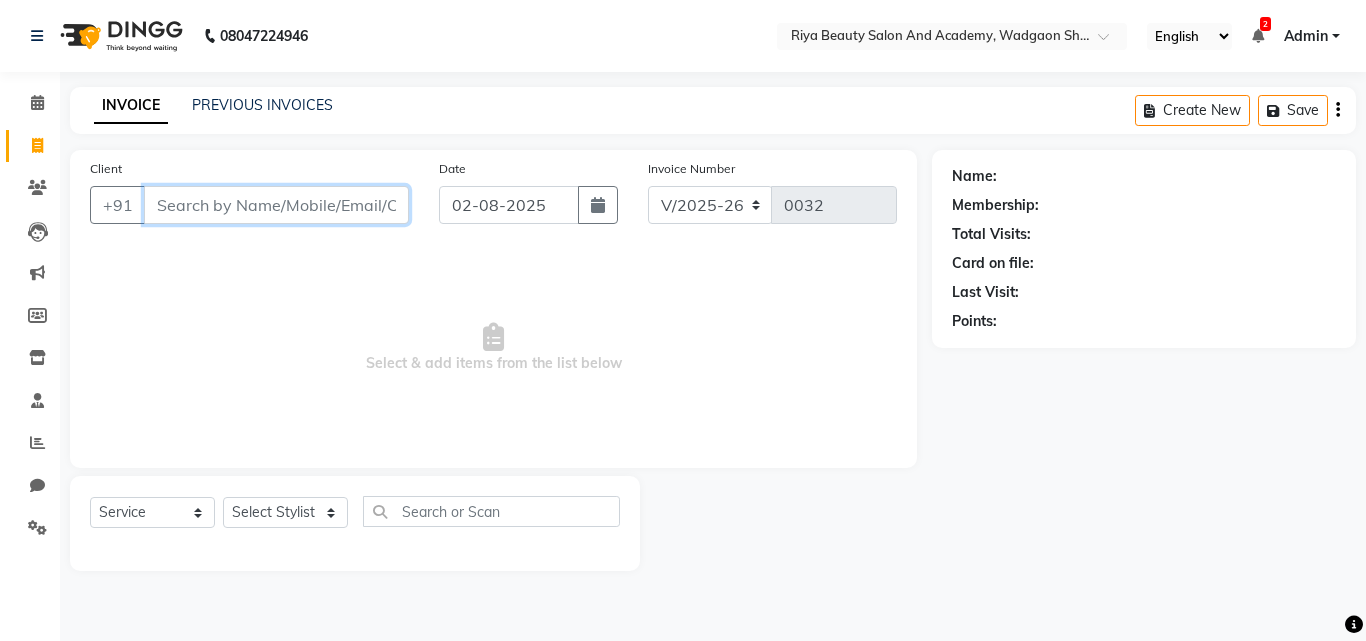click on "Client" at bounding box center (276, 205) 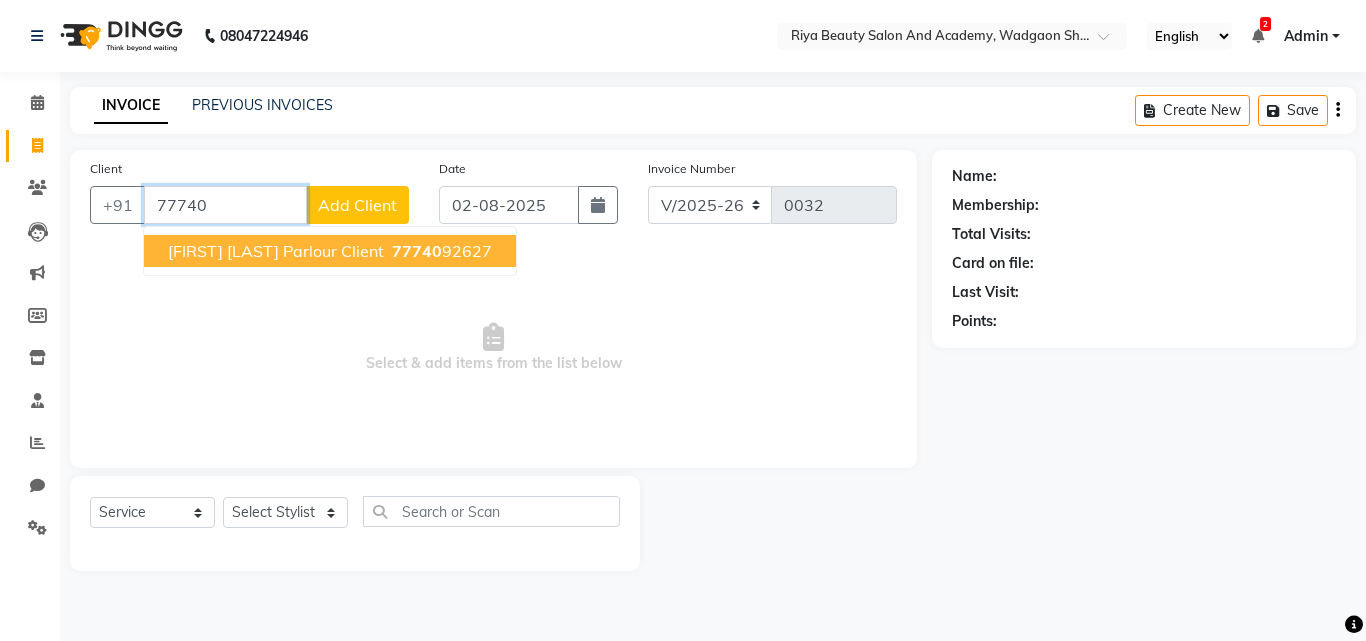 click on "[FIRST] [LAST] Parlour Client" at bounding box center [276, 251] 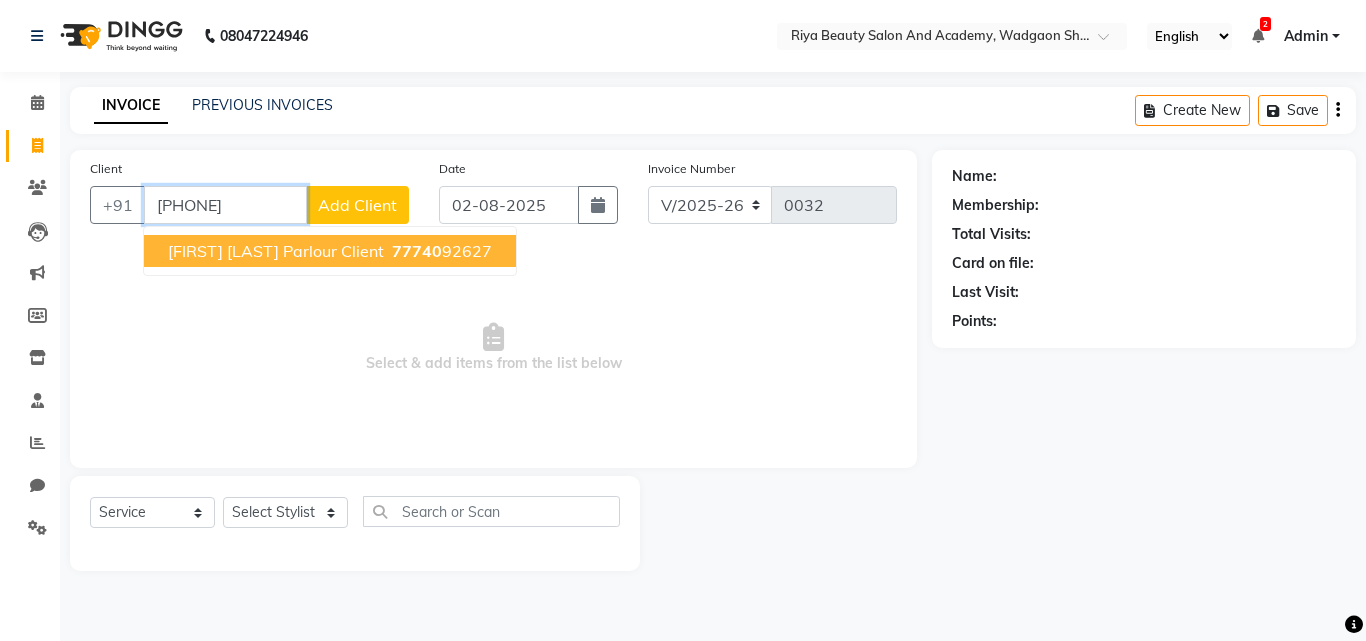 type on "[PHONE]" 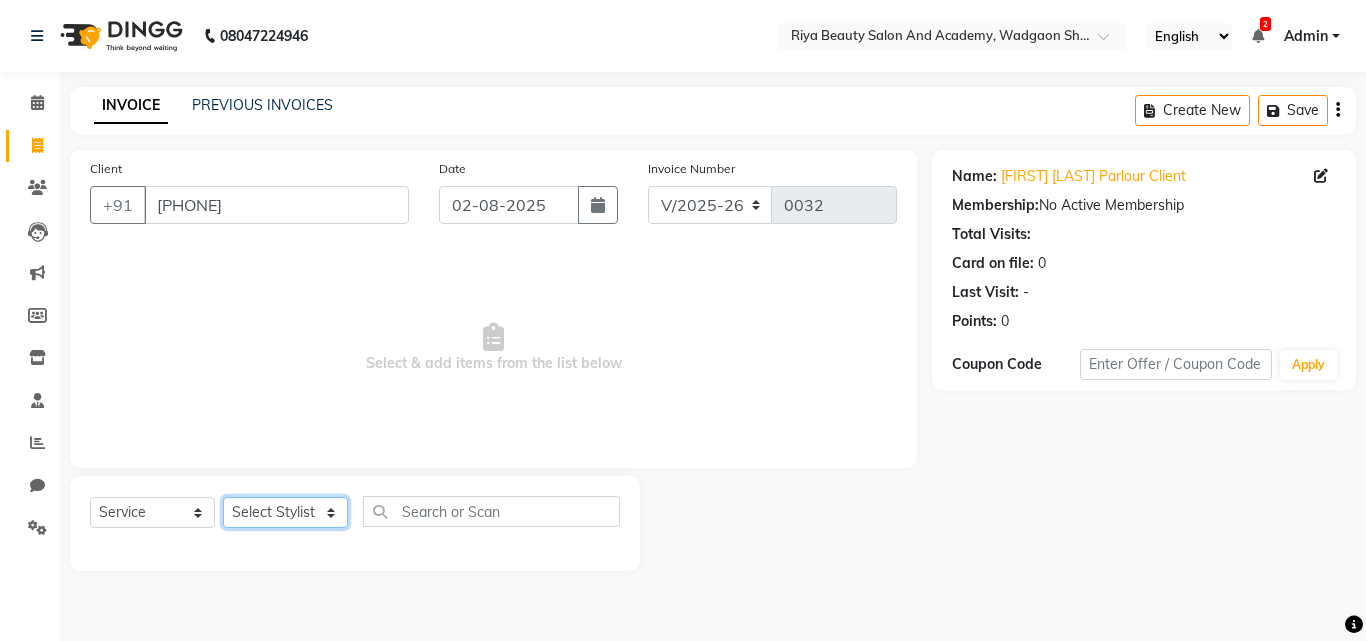 click on "Select Stylist Bhavana Riya Rupali Supriya" 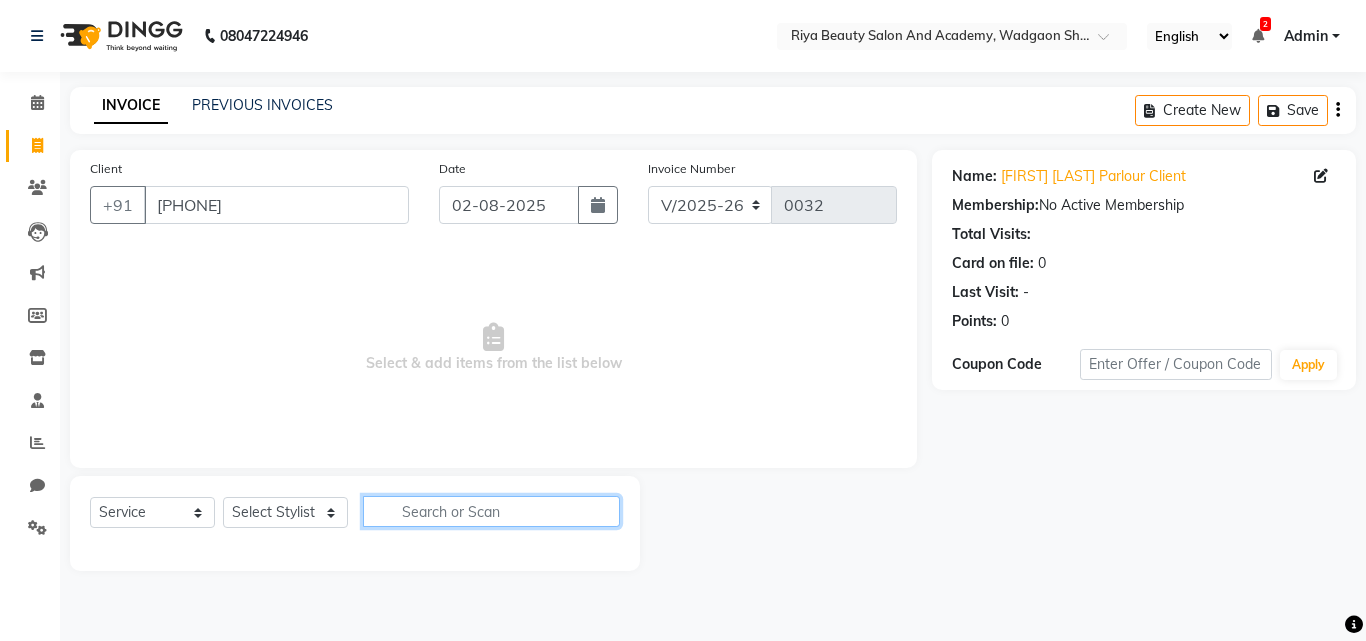 click 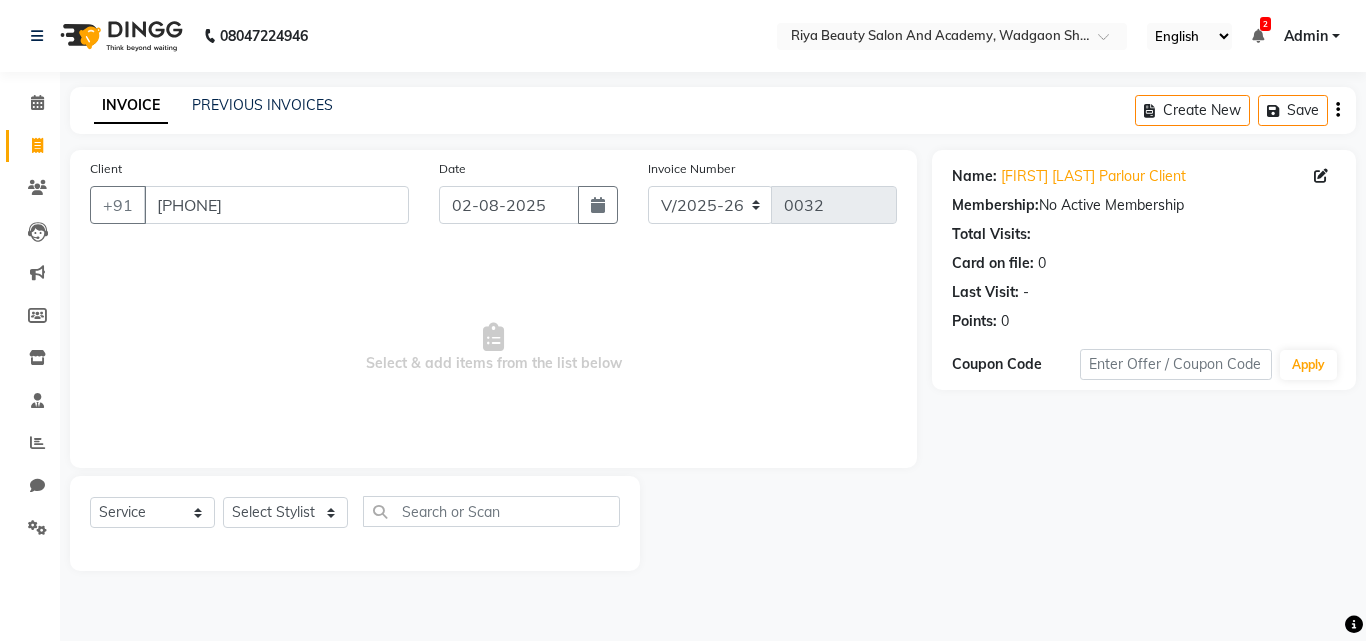 click on "Client +[COUNTRY CODE] [PHONE] Date [DD]-[MM]-[YYYY] Invoice Number V/2025 V/2025-26 0032  Select & add items from the list below  Select  Service  Product  Membership  Package Voucher Prepaid Gift Card  Select Stylist [NAME] [NAME] [NAME] [NAME]" 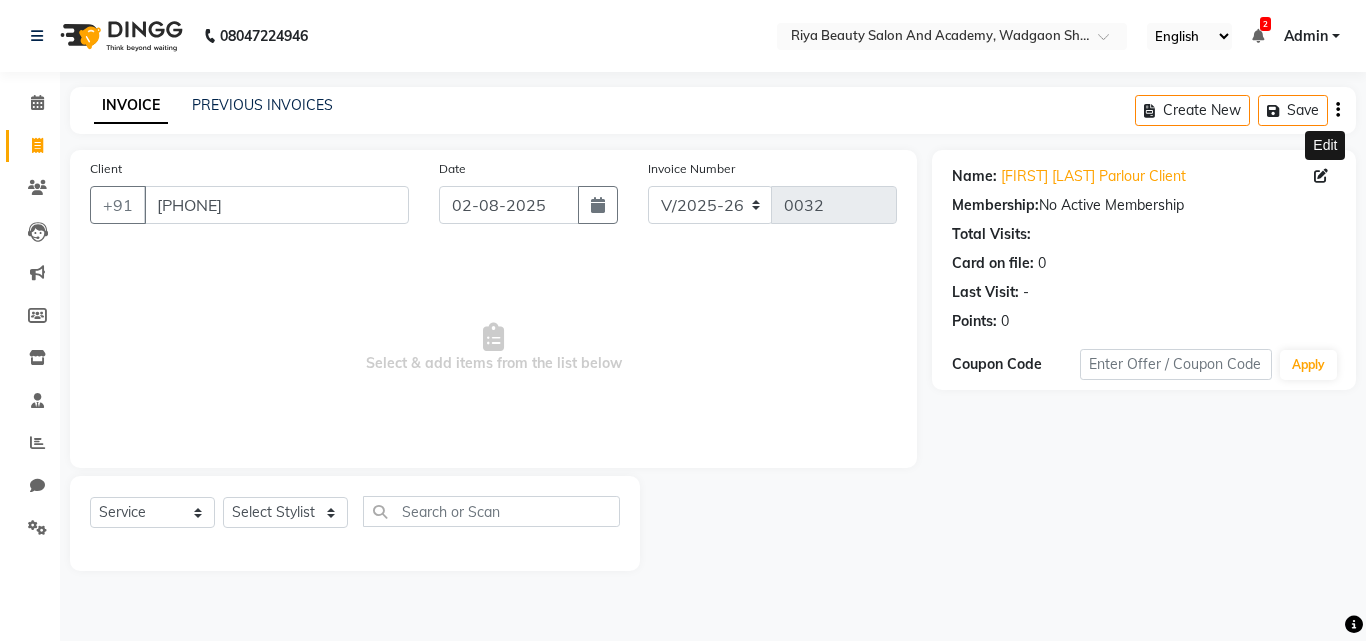 click 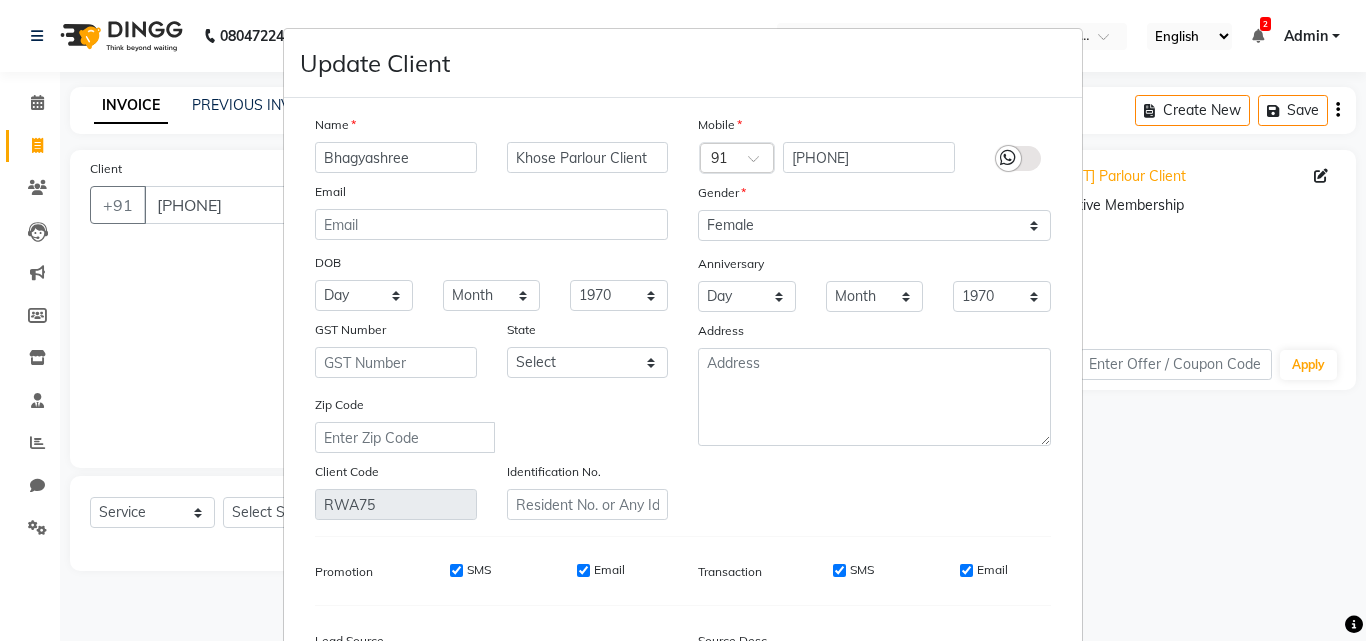 click on "Update Client Name [FIRST] [LAST] Parlour Client Email DOB Day 01 02 03 04 05 06 07 08 09 10 11 12 13 14 15 16 17 18 19 20 21 22 23 24 25 26 27 28 29 30 31 Month January February March April May June July August September October November December 1940 1941 1942 1943 1944 1945 1946 1947 1948 1949 1950 1951 1952 1953 1954 1955 1956 1957 1958 1959 1960 1961 1962 1963 1964 1965 1966 1967 1968 1969 1970 1971 1972 1973 1974 1975 1976 1977 1978 1979 1980 1981 1982 1983 1984 1985 1986 1987 1988 1989 1990 1991 1992 1993 1994 1995 1996 1997 1998 1999 2000 2001 2002 2003 2004 2005 2006 2007 2008 2009 2010 2011 2012 2013 2014 2015 2016 2017 2018 2019 2020 2021 2022 2023 2024 GST Number [STATE] Select Andaman and Nicobar Islands Andhra Pradesh Arunachal Pradesh Assam Bihar Chandigarh Chhattisgarh Dadra and Nagar Haveli Daman and Diu Delhi Goa Gujarat Haryana Himachal Pradesh Jammu and Kashmir Jharkhand Karnataka Kerala Lakshadweep Madhya Pradesh Maharashtra Manipur Meghalaya Mizoram Nagaland Odisha Pondicherry Punjab ×" at bounding box center (683, 320) 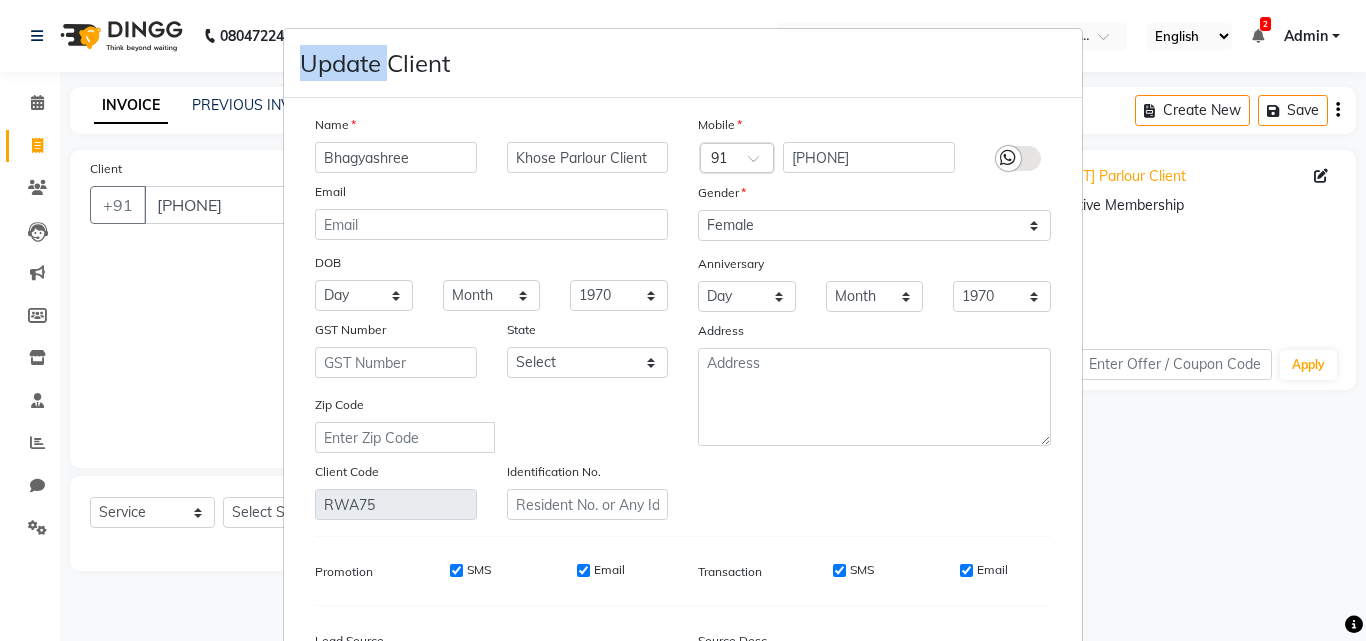 scroll, scrollTop: 246, scrollLeft: 0, axis: vertical 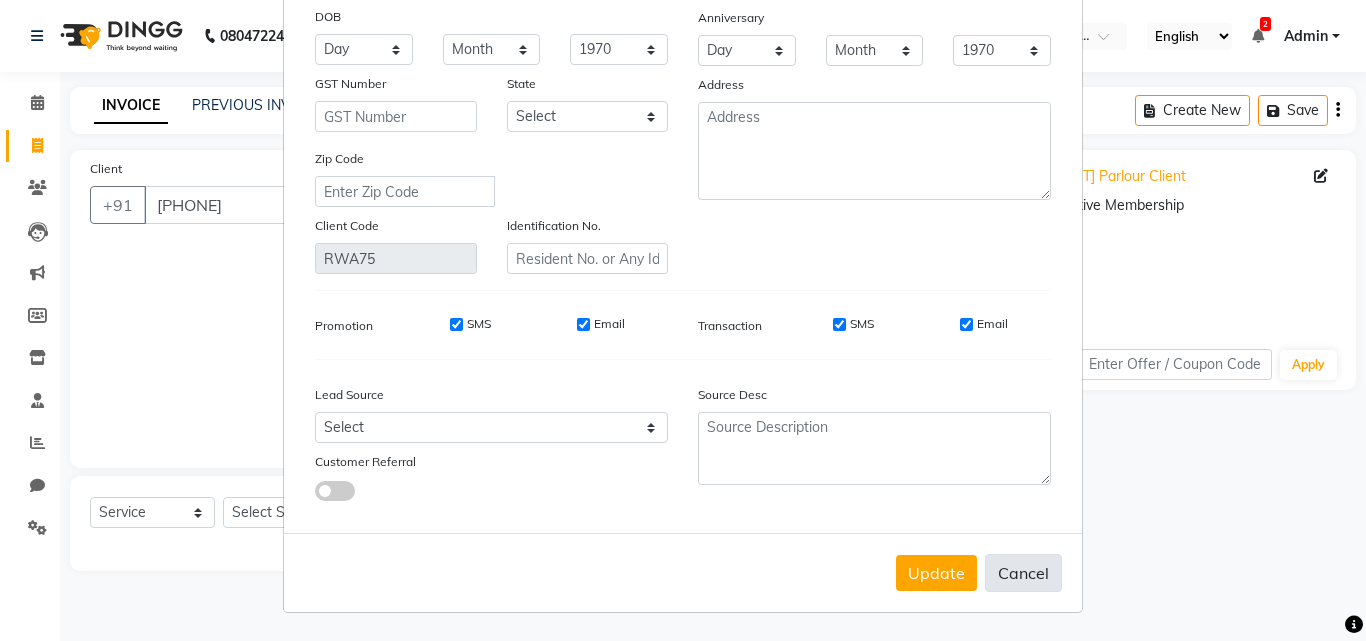 click on "Cancel" at bounding box center (1023, 573) 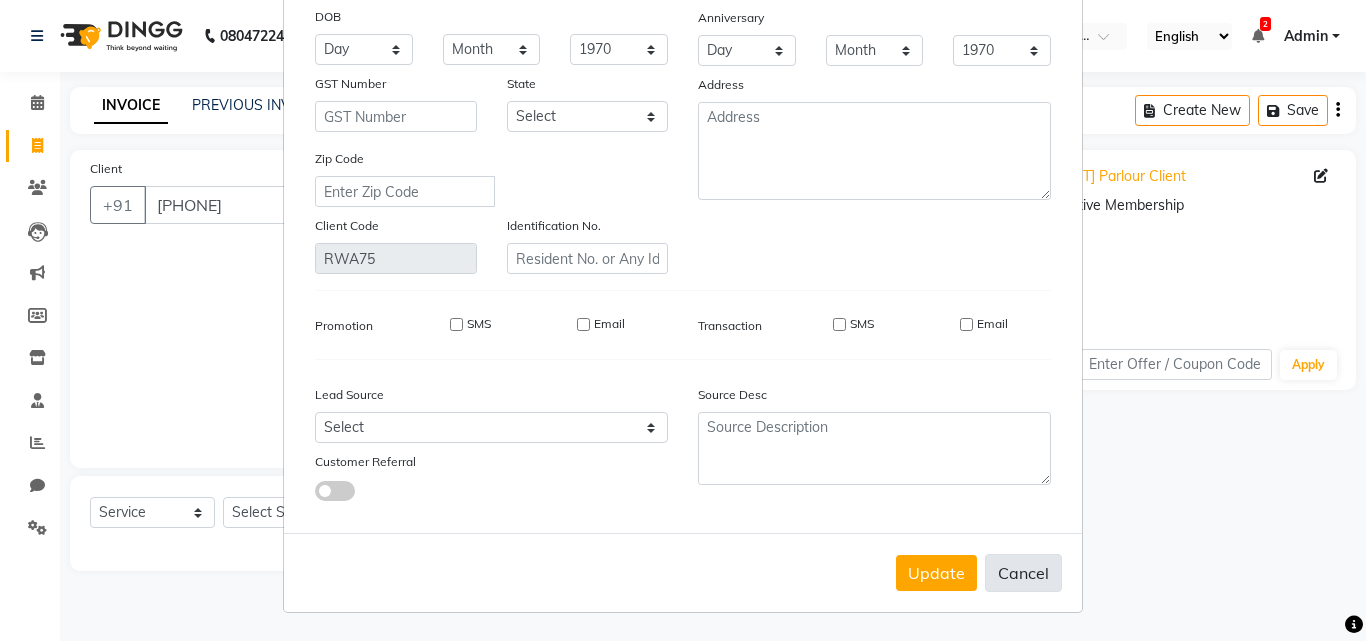 type 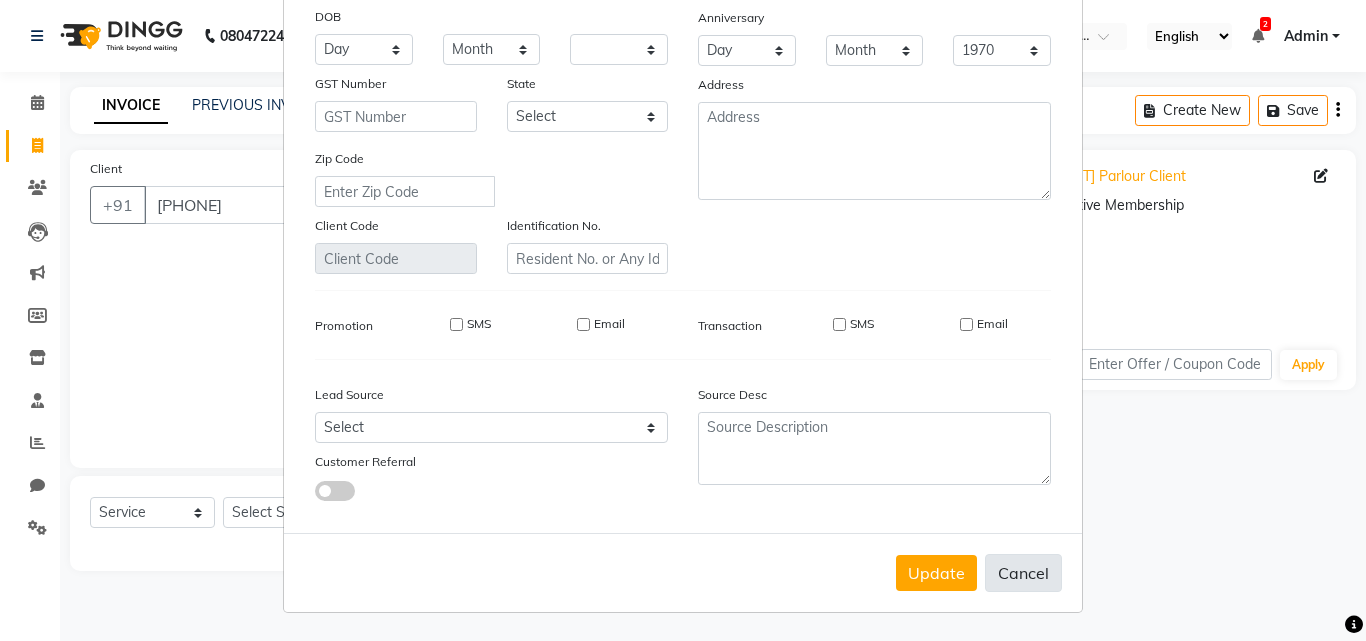 select 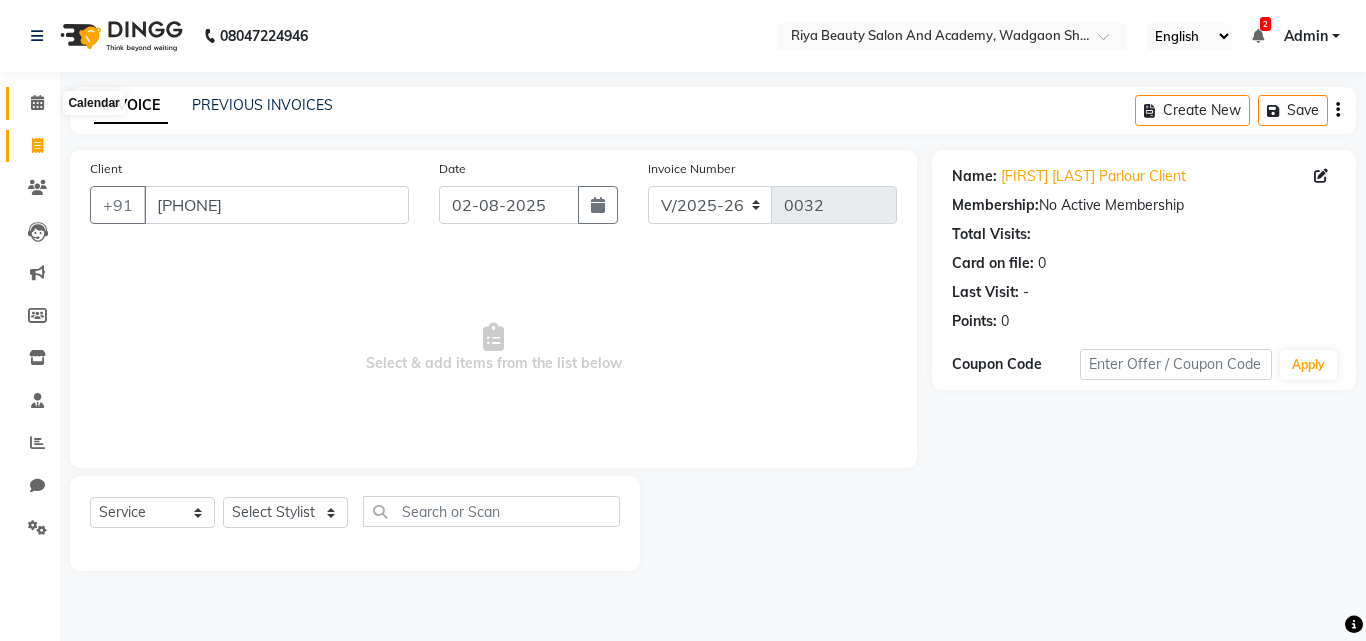 click 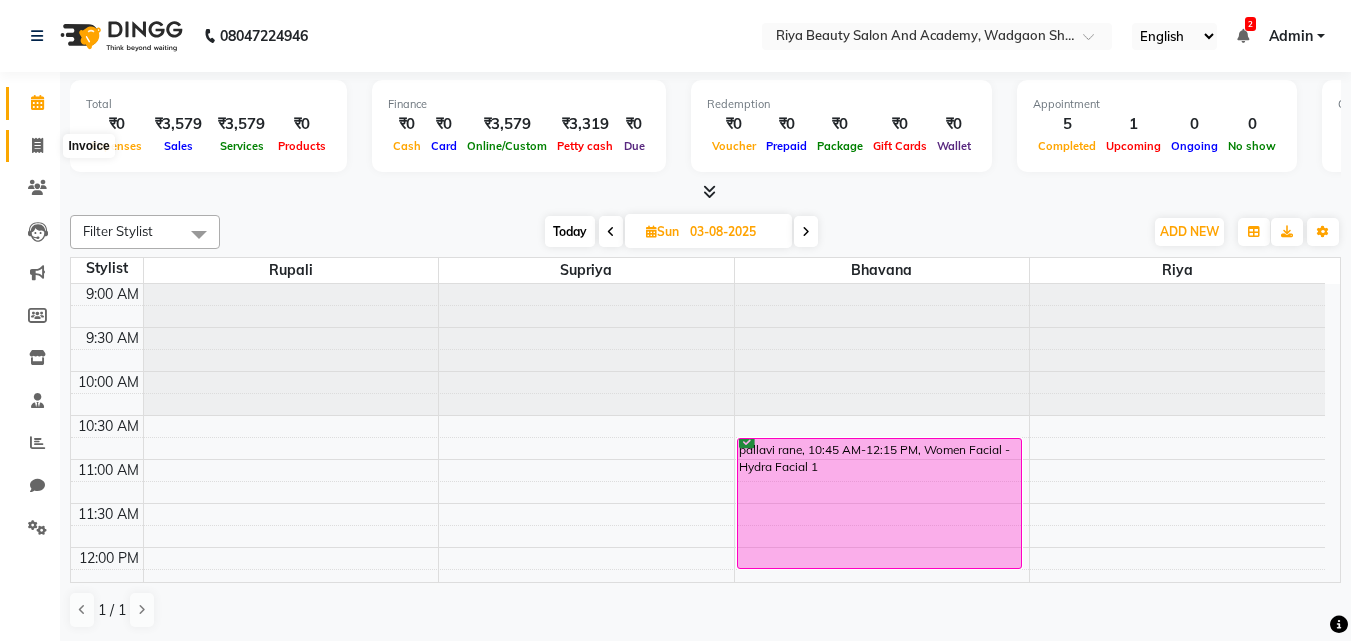 click 